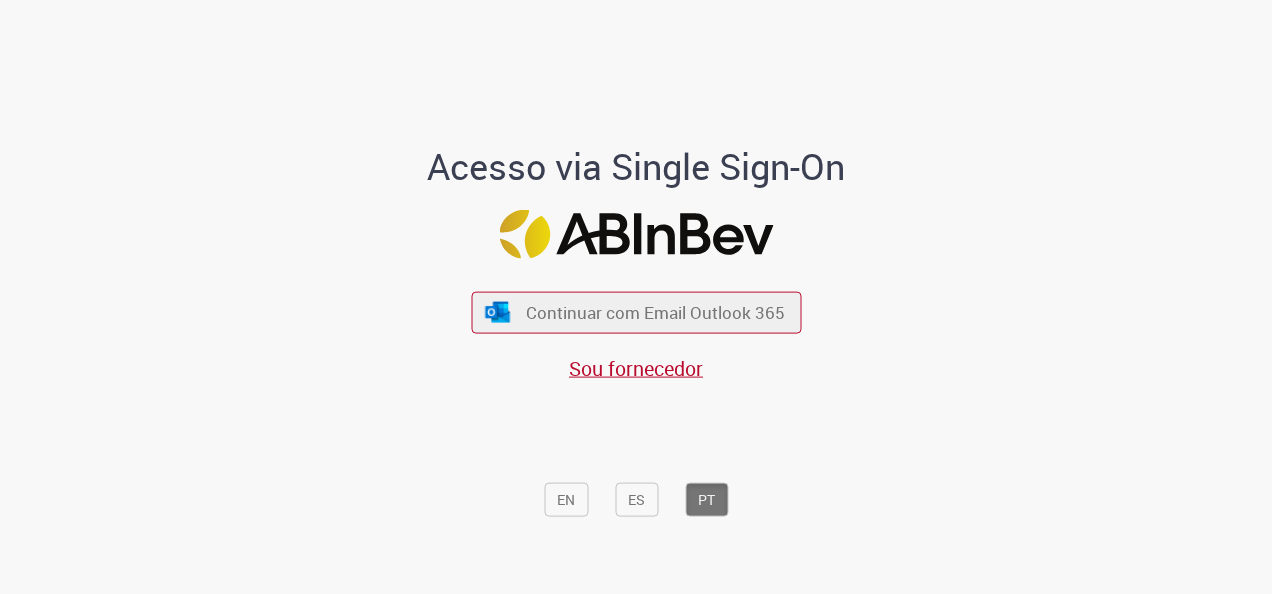 scroll, scrollTop: 0, scrollLeft: 0, axis: both 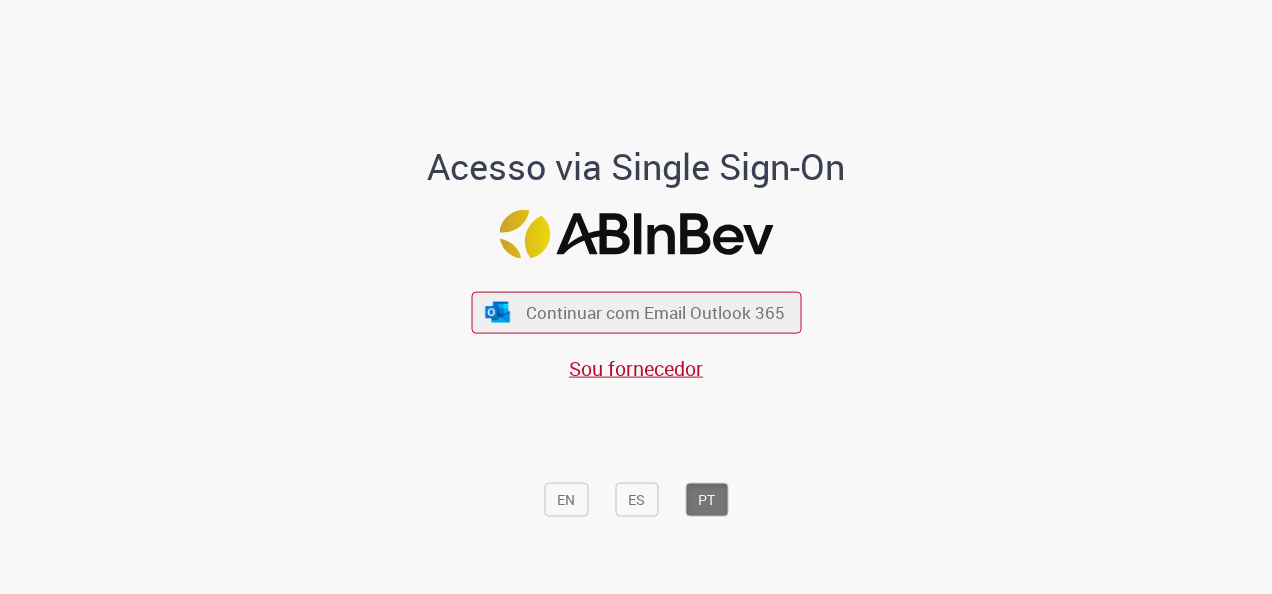 drag, startPoint x: 616, startPoint y: 299, endPoint x: 718, endPoint y: 455, distance: 186.38669 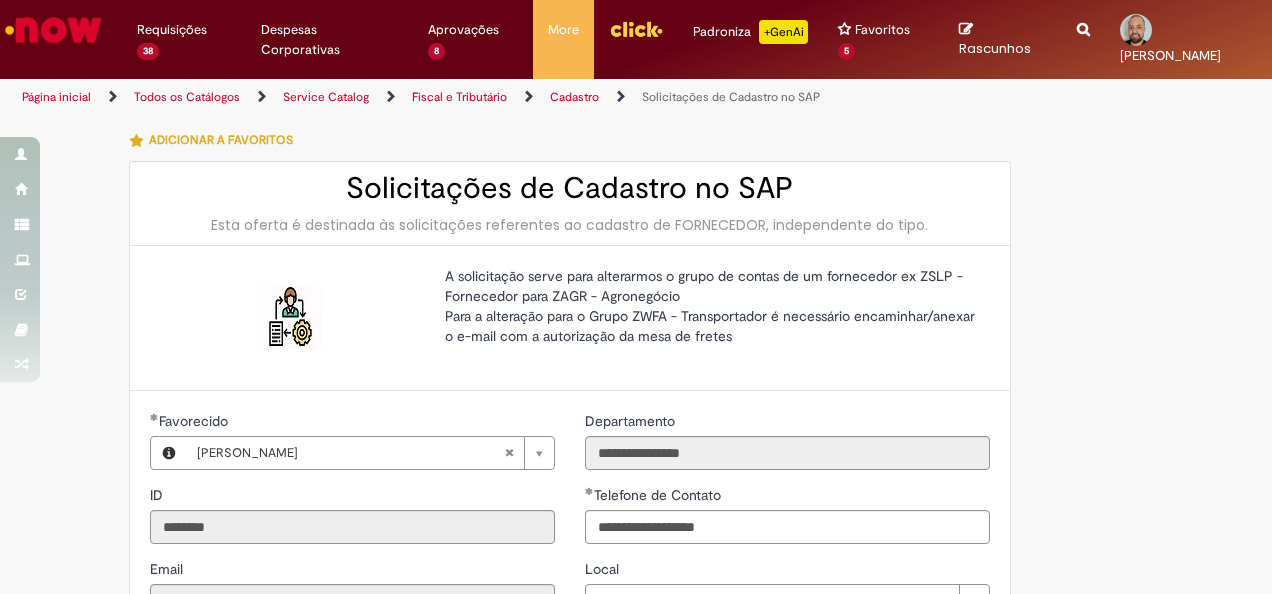scroll, scrollTop: 0, scrollLeft: 0, axis: both 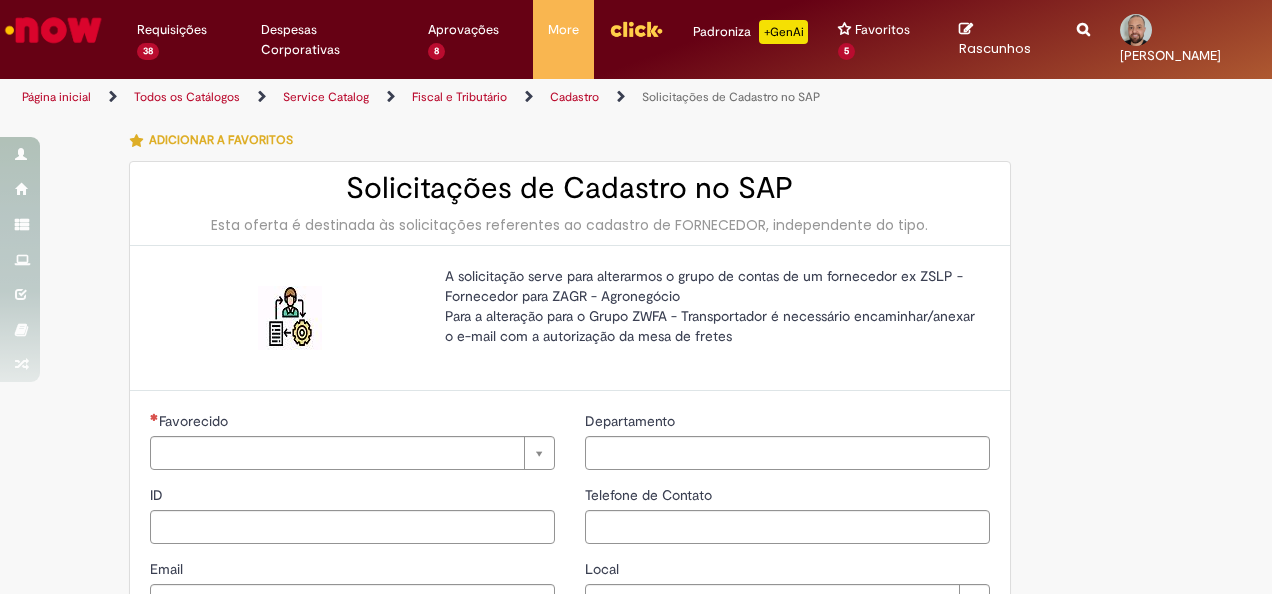 type on "********" 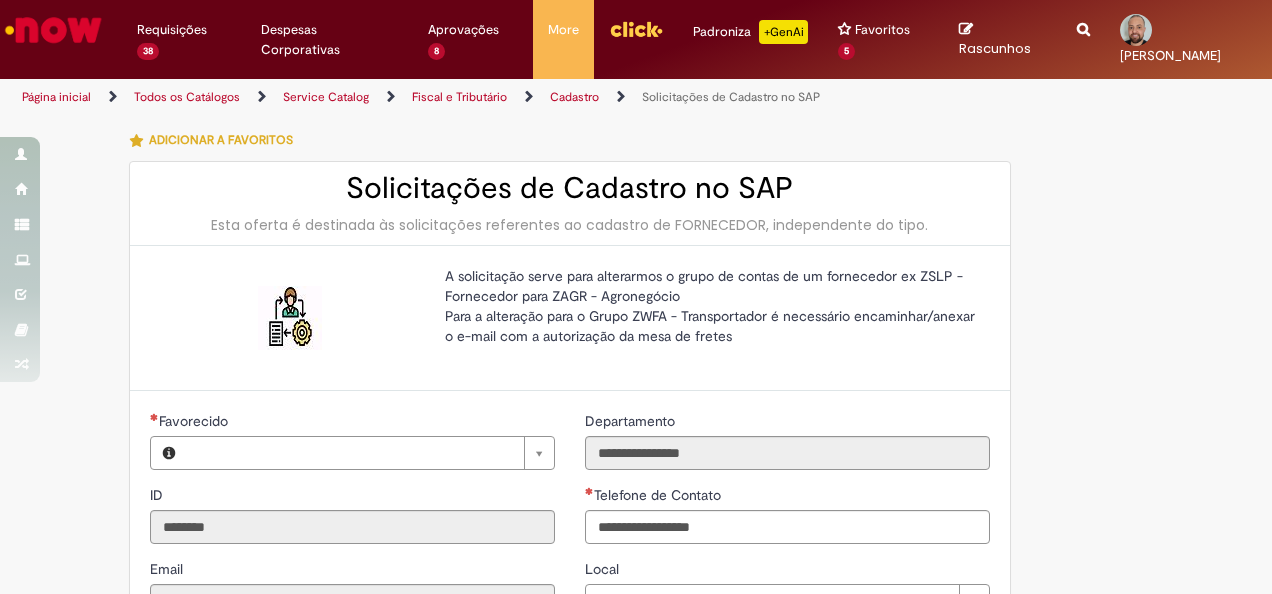 type on "**********" 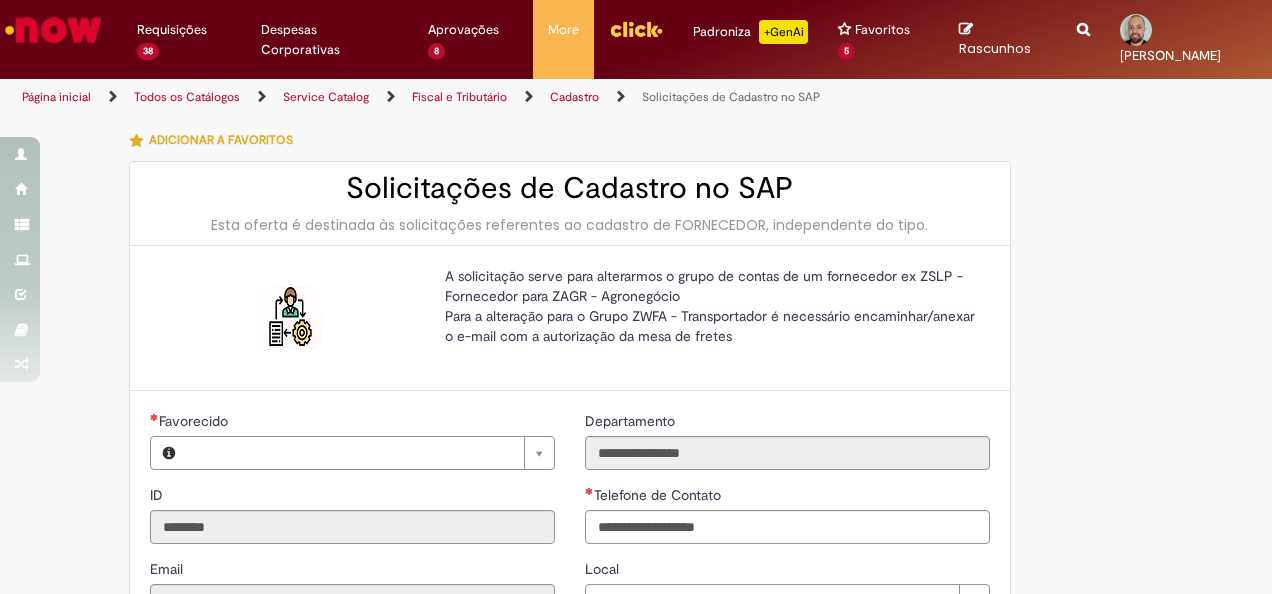 type on "**********" 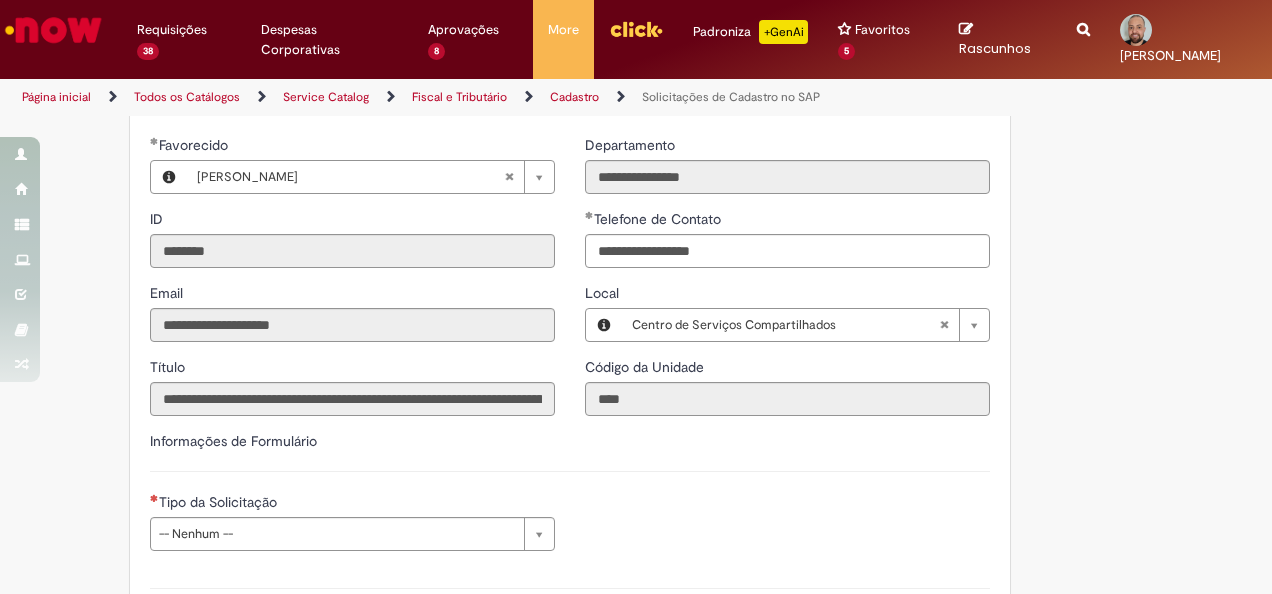 type on "**********" 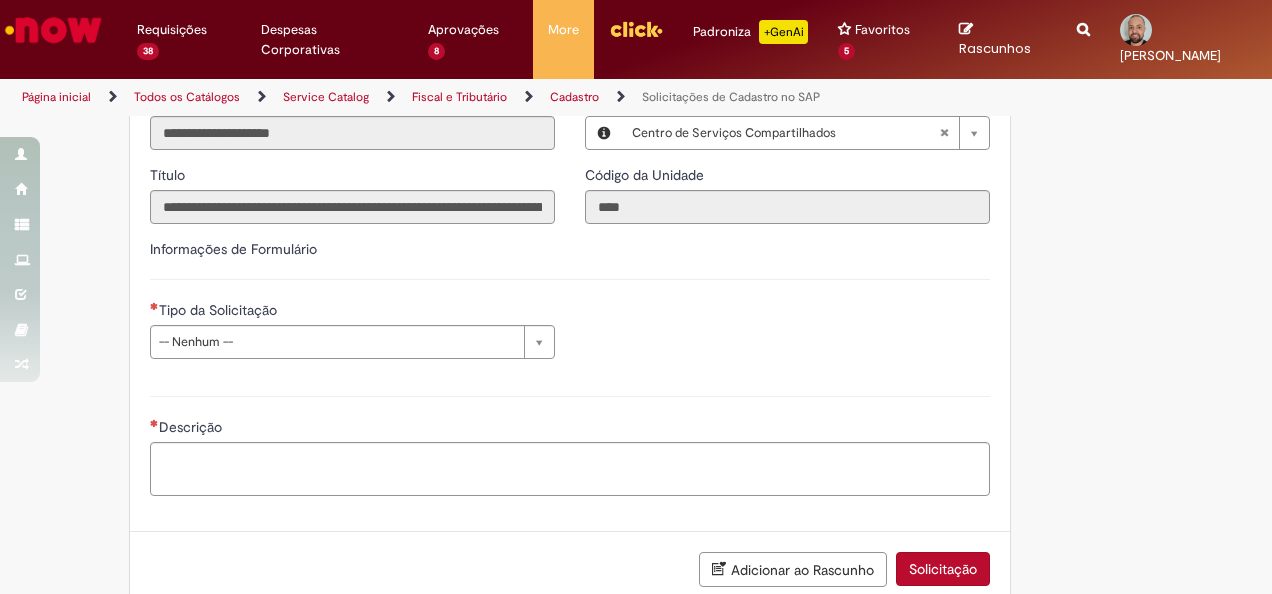 scroll, scrollTop: 500, scrollLeft: 0, axis: vertical 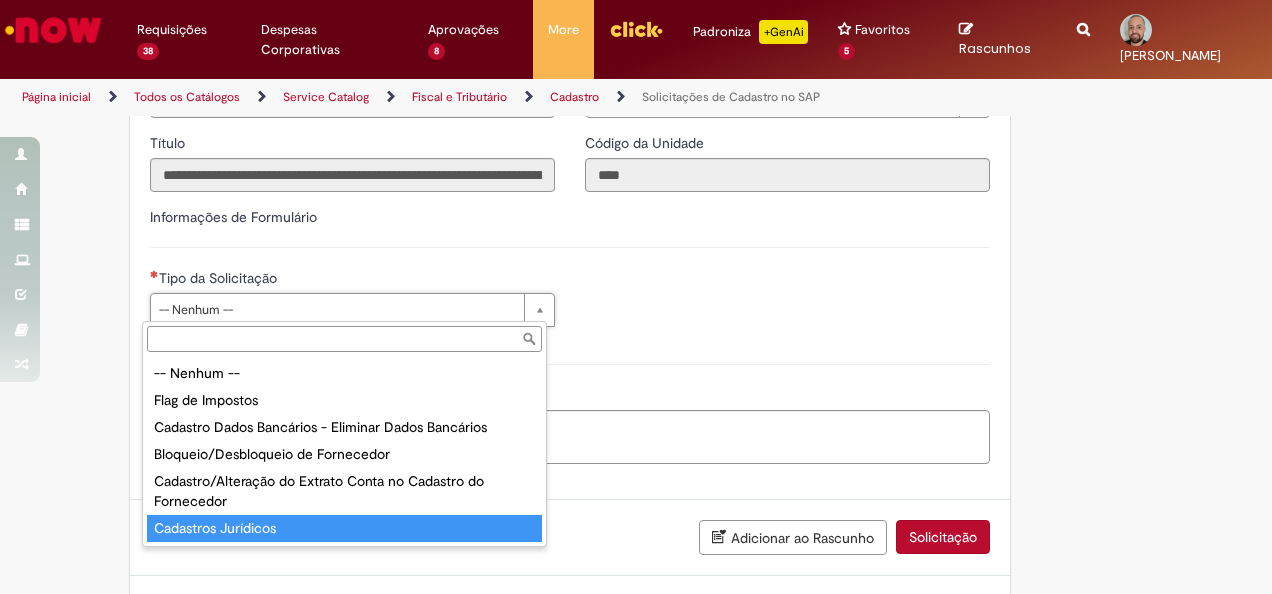 type on "**********" 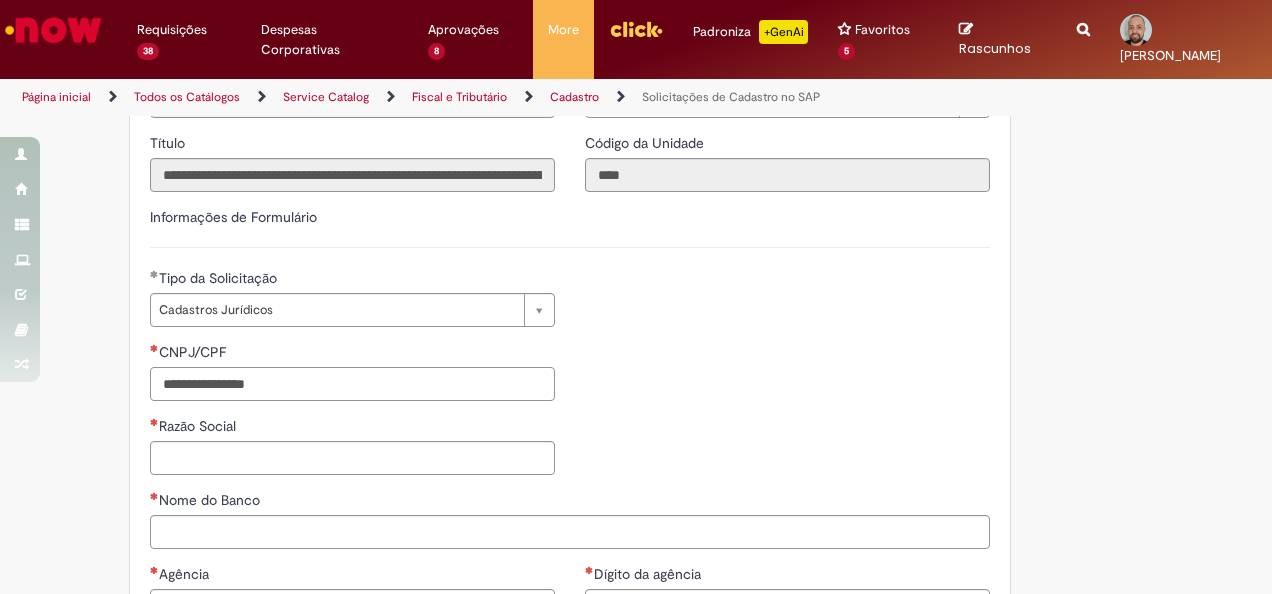 click on "CNPJ/CPF" at bounding box center (352, 384) 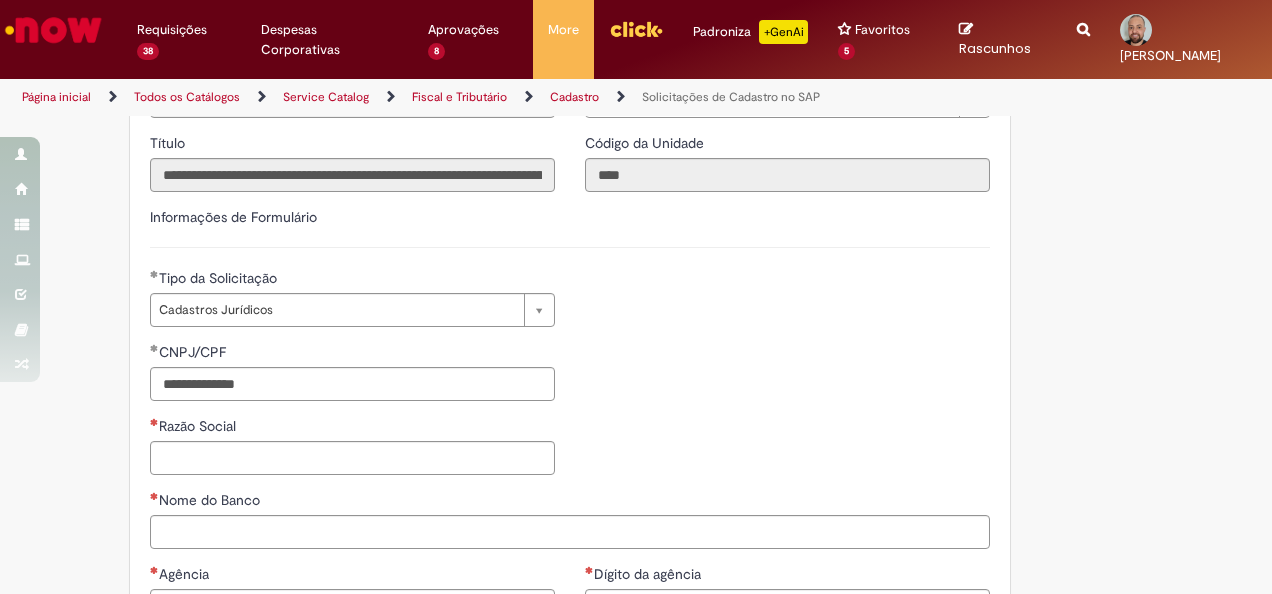 click on "**********" at bounding box center [570, 416] 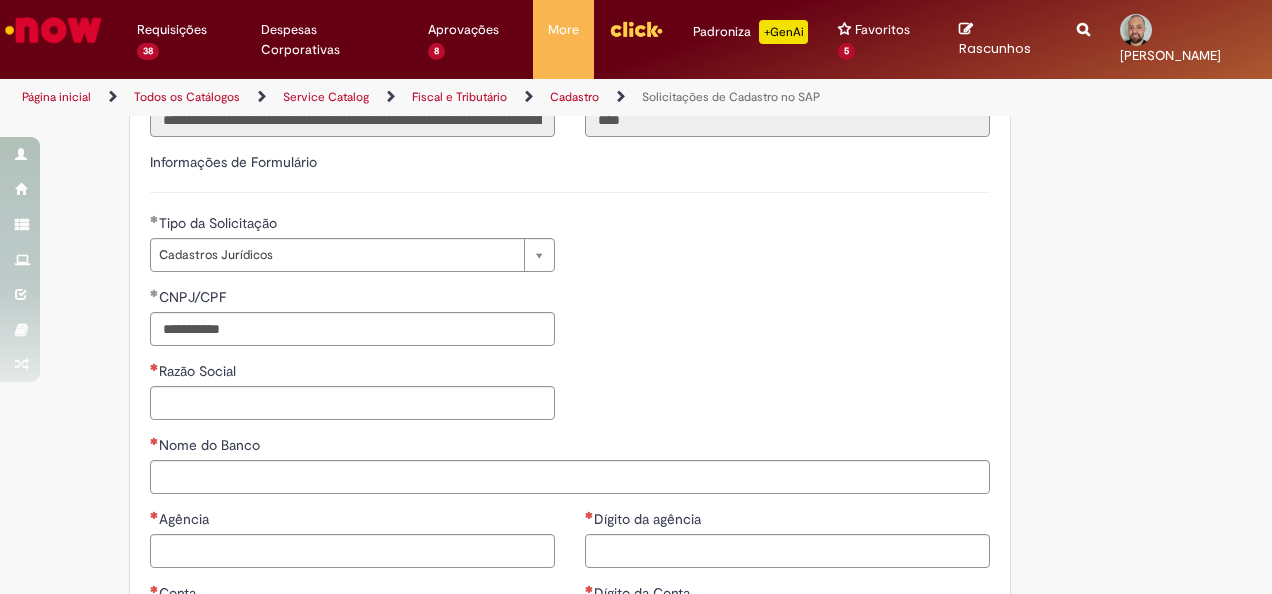 scroll, scrollTop: 700, scrollLeft: 0, axis: vertical 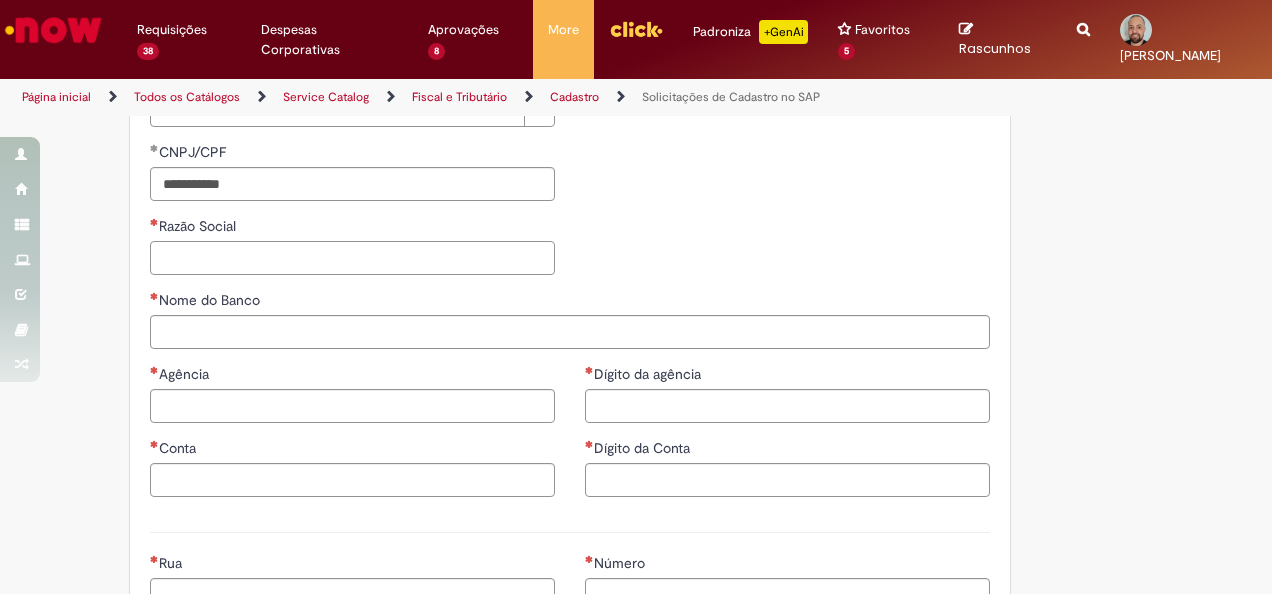 drag, startPoint x: 208, startPoint y: 268, endPoint x: 210, endPoint y: 282, distance: 14.142136 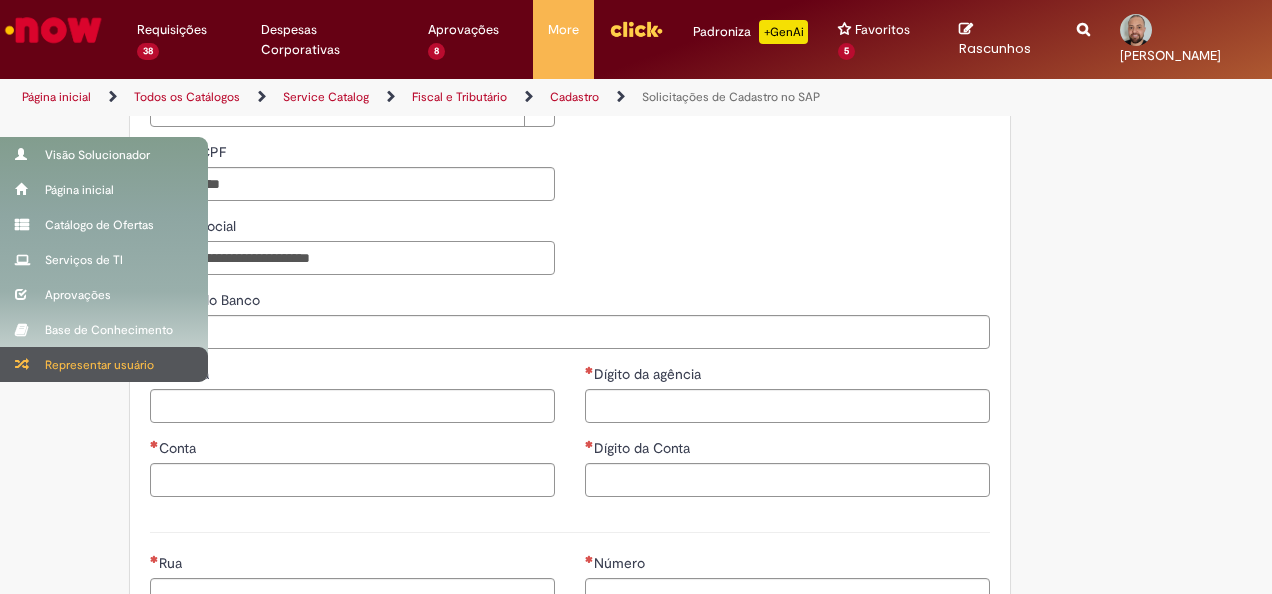 type on "**********" 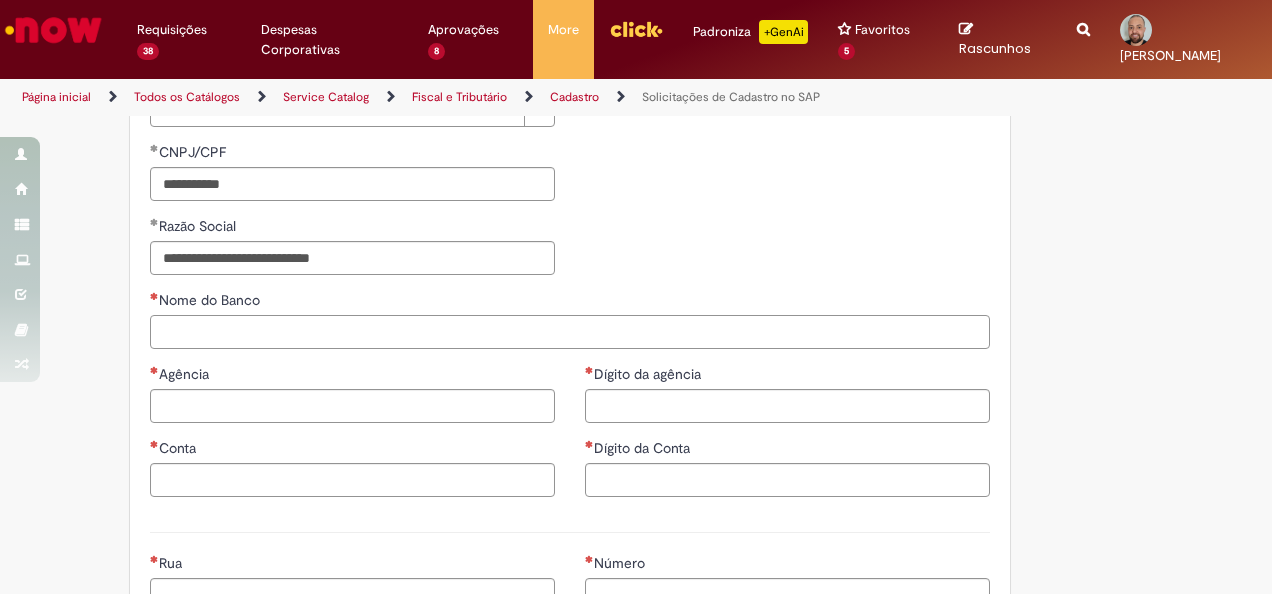 click on "Nome do Banco" at bounding box center [570, 332] 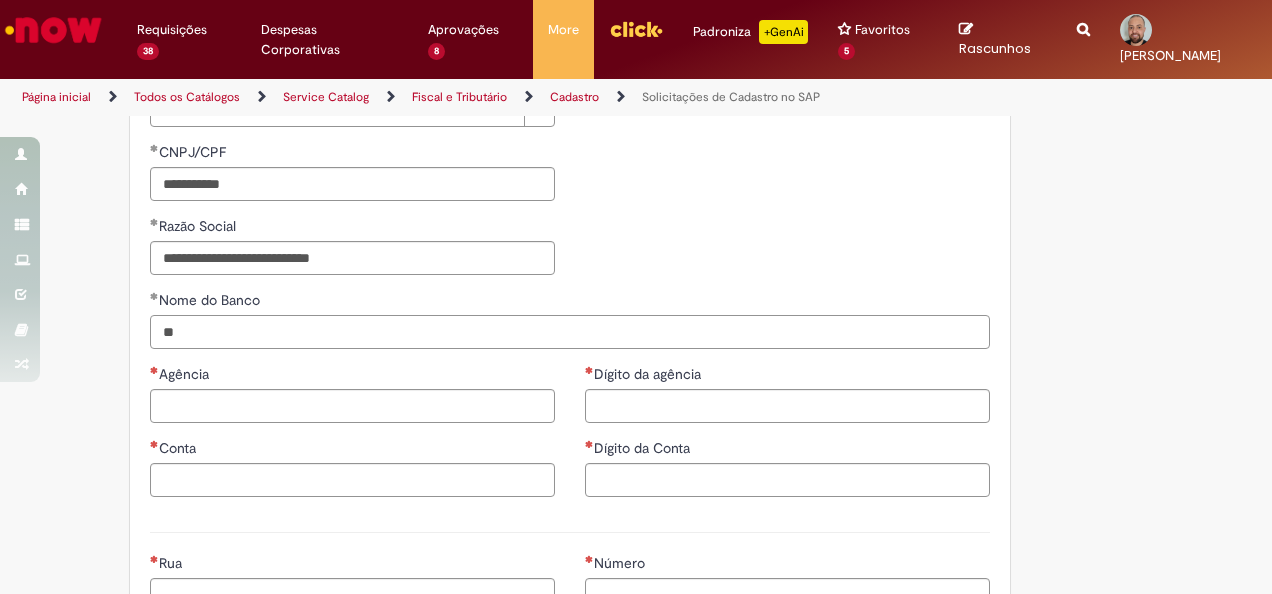 type on "**" 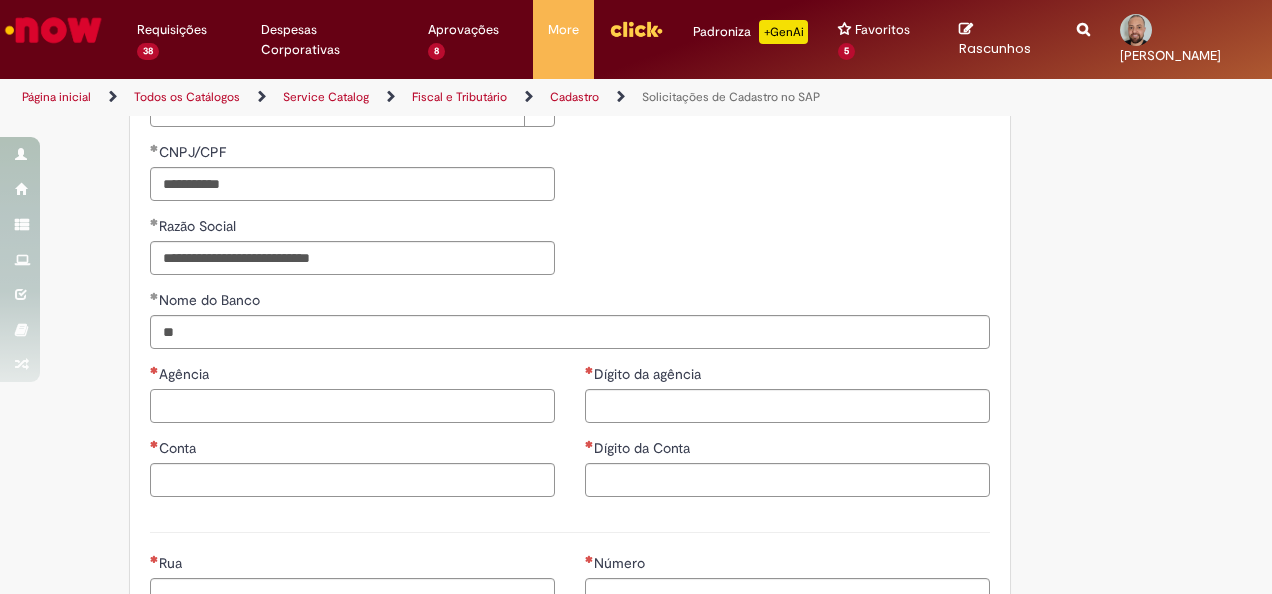 drag, startPoint x: 173, startPoint y: 406, endPoint x: 446, endPoint y: 436, distance: 274.6434 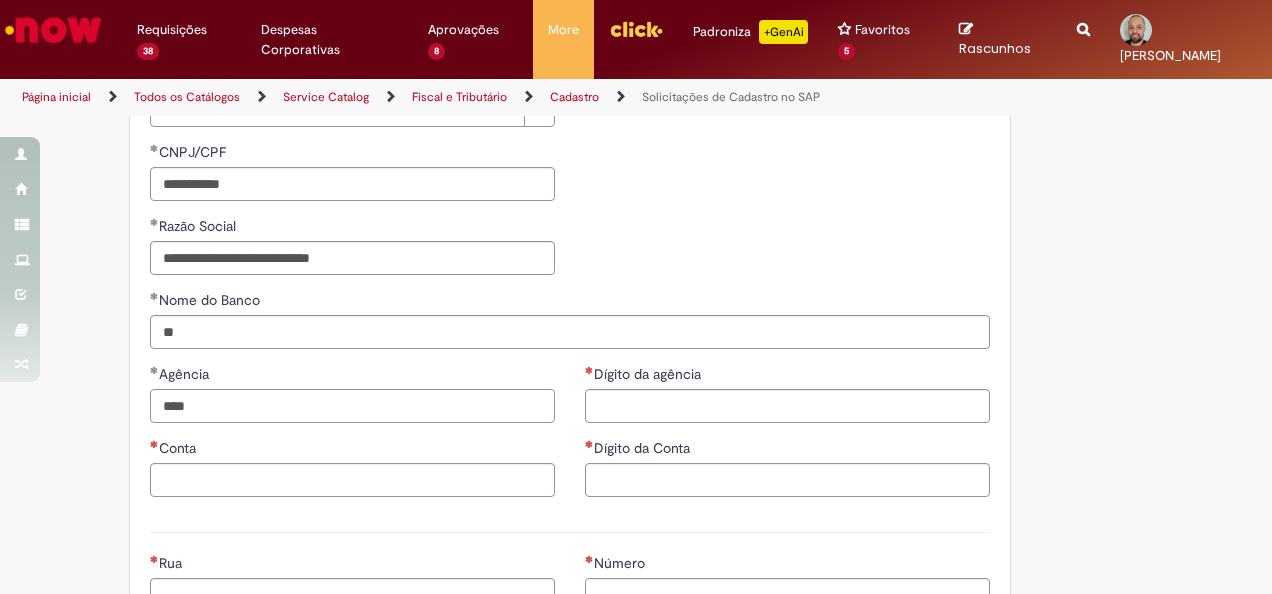 type on "****" 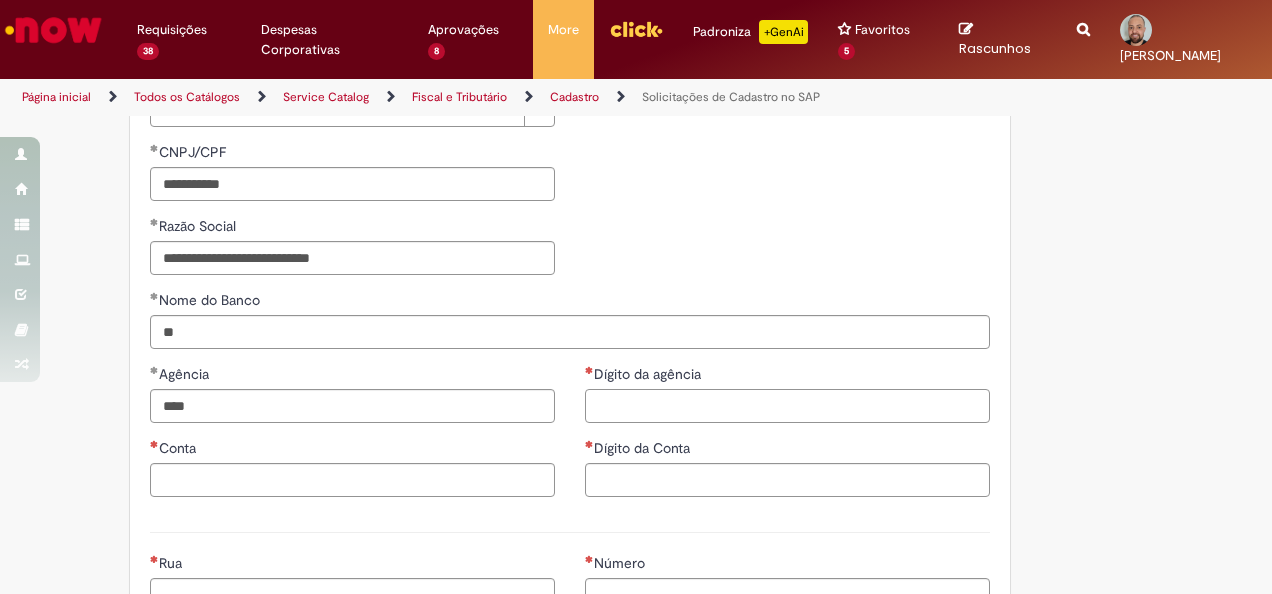 click on "Dígito da agência" at bounding box center (787, 406) 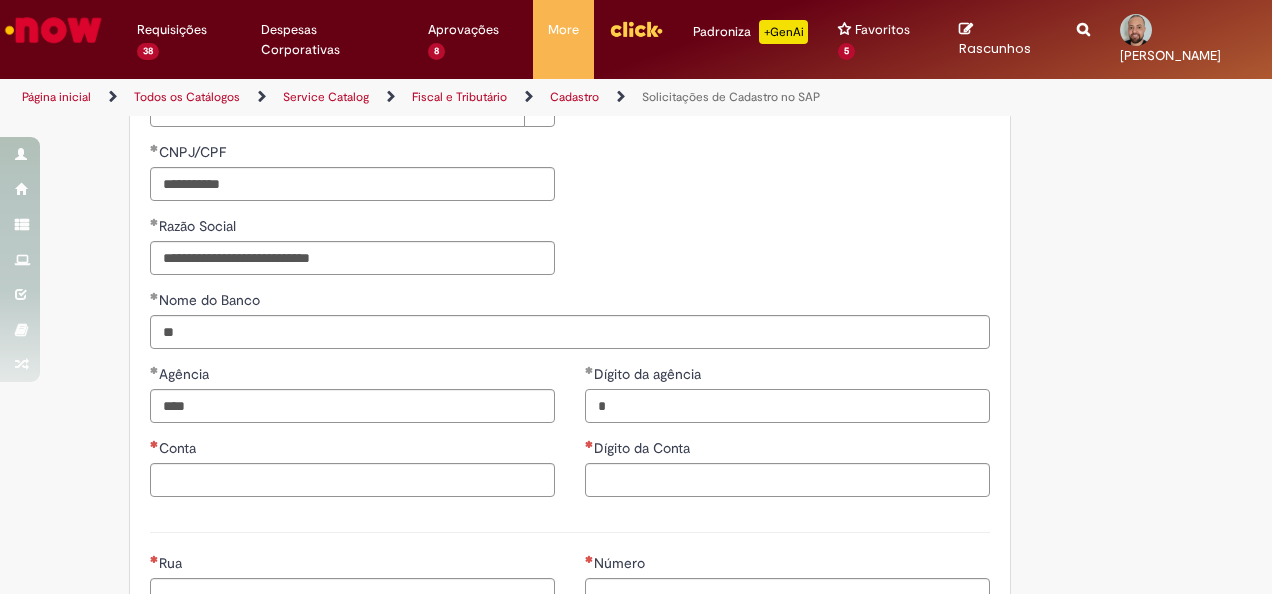 type on "*" 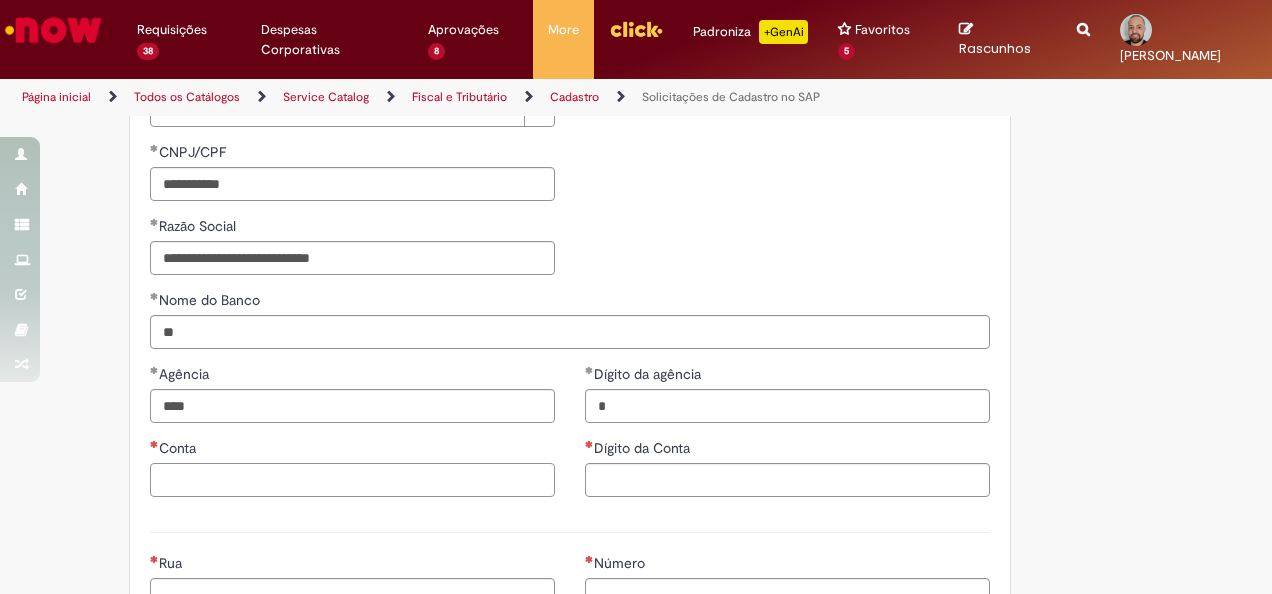 click on "Conta" at bounding box center [352, 480] 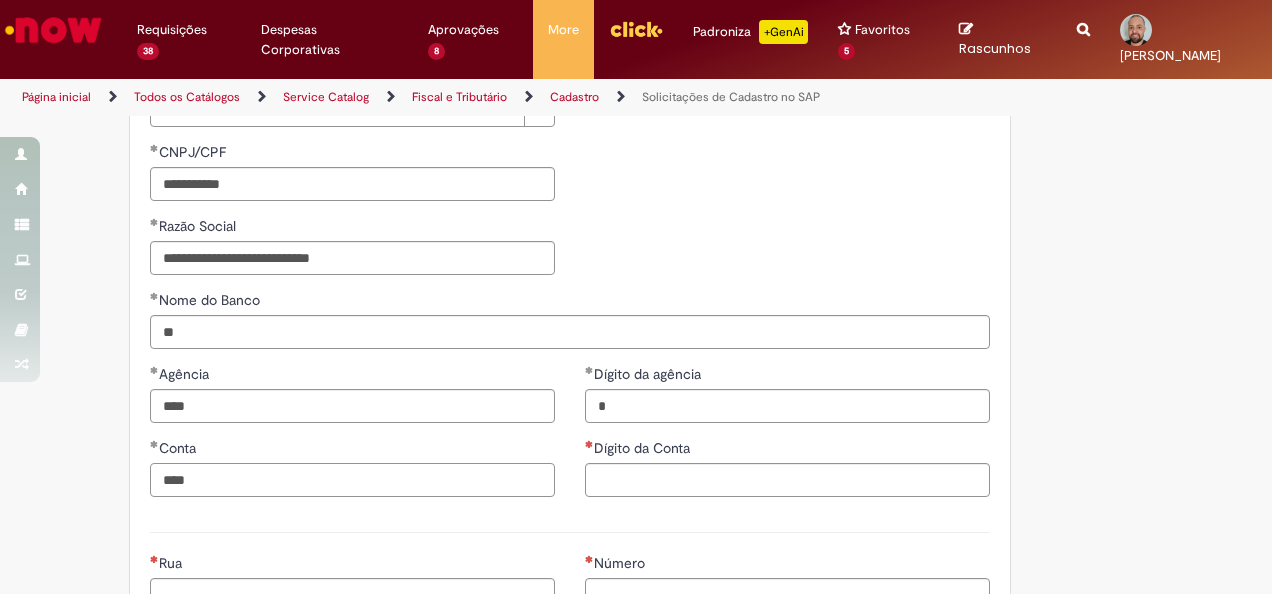 type on "****" 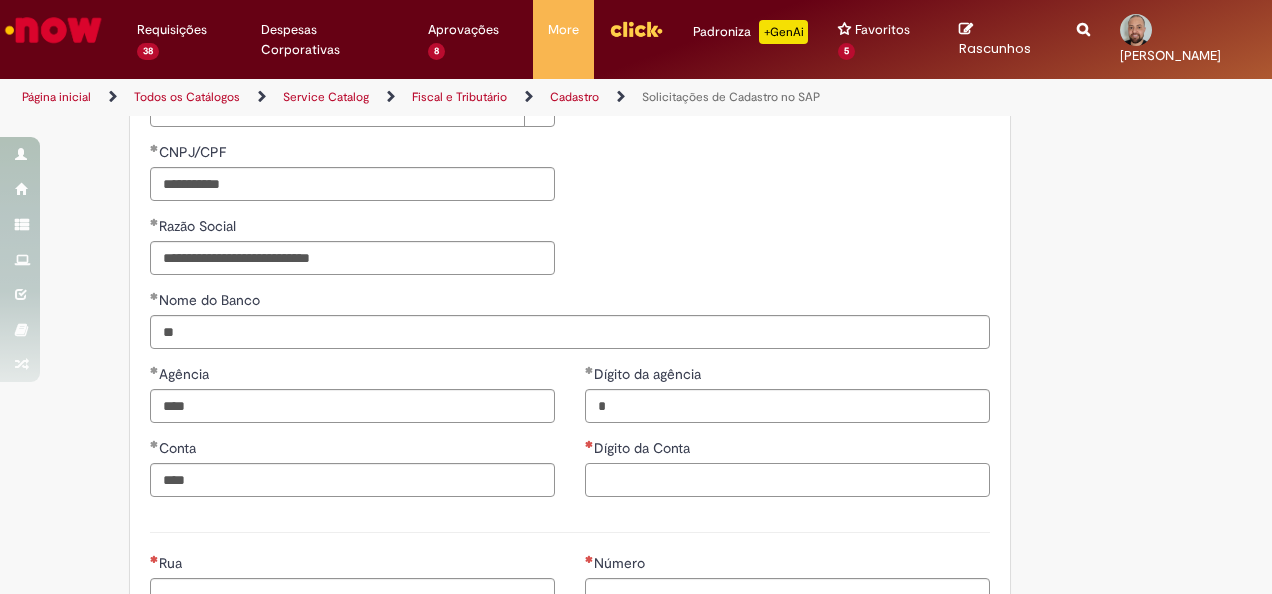 click on "Dígito da Conta" at bounding box center (787, 480) 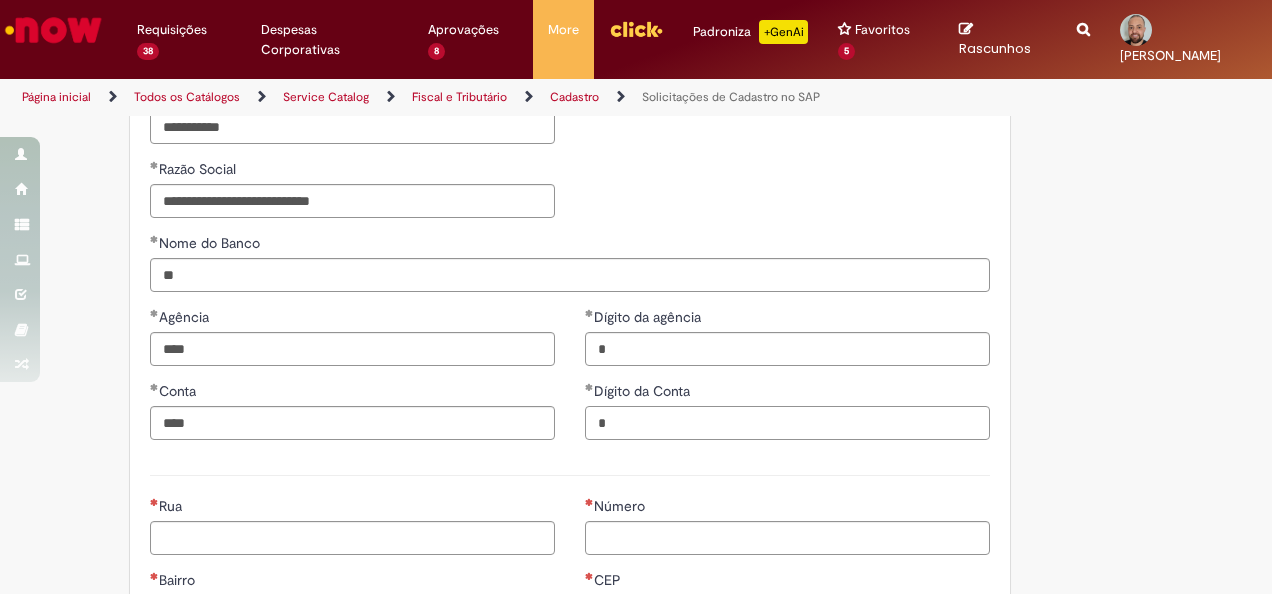 scroll, scrollTop: 800, scrollLeft: 0, axis: vertical 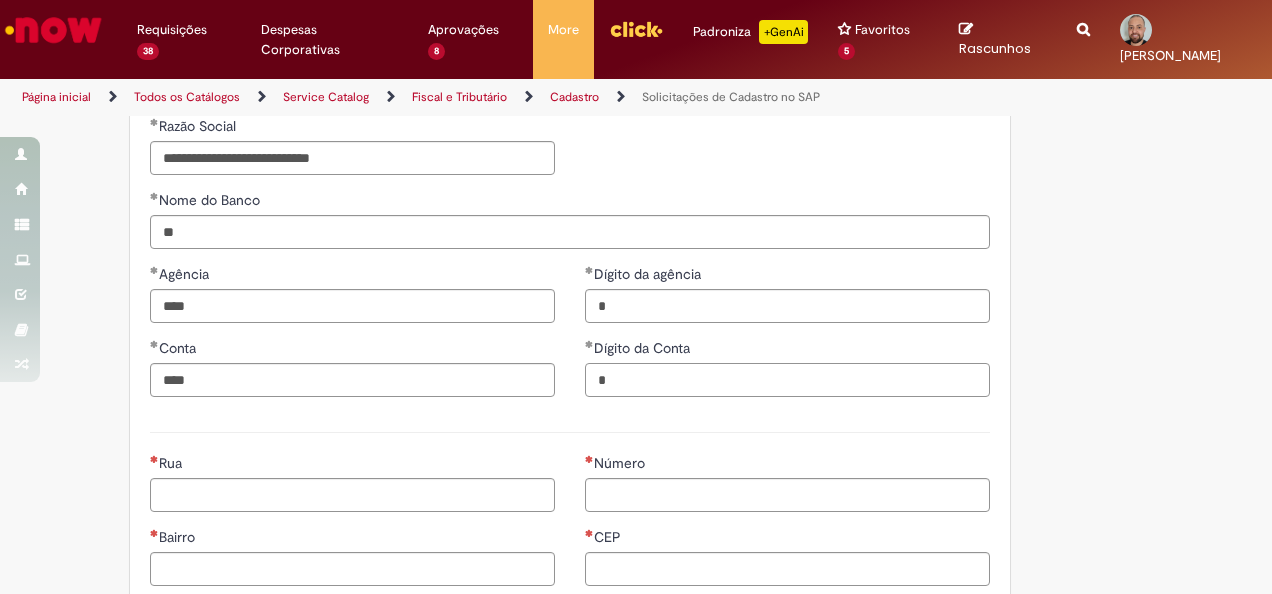 type on "*" 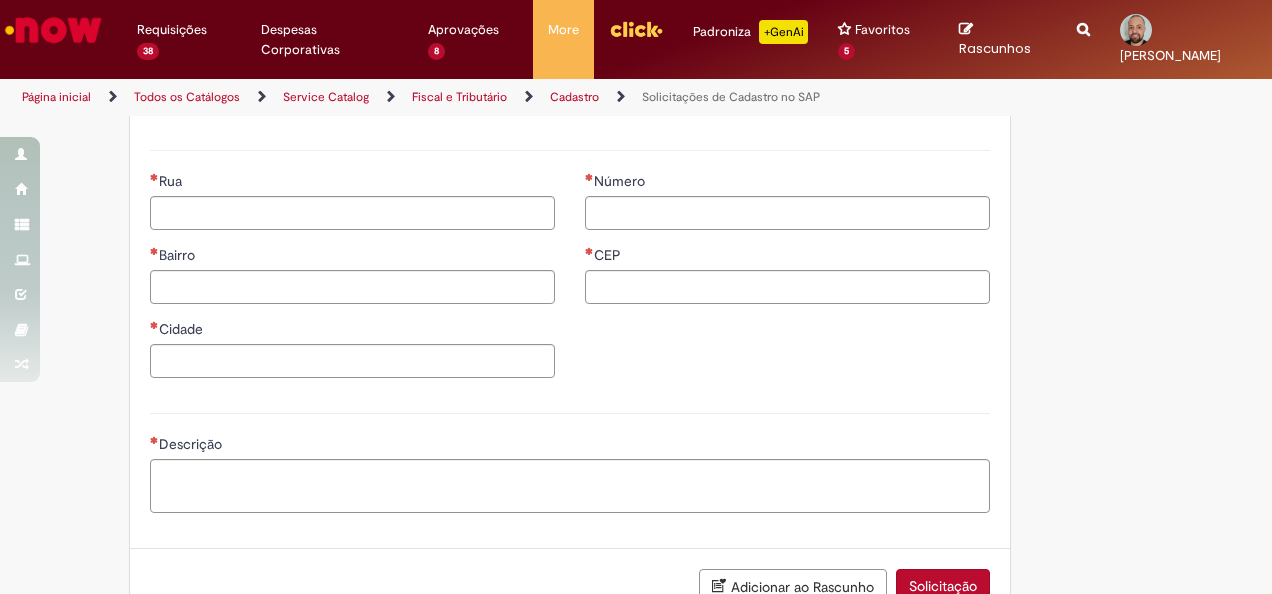 scroll, scrollTop: 1100, scrollLeft: 0, axis: vertical 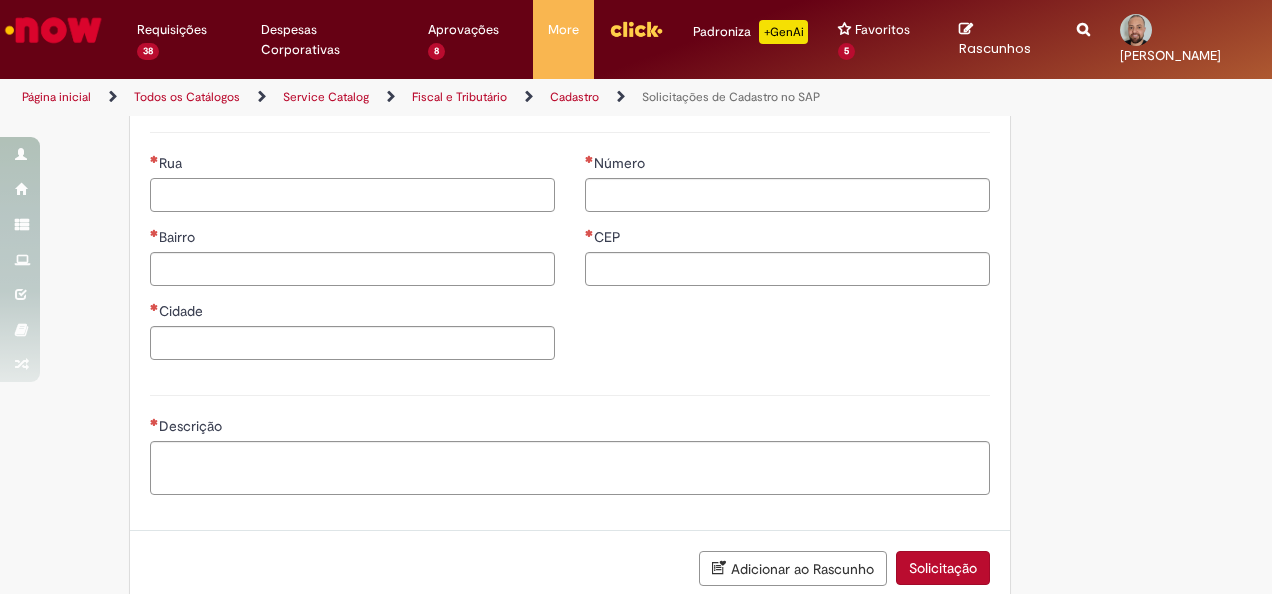 click on "Rua" at bounding box center (352, 195) 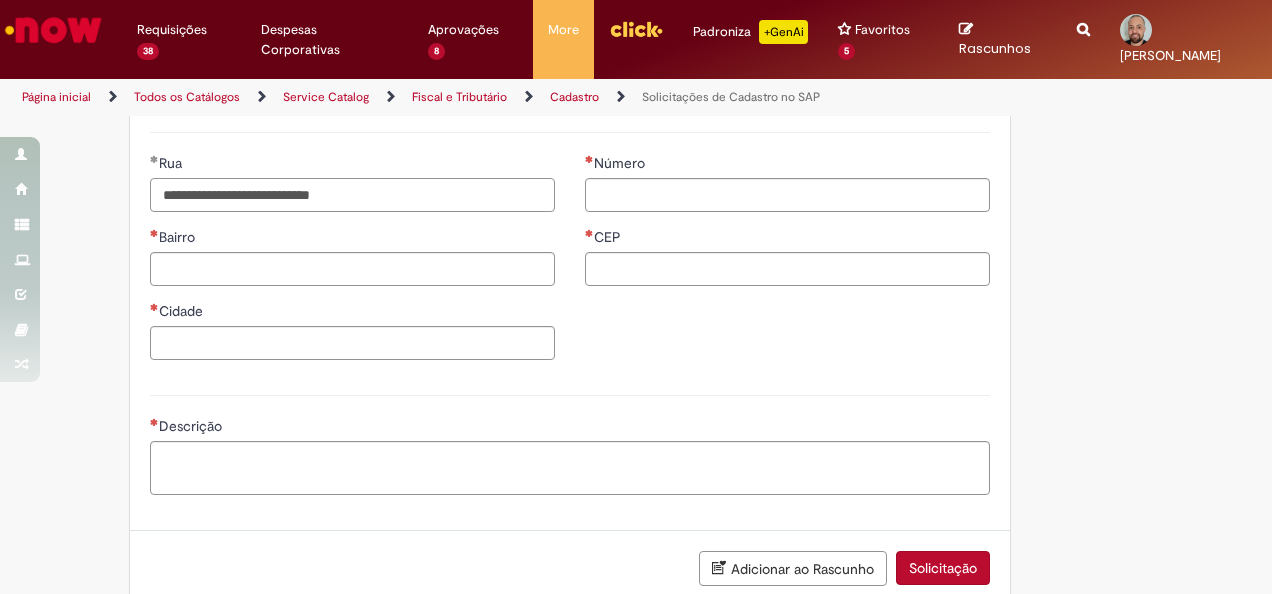 type on "**********" 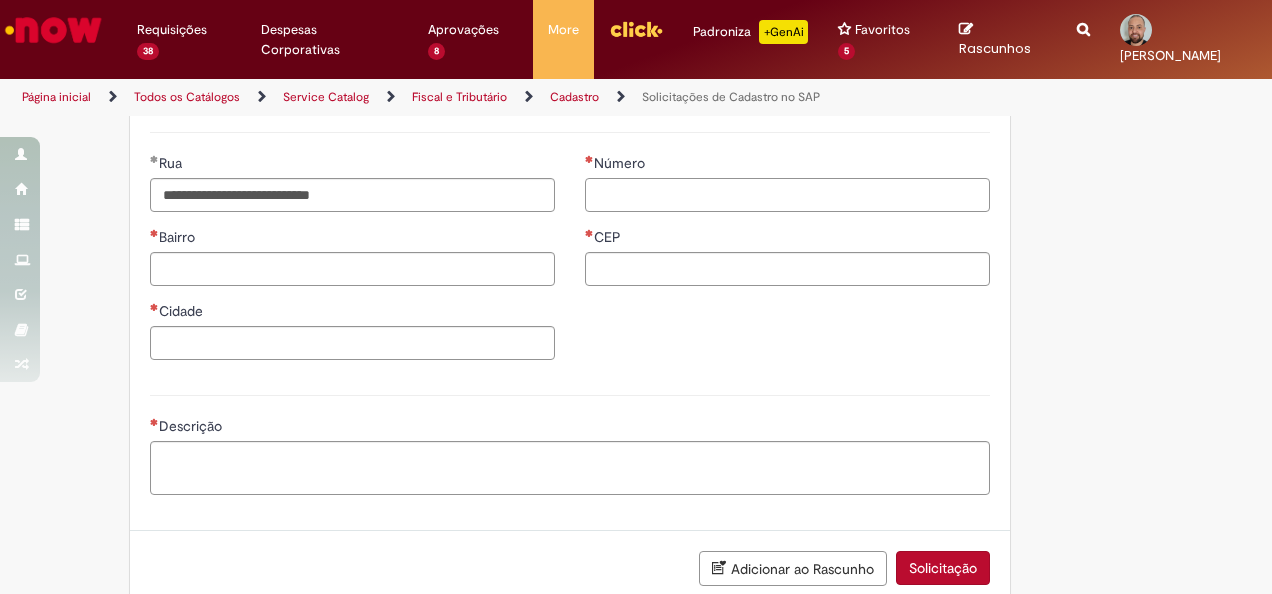 click on "Número" at bounding box center [787, 195] 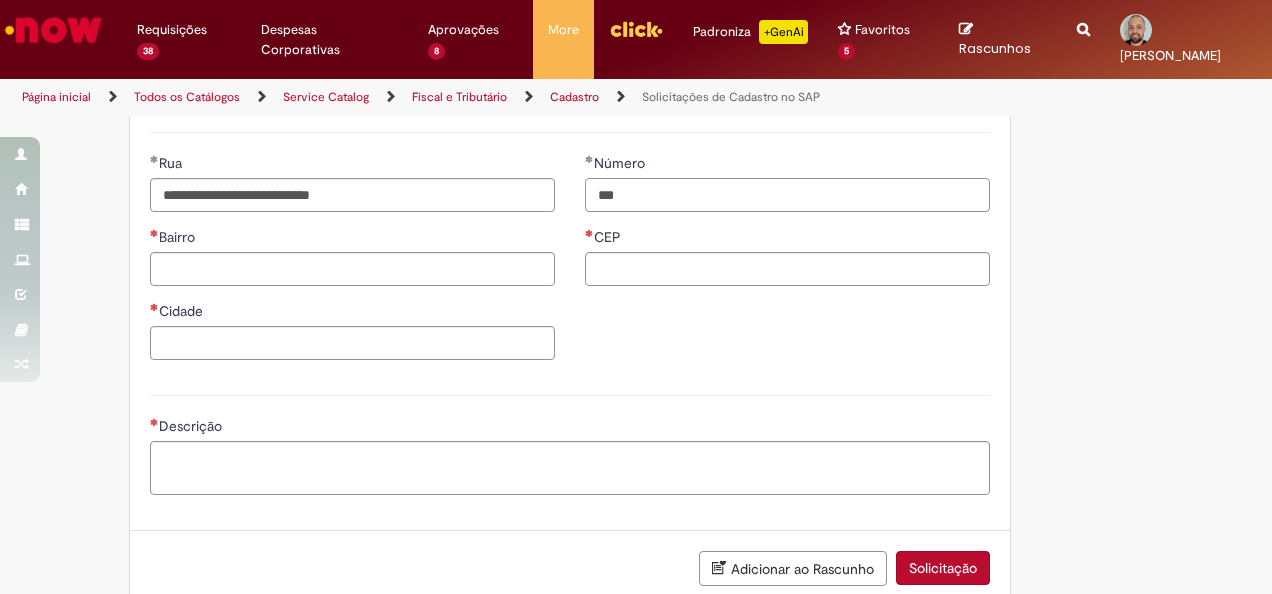 type on "***" 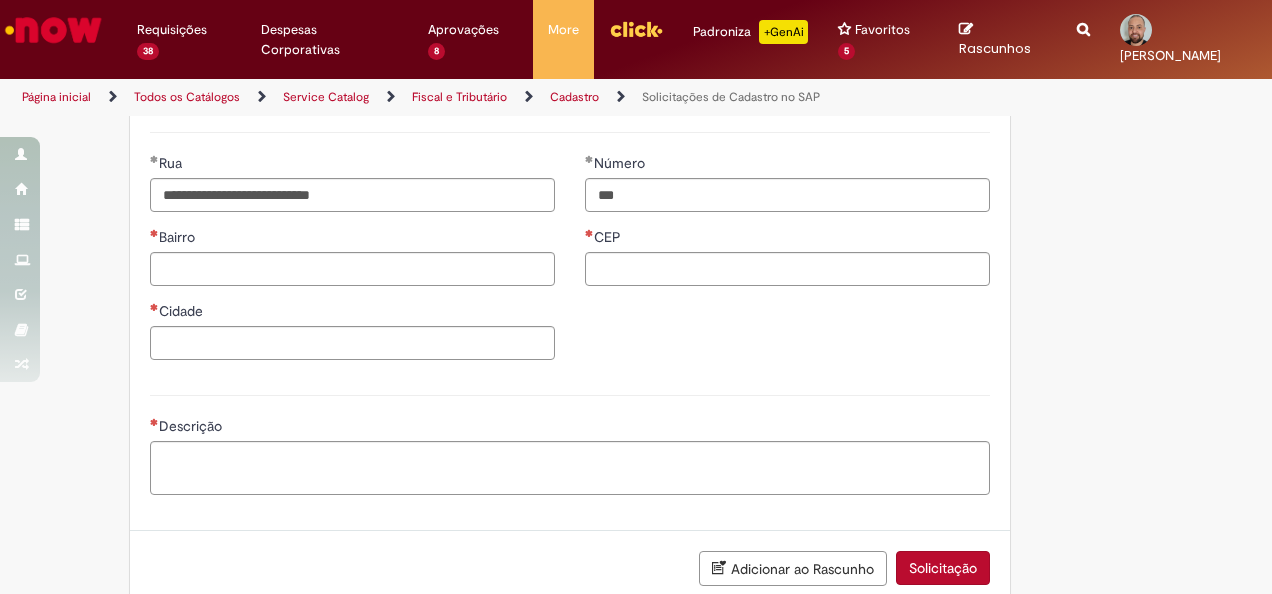 click on "CEP" at bounding box center (787, 239) 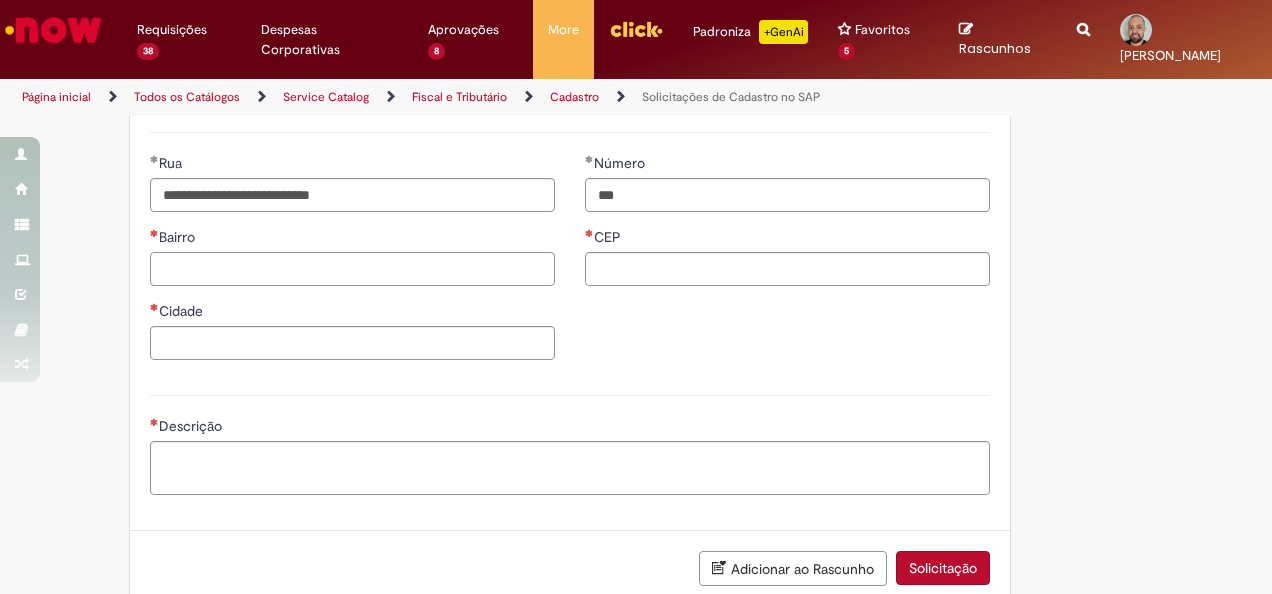 click on "Bairro" at bounding box center (352, 269) 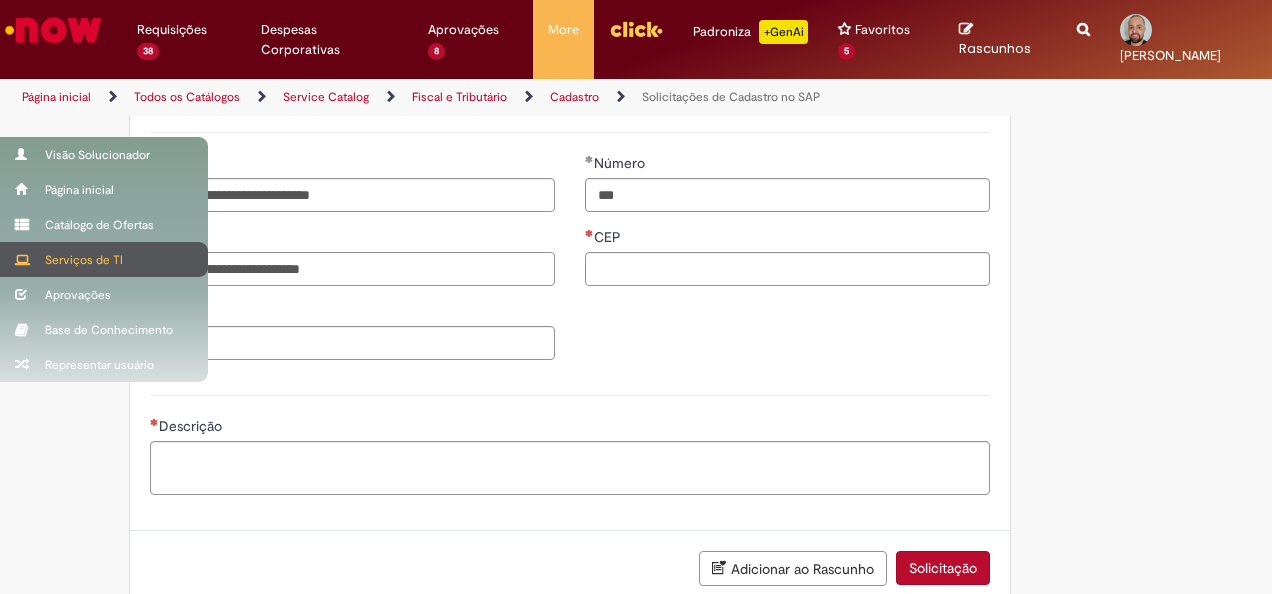 type on "**********" 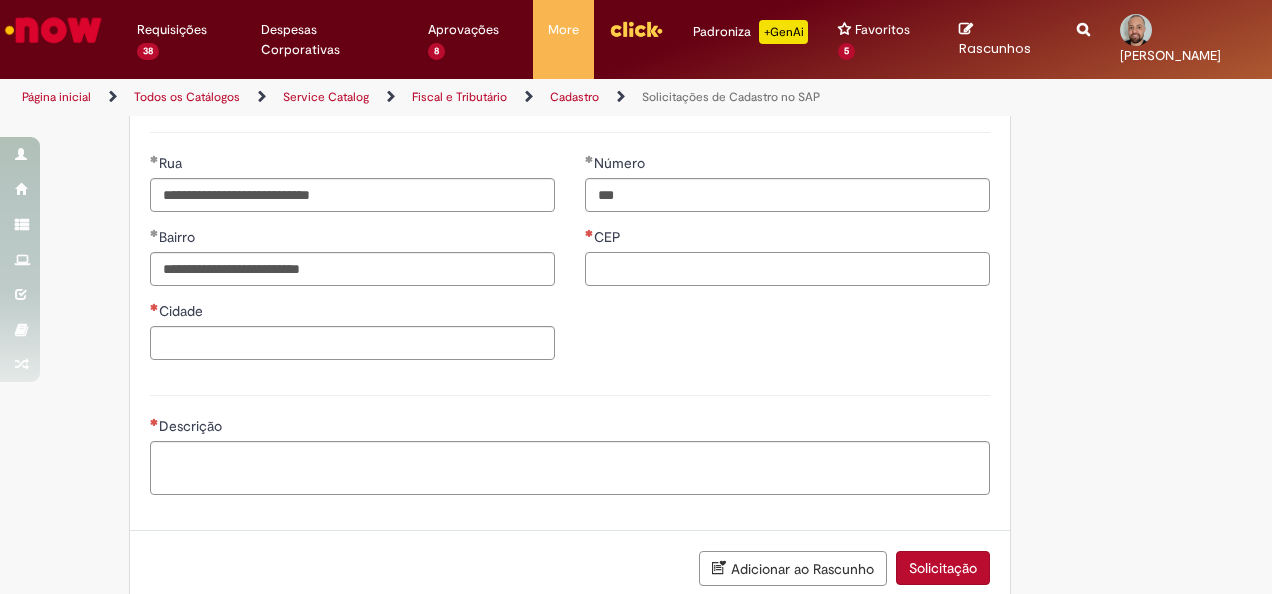 click on "CEP" at bounding box center (787, 269) 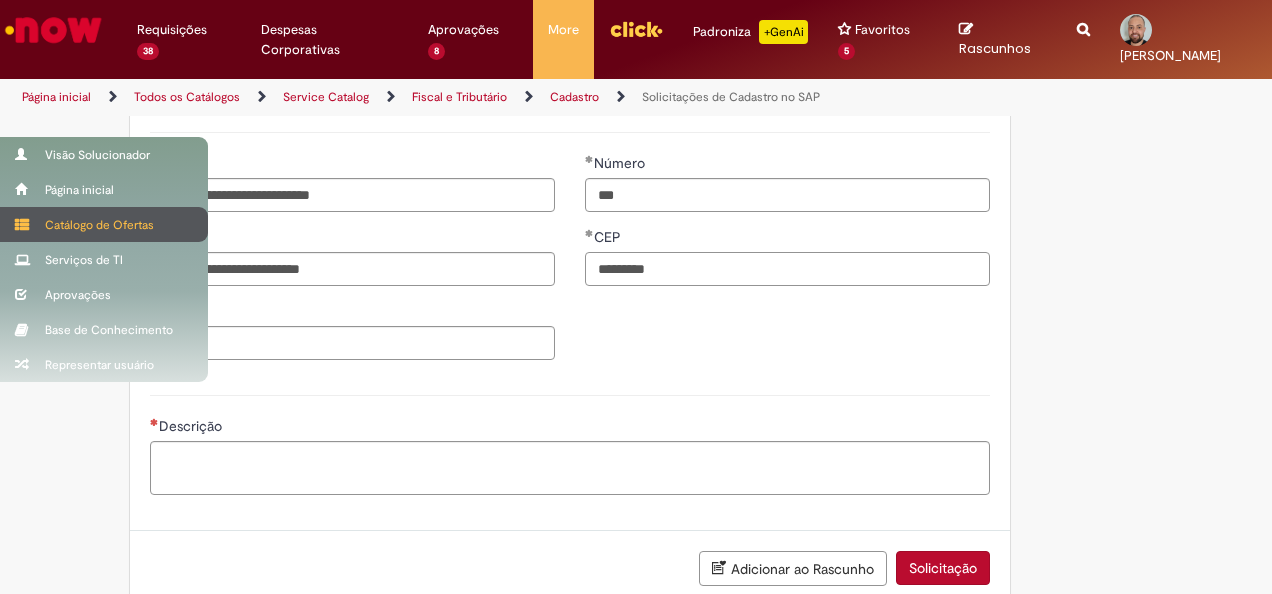 type on "*********" 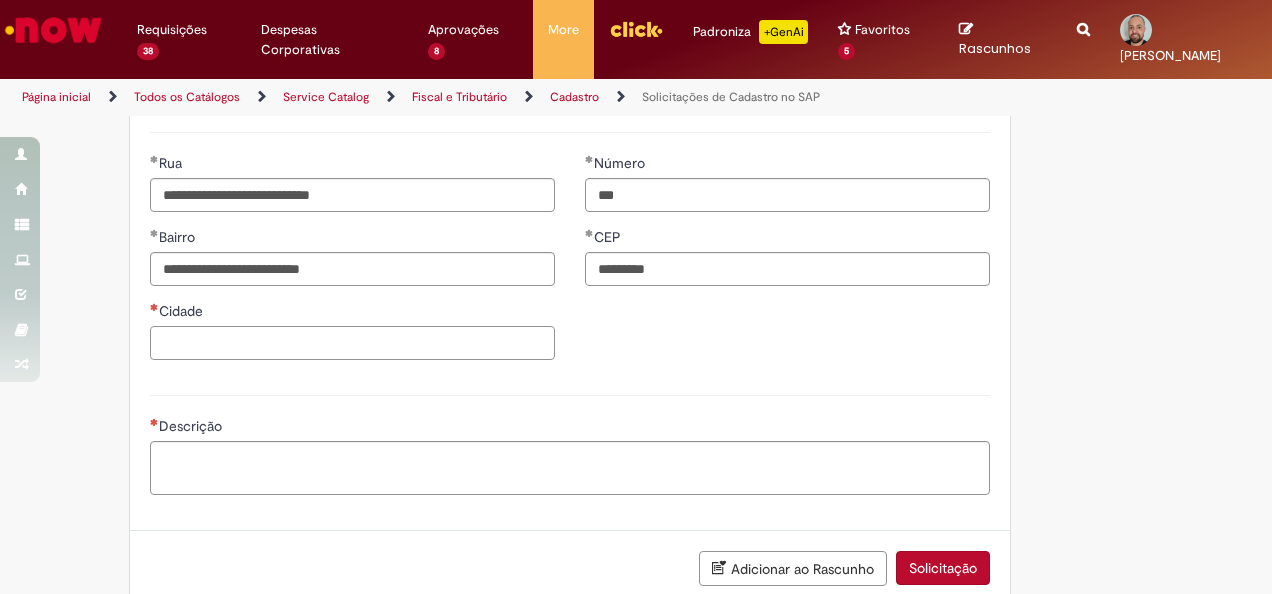 click on "Cidade" at bounding box center [352, 343] 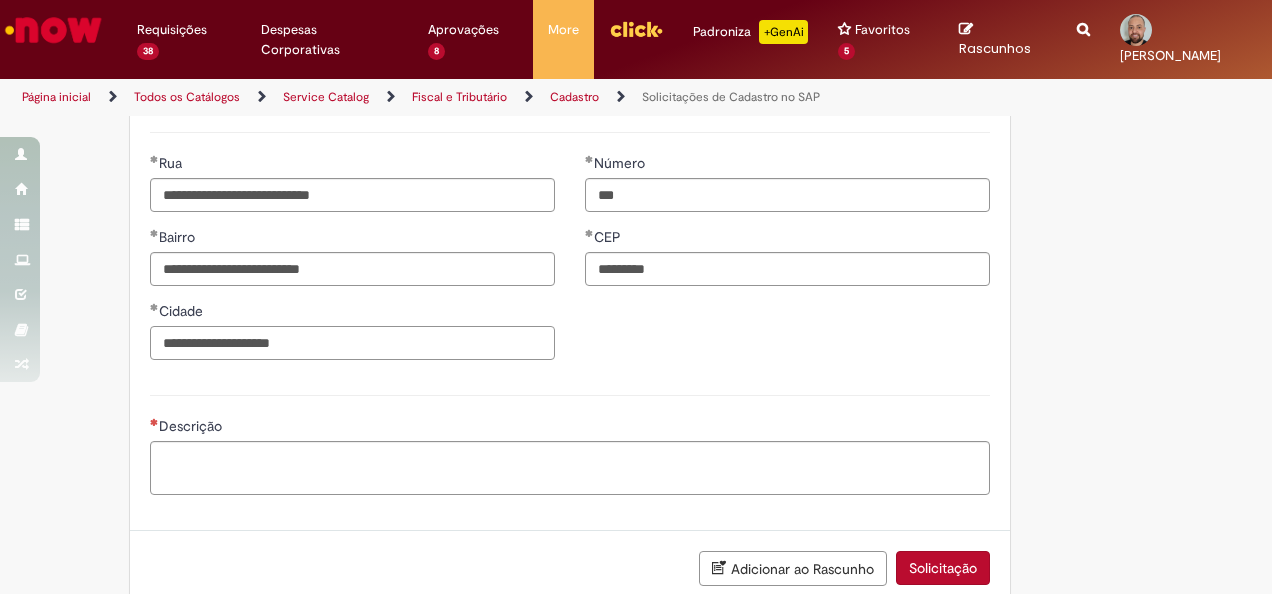 type on "**********" 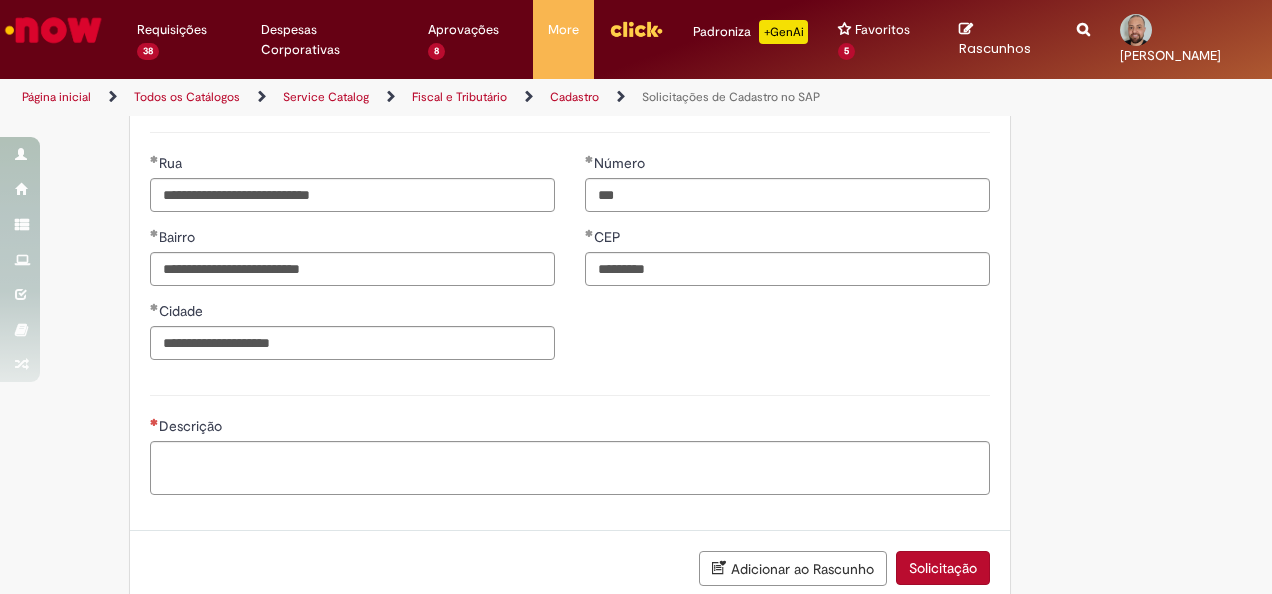 click on "Descrição" at bounding box center (570, 442) 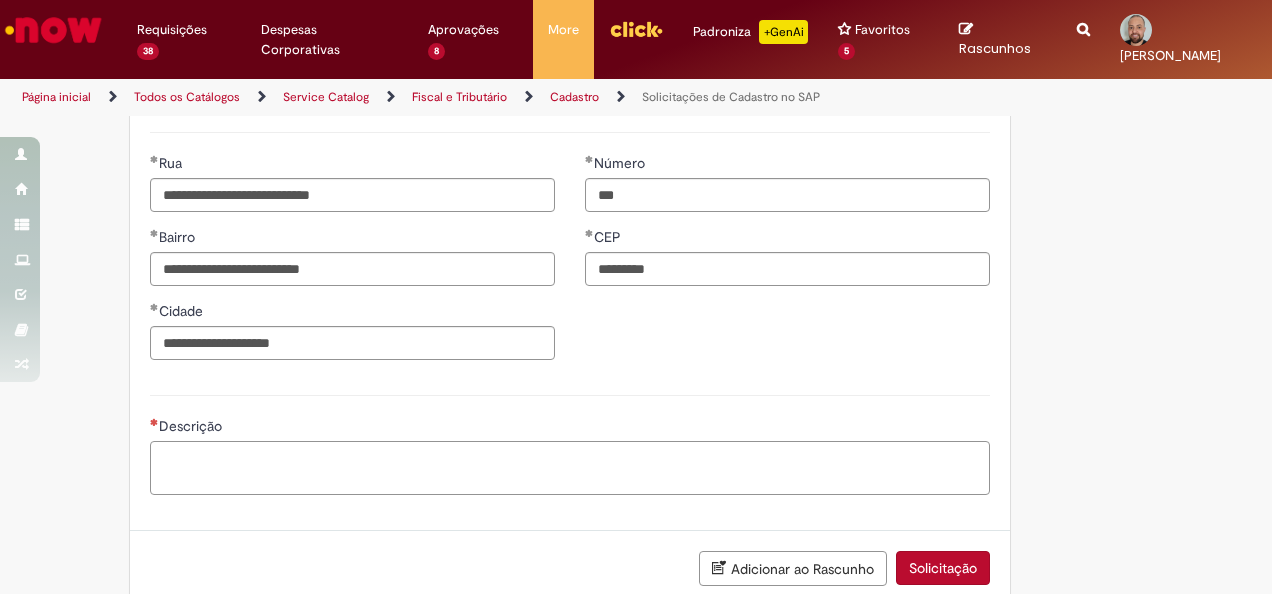 click on "Descrição" at bounding box center (570, 467) 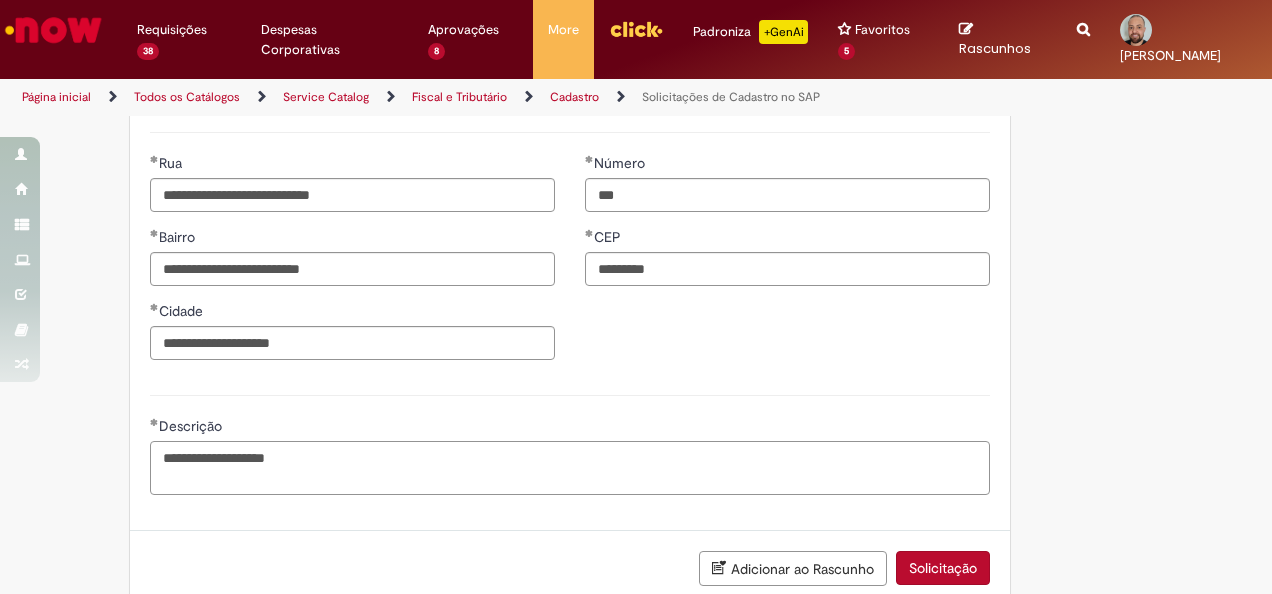 type on "**********" 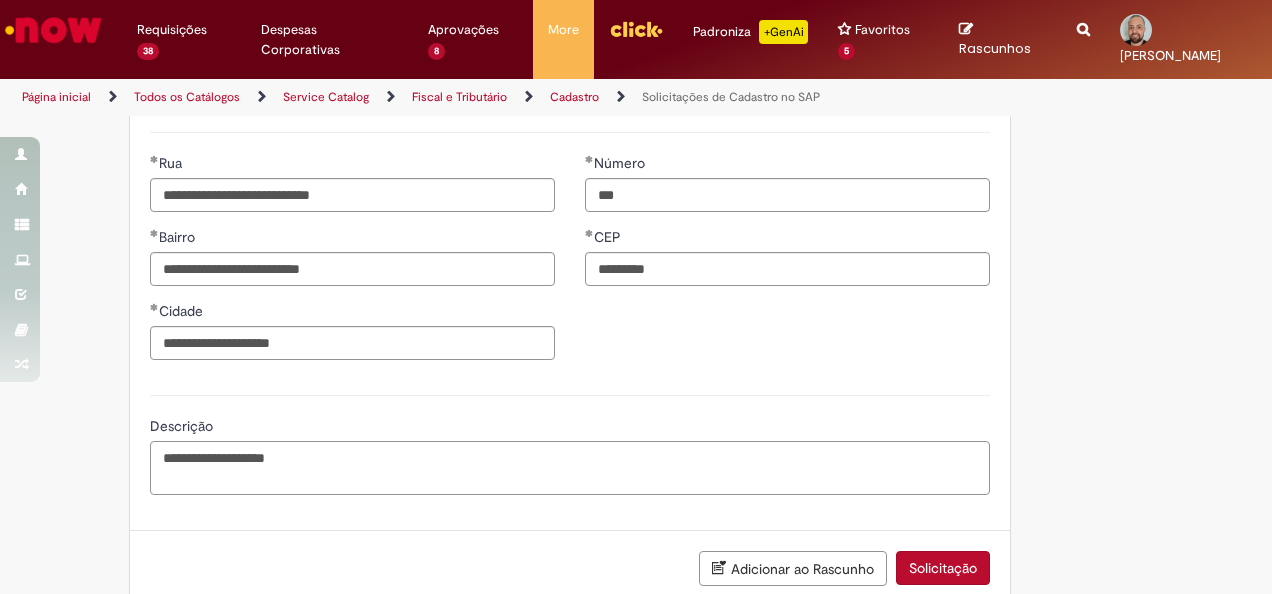 scroll, scrollTop: 1100, scrollLeft: 0, axis: vertical 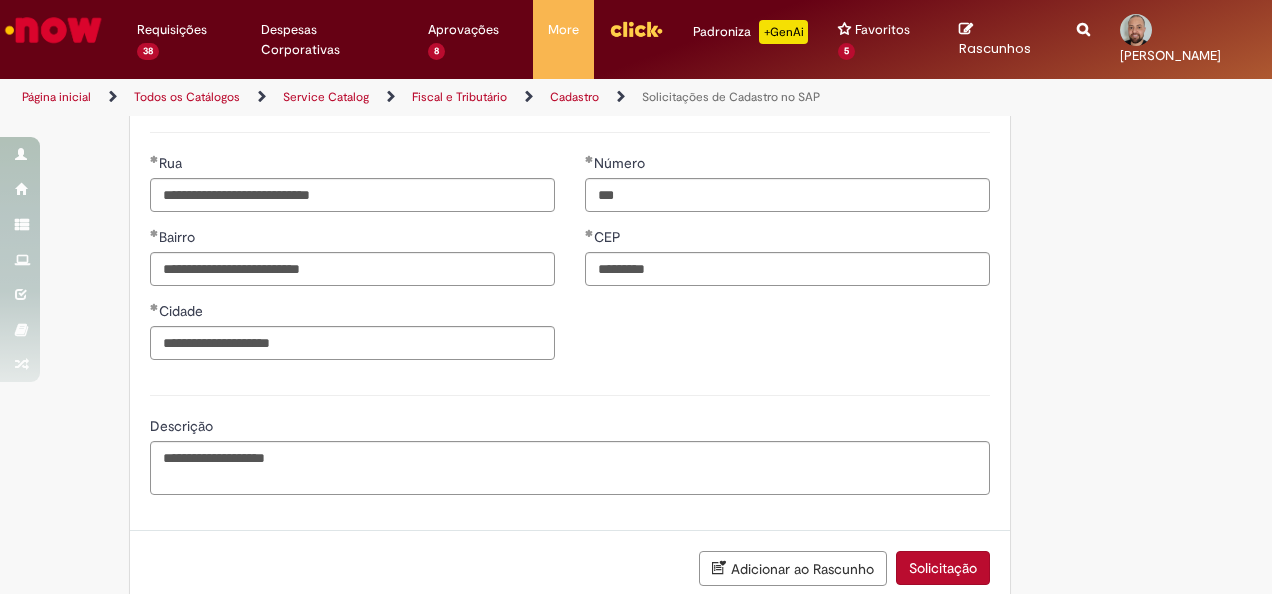 click on "Solicitação" at bounding box center [943, 568] 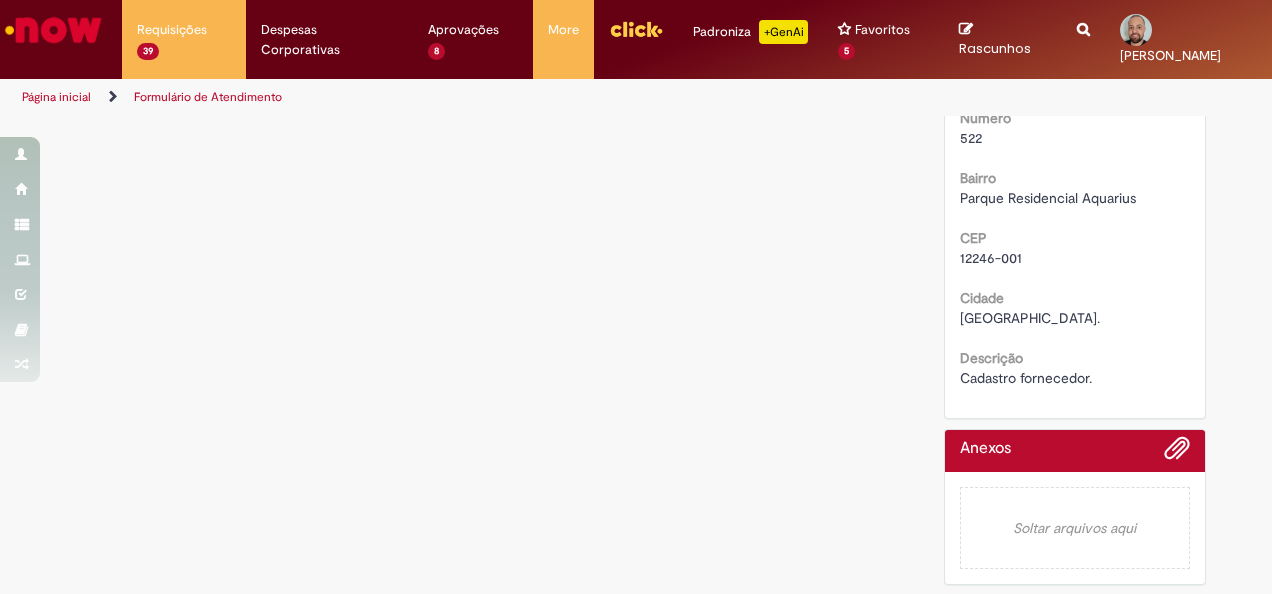 scroll, scrollTop: 0, scrollLeft: 0, axis: both 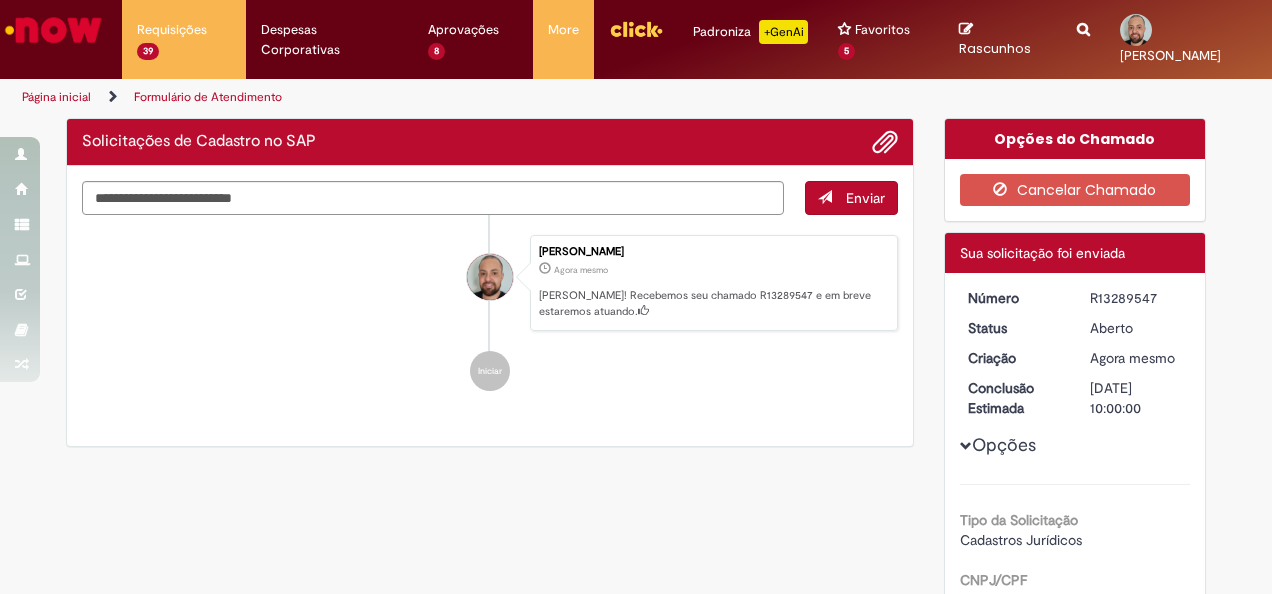 click on "R13289547" at bounding box center (1136, 298) 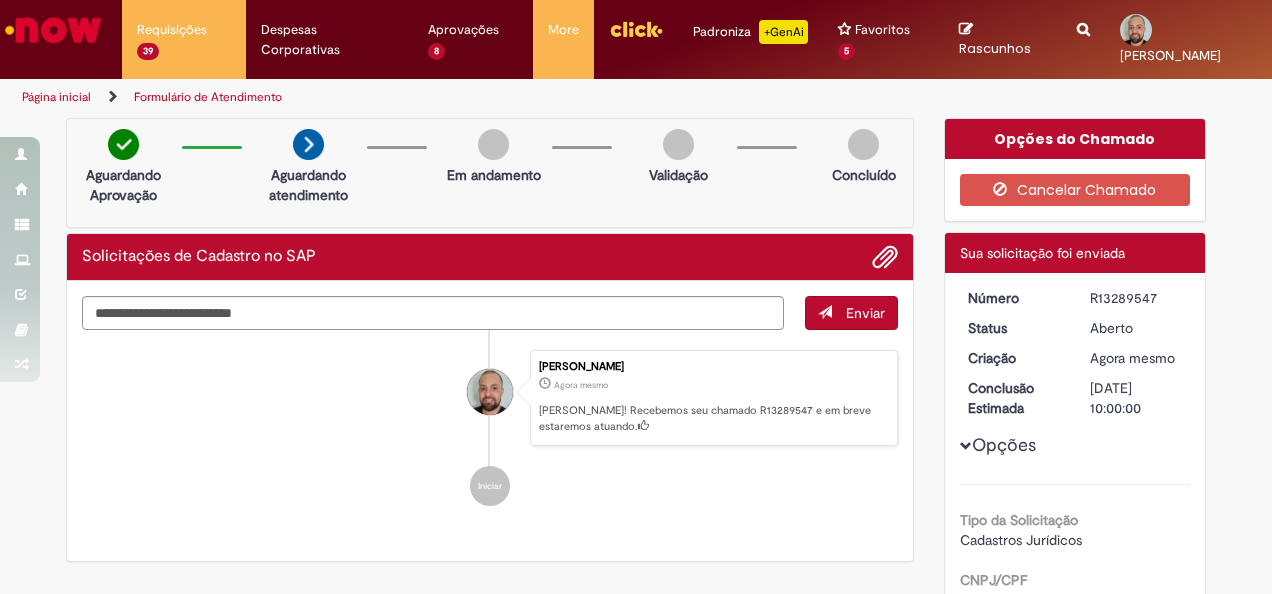 copy on "R13289547" 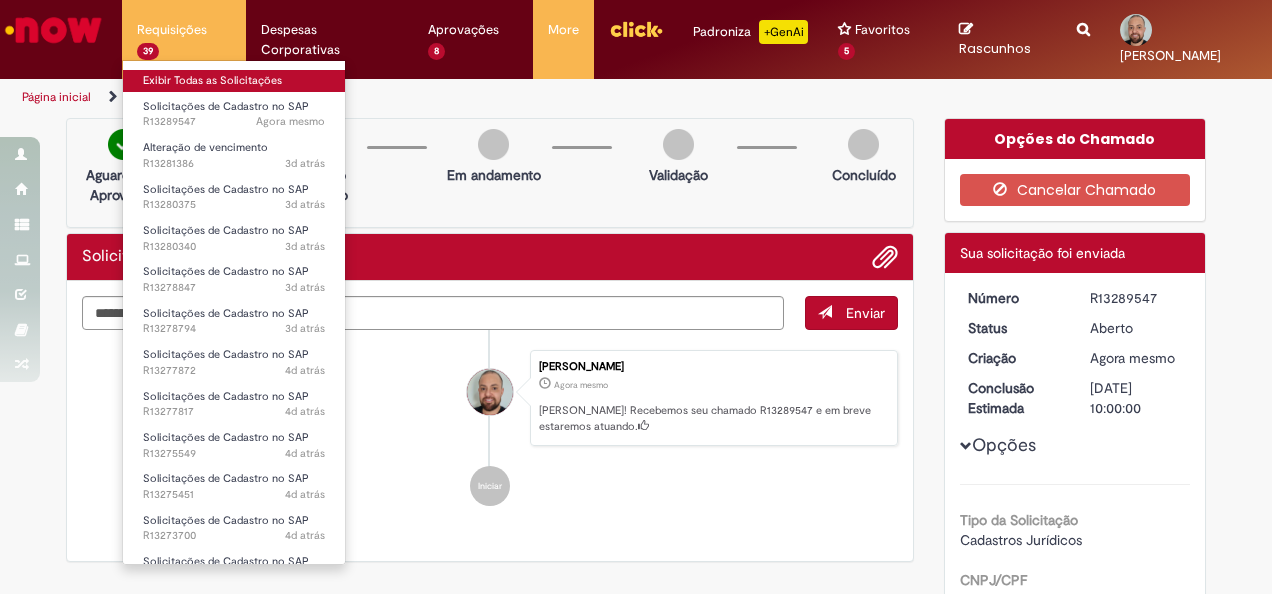 drag, startPoint x: 180, startPoint y: 74, endPoint x: 47, endPoint y: 74, distance: 133 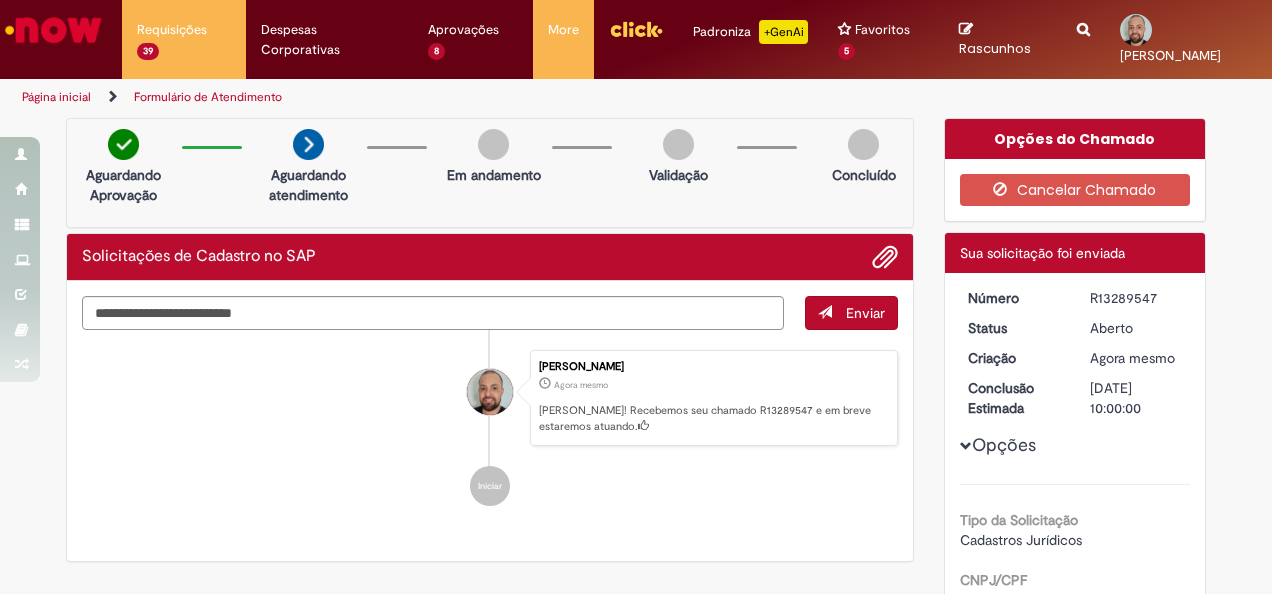 click on "Exibir Todas as Solicitações" at bounding box center [0, 0] 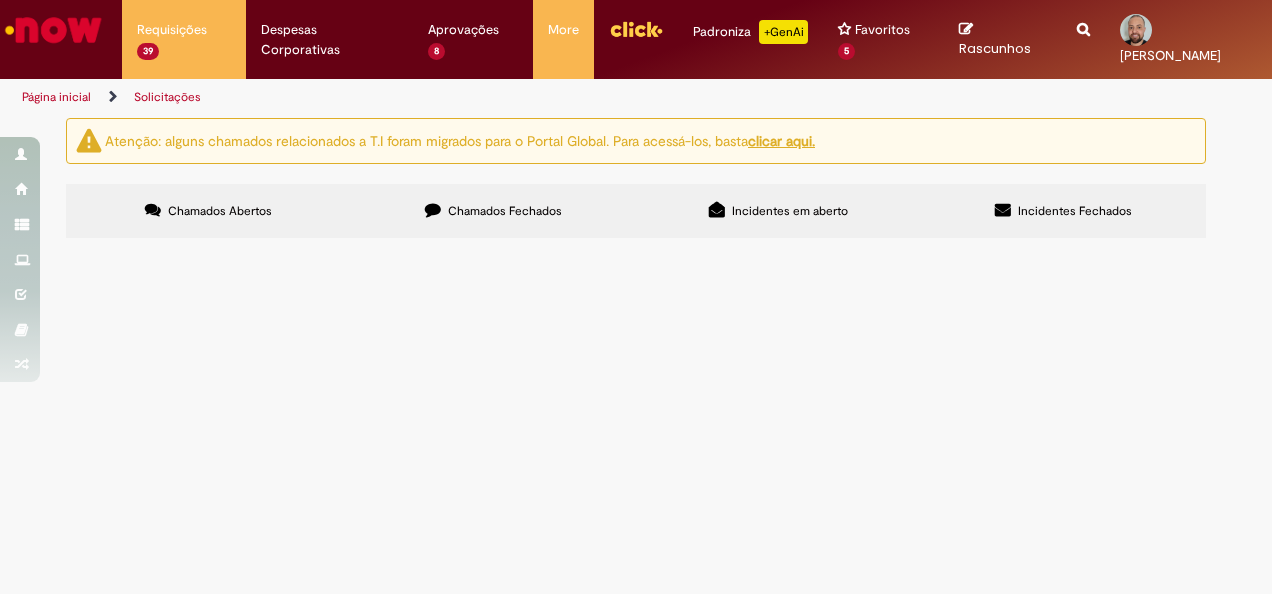 drag, startPoint x: 962, startPoint y: 296, endPoint x: 991, endPoint y: 297, distance: 29.017237 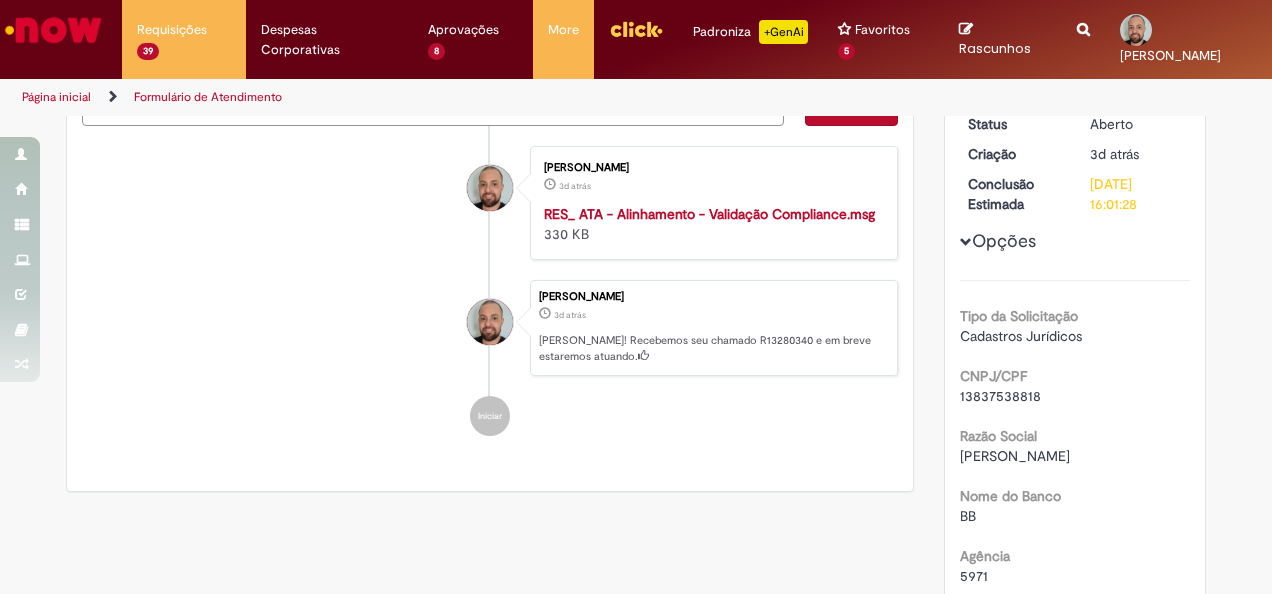 scroll, scrollTop: 0, scrollLeft: 0, axis: both 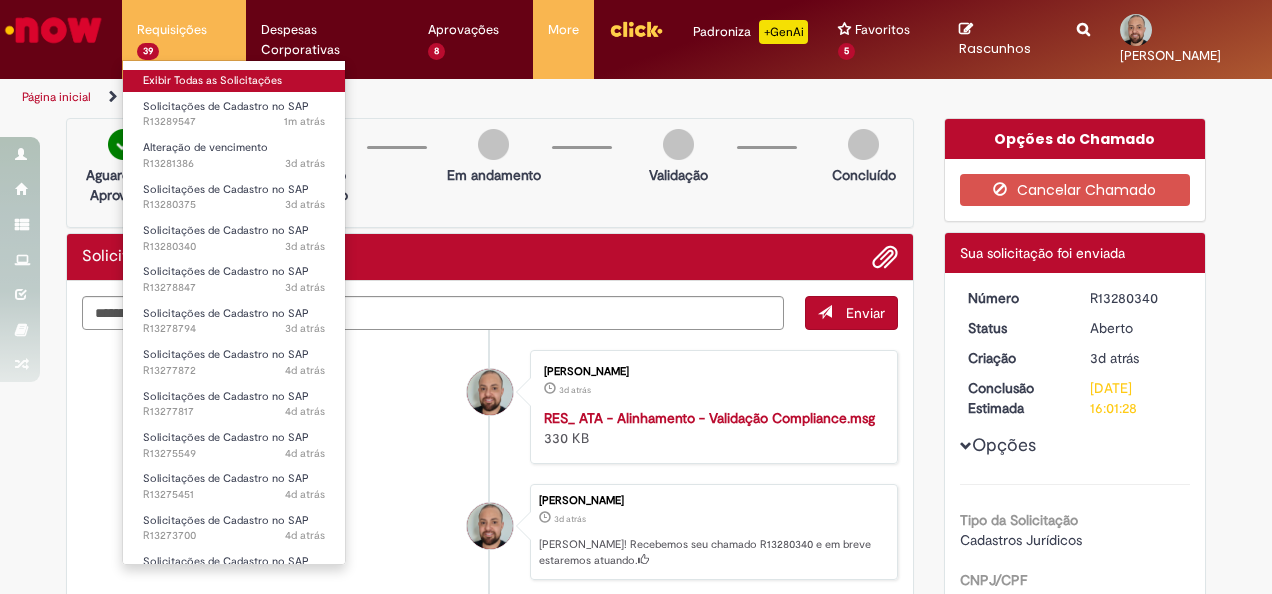 click on "Exibir Todas as Solicitações" at bounding box center (234, 81) 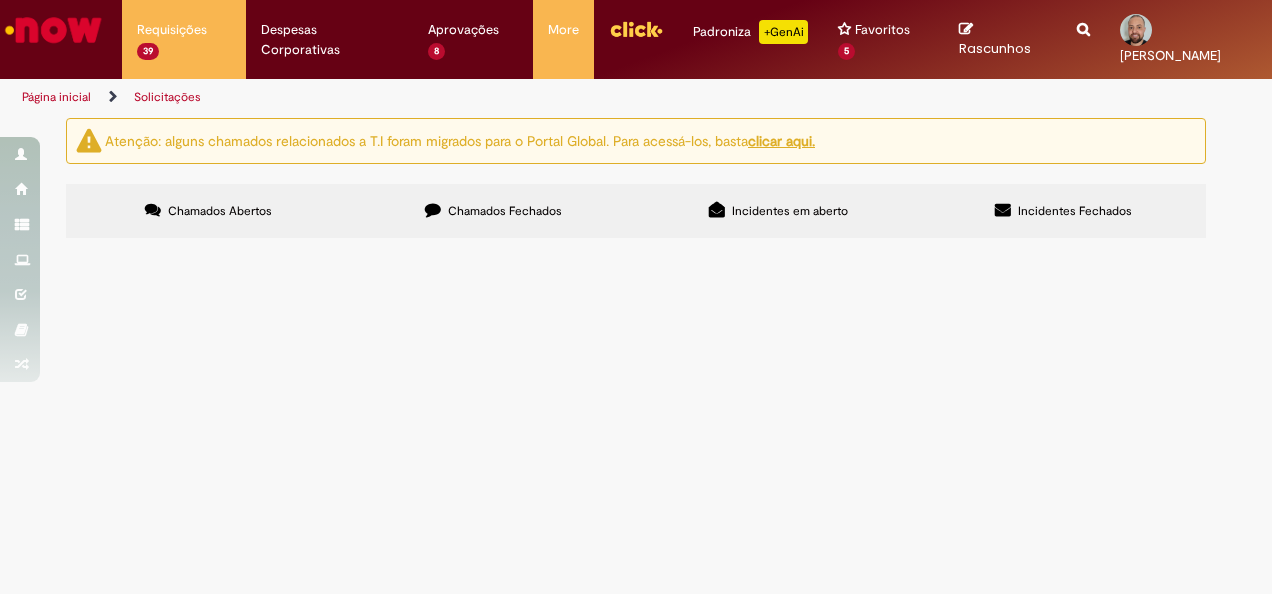 click on "Solicitações de Cadastro no SAP" at bounding box center (0, 0) 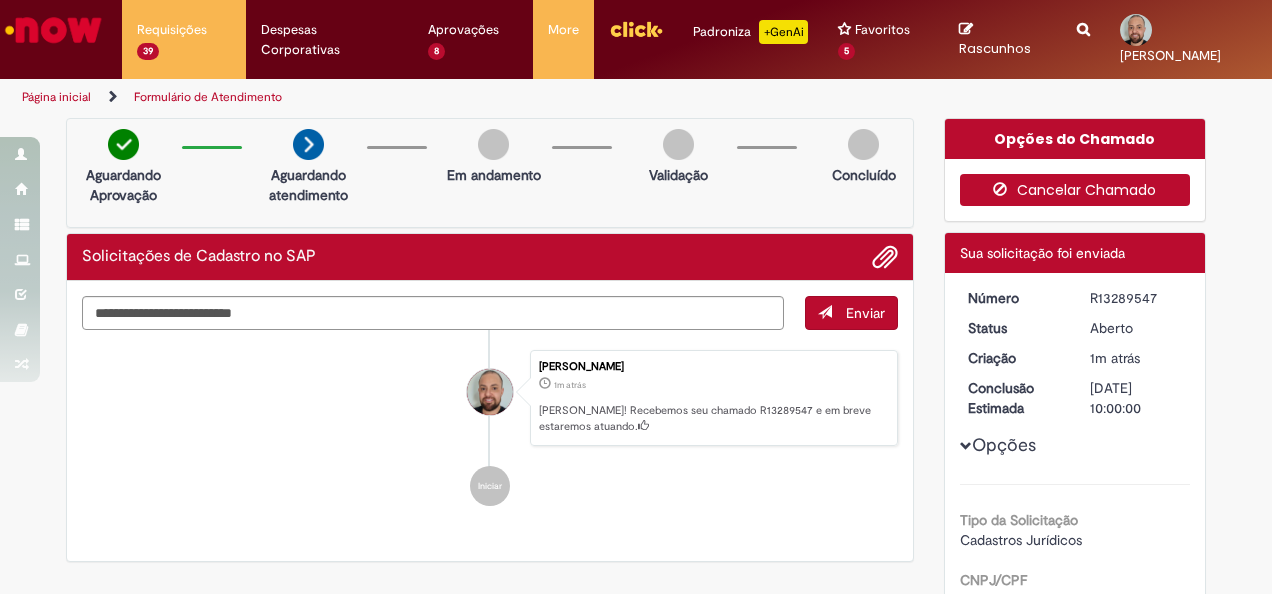 click on "Cancelar Chamado" at bounding box center [1075, 190] 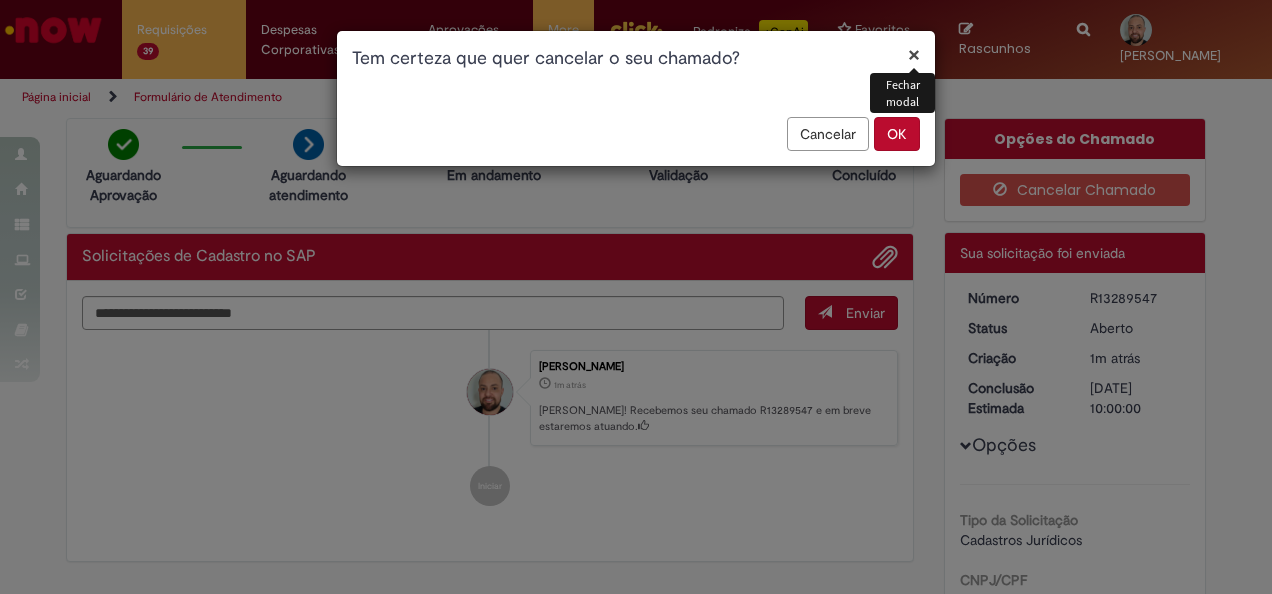 click on "OK" at bounding box center (897, 134) 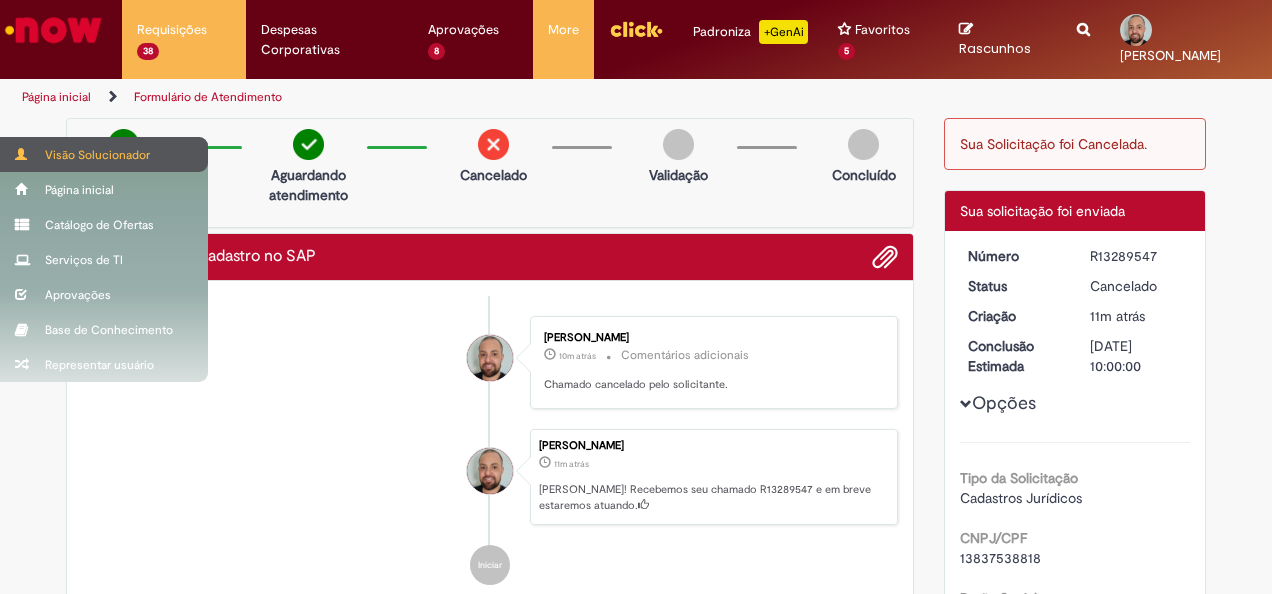 click on "Visão Solucionador" at bounding box center [104, 154] 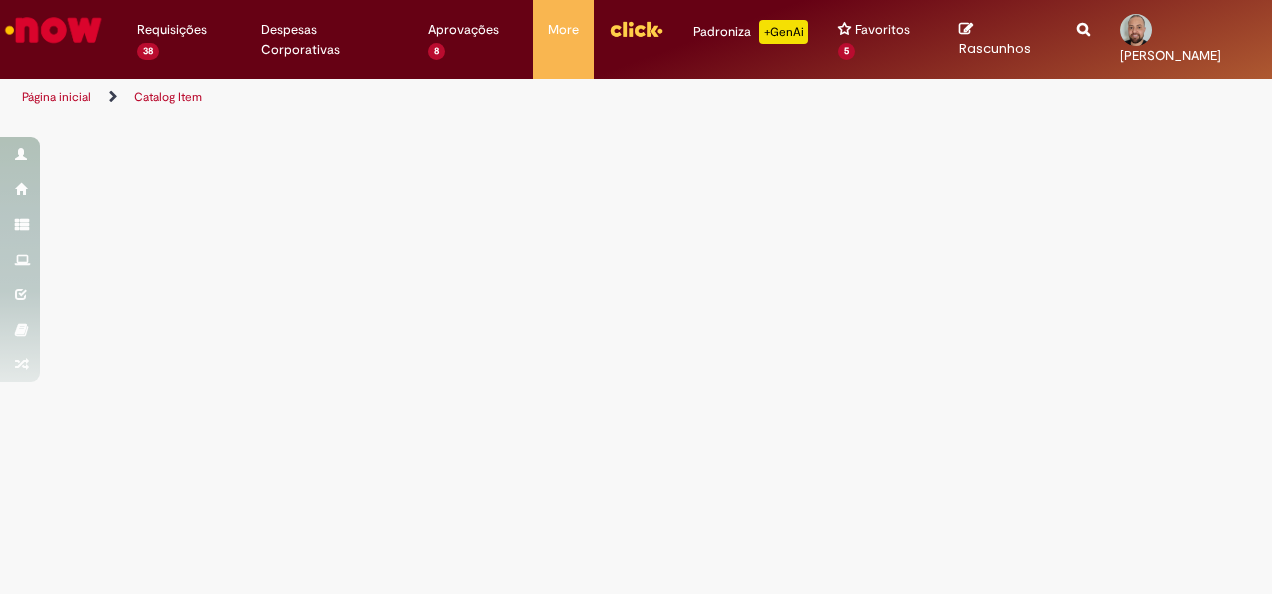 scroll, scrollTop: 0, scrollLeft: 0, axis: both 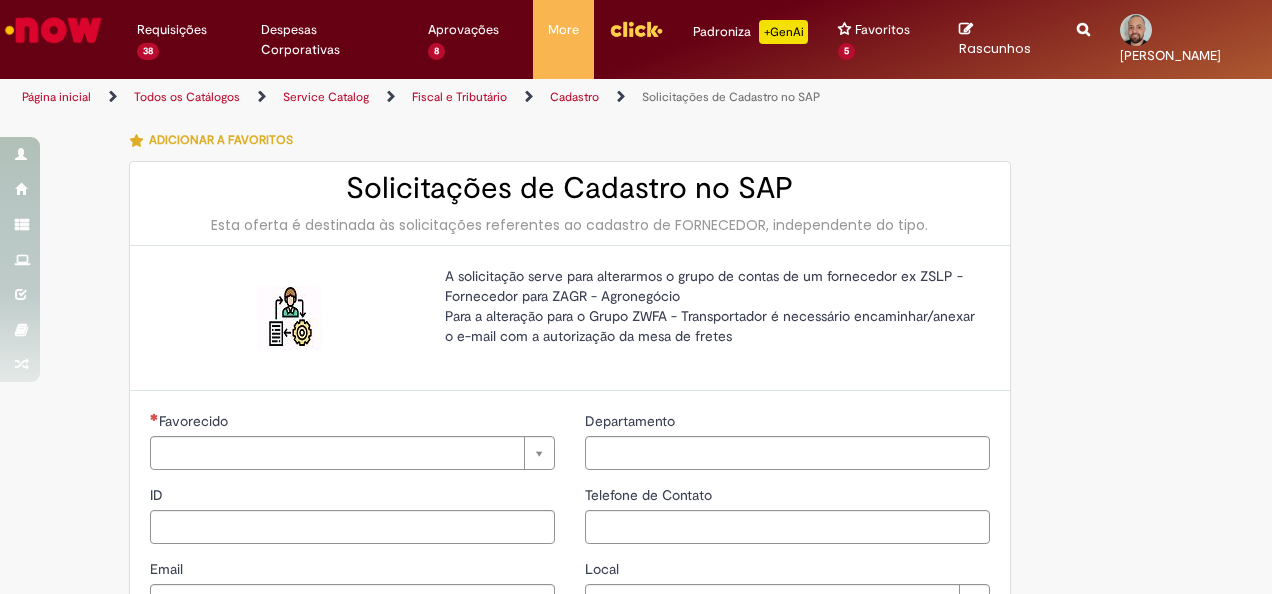 type on "********" 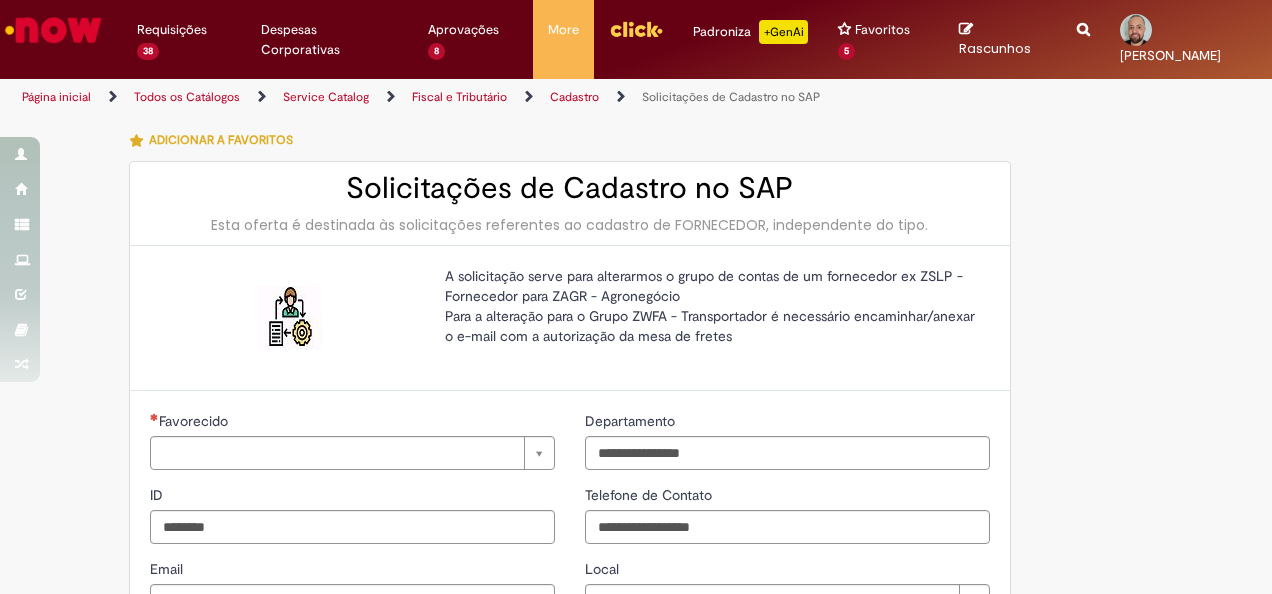 type on "**********" 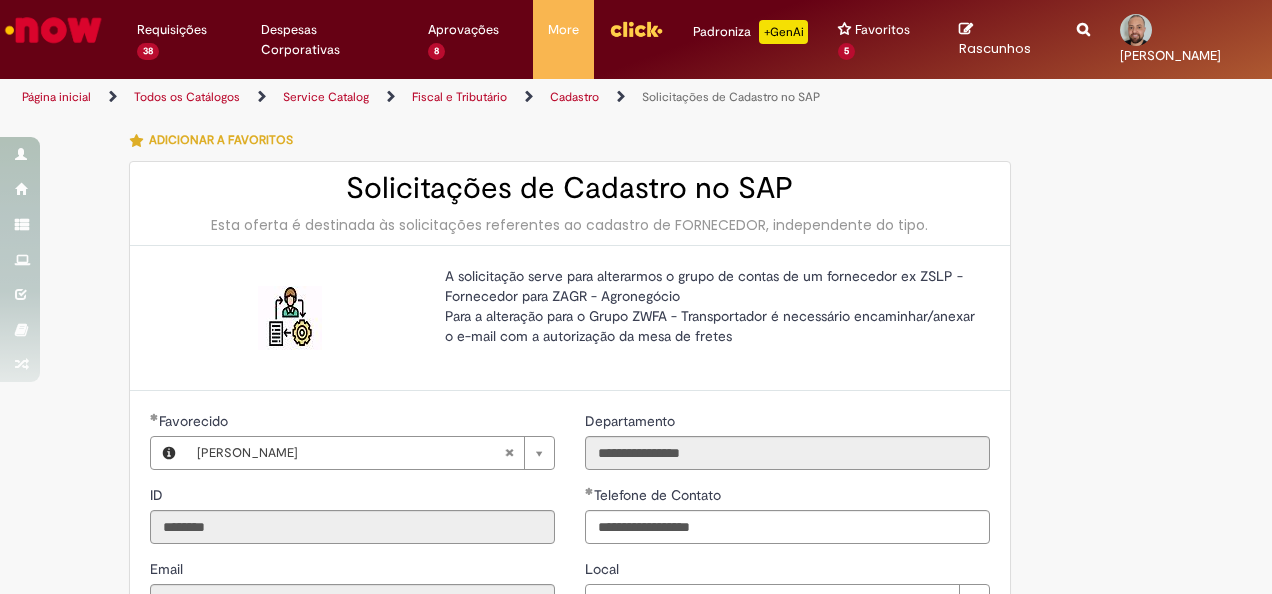 type on "**********" 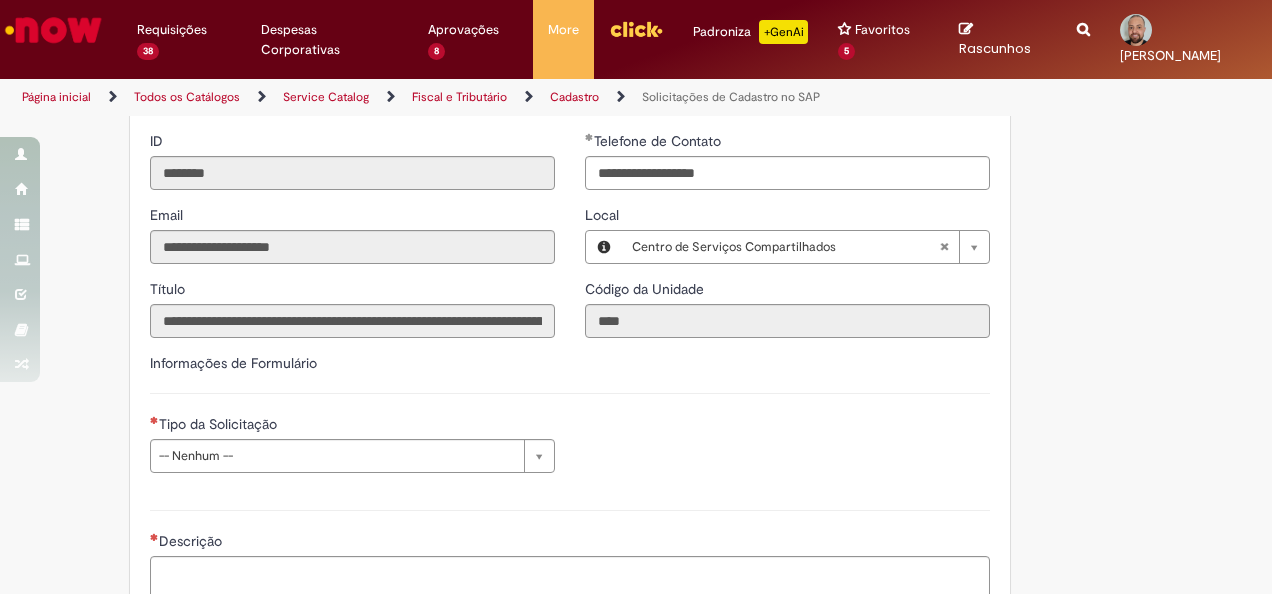 scroll, scrollTop: 400, scrollLeft: 0, axis: vertical 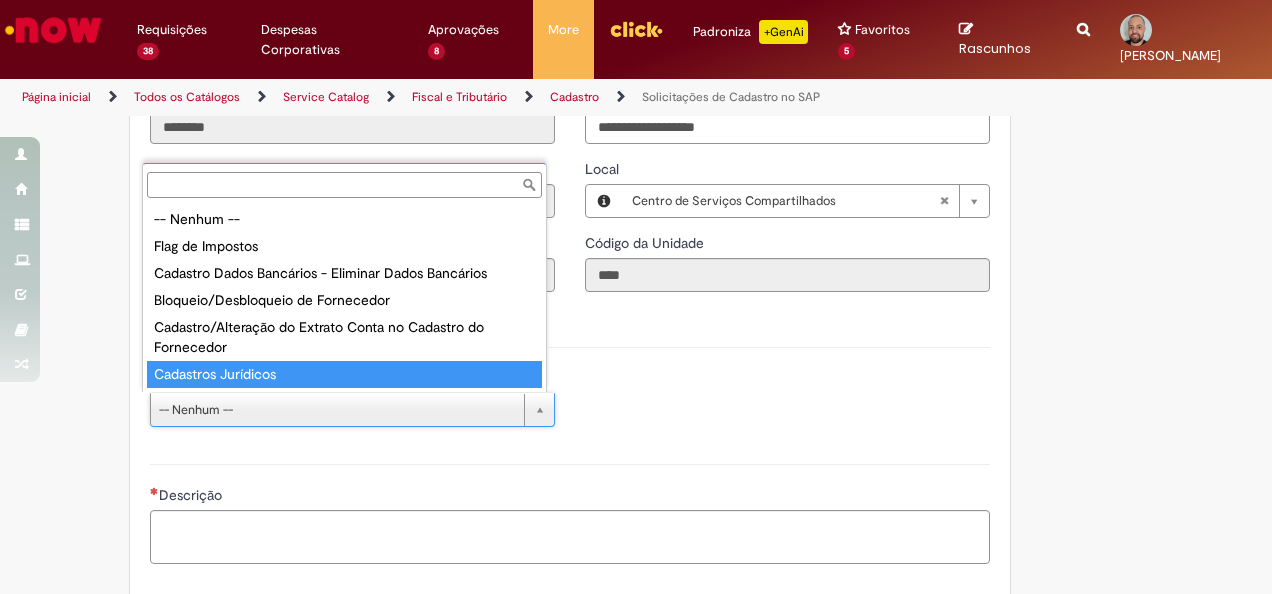 type on "**********" 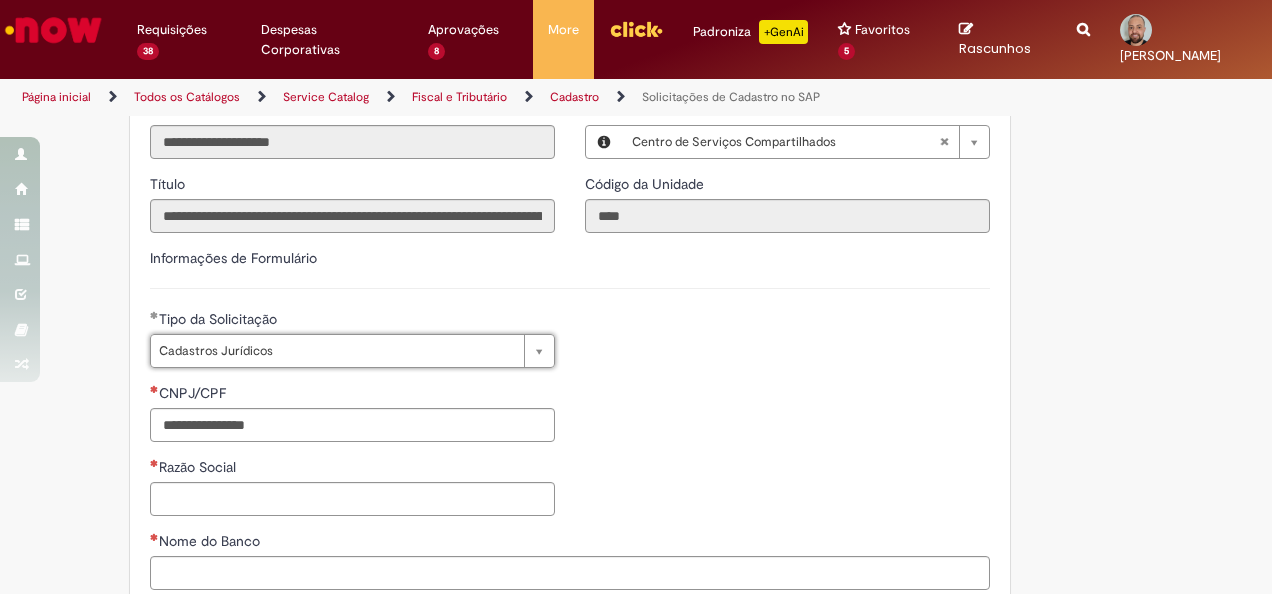 scroll, scrollTop: 500, scrollLeft: 0, axis: vertical 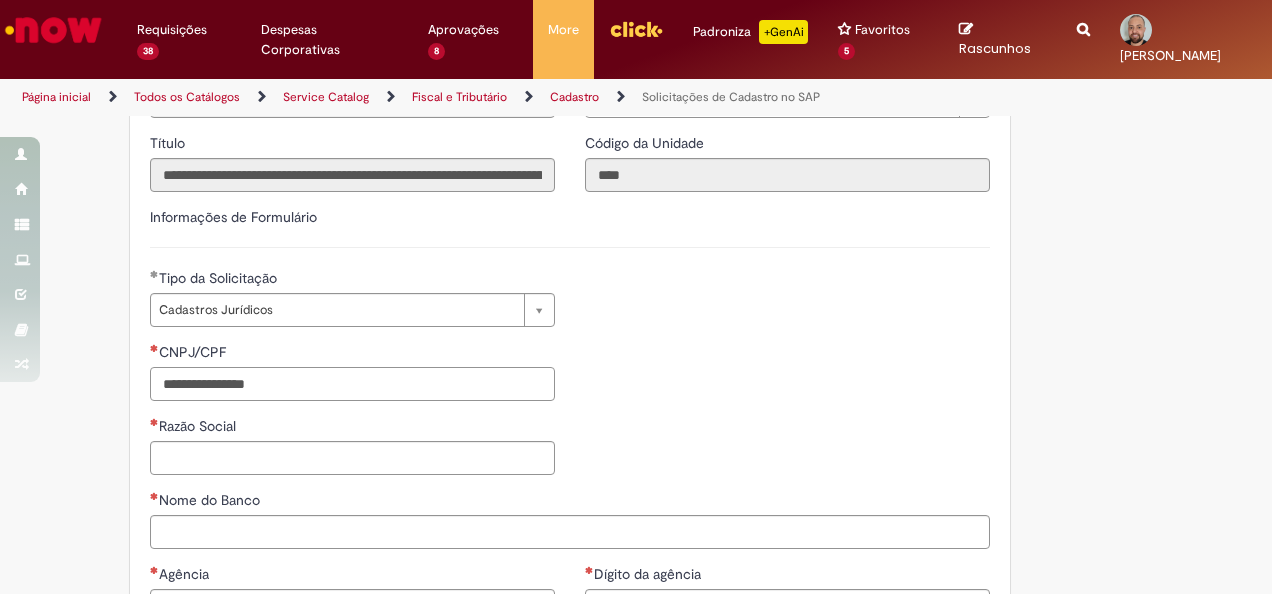 click on "CNPJ/CPF" at bounding box center (352, 384) 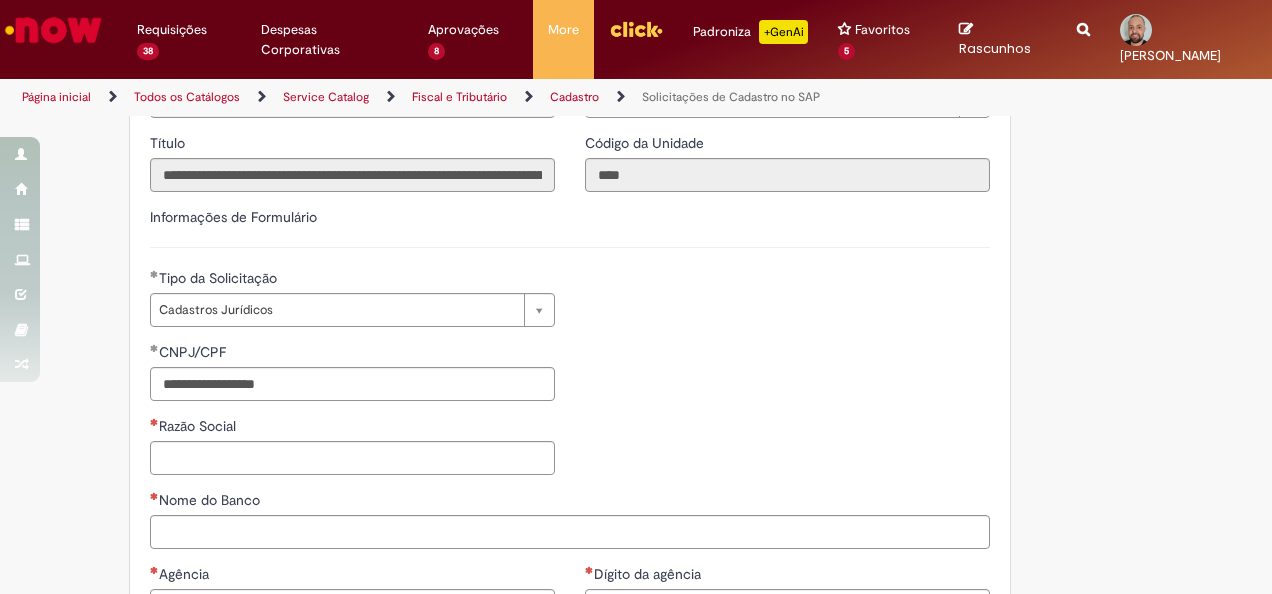 type on "**********" 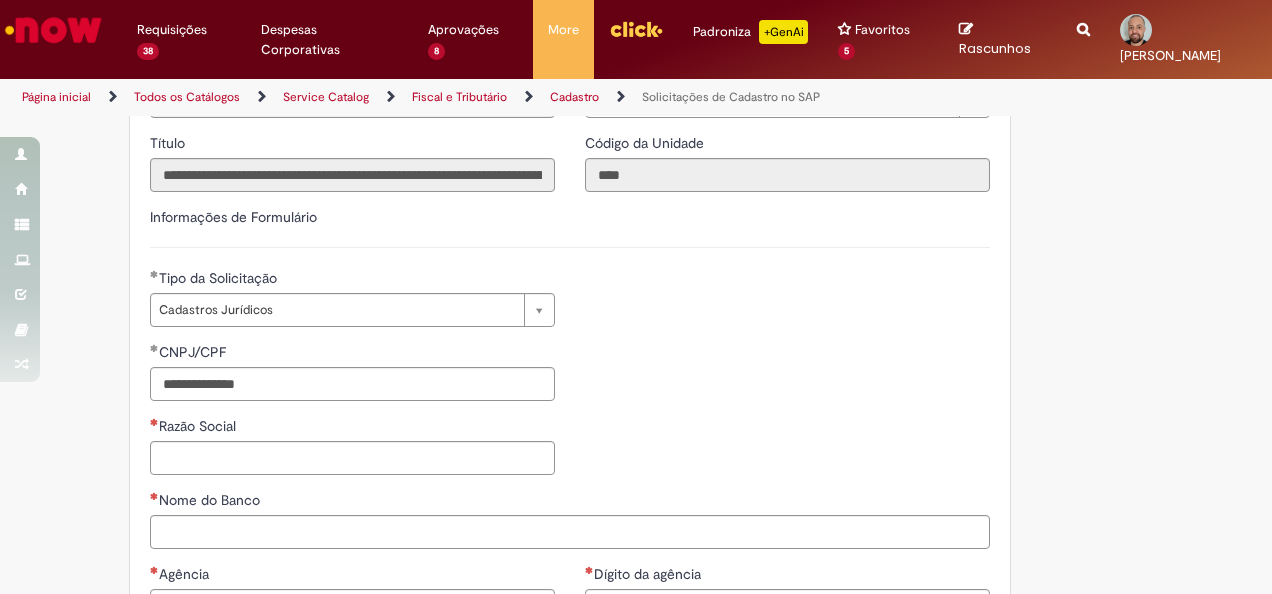 click on "**********" at bounding box center [570, 416] 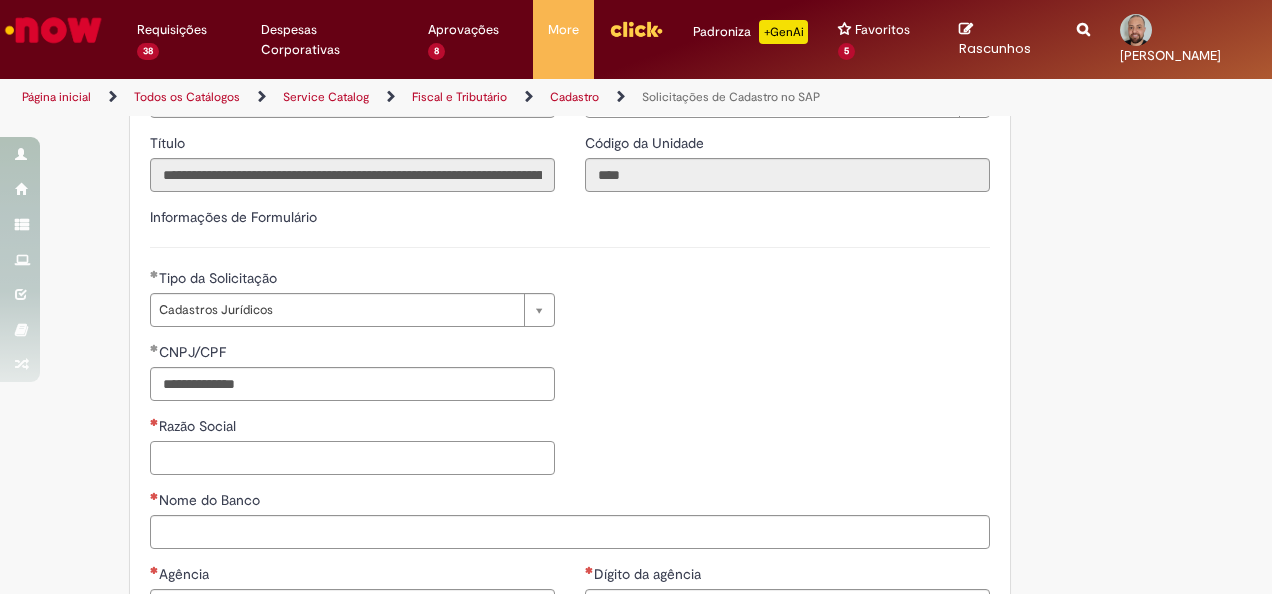 click on "Razão Social" at bounding box center [352, 458] 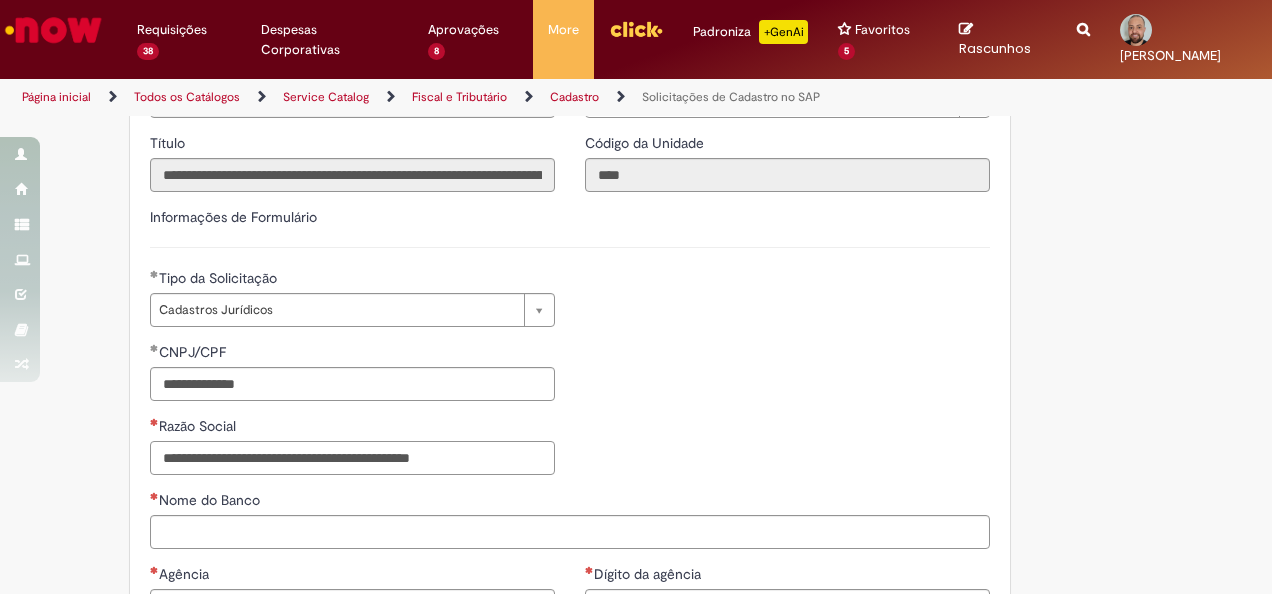 scroll, scrollTop: 0, scrollLeft: 16, axis: horizontal 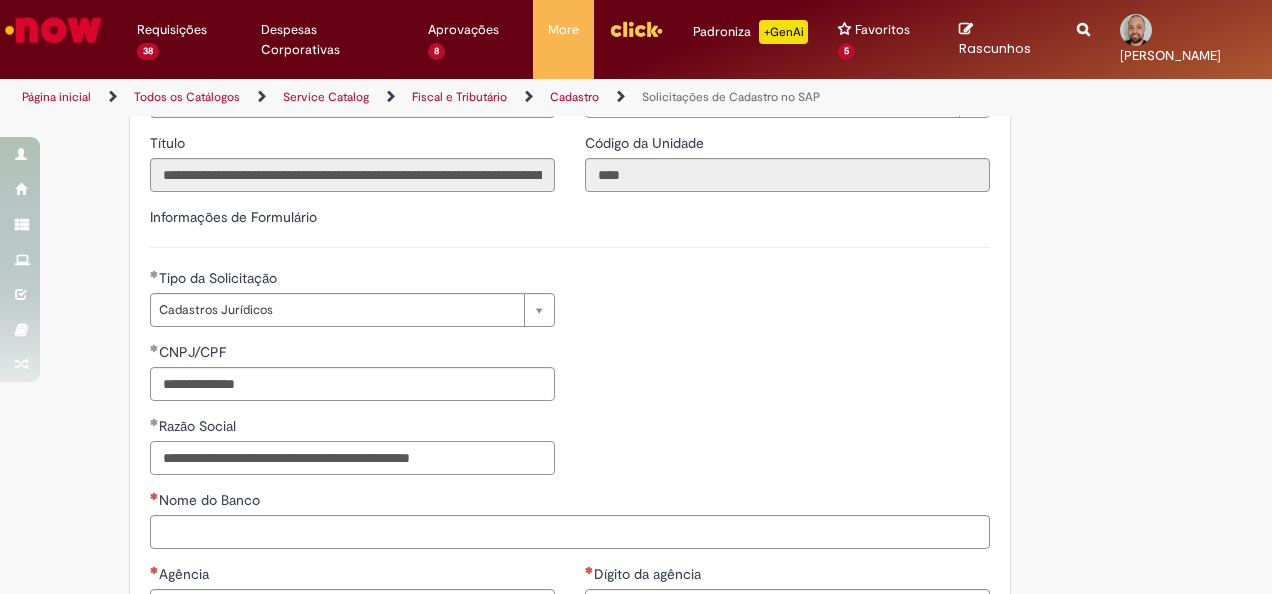 type on "**********" 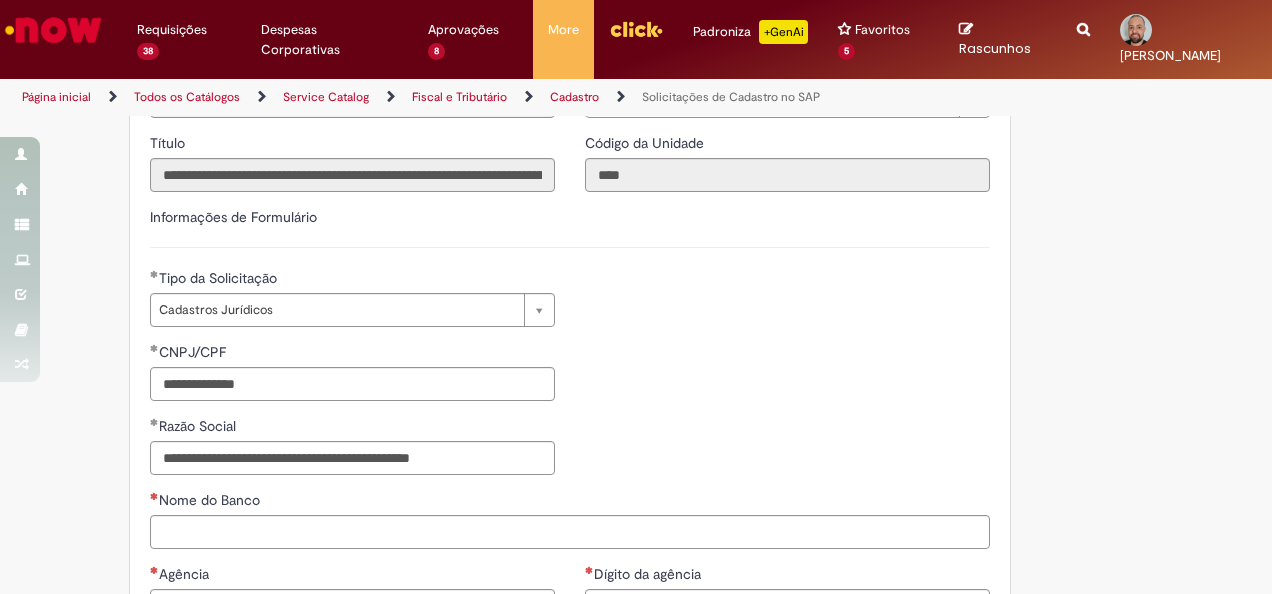 click on "**********" at bounding box center [570, 416] 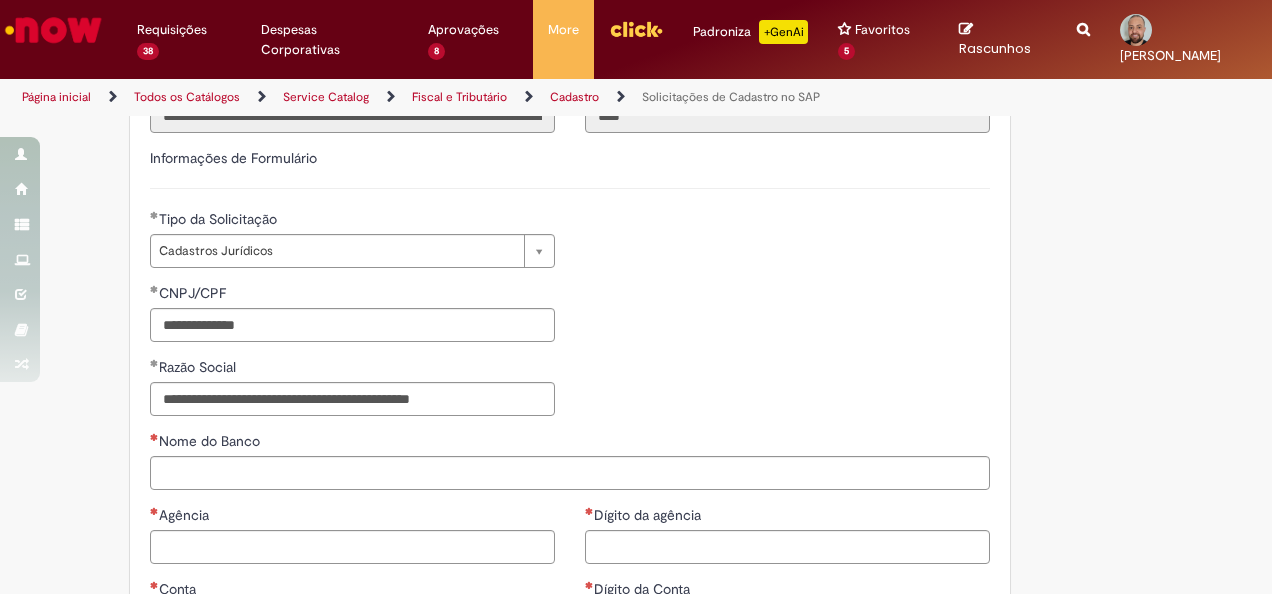 scroll, scrollTop: 600, scrollLeft: 0, axis: vertical 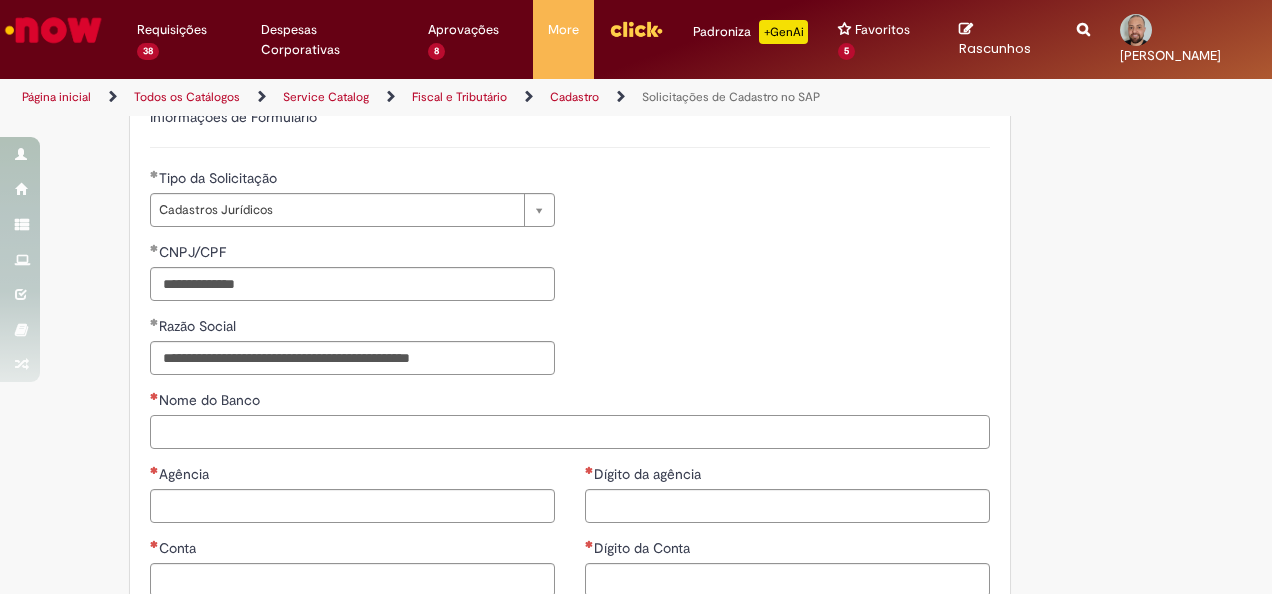 click on "Nome do Banco" at bounding box center (570, 432) 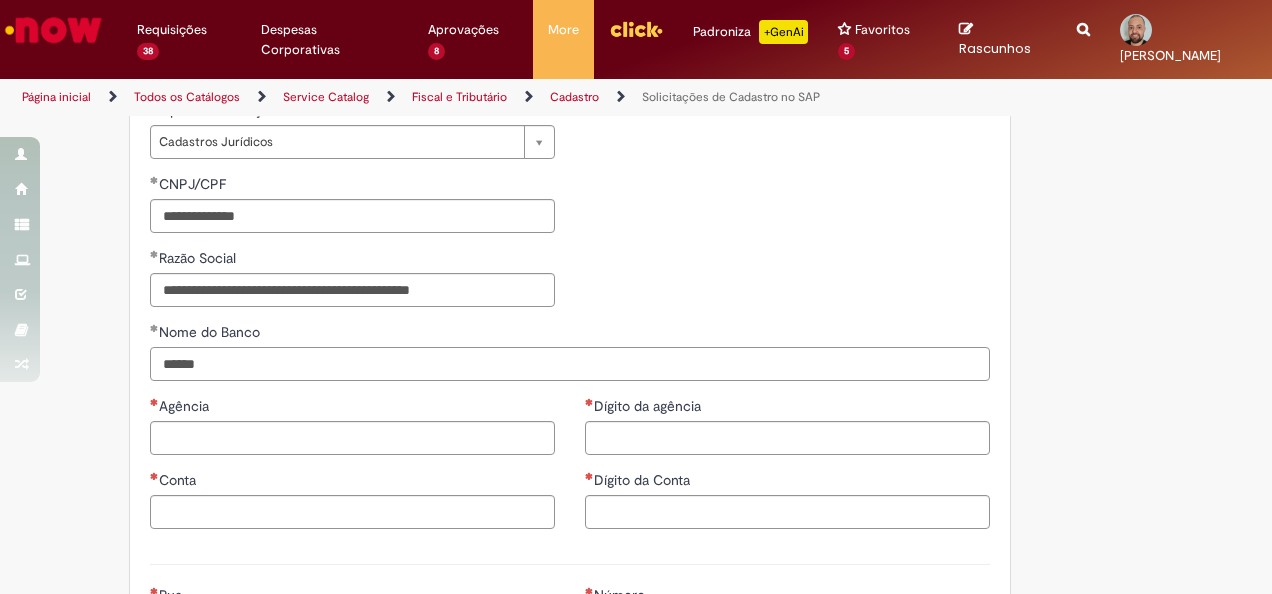 scroll, scrollTop: 700, scrollLeft: 0, axis: vertical 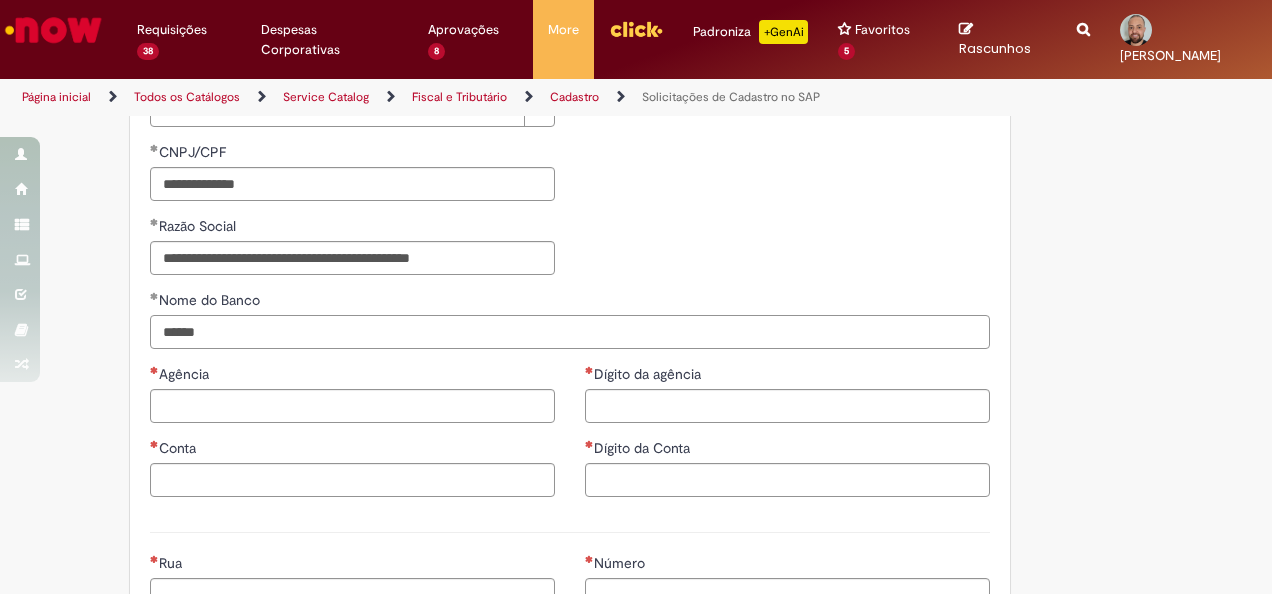 type on "******" 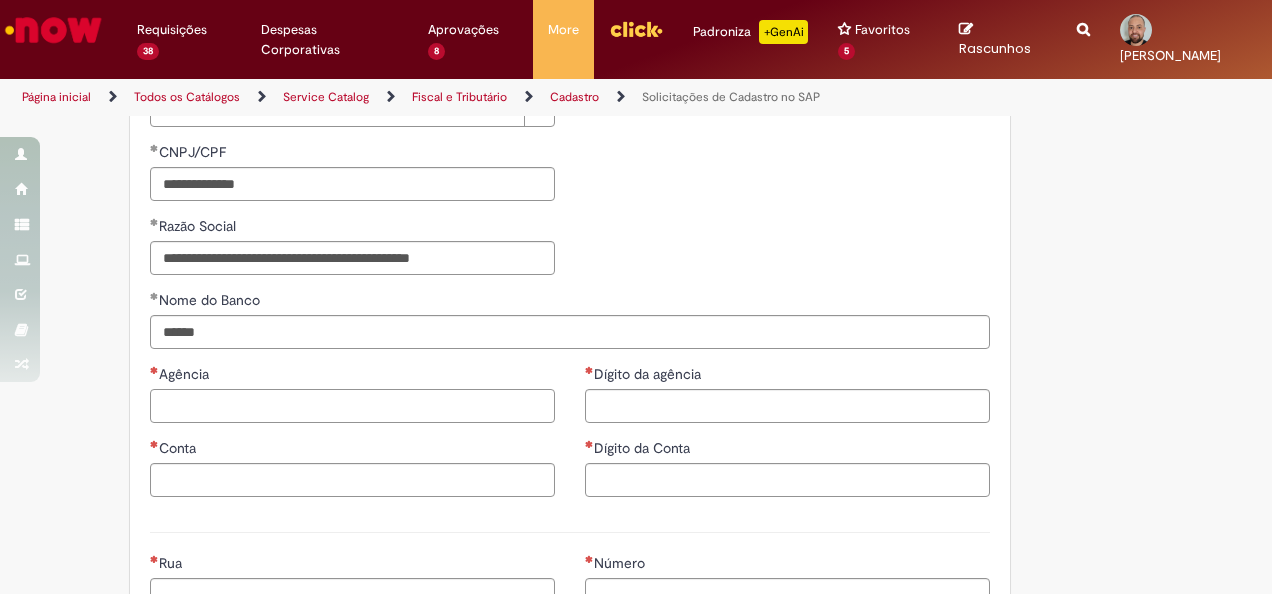 click on "Agência" at bounding box center [352, 406] 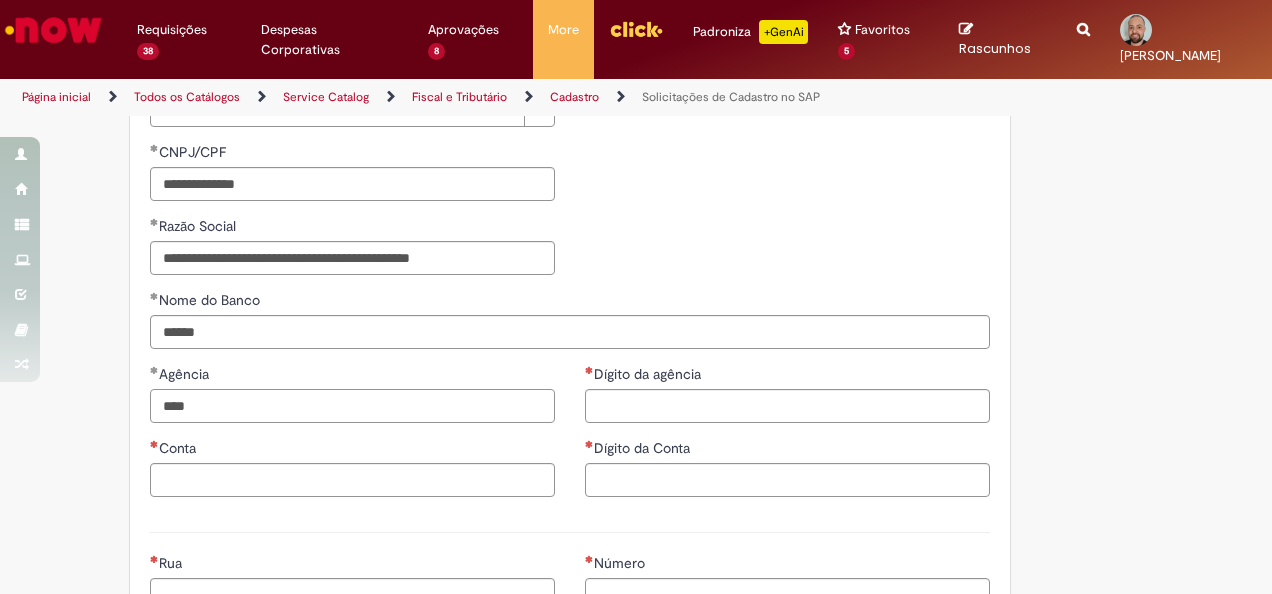 type on "****" 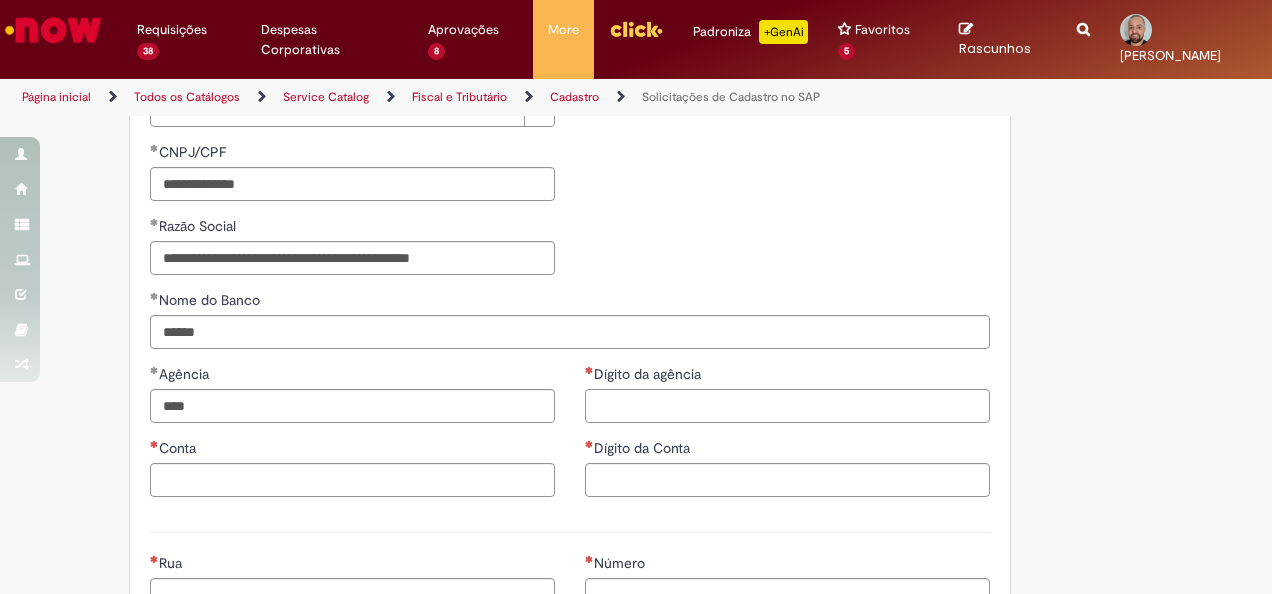 click on "Dígito da agência" at bounding box center [787, 406] 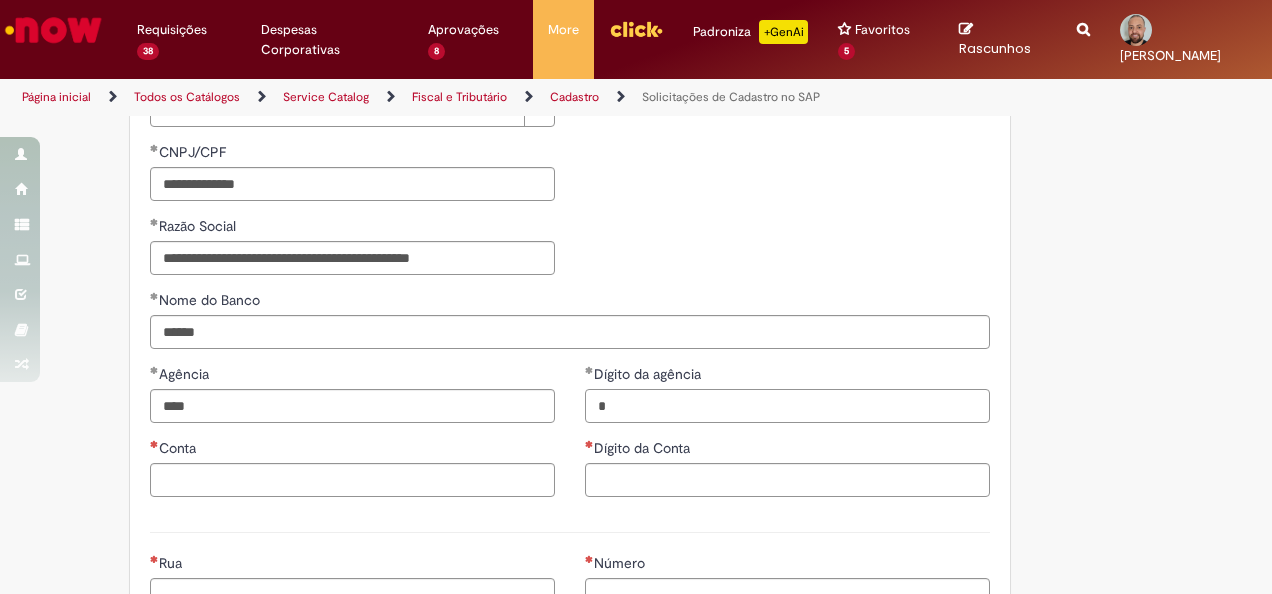 type on "*" 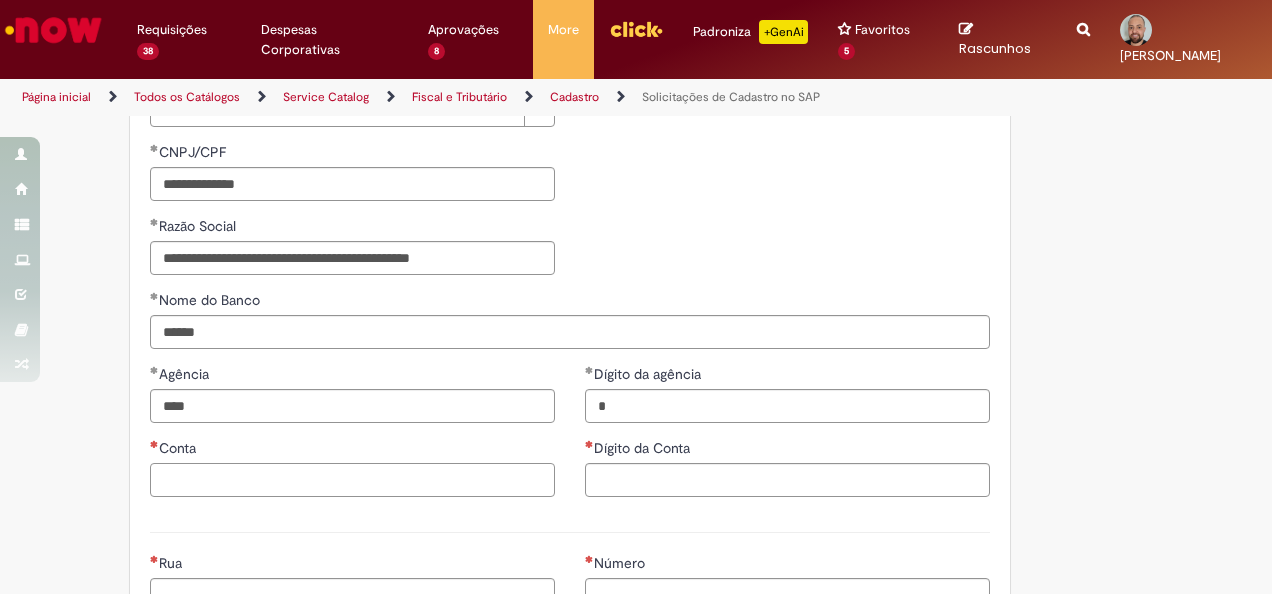 click on "Conta" at bounding box center (352, 480) 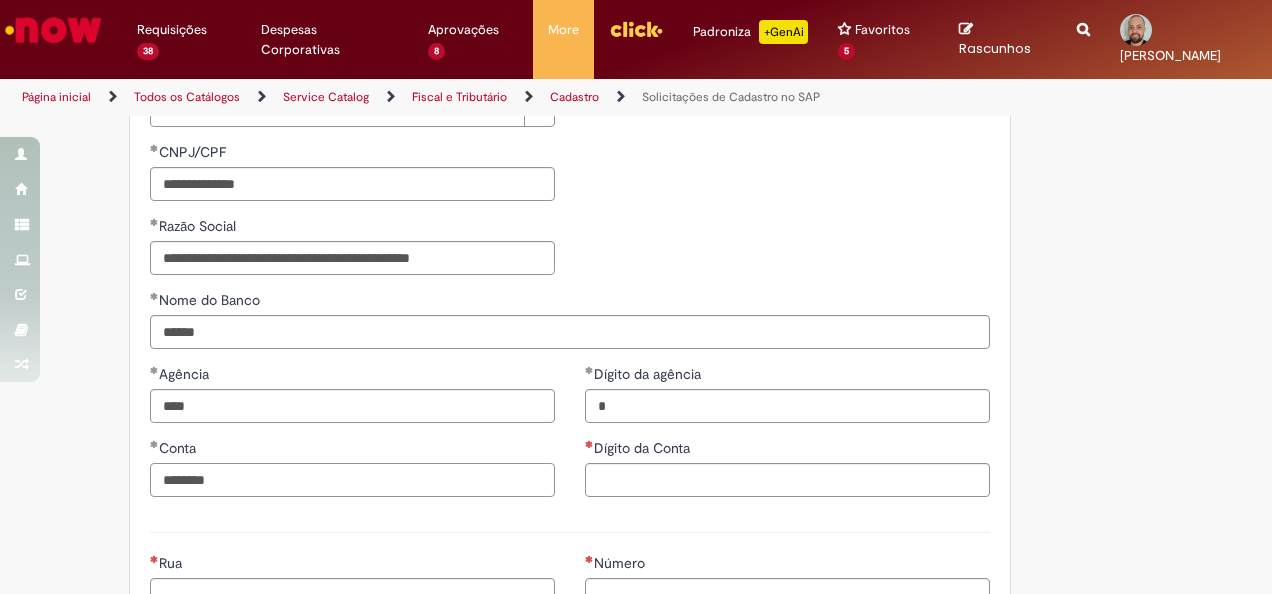 type on "********" 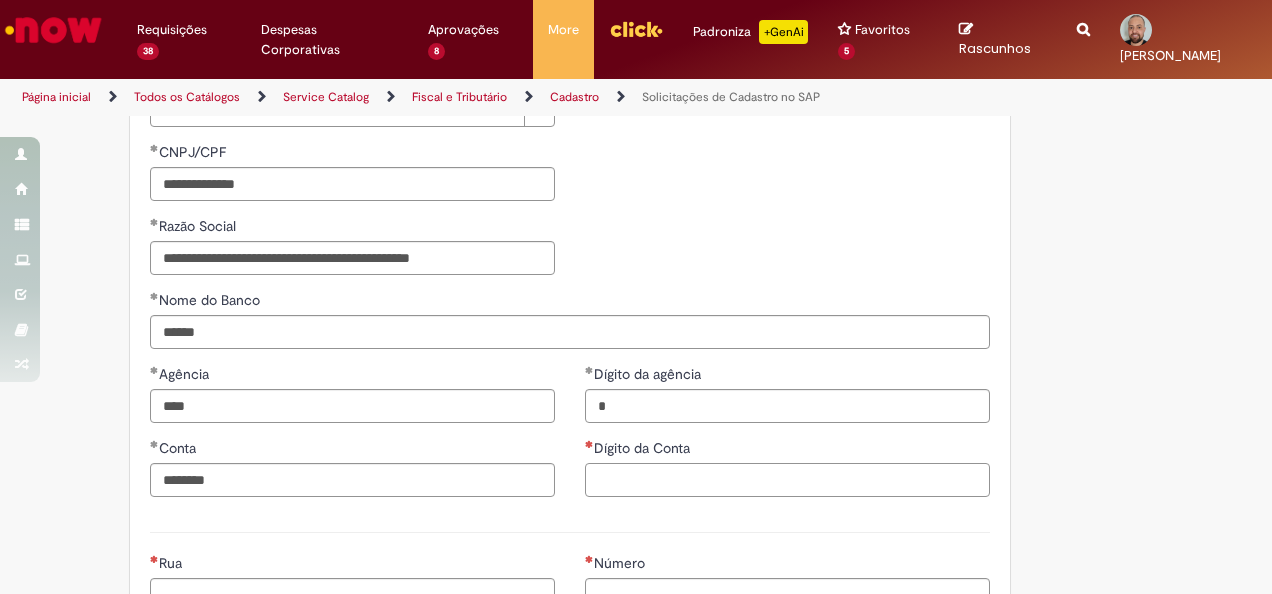 click on "Dígito da Conta" at bounding box center (787, 480) 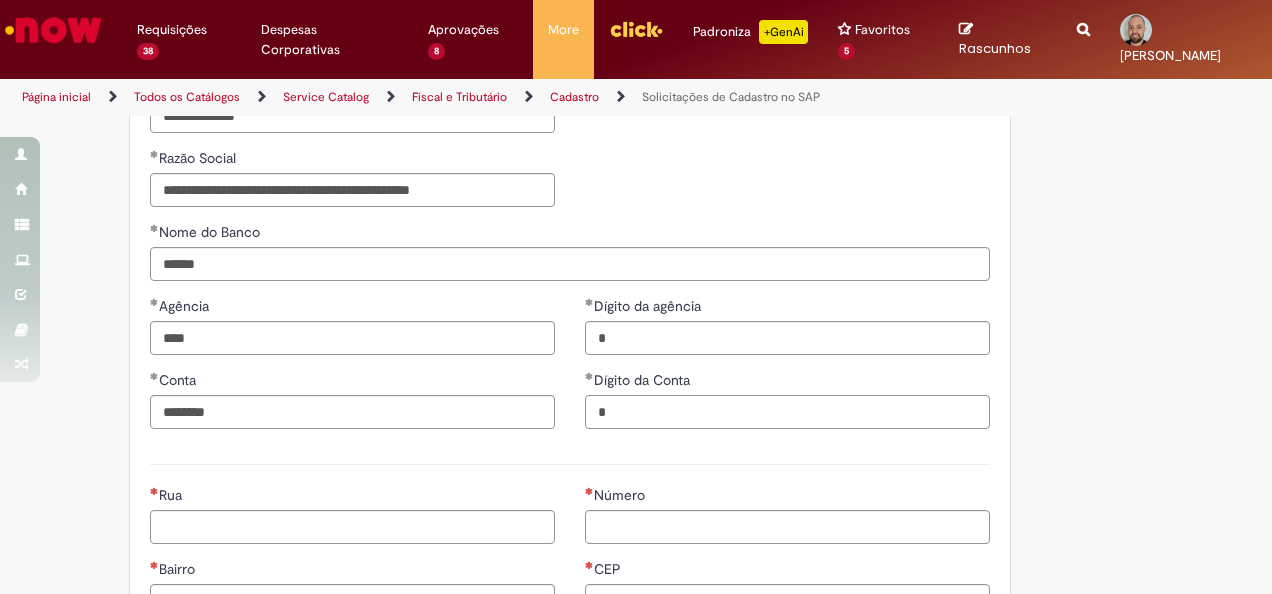 scroll, scrollTop: 800, scrollLeft: 0, axis: vertical 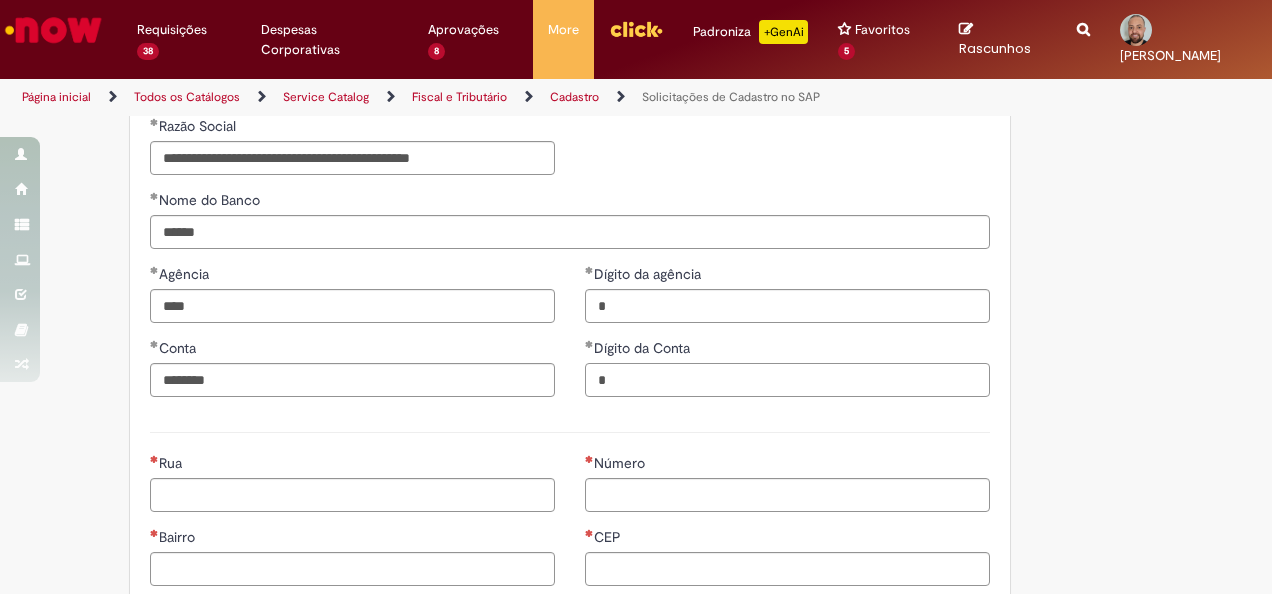 type on "*" 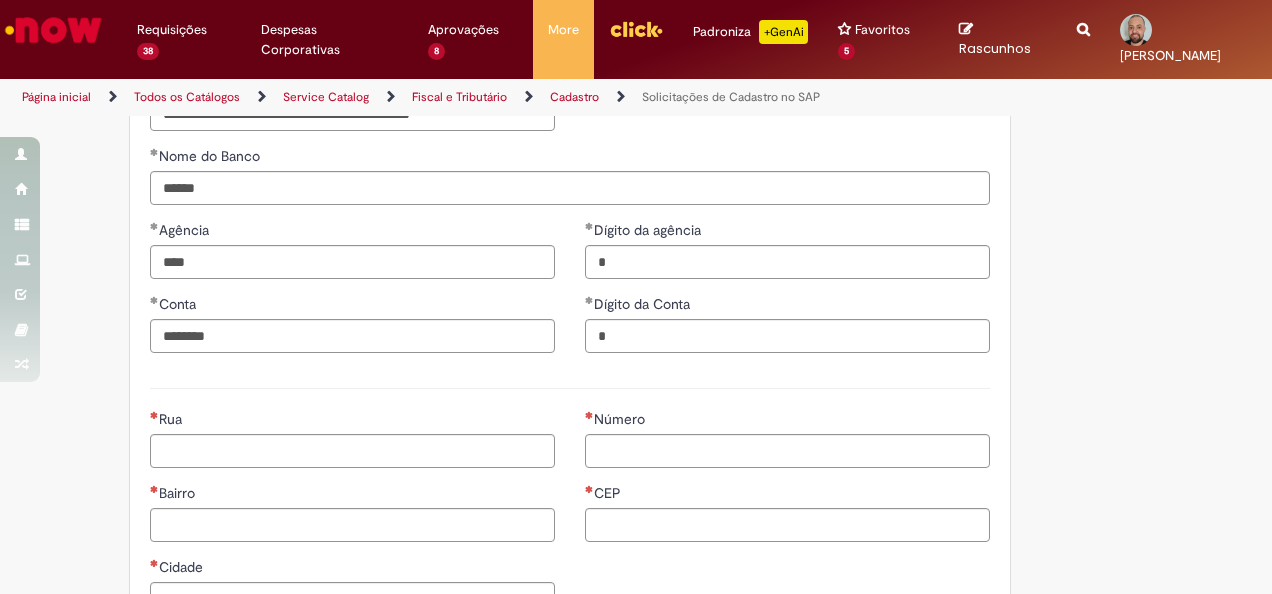 scroll, scrollTop: 900, scrollLeft: 0, axis: vertical 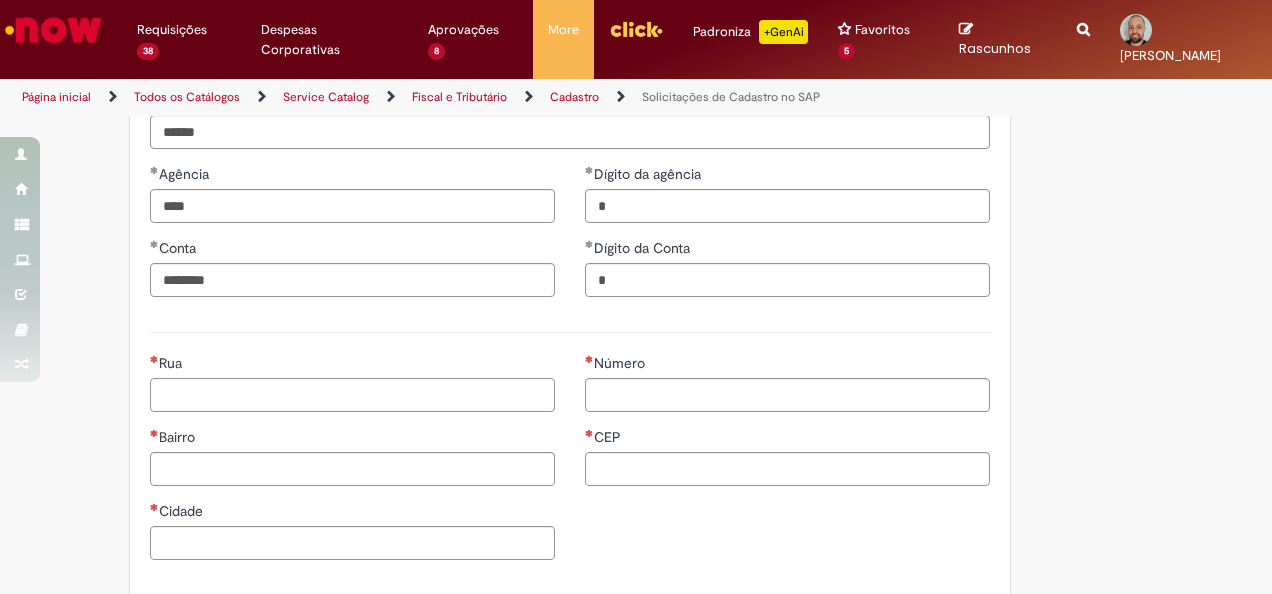 click on "Rua" at bounding box center (352, 395) 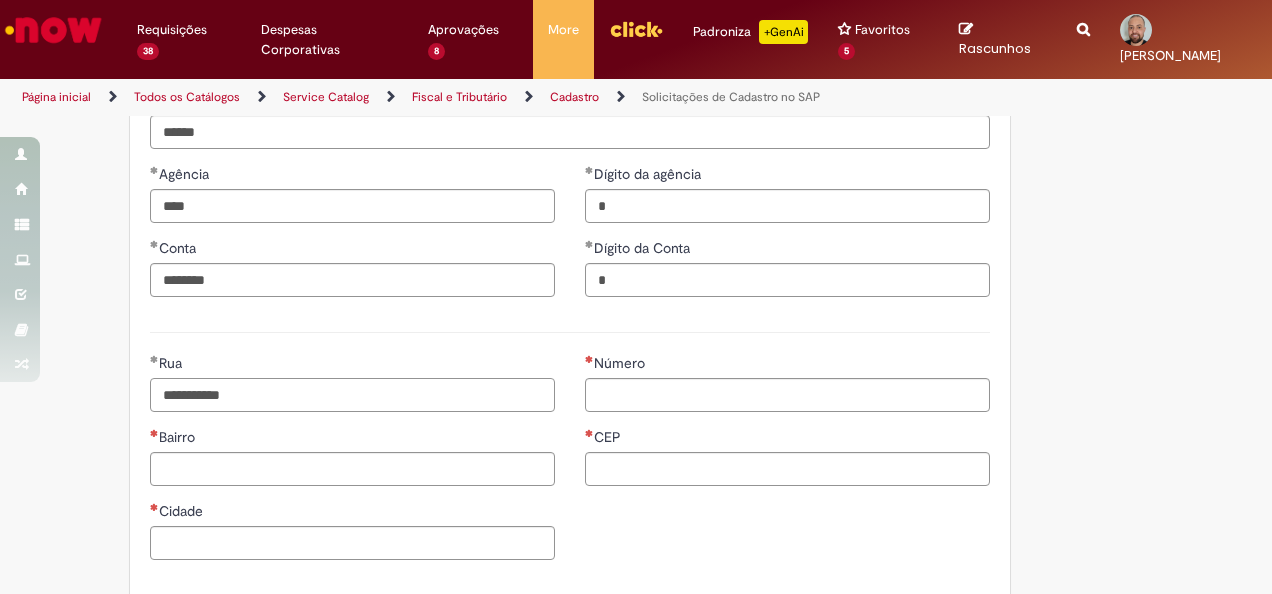 type on "**********" 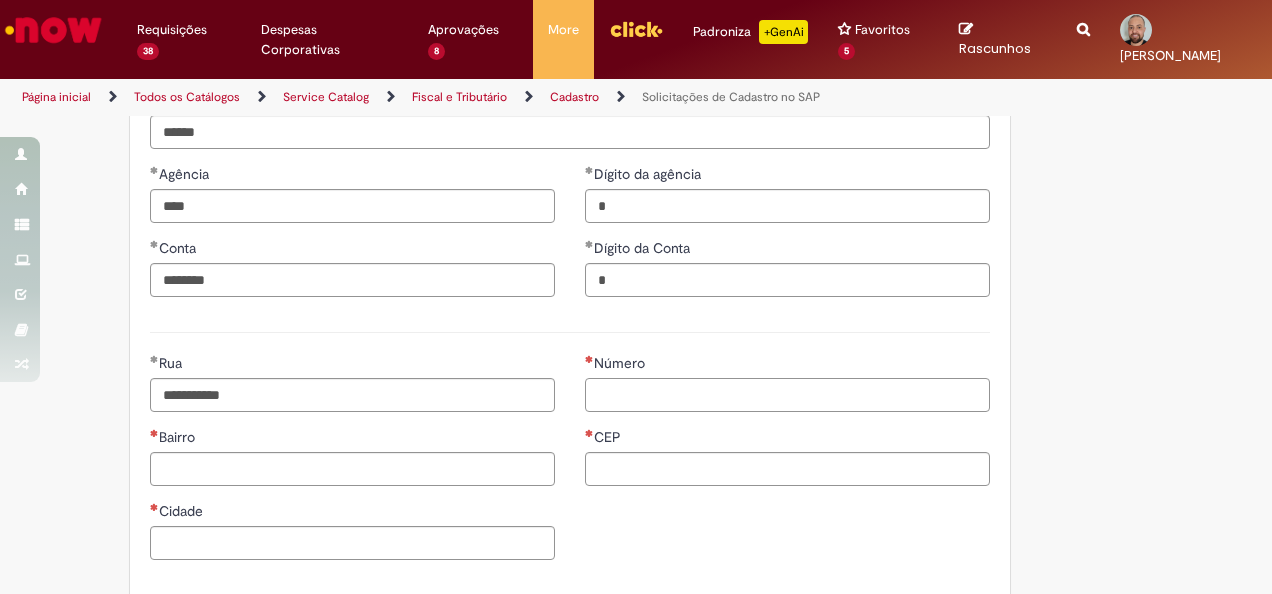 click on "Número" at bounding box center [787, 395] 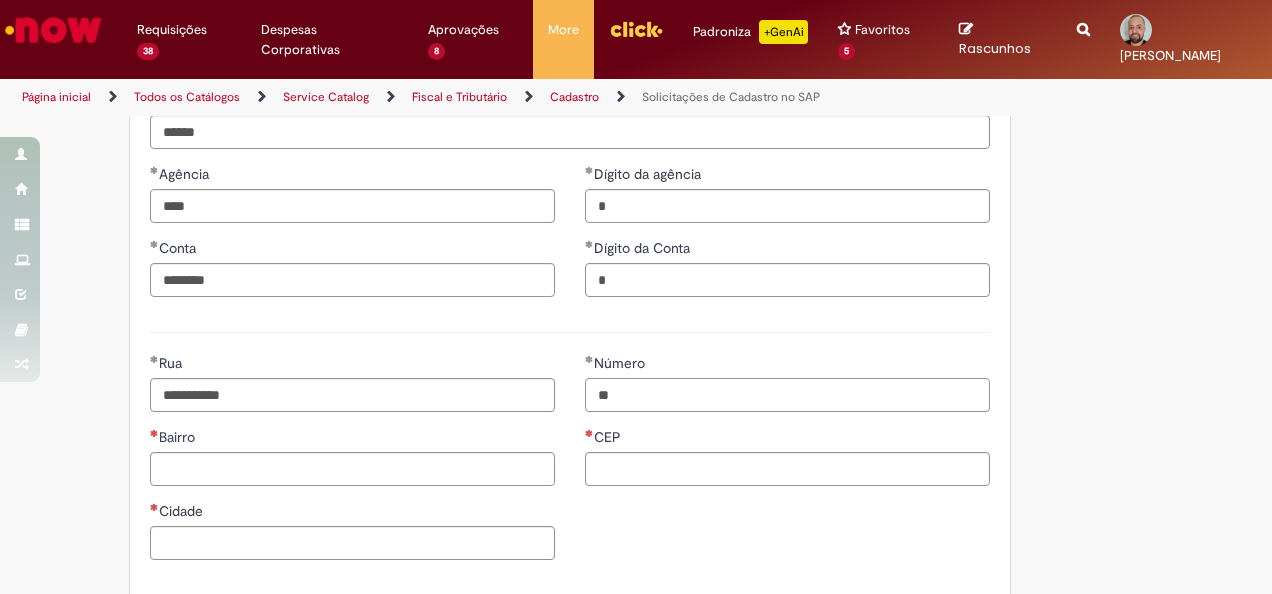 type on "**" 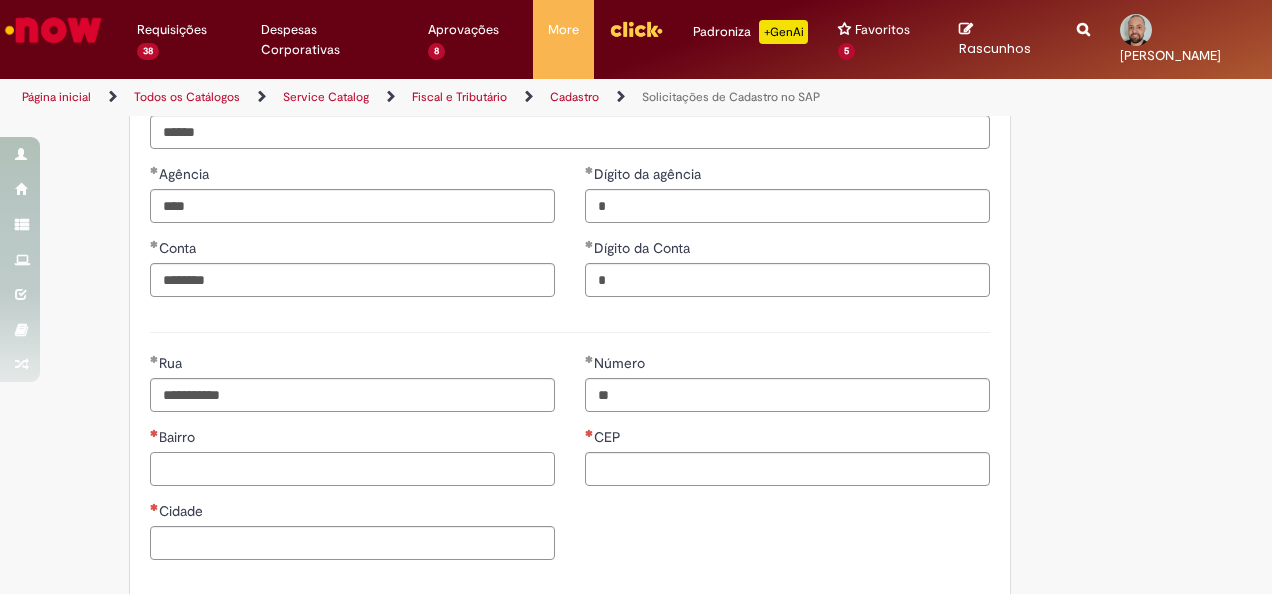 click on "Bairro" at bounding box center (352, 469) 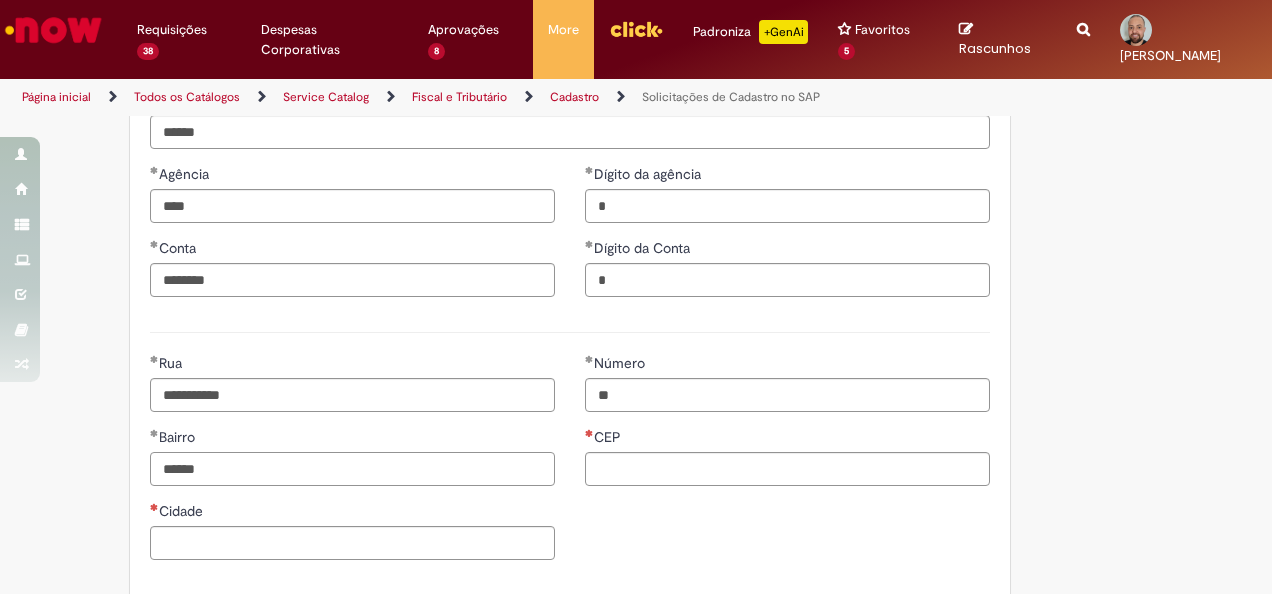 type on "******" 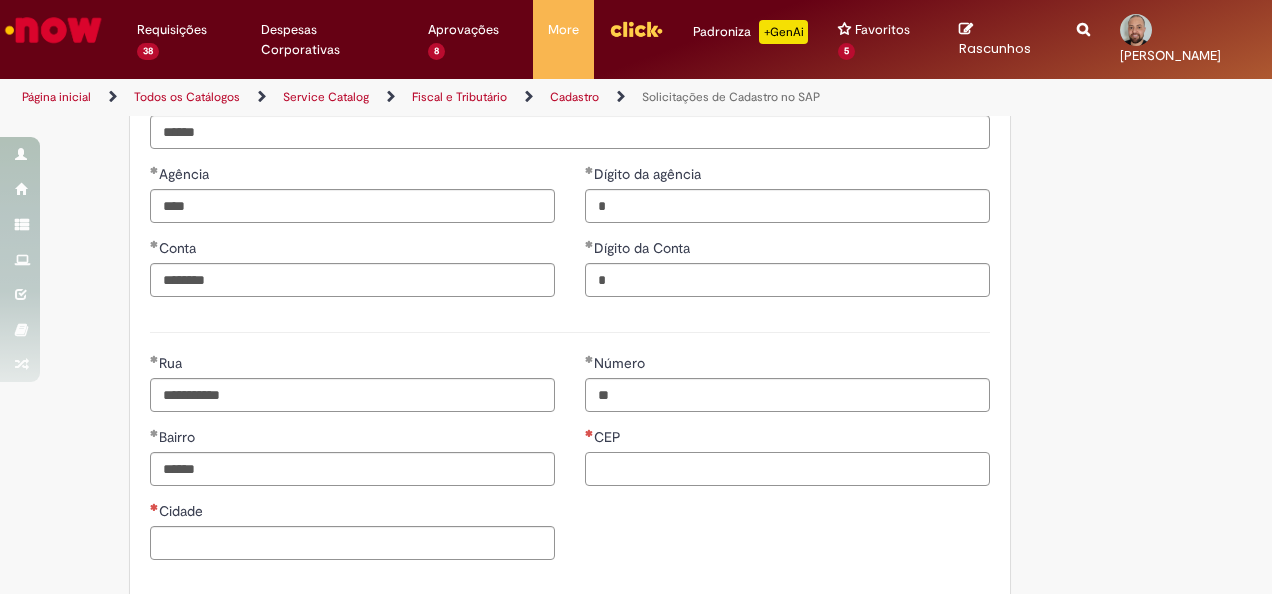 click on "CEP" at bounding box center [787, 469] 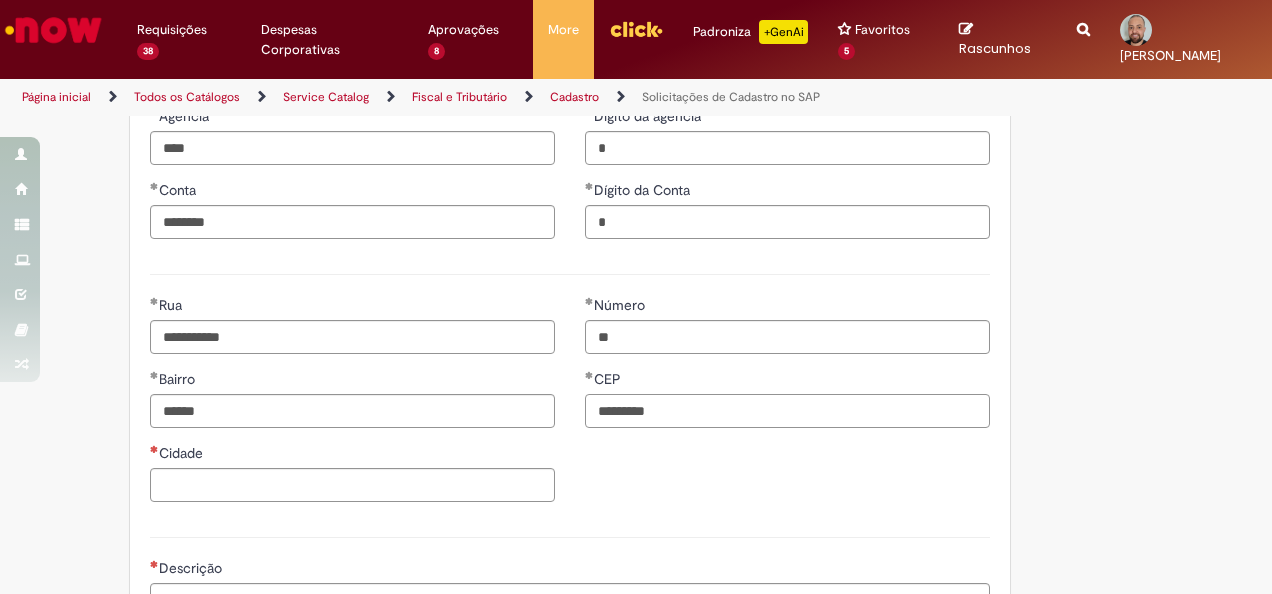 scroll, scrollTop: 1000, scrollLeft: 0, axis: vertical 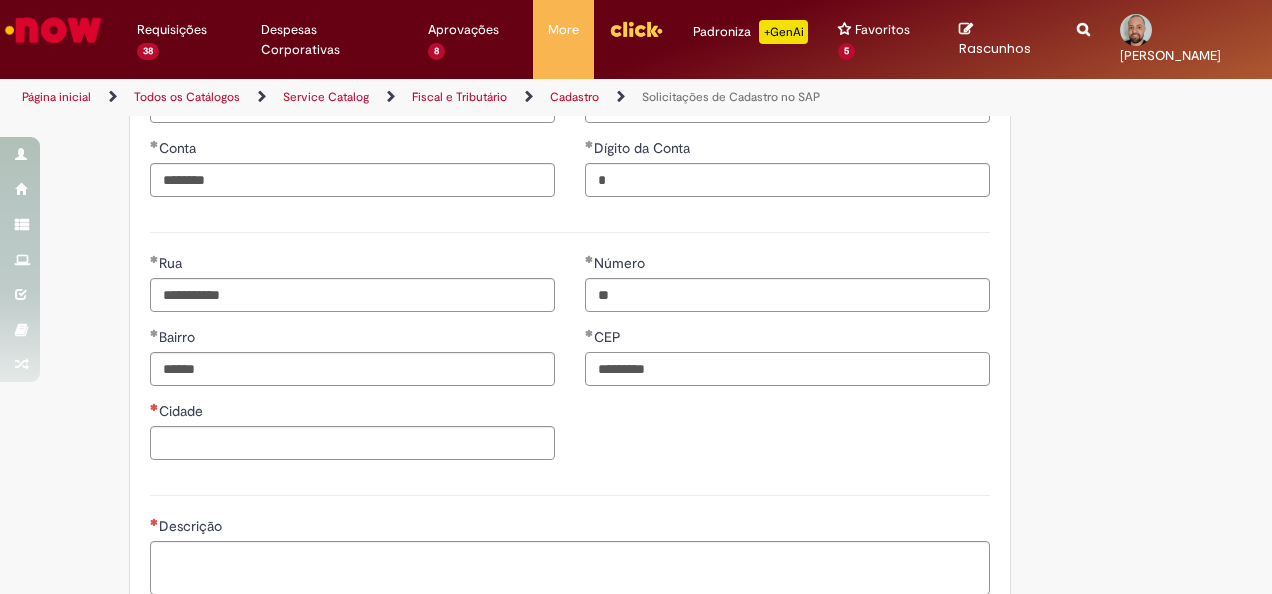 type on "*********" 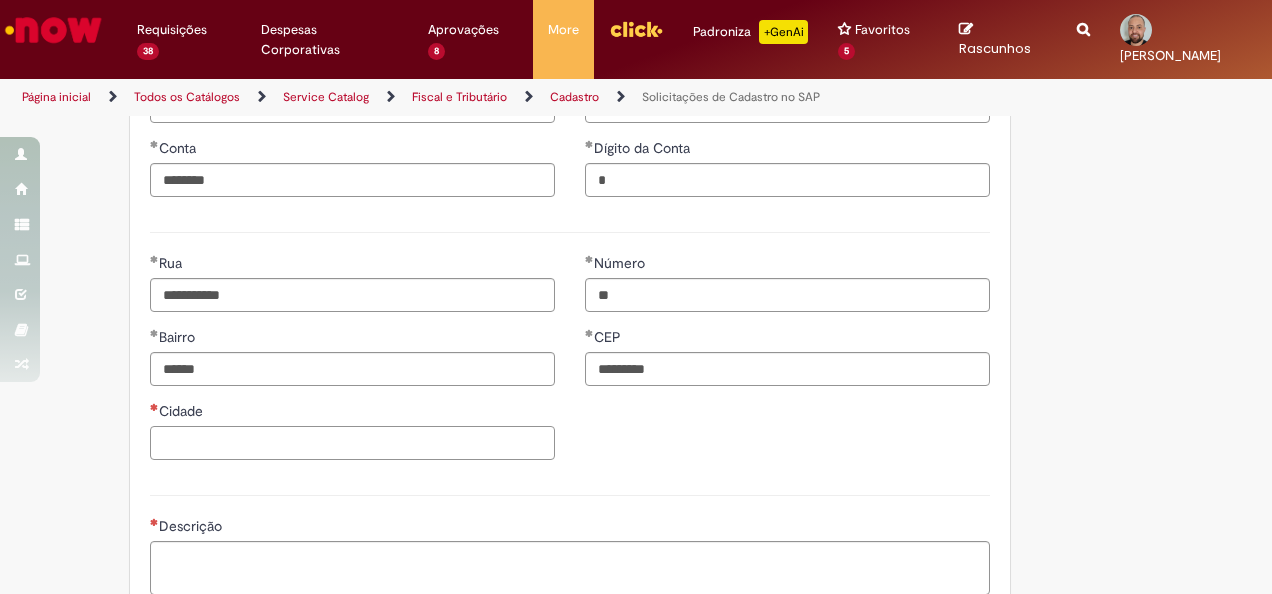 drag, startPoint x: 370, startPoint y: 426, endPoint x: 358, endPoint y: 431, distance: 13 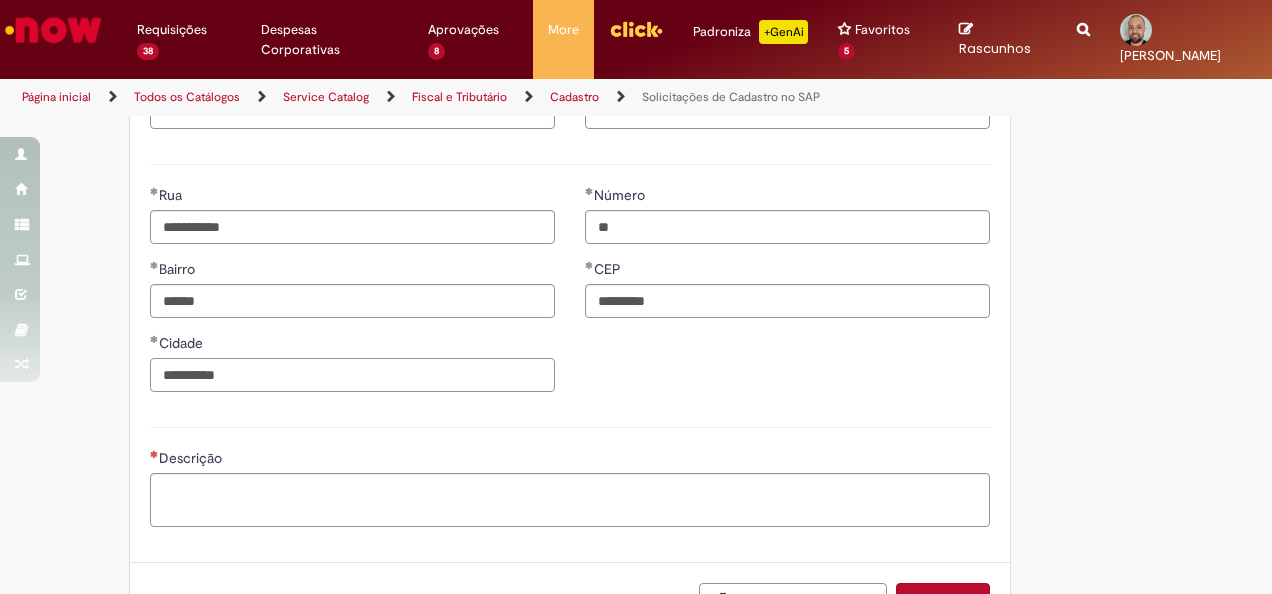 scroll, scrollTop: 1100, scrollLeft: 0, axis: vertical 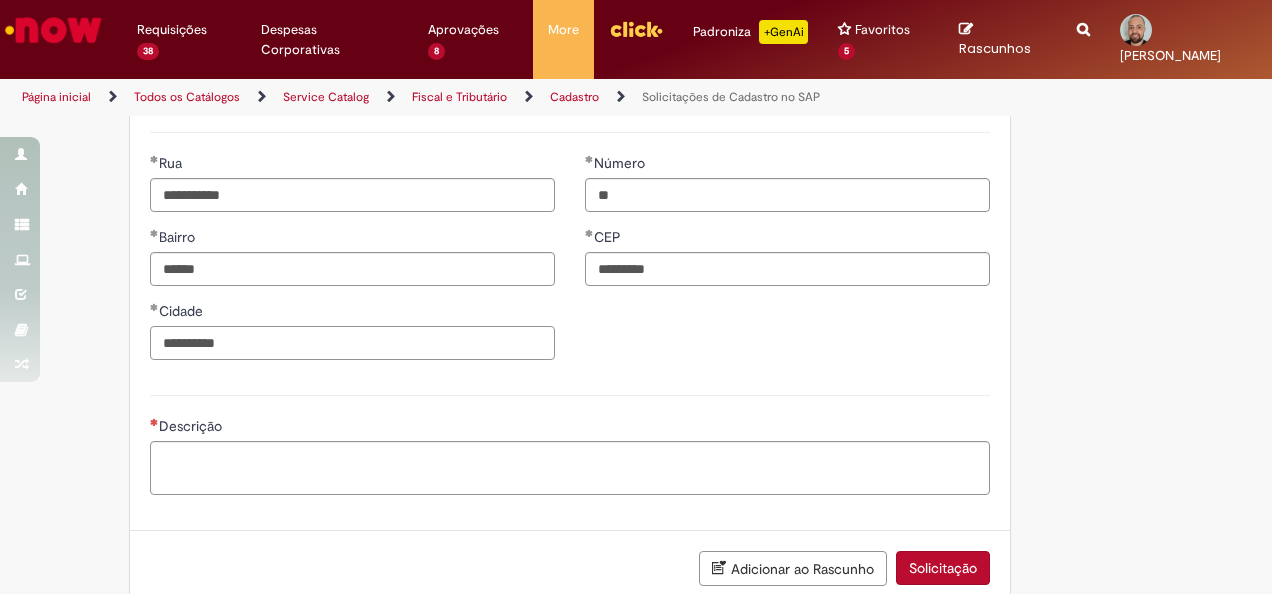 type on "*********" 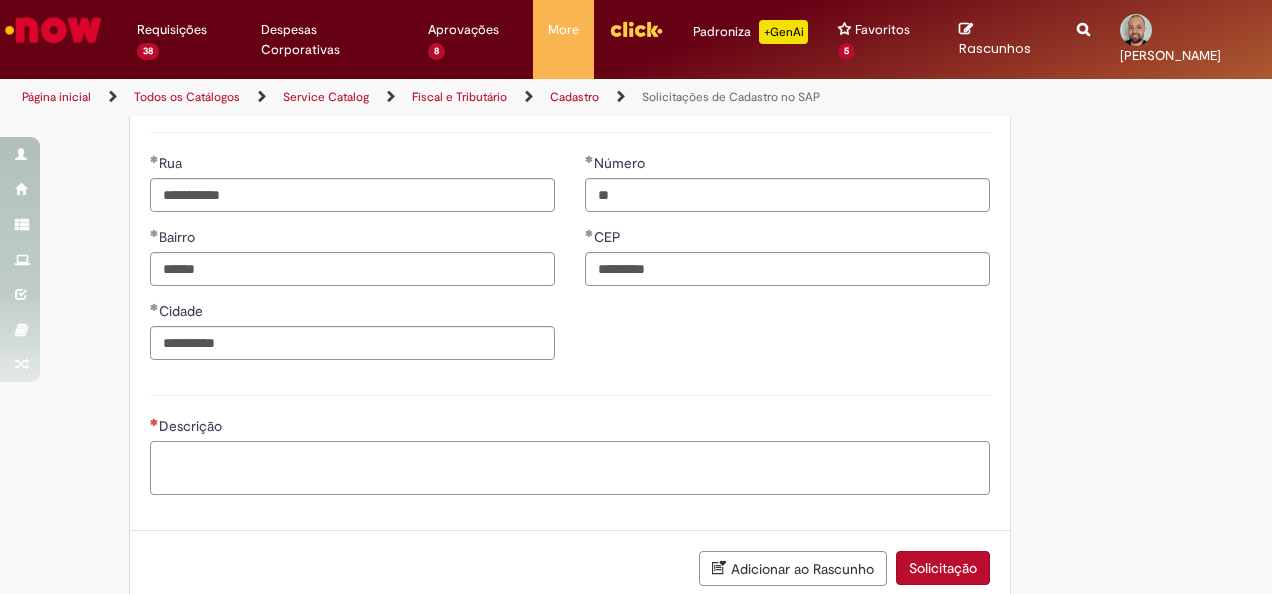 click on "Descrição" at bounding box center [570, 467] 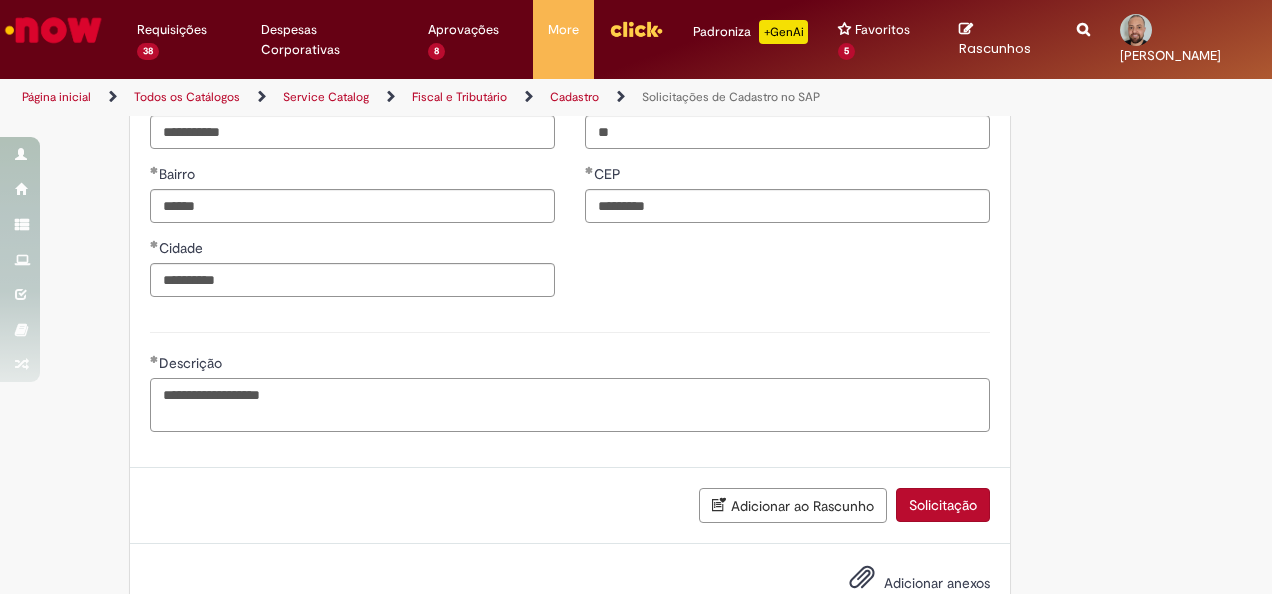 scroll, scrollTop: 1216, scrollLeft: 0, axis: vertical 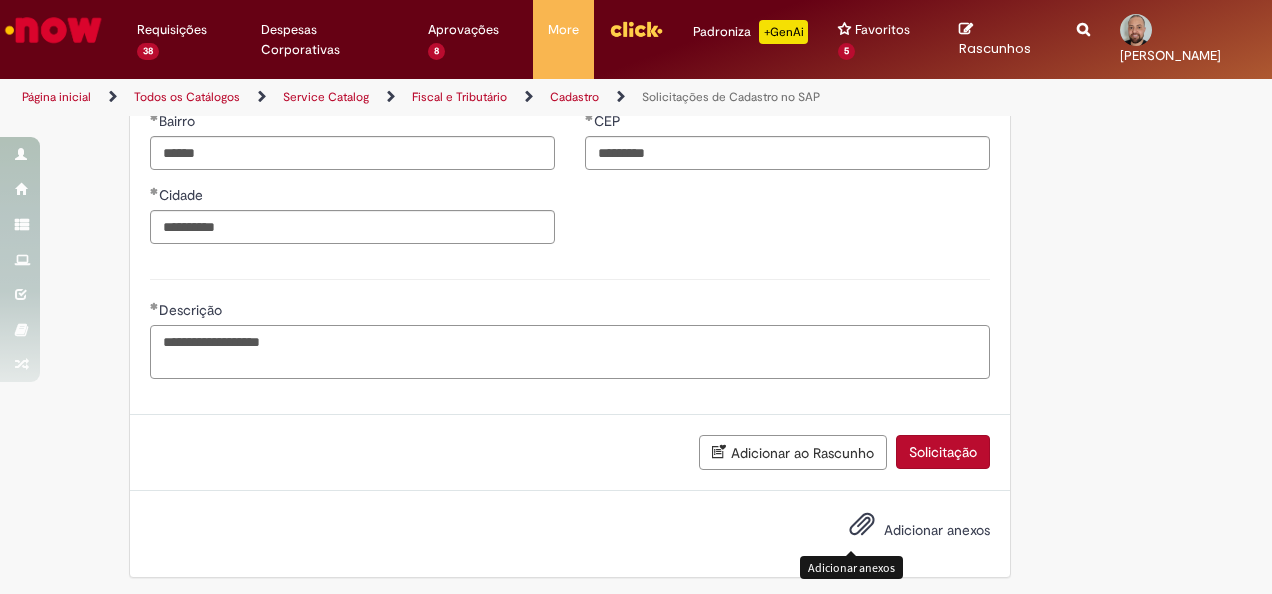 type on "**********" 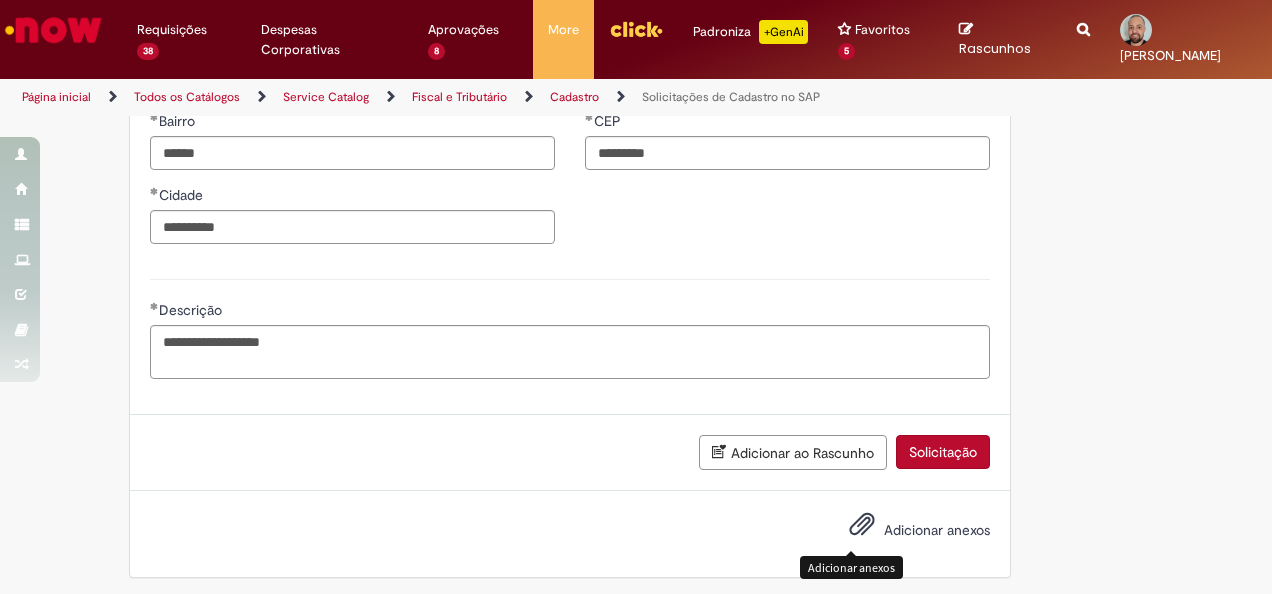 click at bounding box center (862, 525) 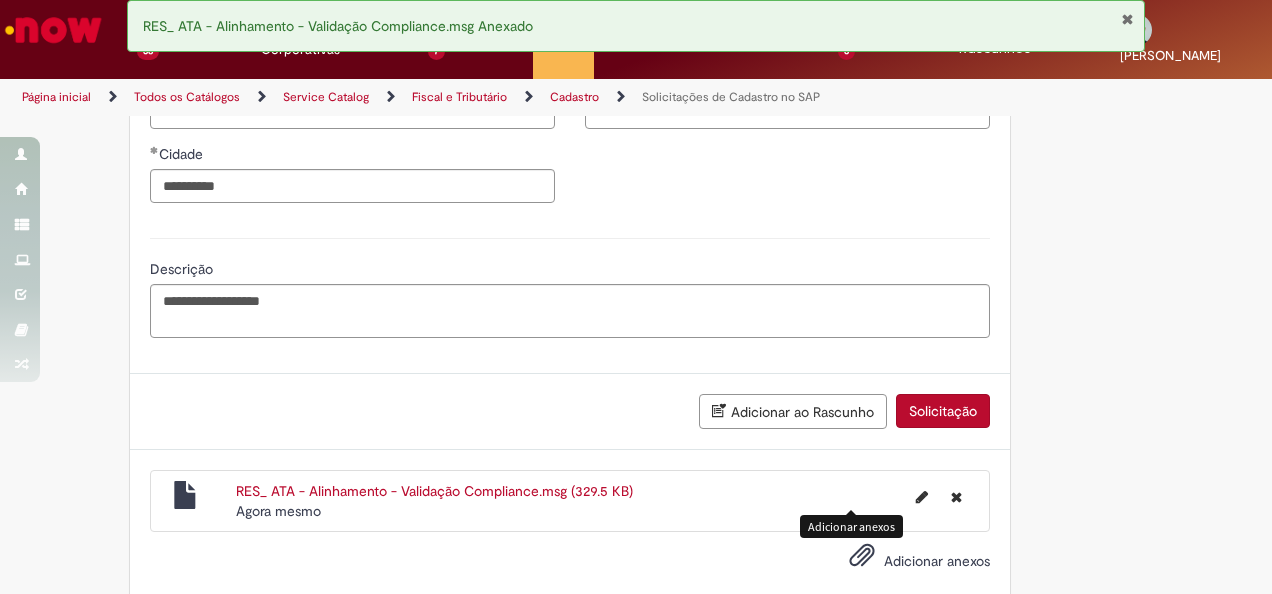 scroll, scrollTop: 1288, scrollLeft: 0, axis: vertical 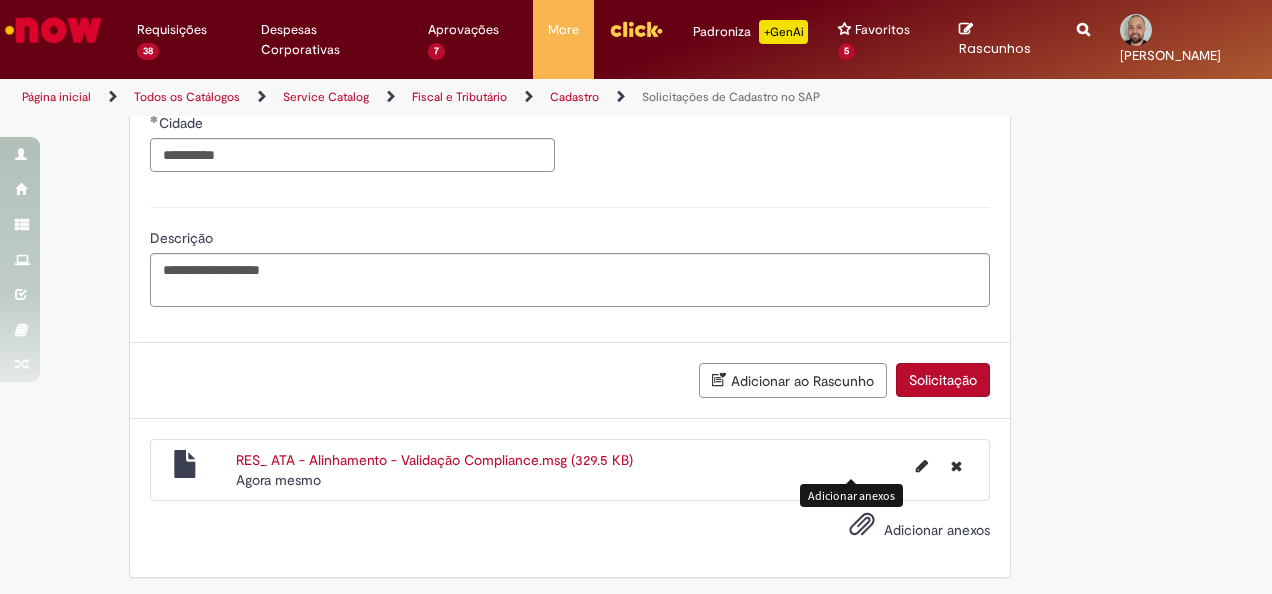 click on "Solicitação" at bounding box center [943, 380] 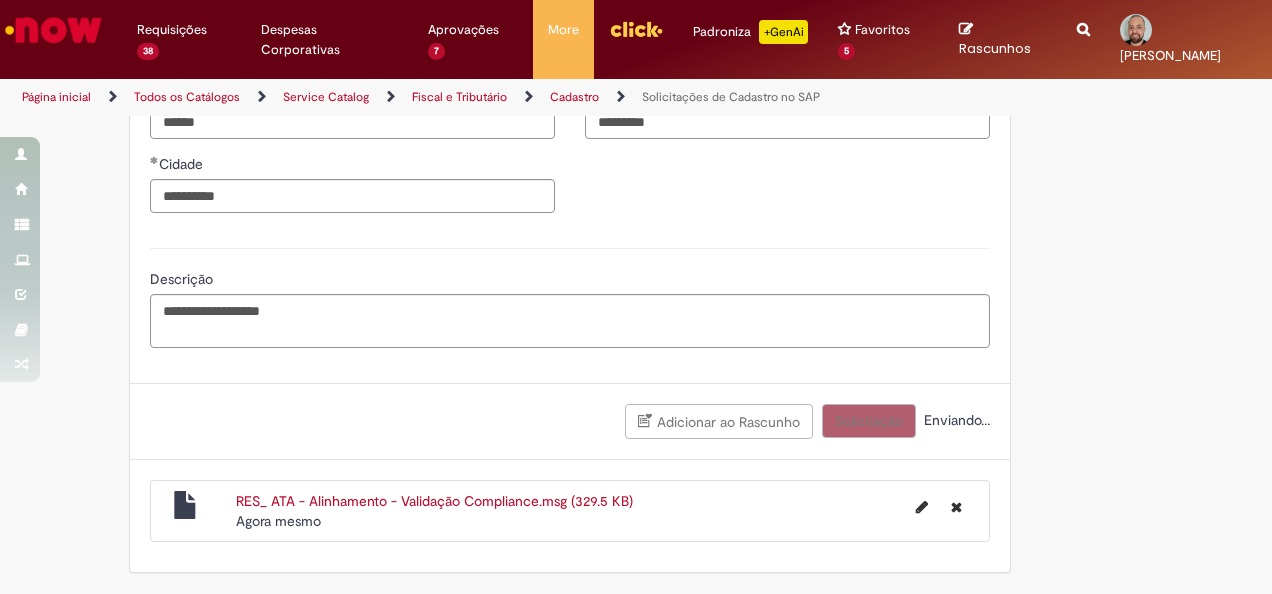 scroll, scrollTop: 1242, scrollLeft: 0, axis: vertical 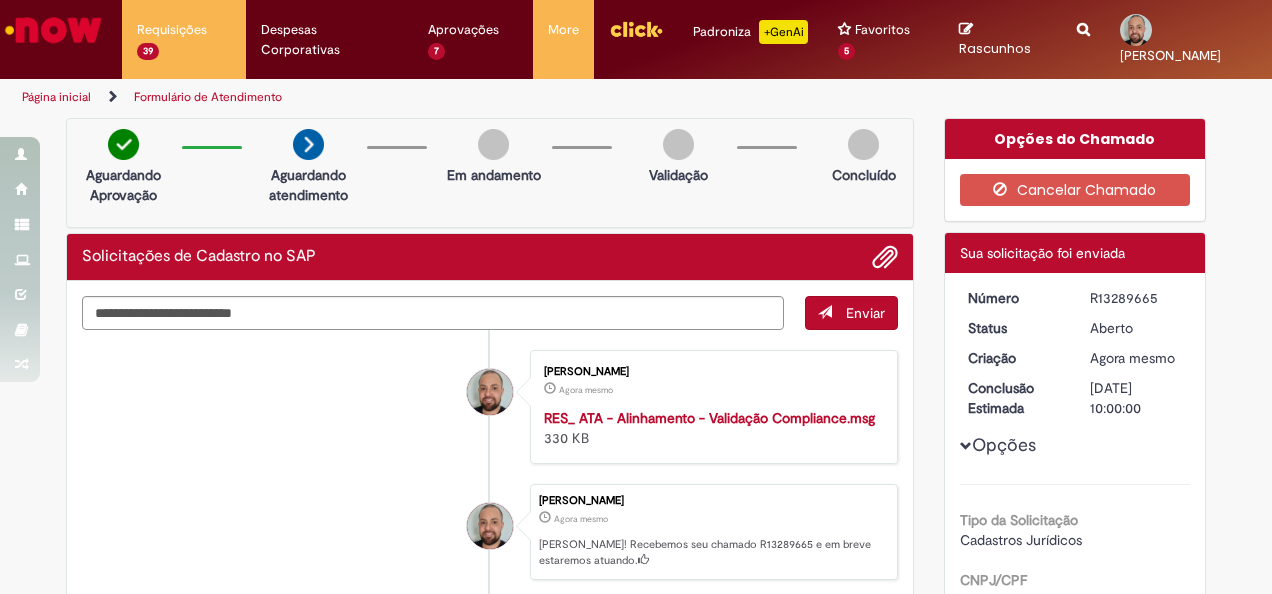 click on "R13289665" at bounding box center (1136, 298) 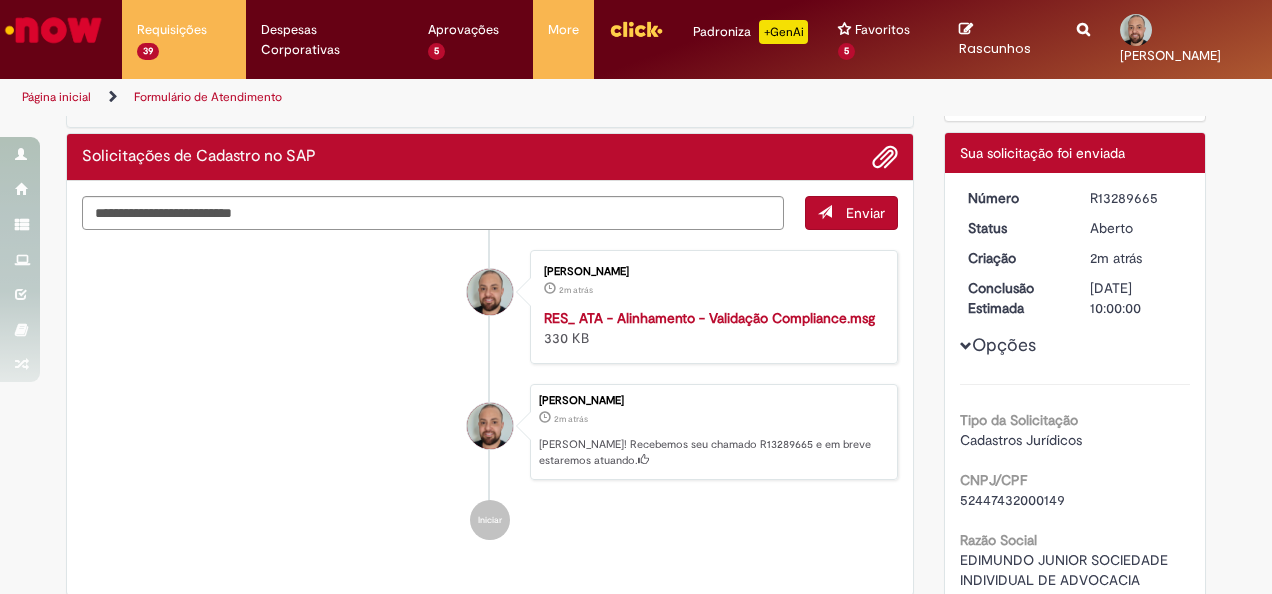 scroll, scrollTop: 0, scrollLeft: 0, axis: both 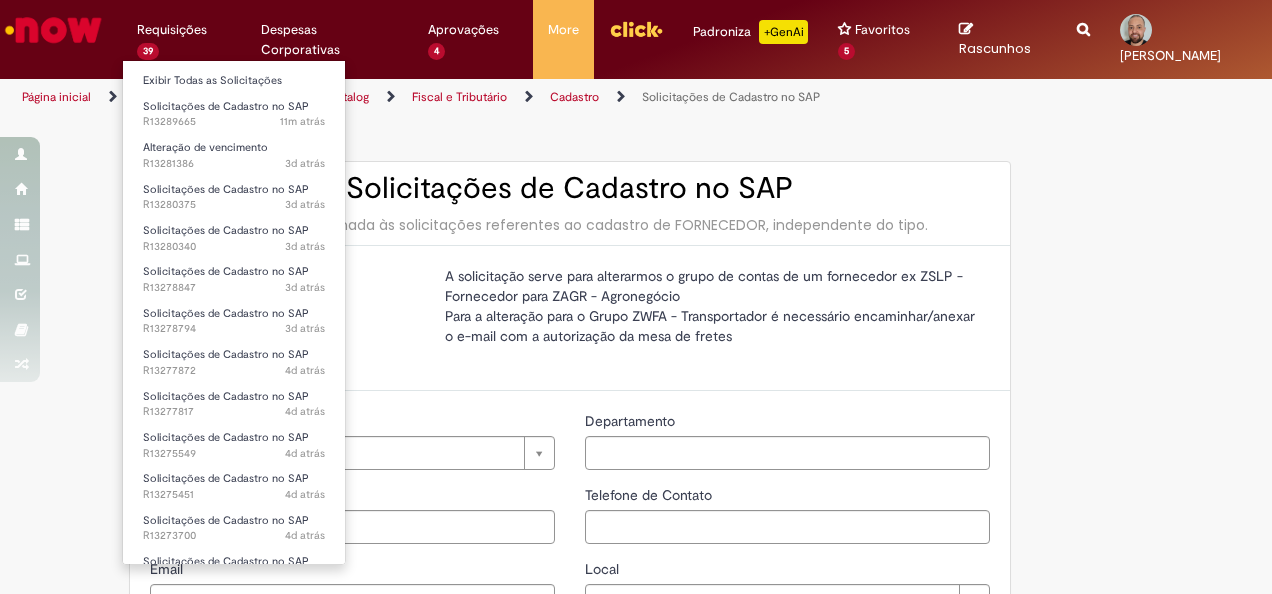 type on "********" 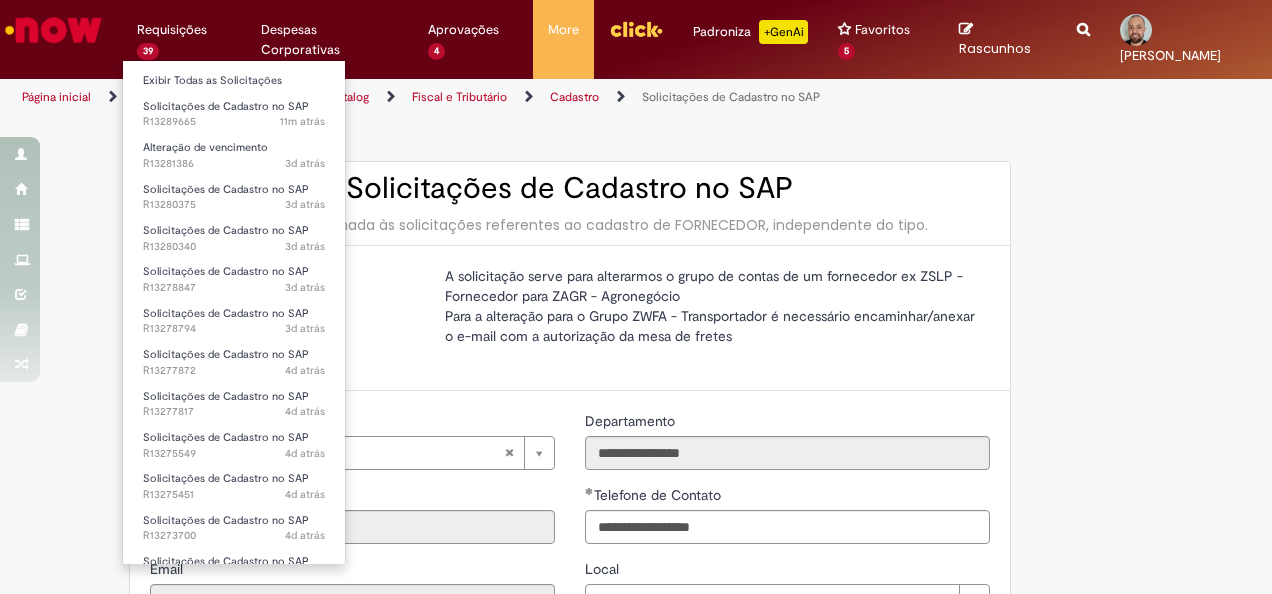 type on "**********" 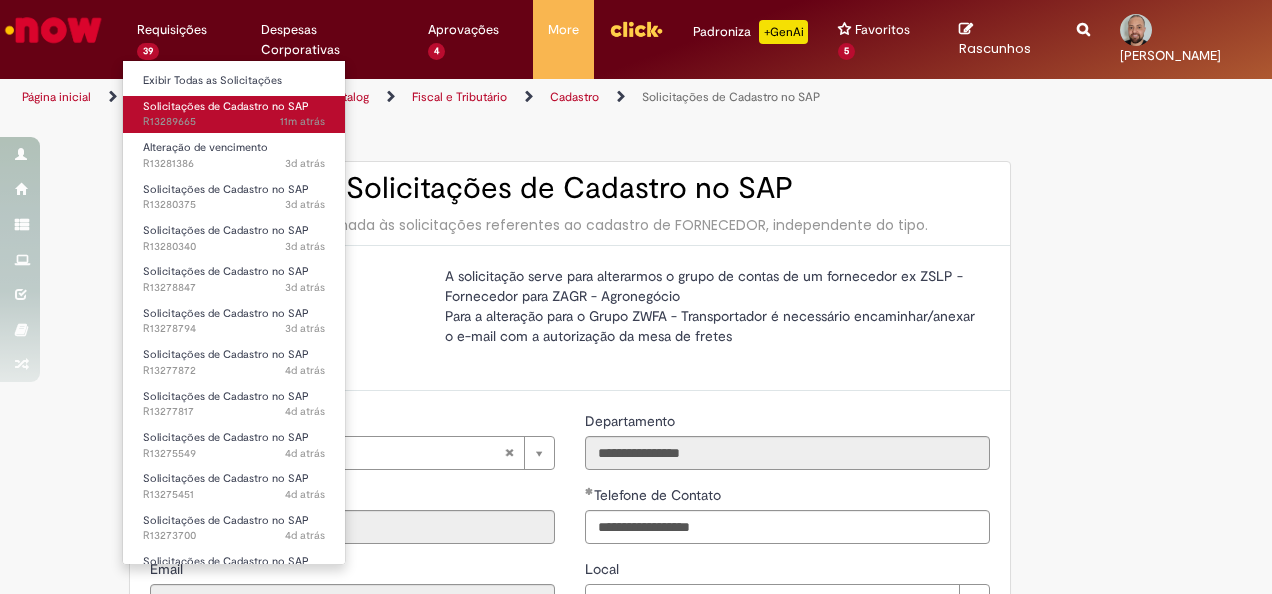 type on "**********" 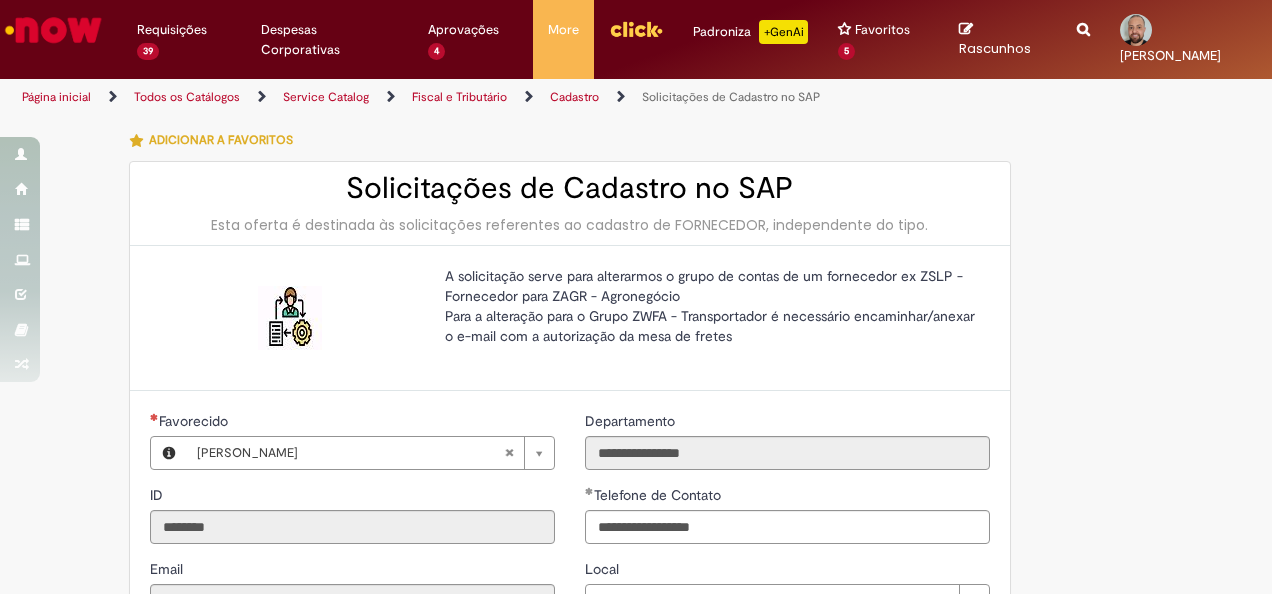 type on "**********" 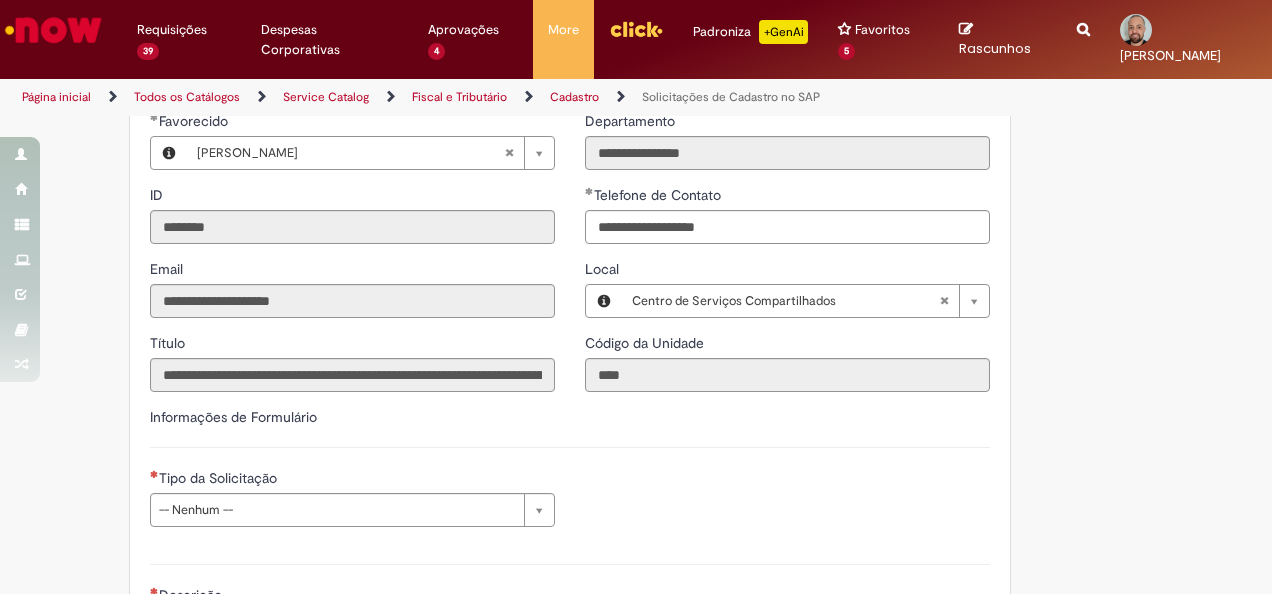 scroll, scrollTop: 586, scrollLeft: 0, axis: vertical 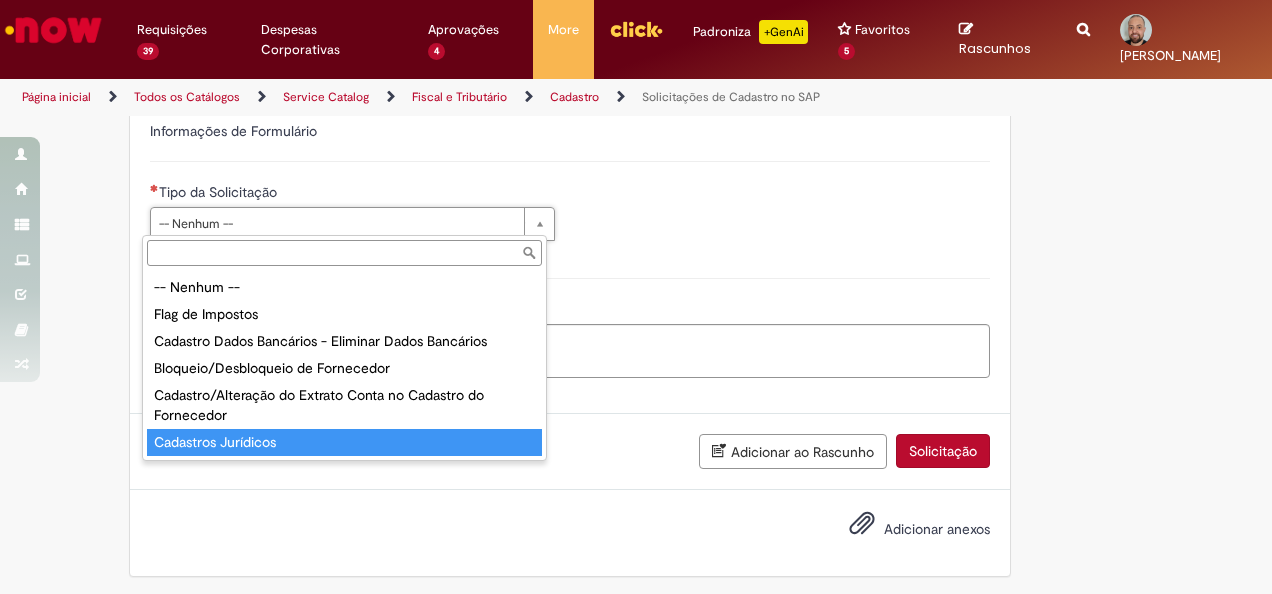 type on "**********" 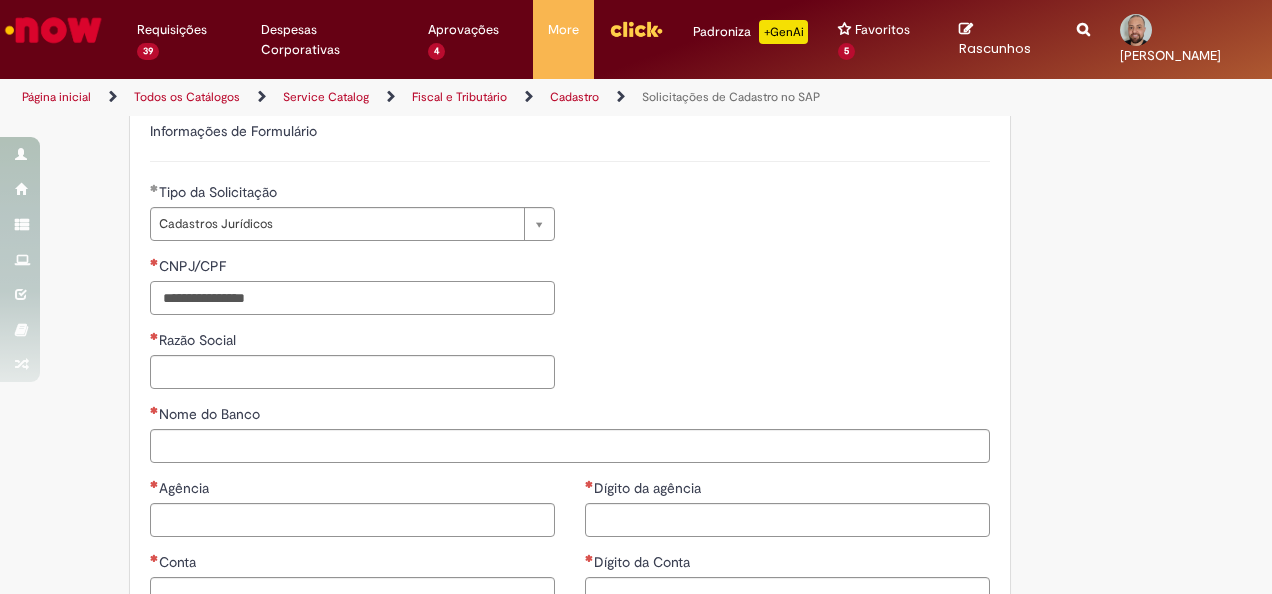 click on "CNPJ/CPF" at bounding box center [352, 298] 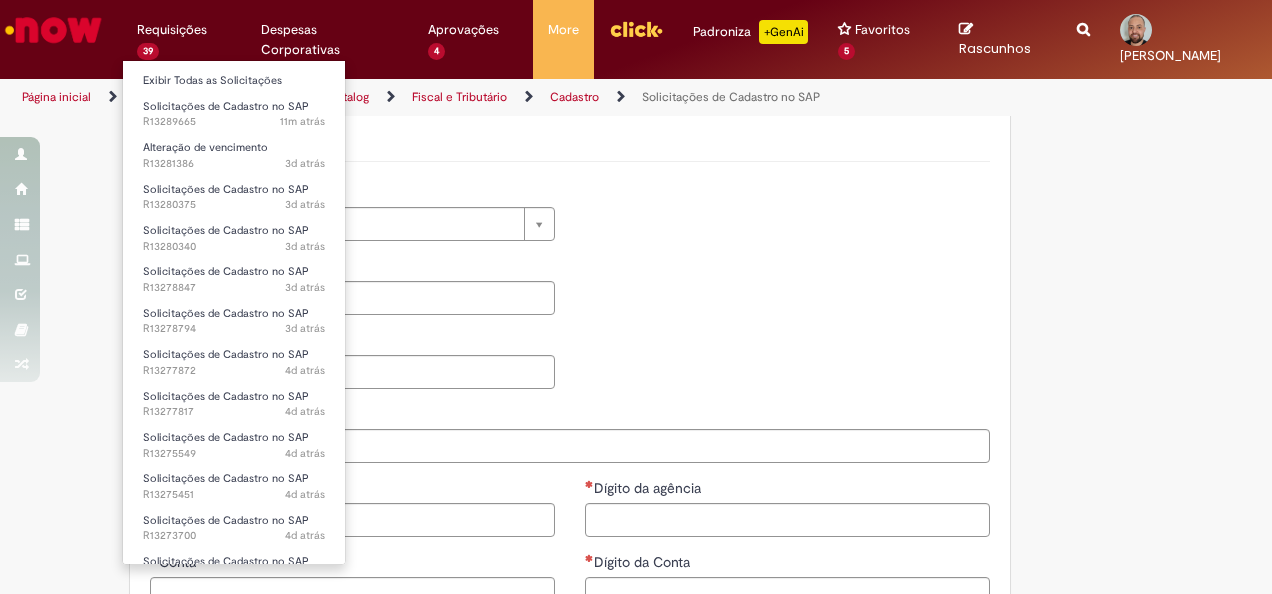 type on "**********" 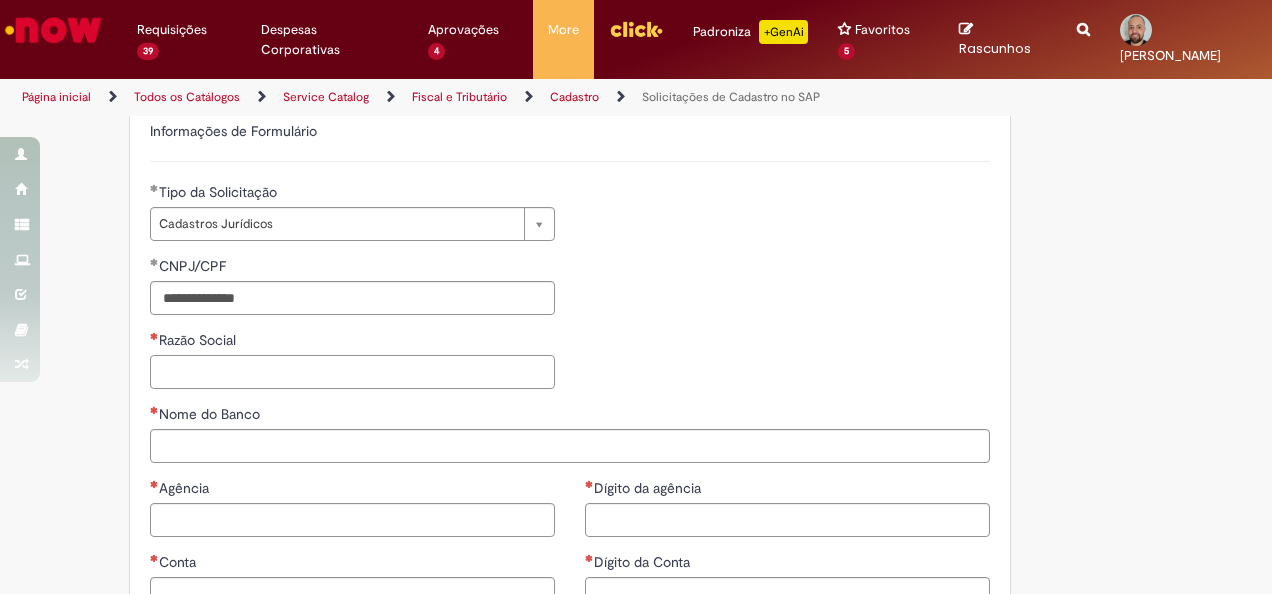 click on "Razão Social" at bounding box center [352, 372] 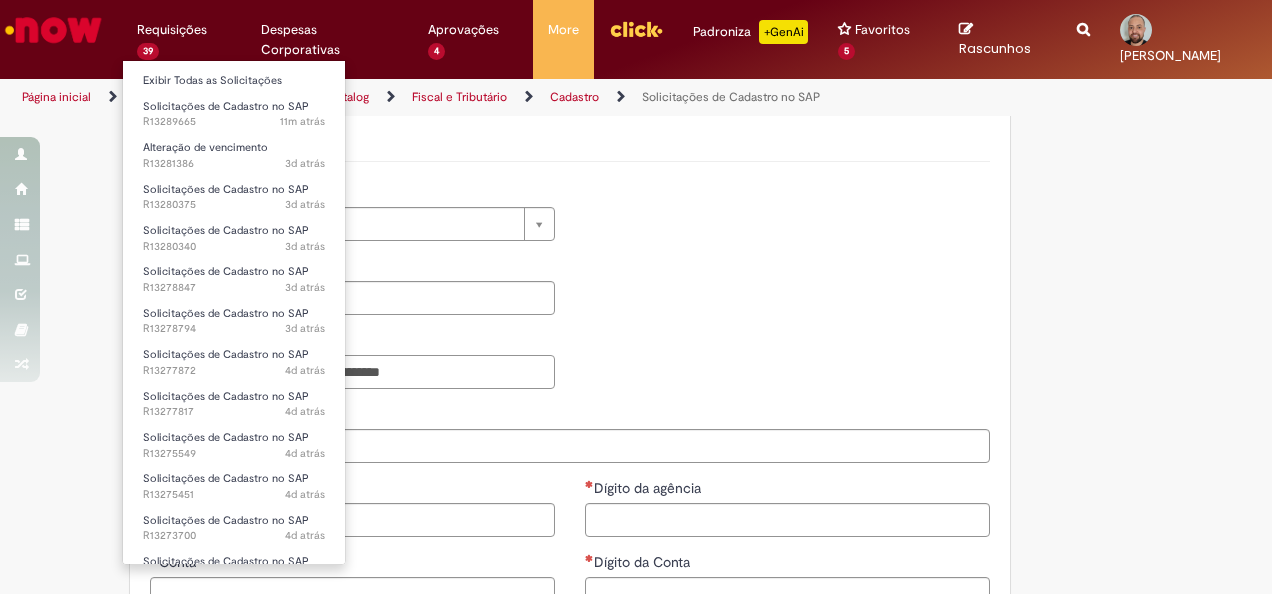 type on "**********" 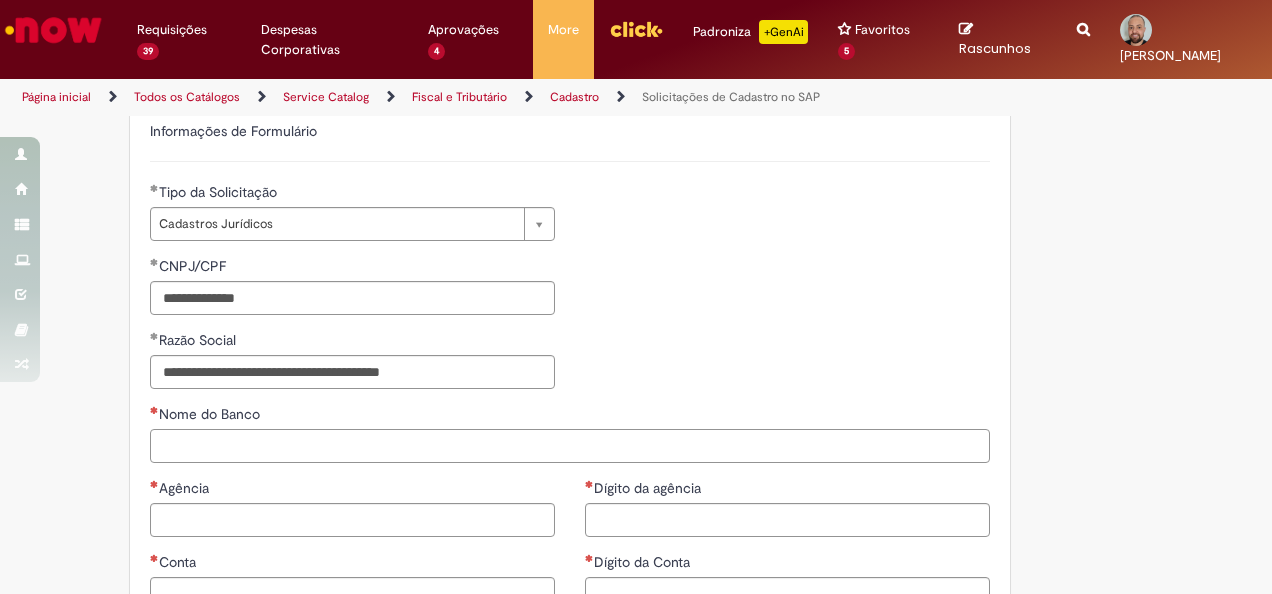 click on "Nome do Banco" at bounding box center [570, 446] 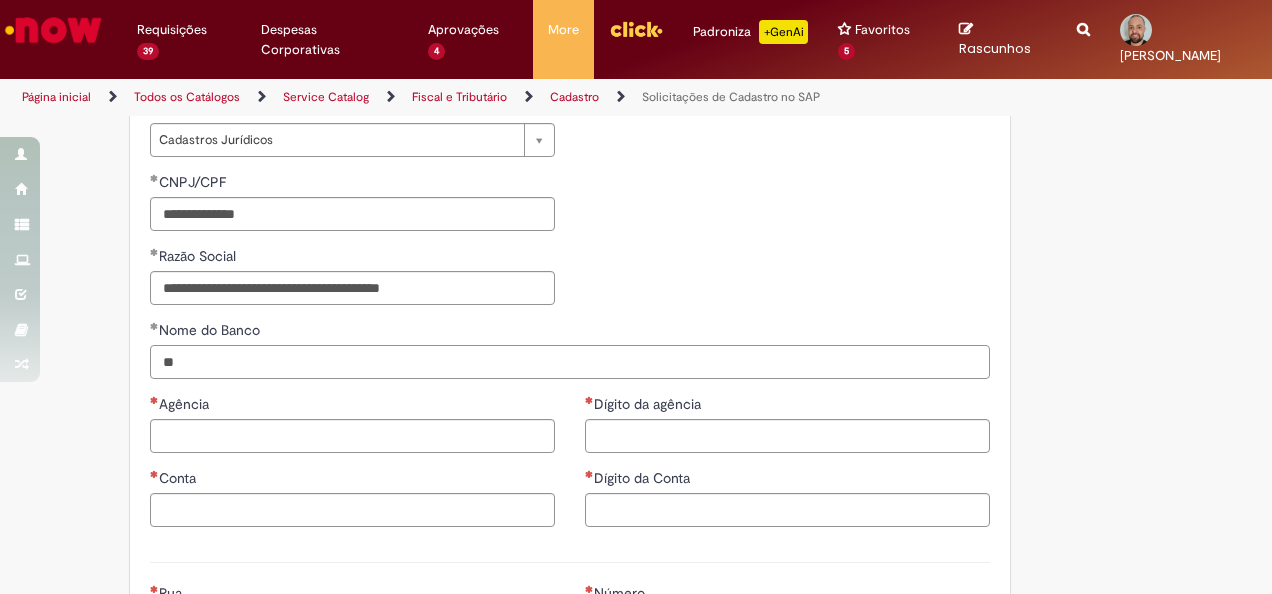 scroll, scrollTop: 686, scrollLeft: 0, axis: vertical 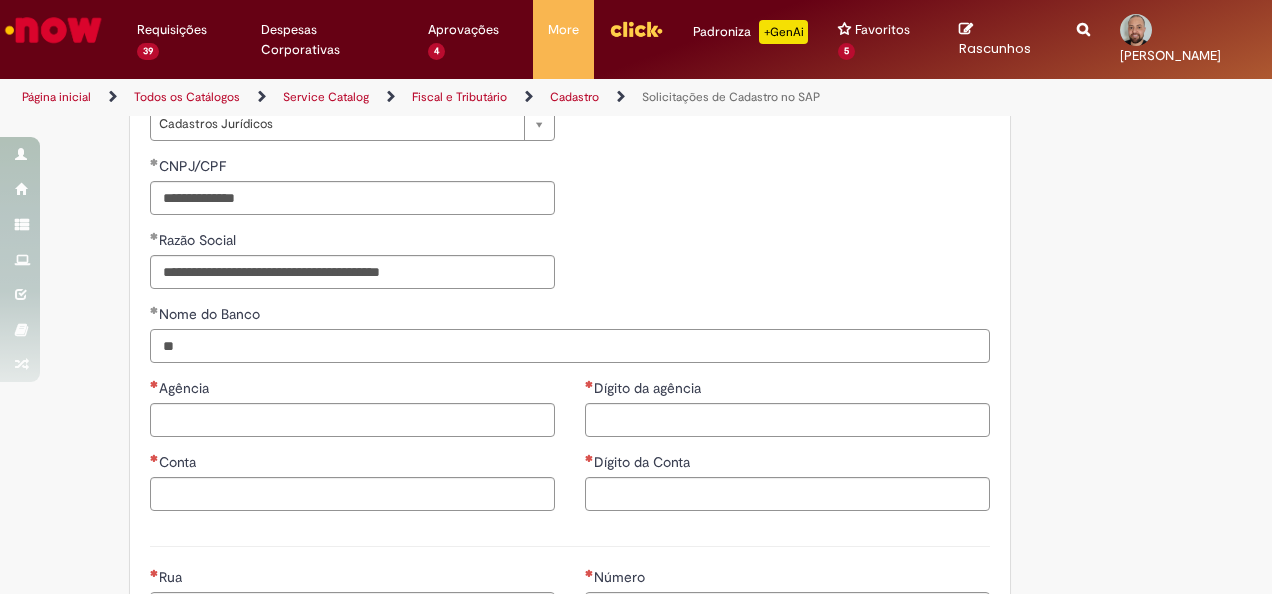 type on "**" 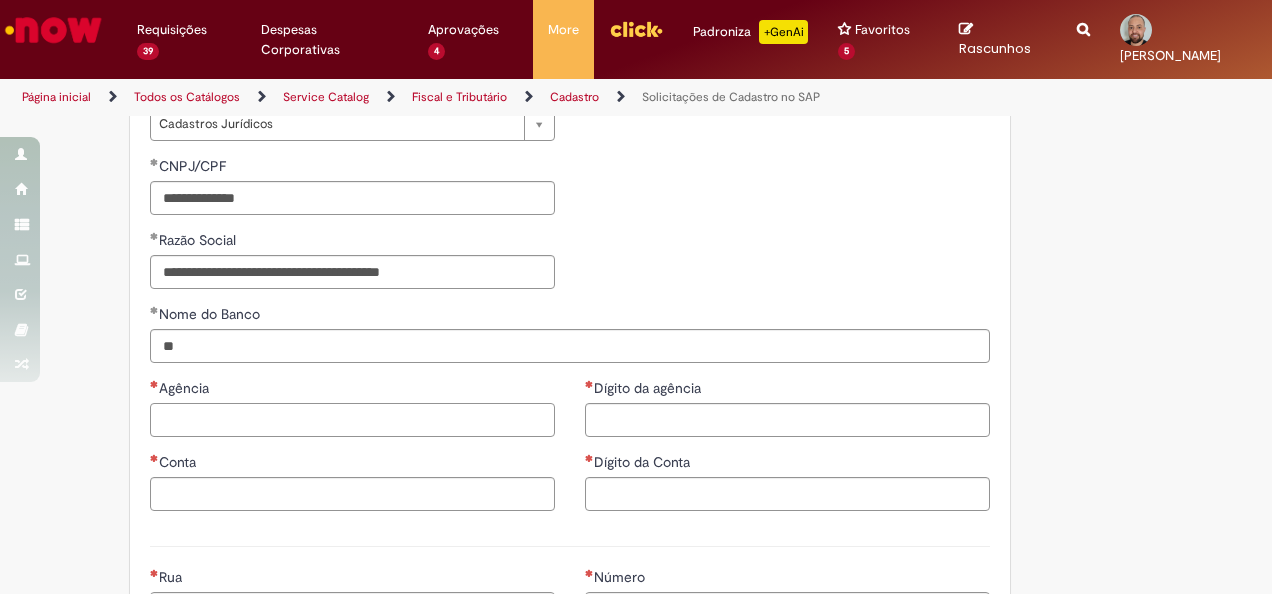 drag, startPoint x: 227, startPoint y: 419, endPoint x: 171, endPoint y: 427, distance: 56.568542 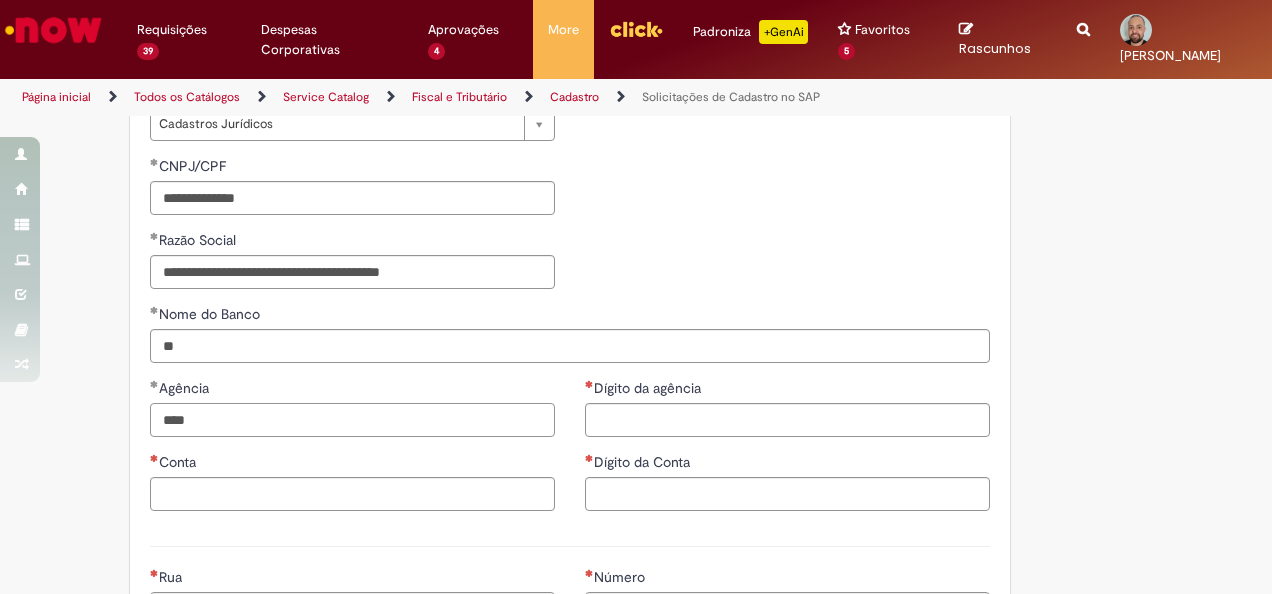 type on "****" 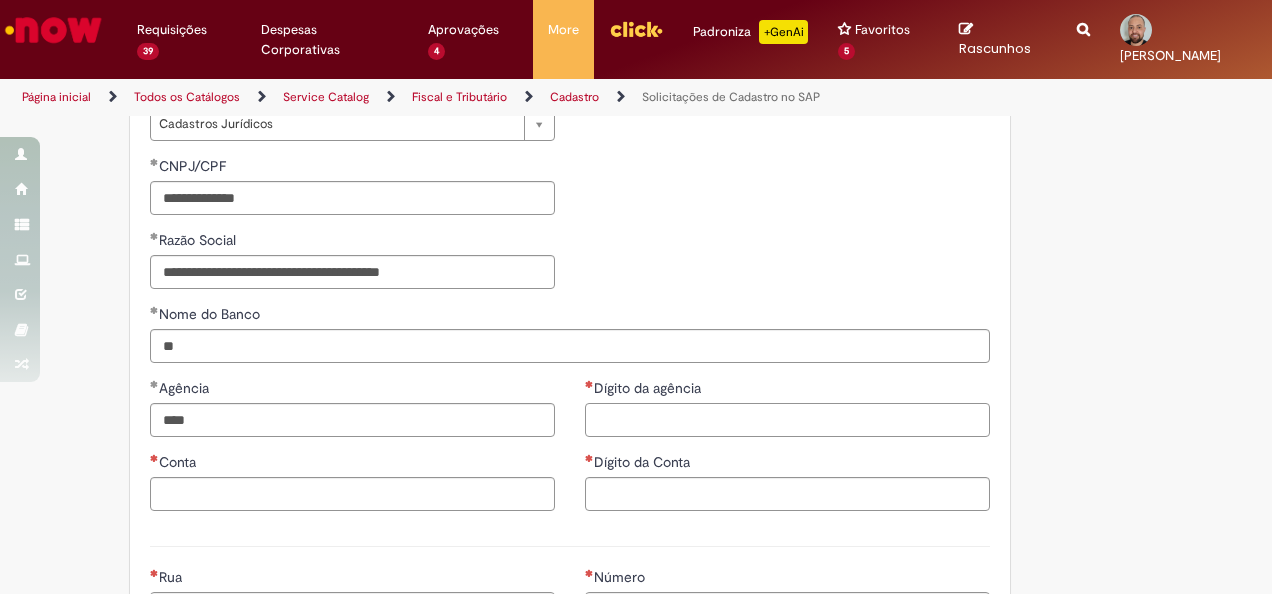 click on "Dígito da agência" at bounding box center (787, 420) 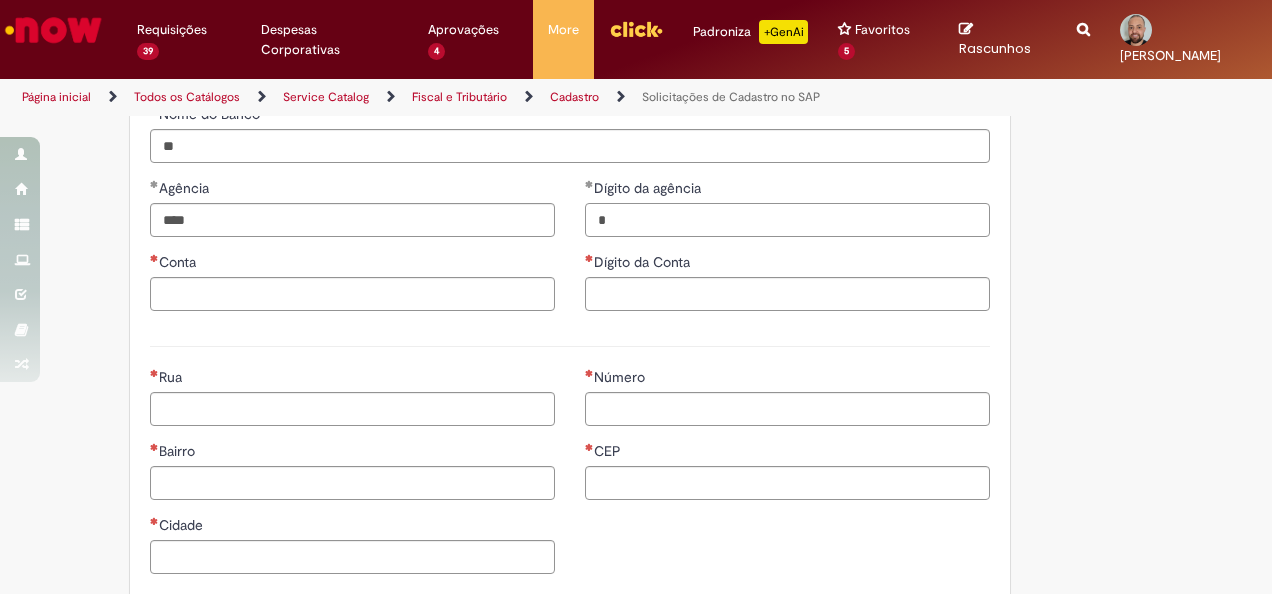 scroll, scrollTop: 786, scrollLeft: 0, axis: vertical 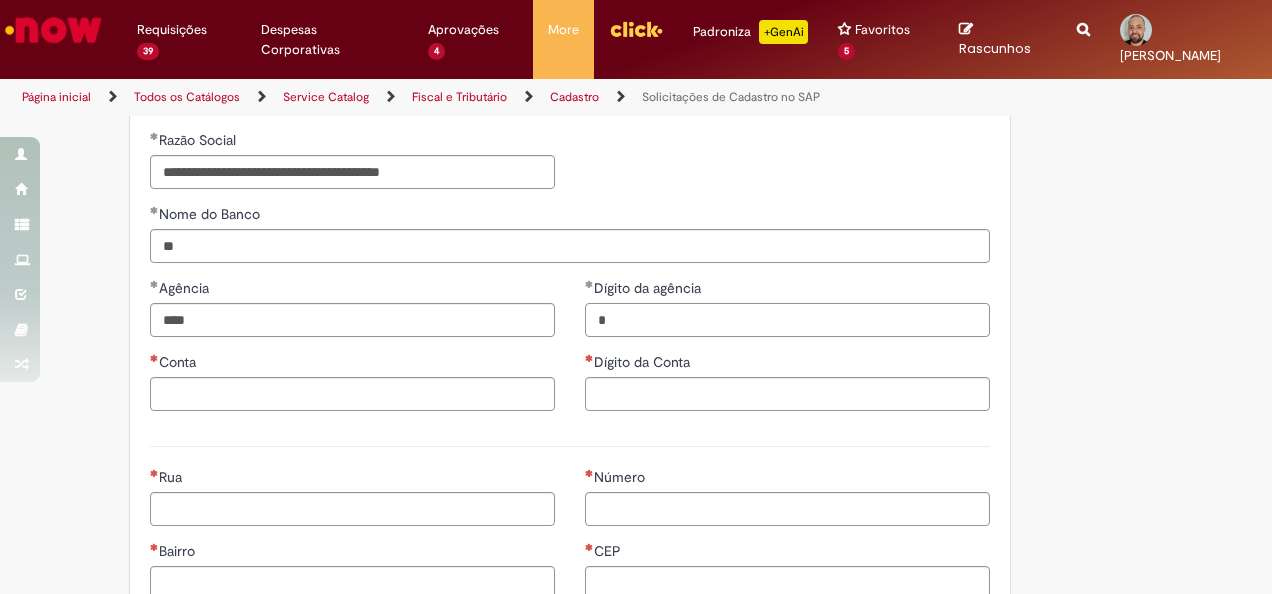 type on "*" 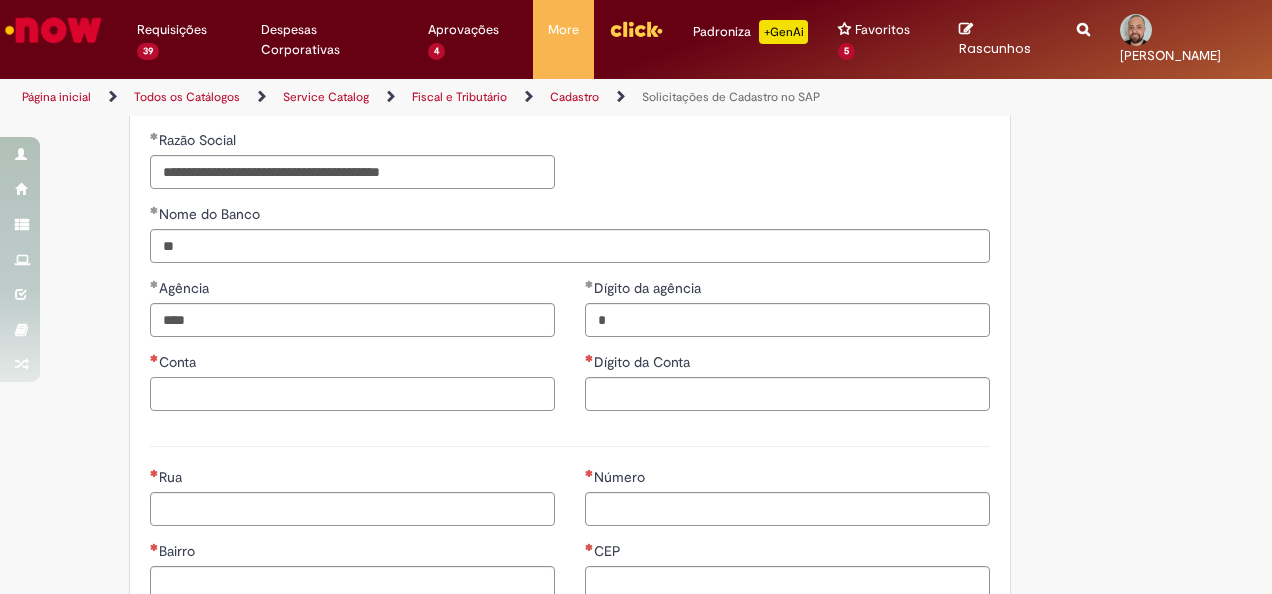 click on "Conta" at bounding box center (352, 394) 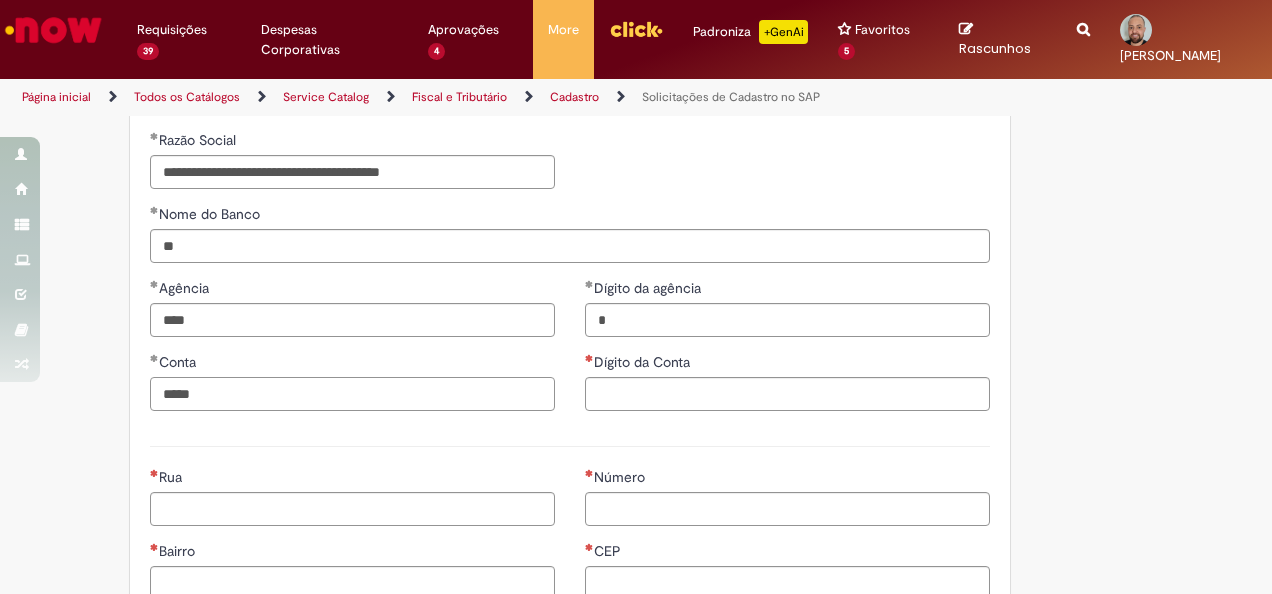 type on "*****" 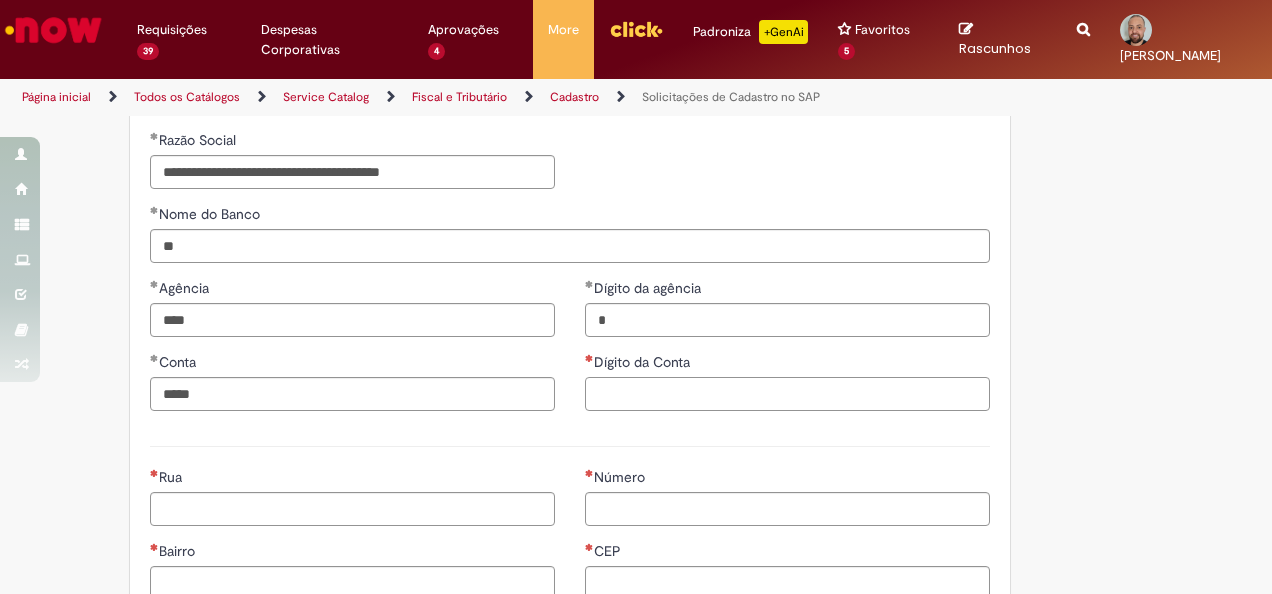 click on "Dígito da Conta" at bounding box center [787, 394] 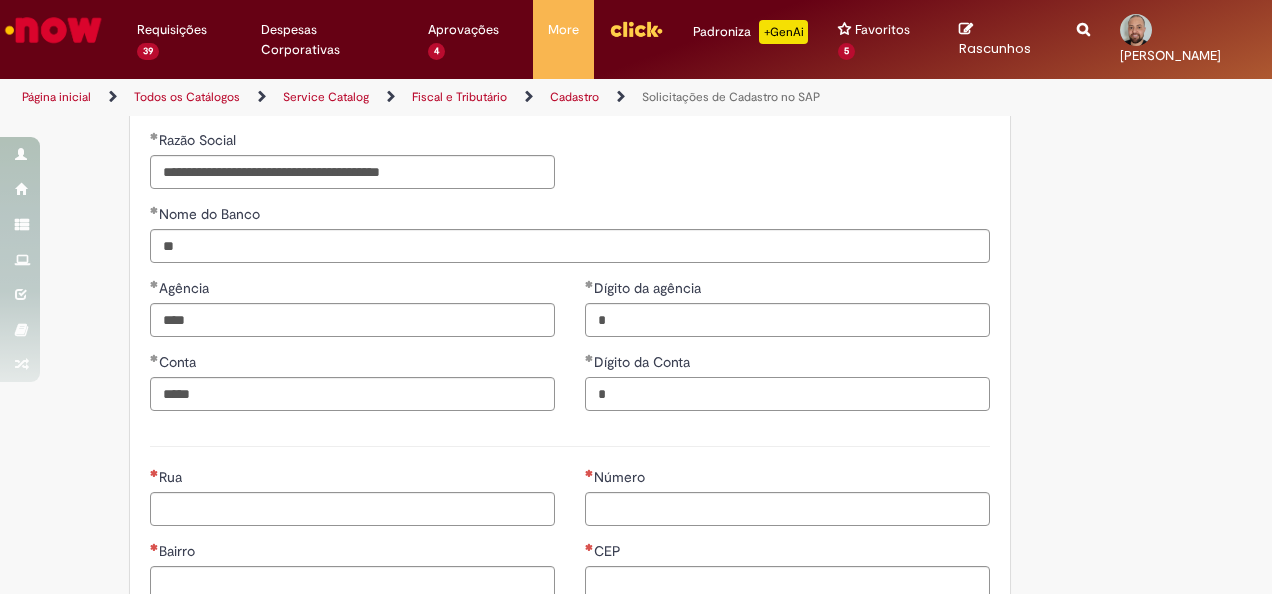 type on "*" 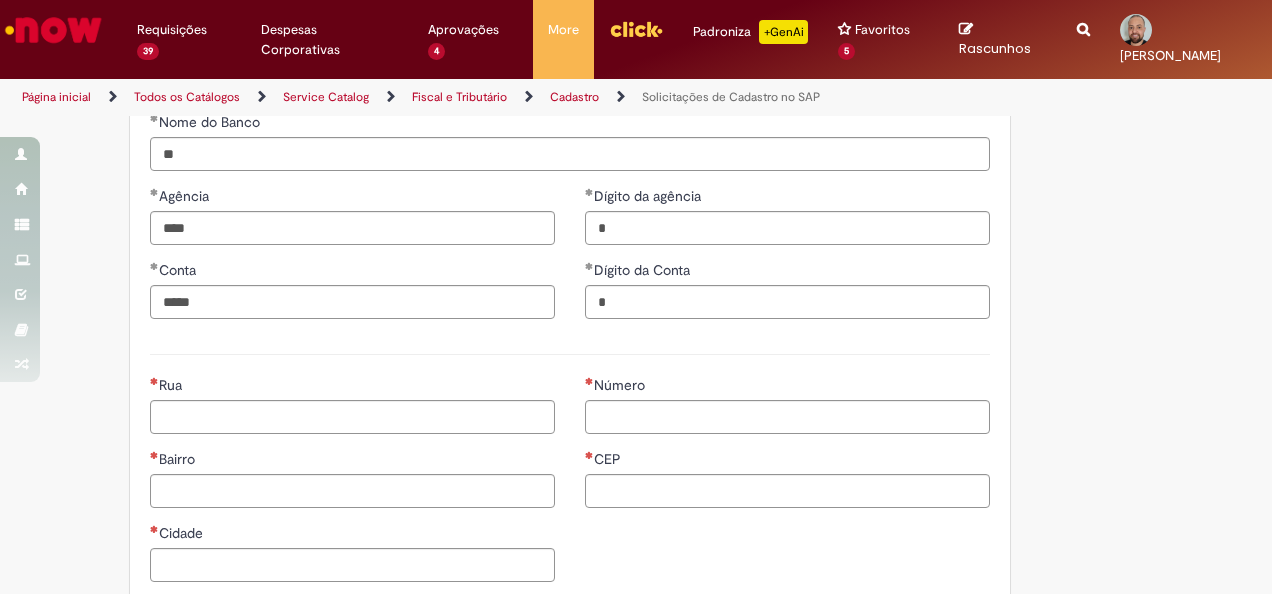 scroll, scrollTop: 986, scrollLeft: 0, axis: vertical 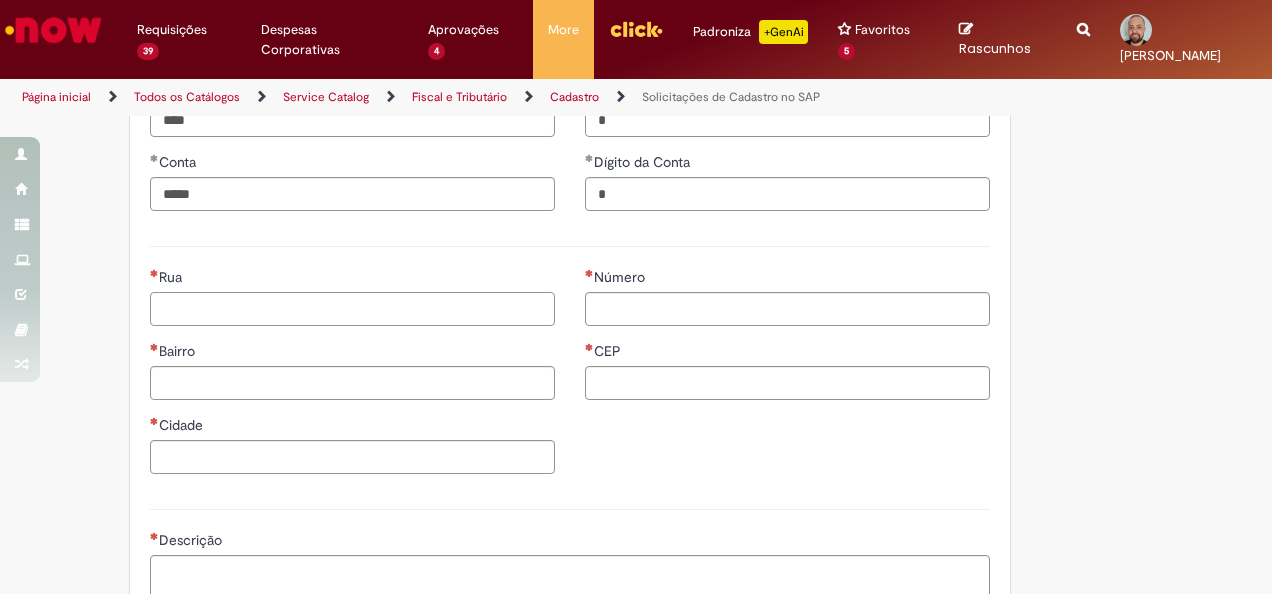 click on "Rua" at bounding box center [352, 309] 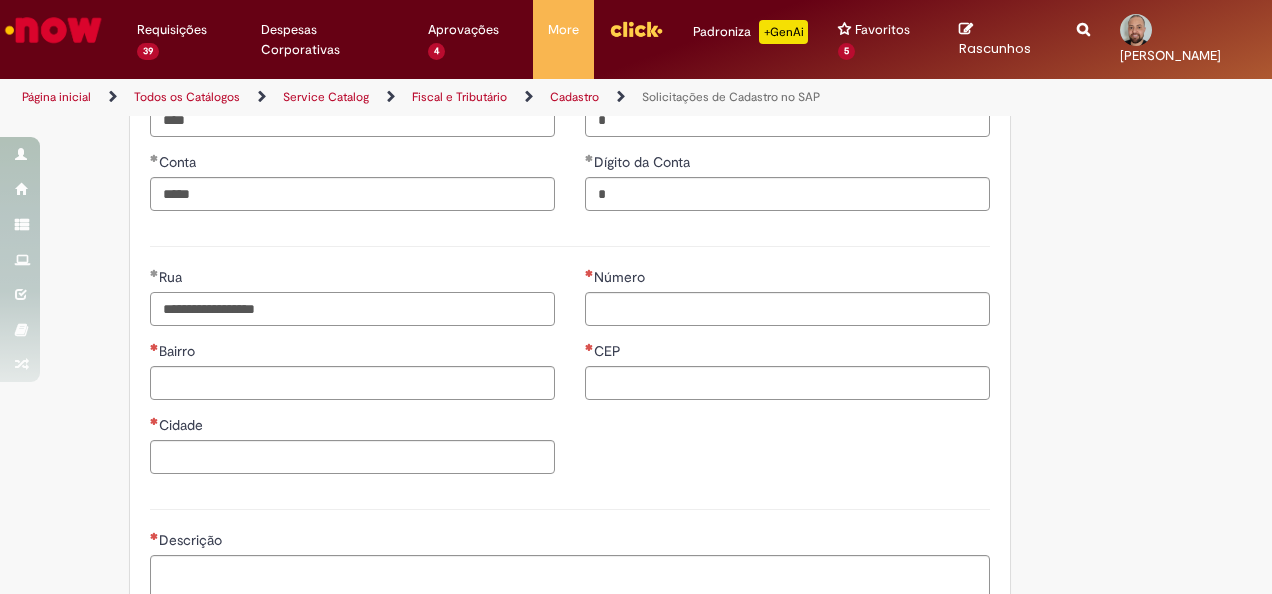 type on "**********" 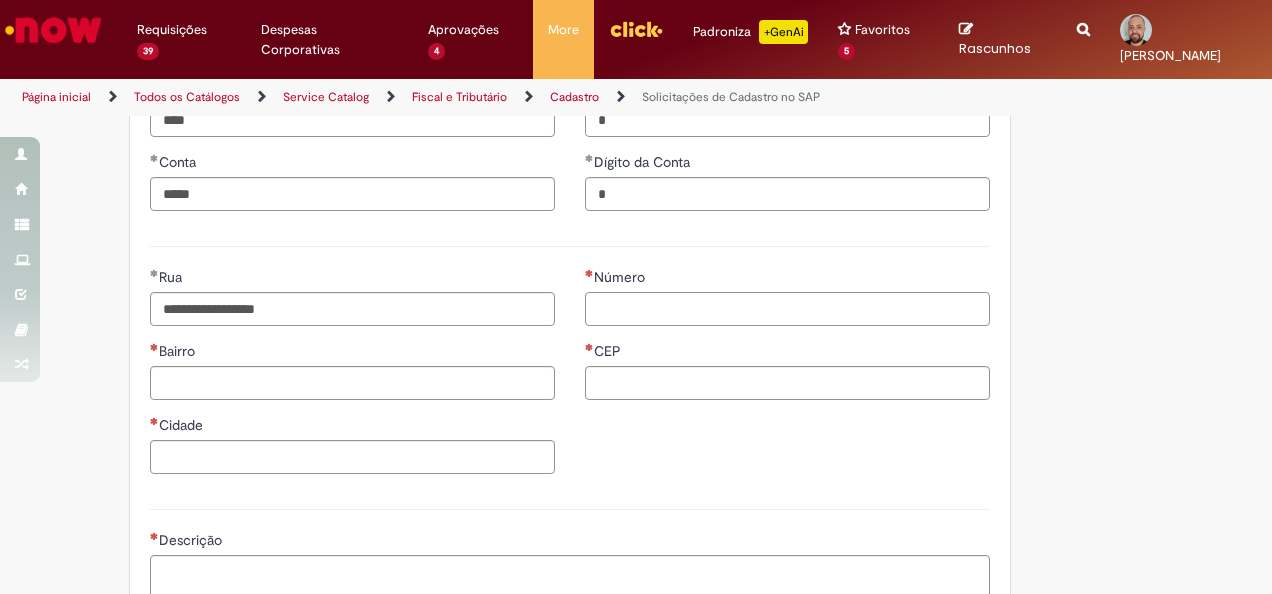 click on "Número" at bounding box center [787, 309] 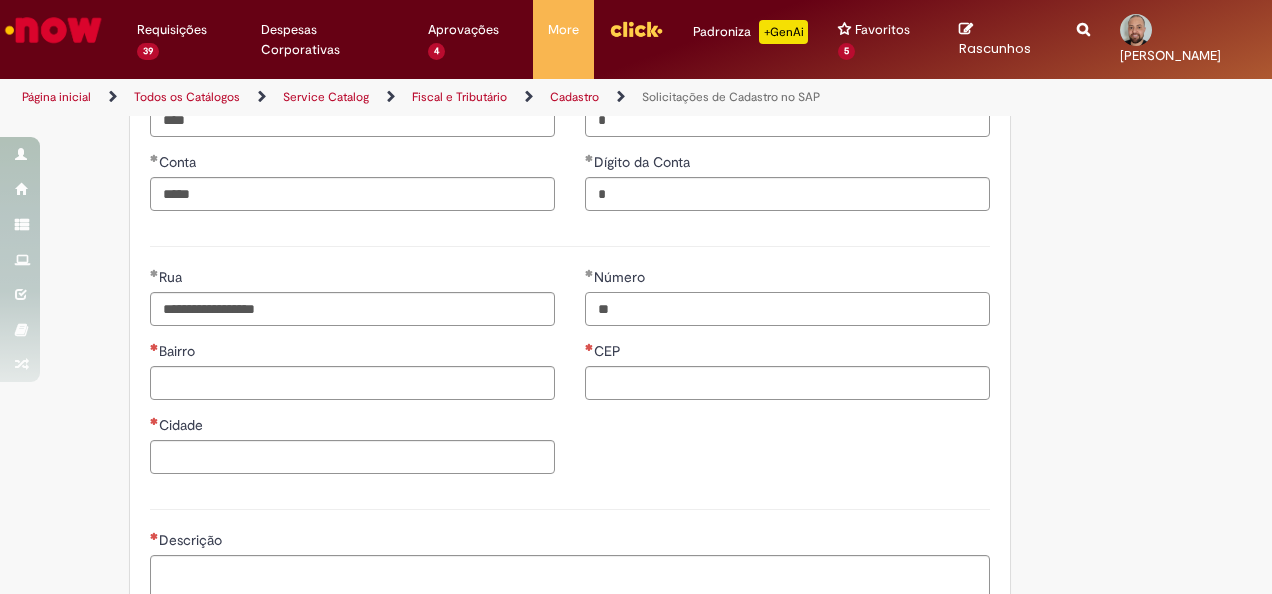 type on "**" 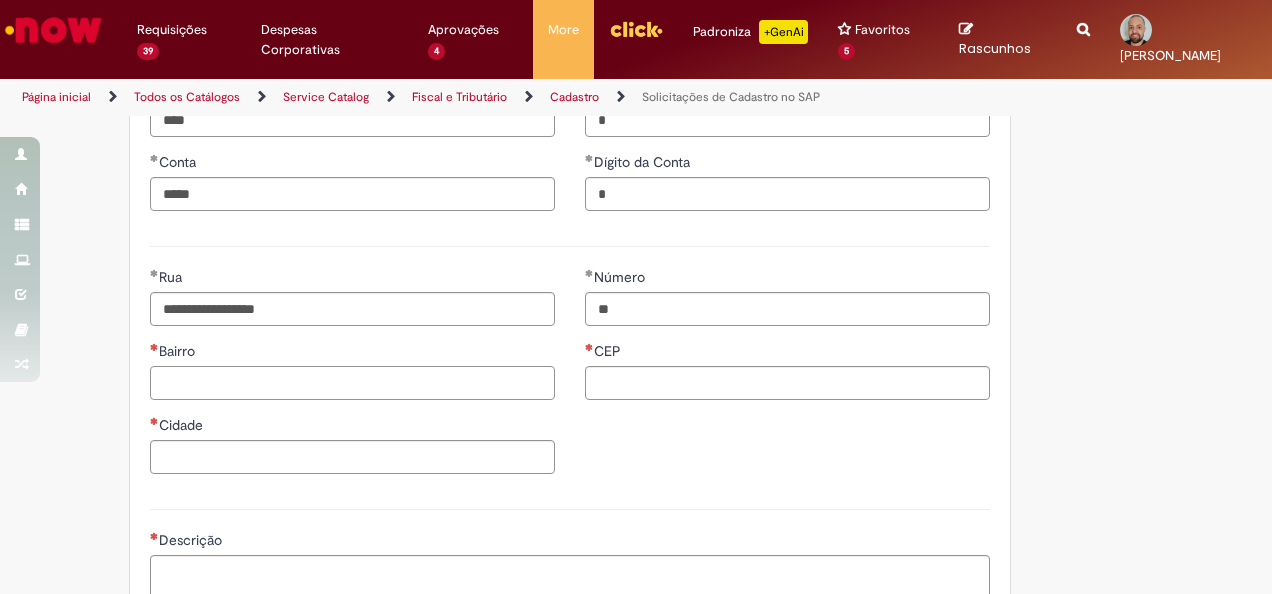 click on "Bairro" at bounding box center (352, 383) 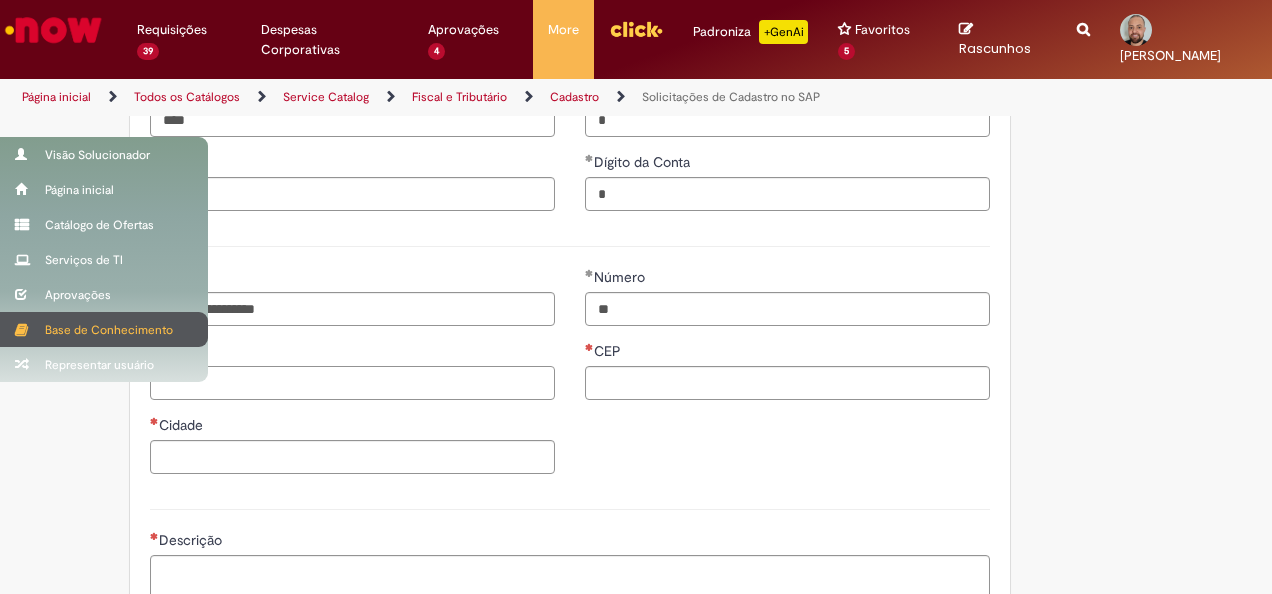 paste on "******" 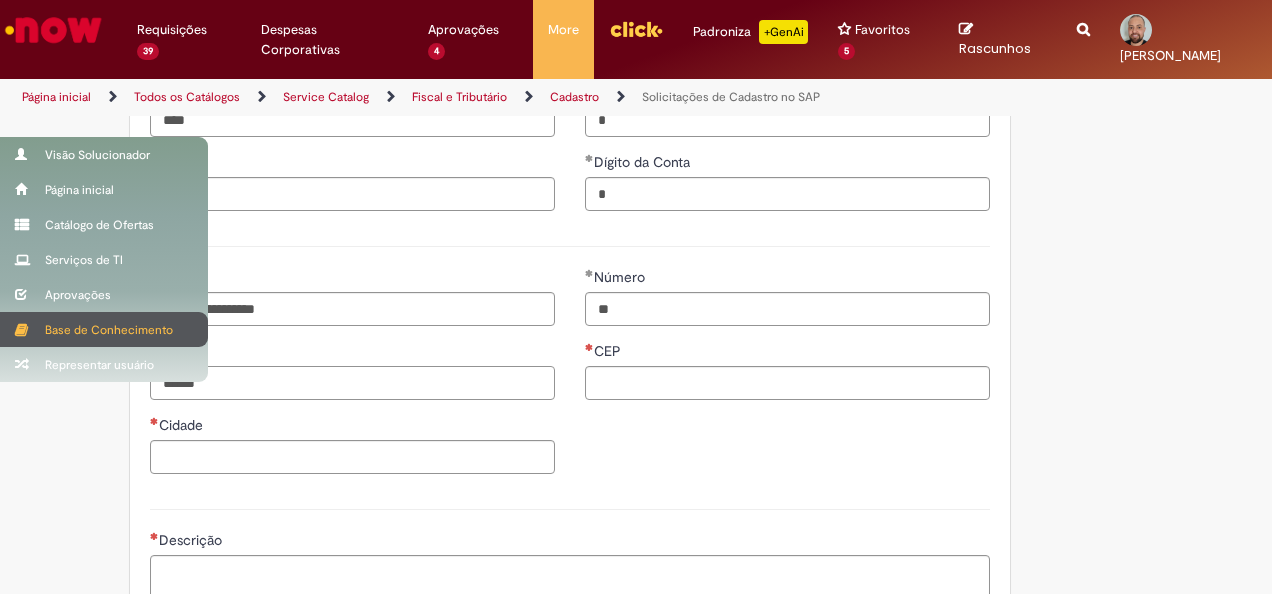 type on "******" 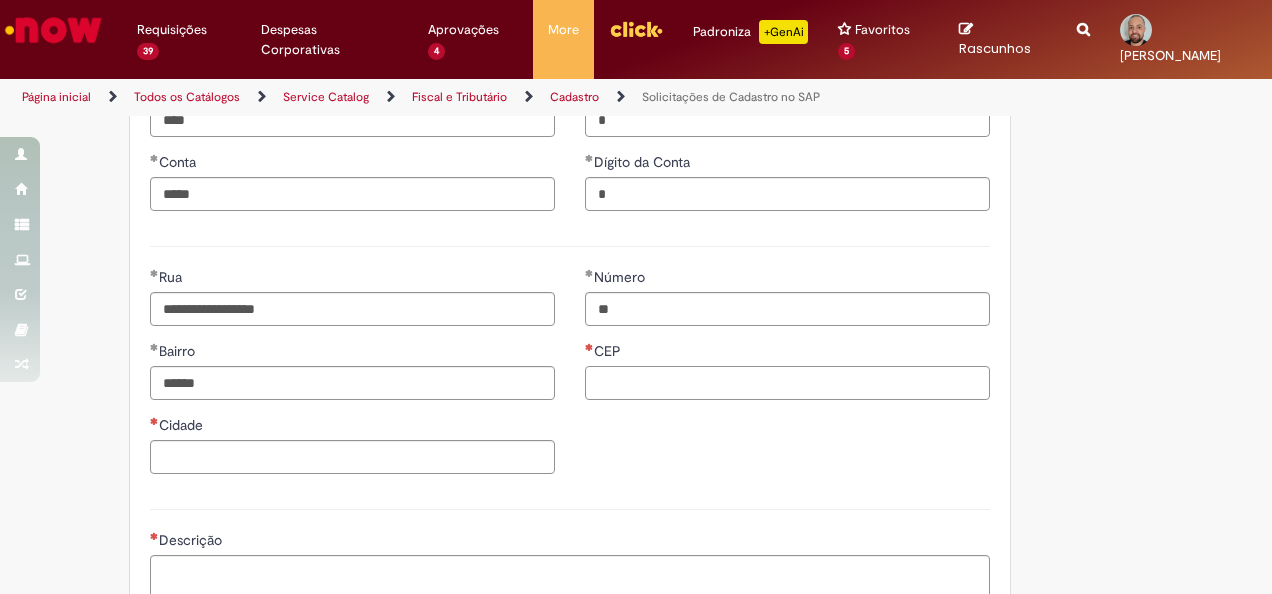 click on "CEP" at bounding box center [787, 383] 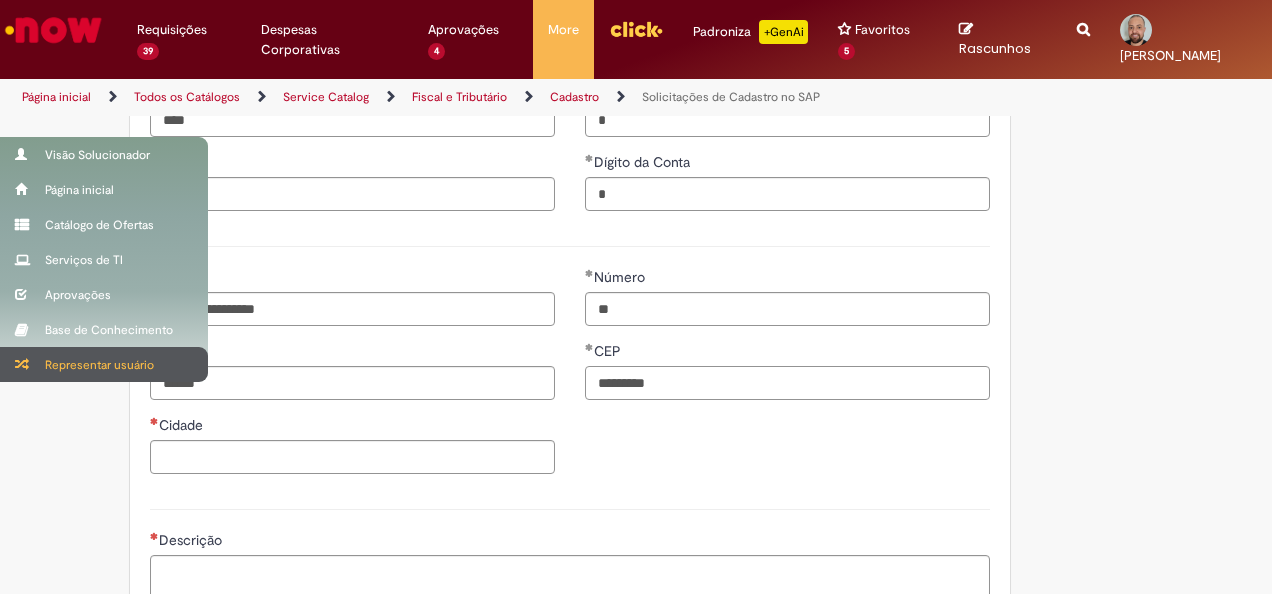 type on "*********" 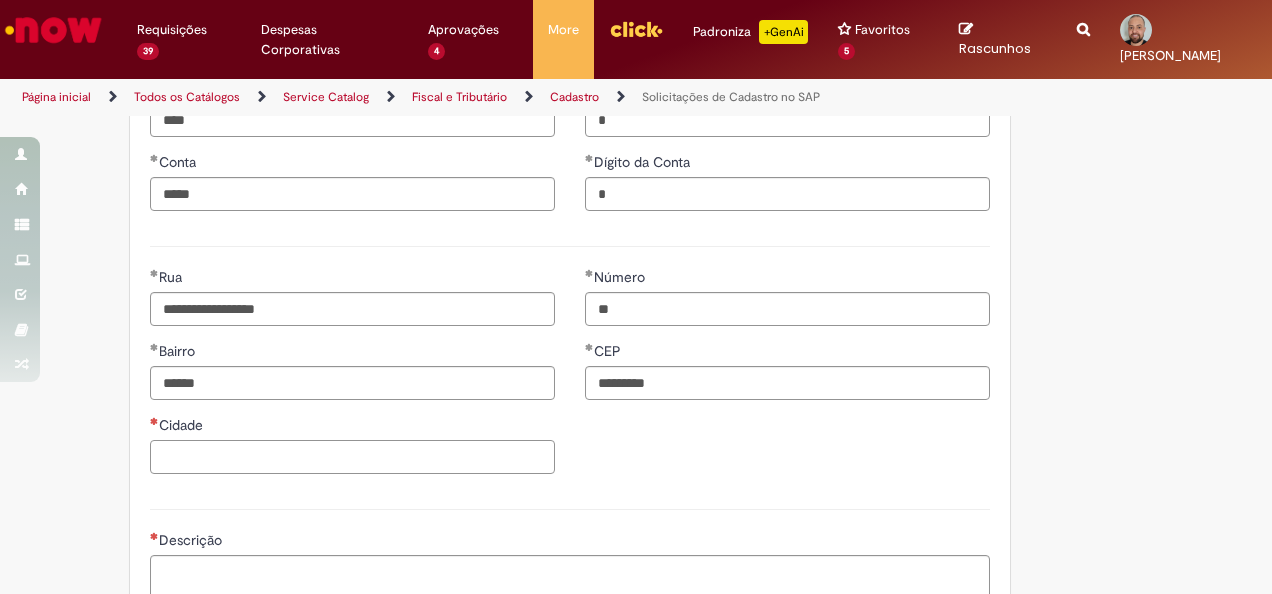 drag, startPoint x: 402, startPoint y: 462, endPoint x: 626, endPoint y: 474, distance: 224.3212 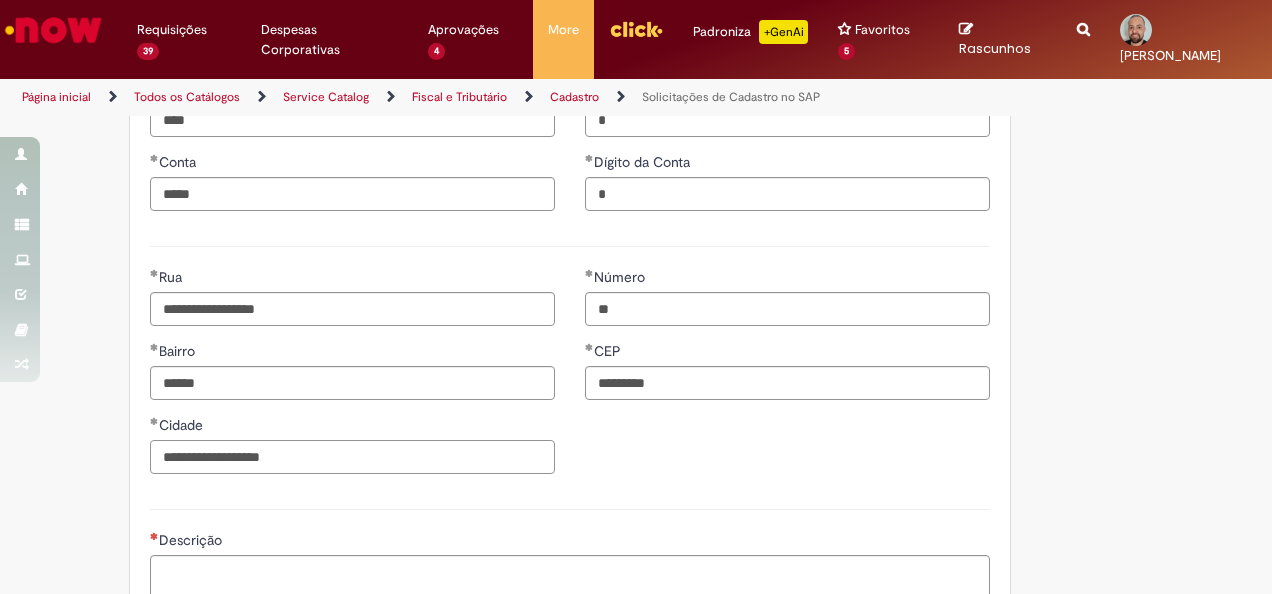 type on "**********" 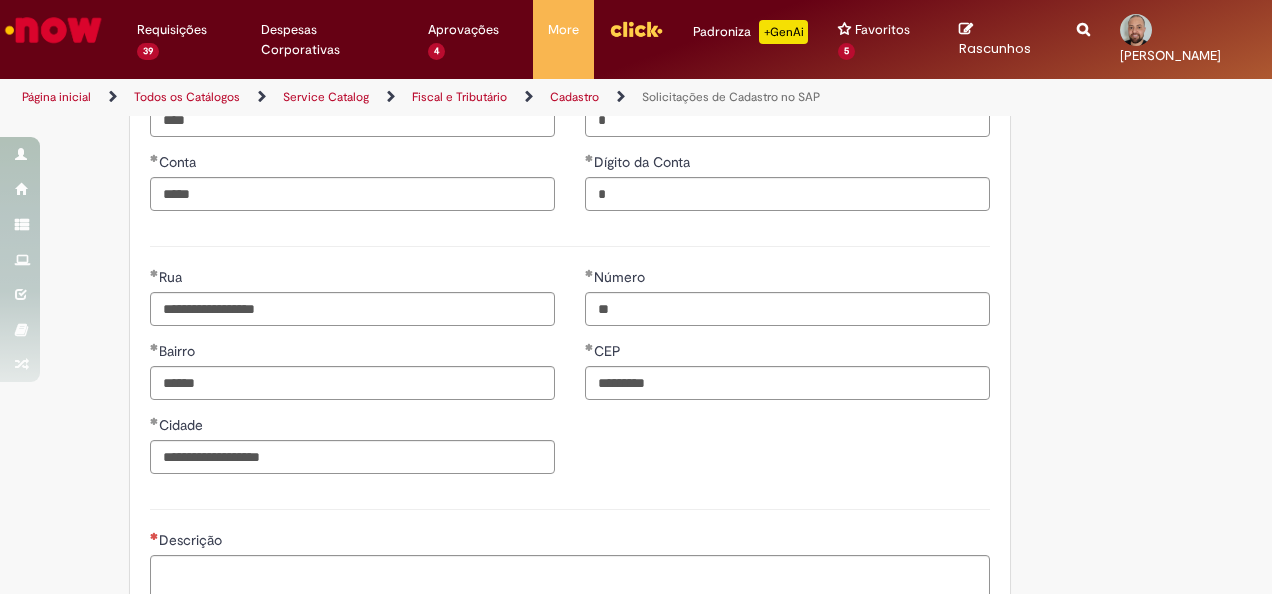 click on "**********" at bounding box center (570, 378) 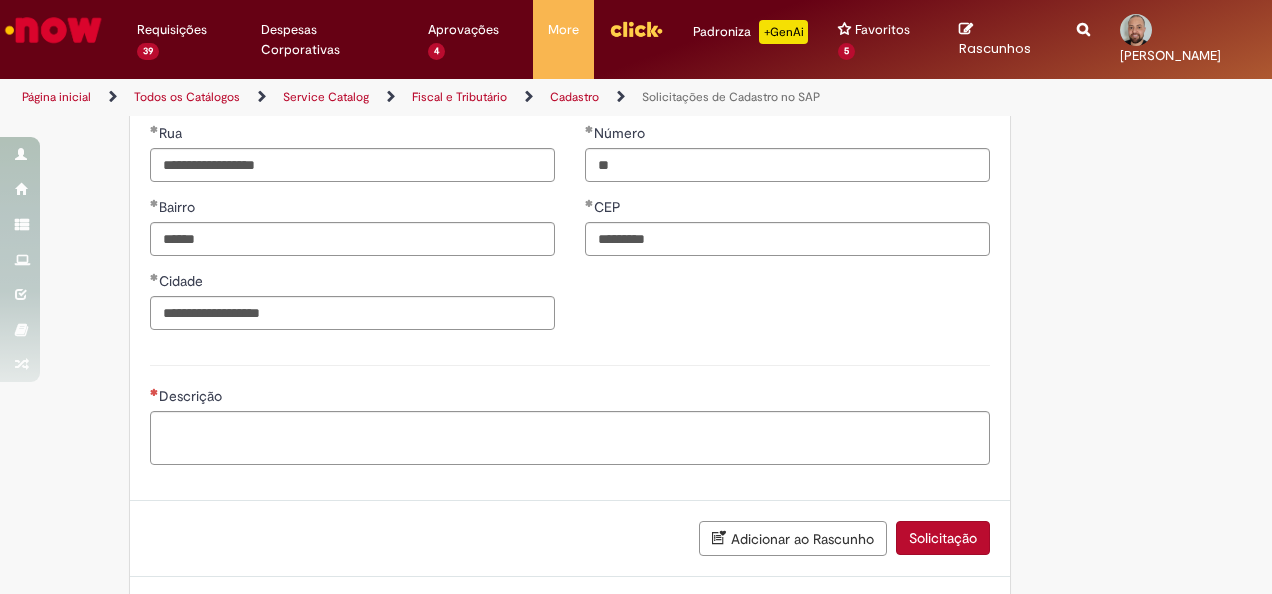 scroll, scrollTop: 1186, scrollLeft: 0, axis: vertical 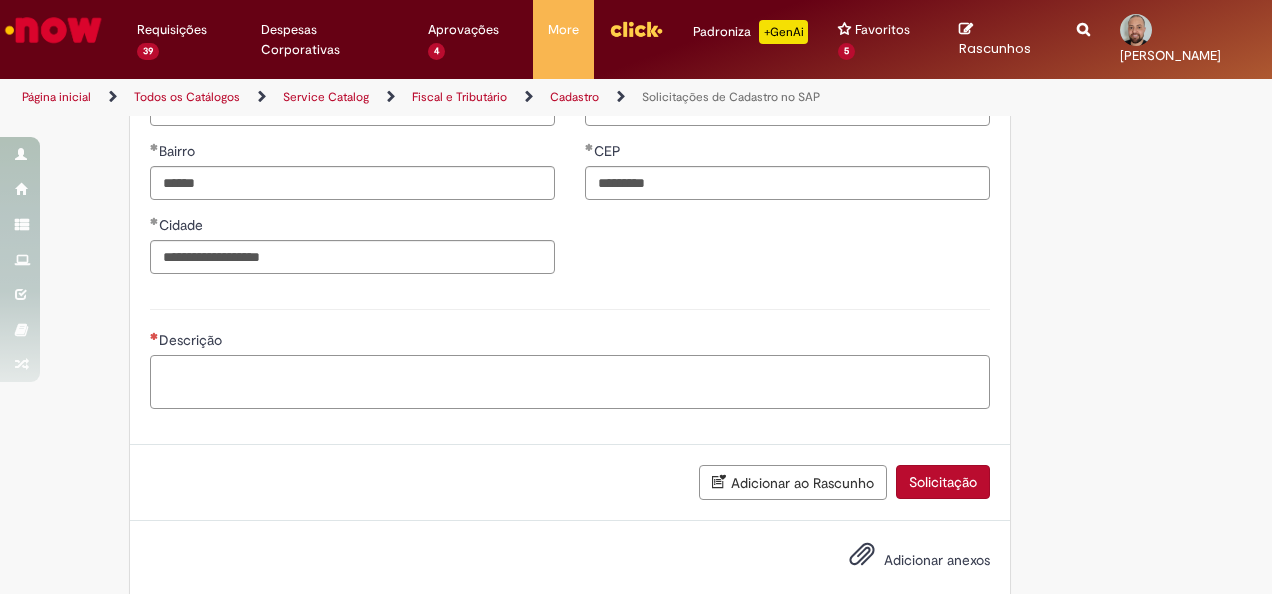 click on "Descrição" at bounding box center (570, 381) 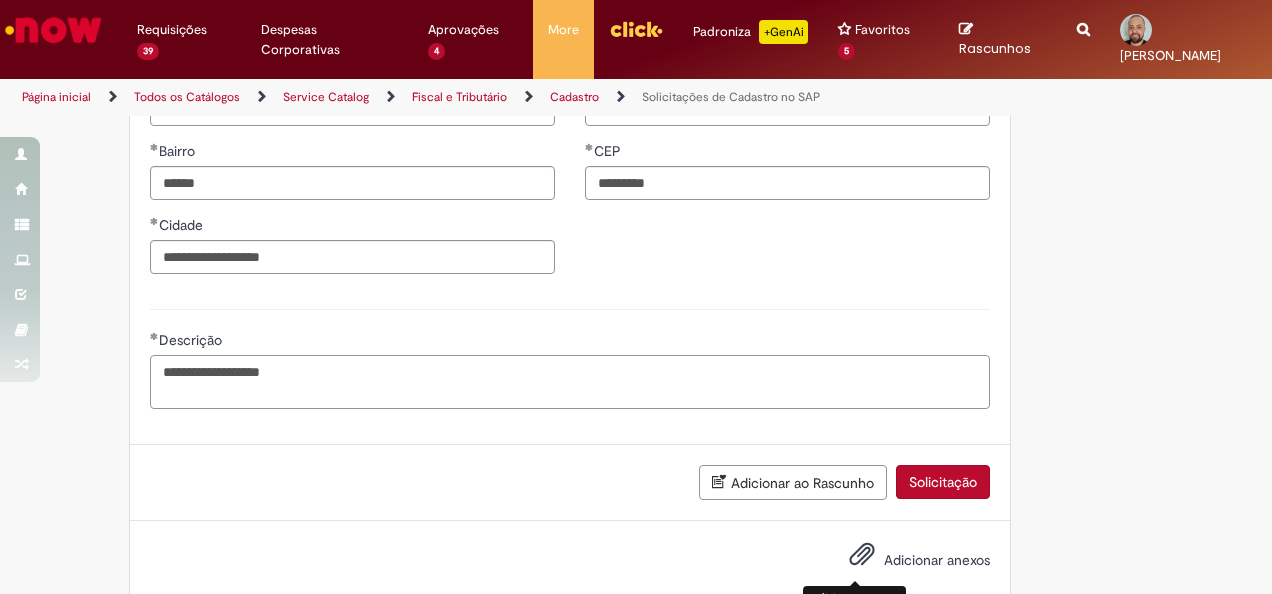 type on "**********" 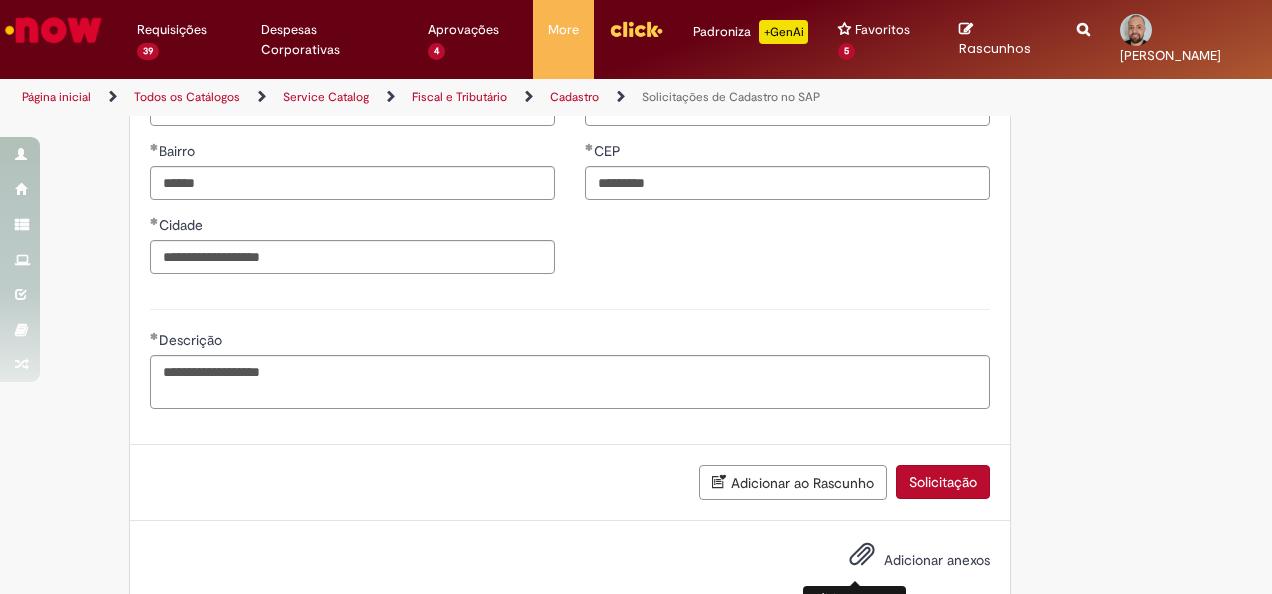 click at bounding box center (862, 555) 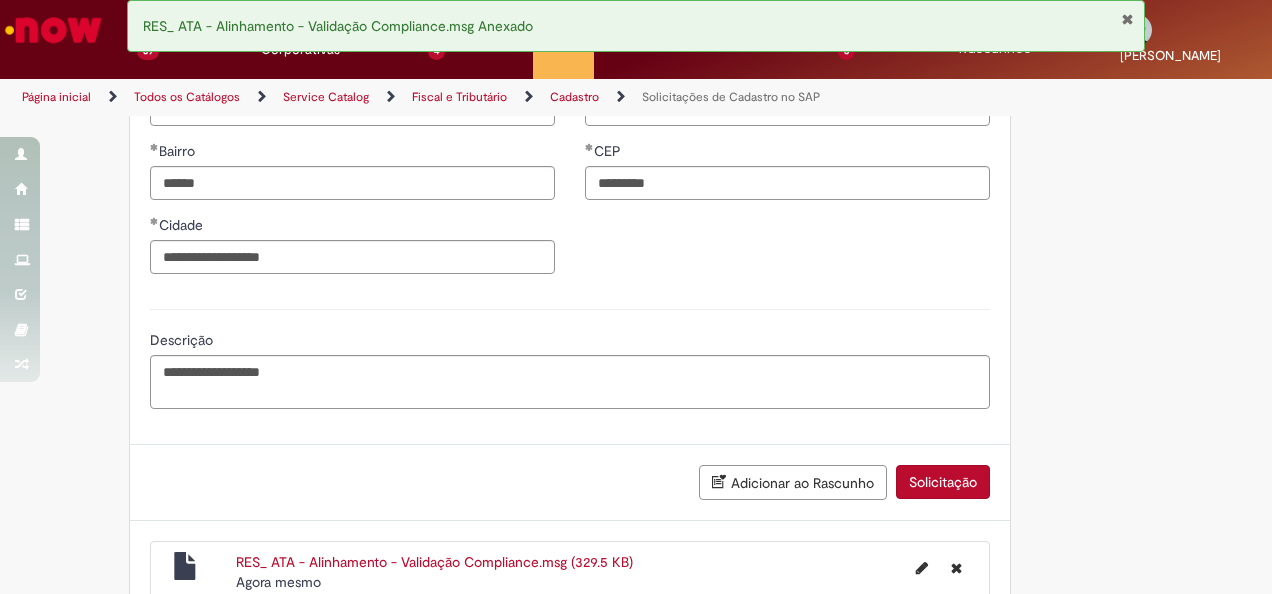 click on "Solicitação" at bounding box center (943, 482) 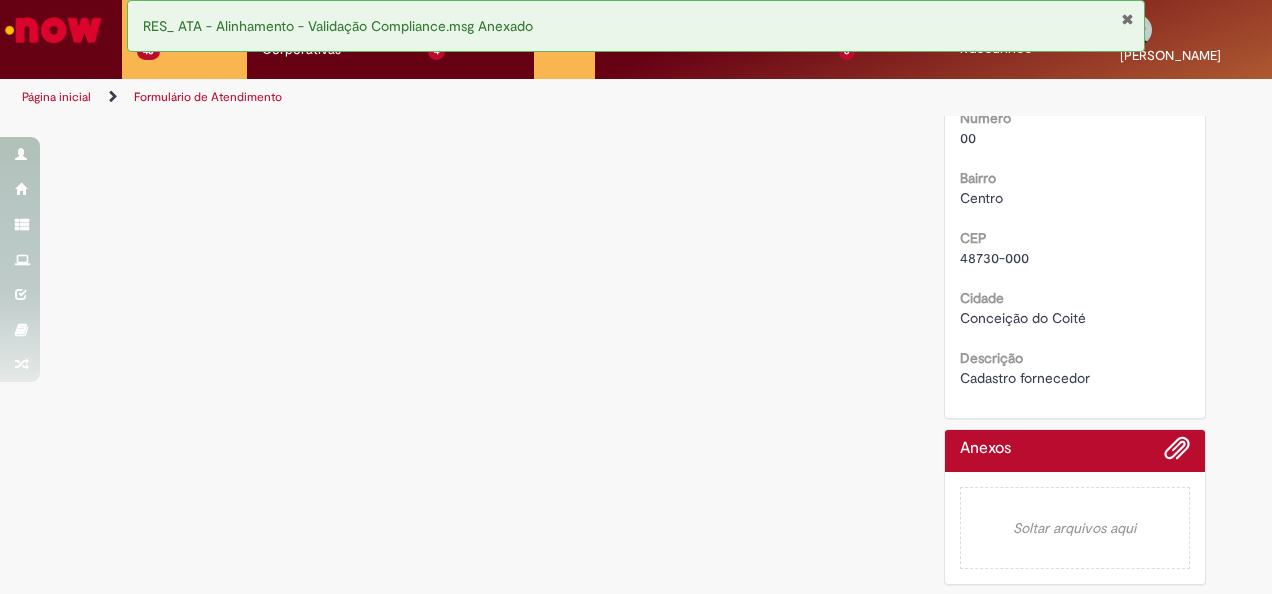 scroll, scrollTop: 0, scrollLeft: 0, axis: both 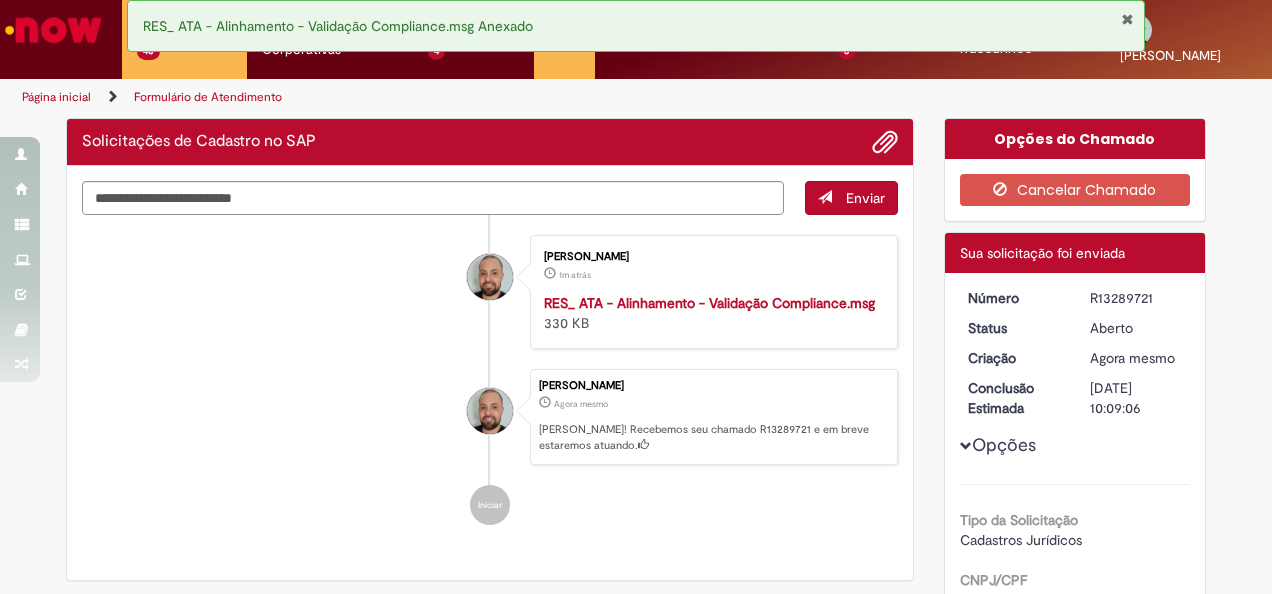 click on "R13289721" at bounding box center [1136, 298] 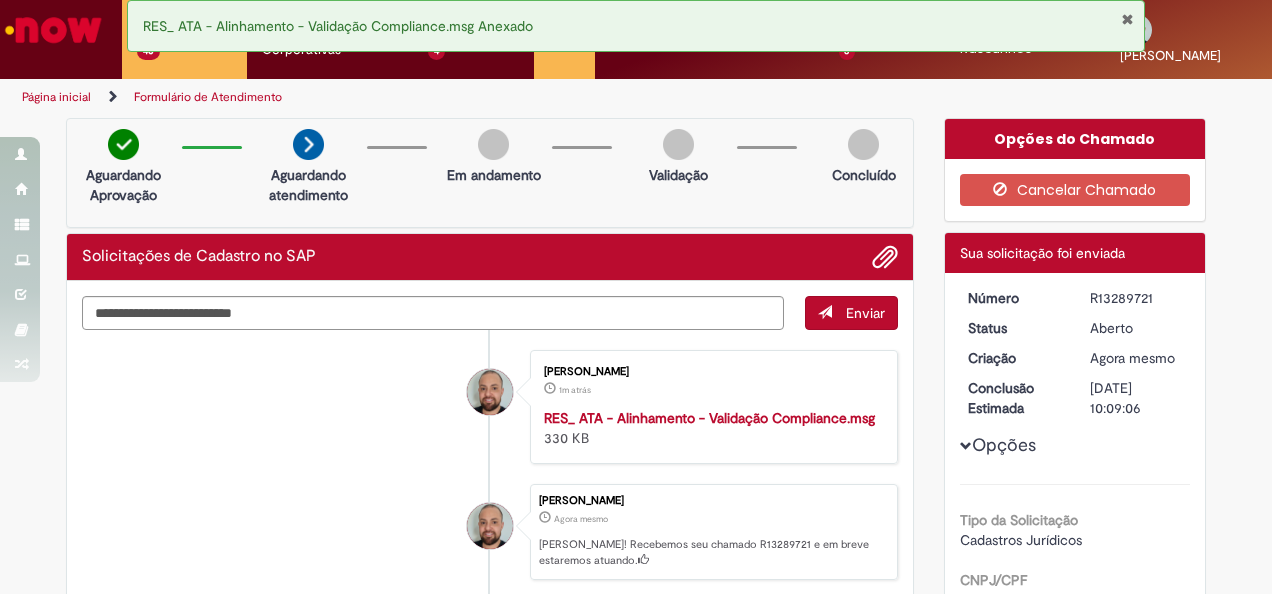 click on "R13289721" at bounding box center [1136, 298] 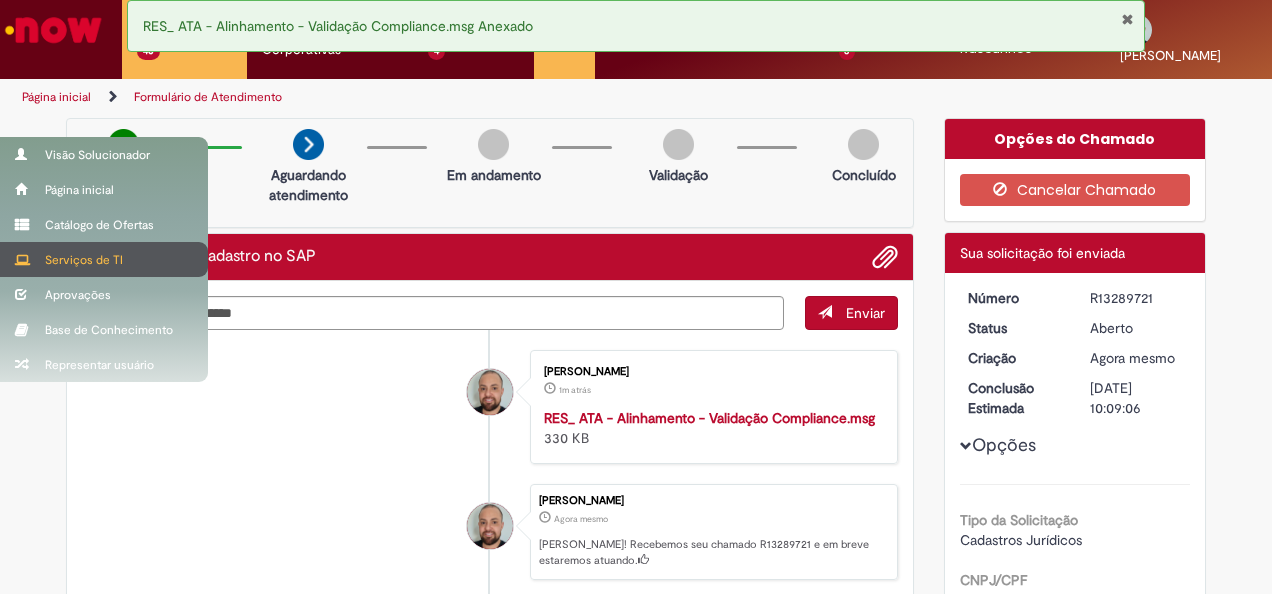 copy on "R13289721" 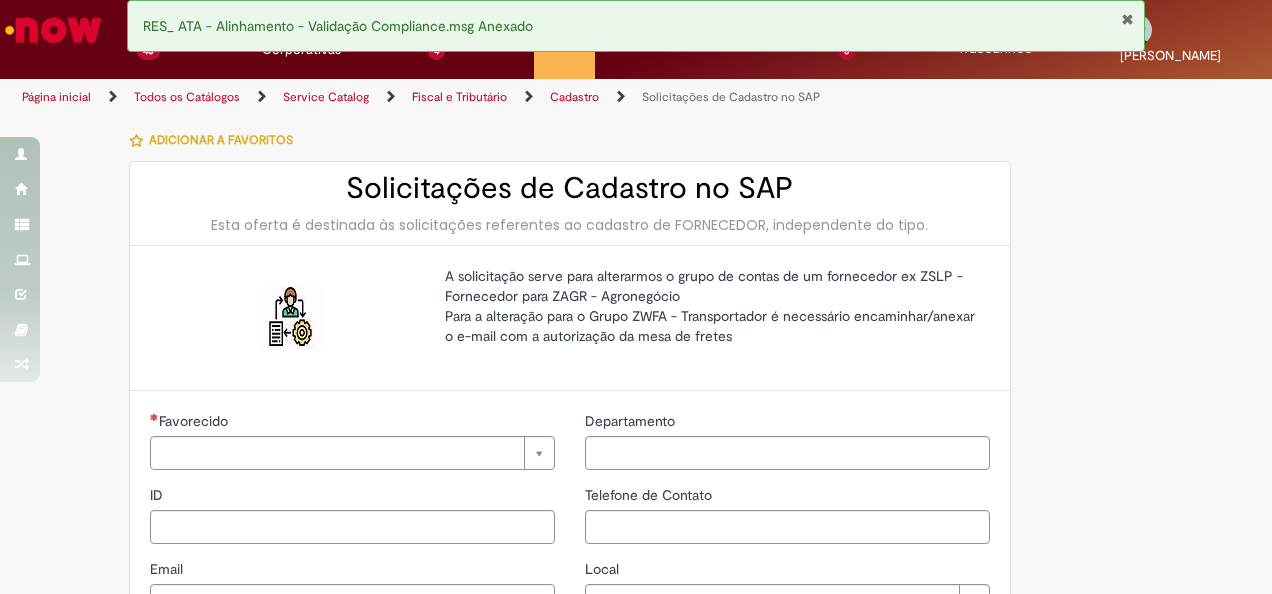 click at bounding box center (1127, 19) 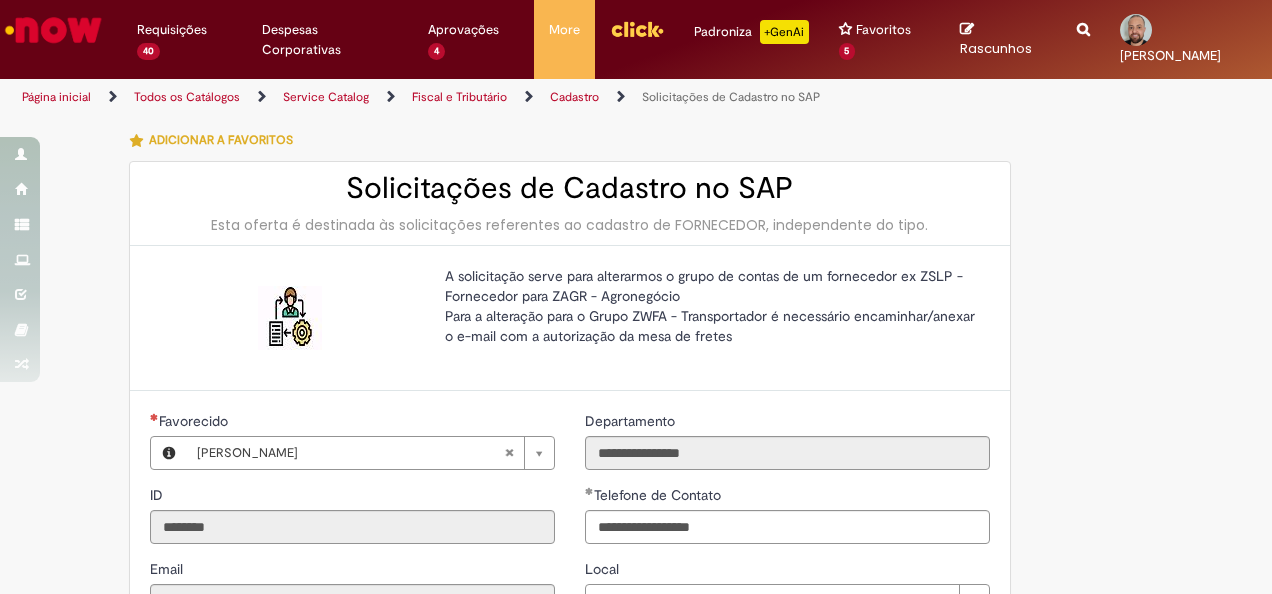 type on "**********" 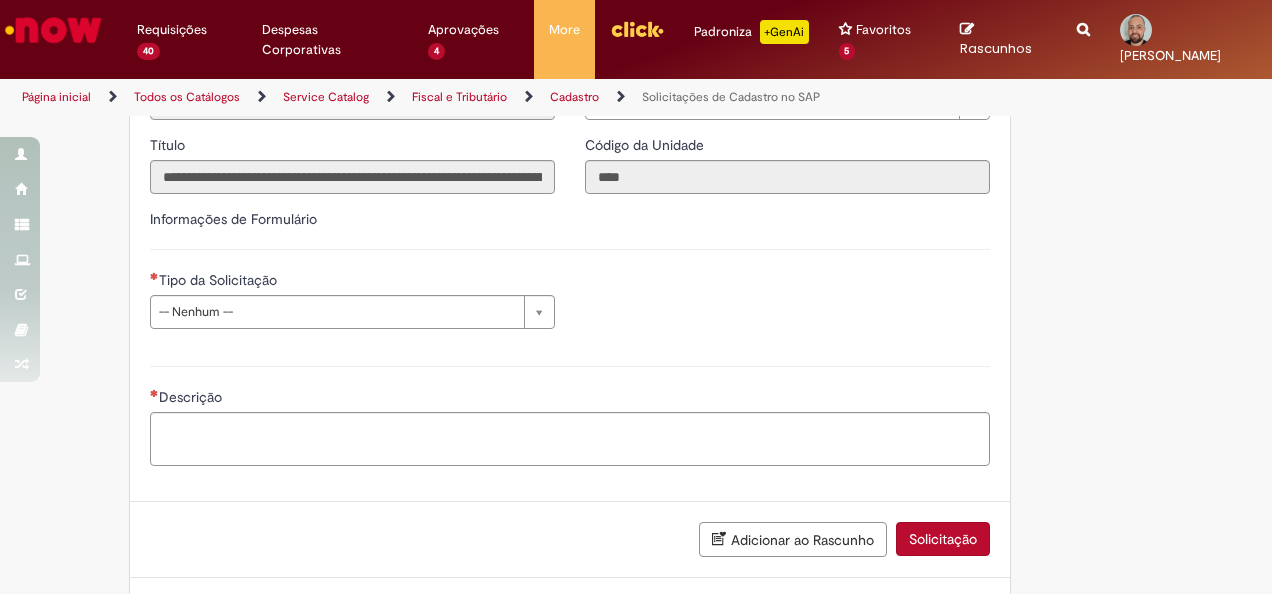 scroll, scrollTop: 500, scrollLeft: 0, axis: vertical 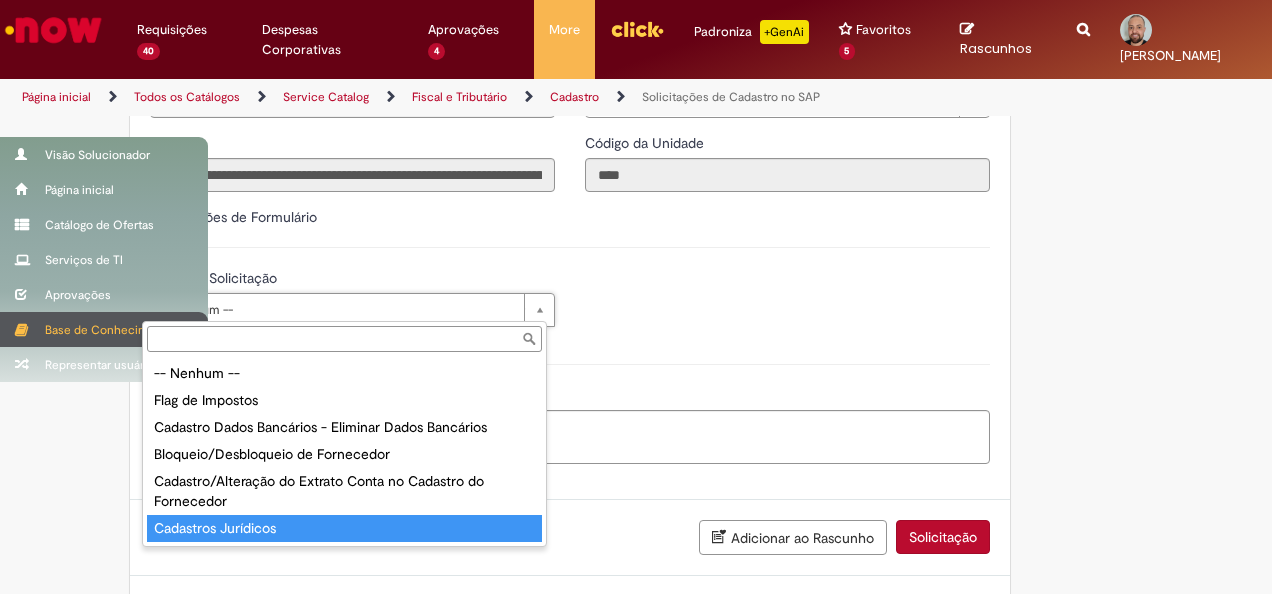 type on "**********" 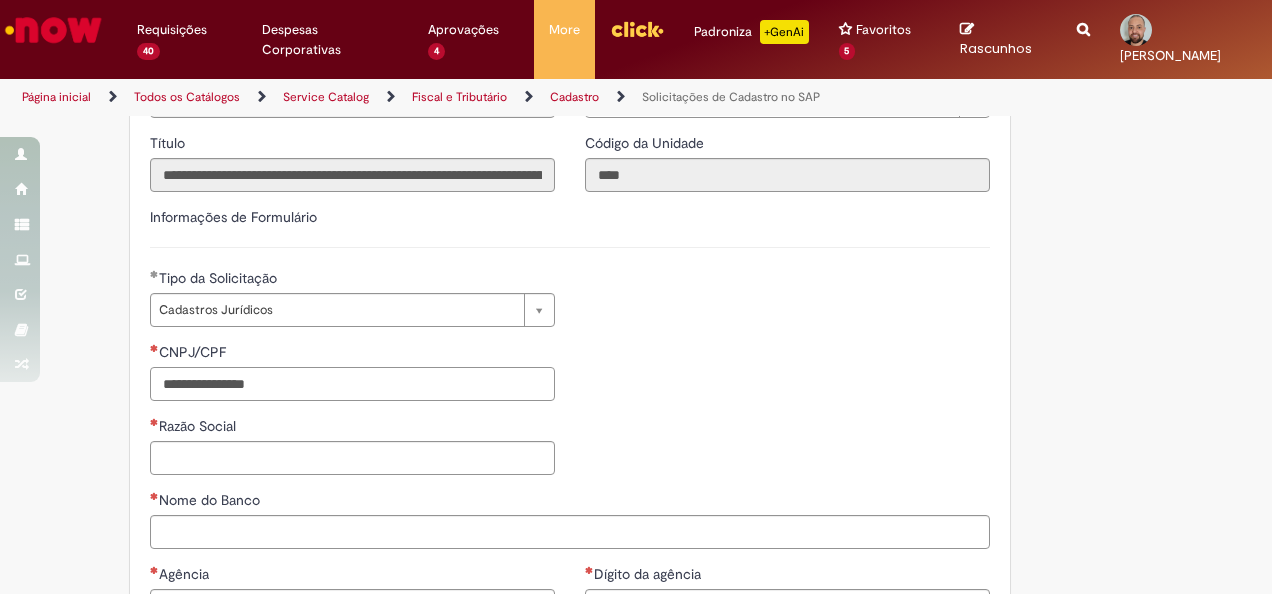 click on "CNPJ/CPF" at bounding box center (352, 384) 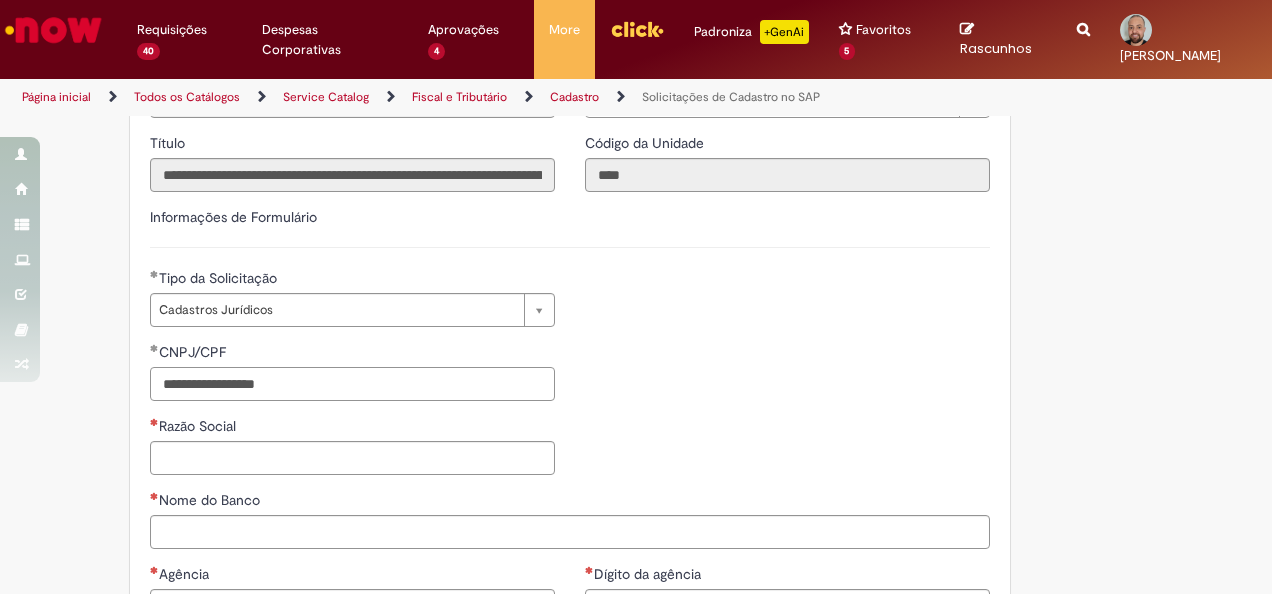 type on "**********" 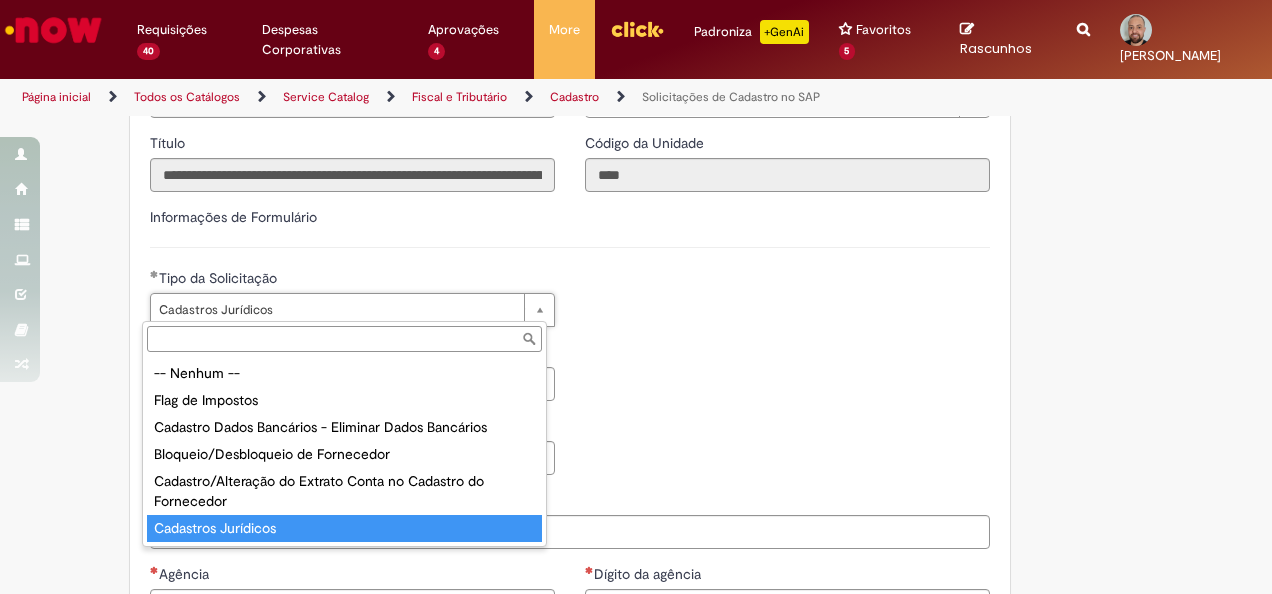 type on "**********" 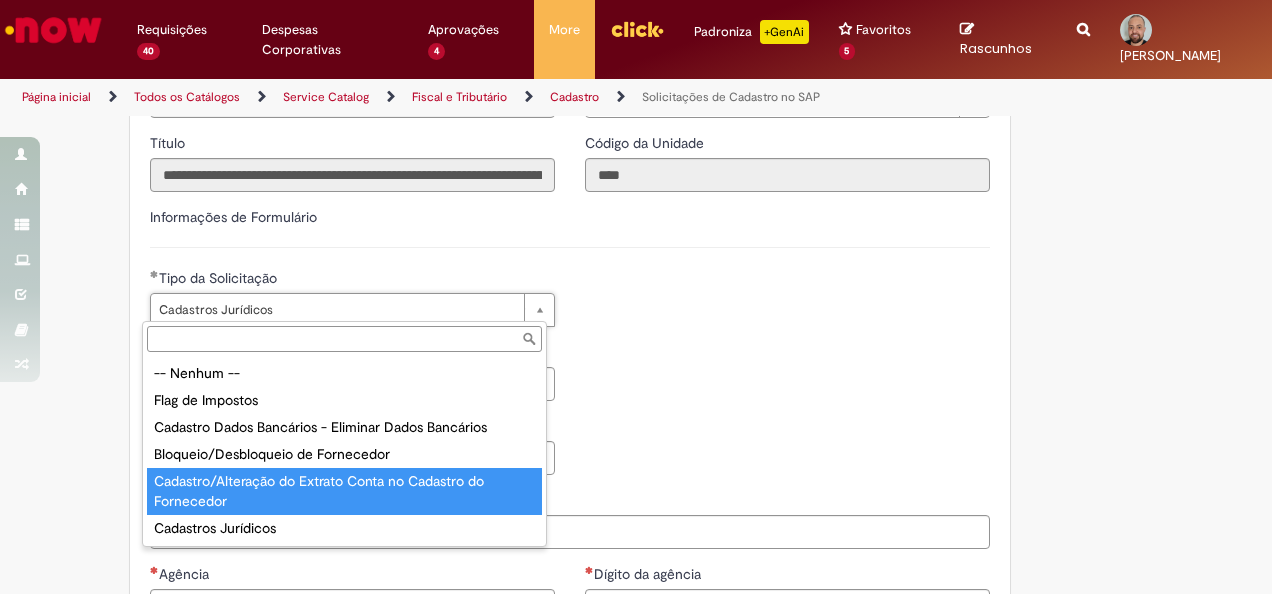 type on "**********" 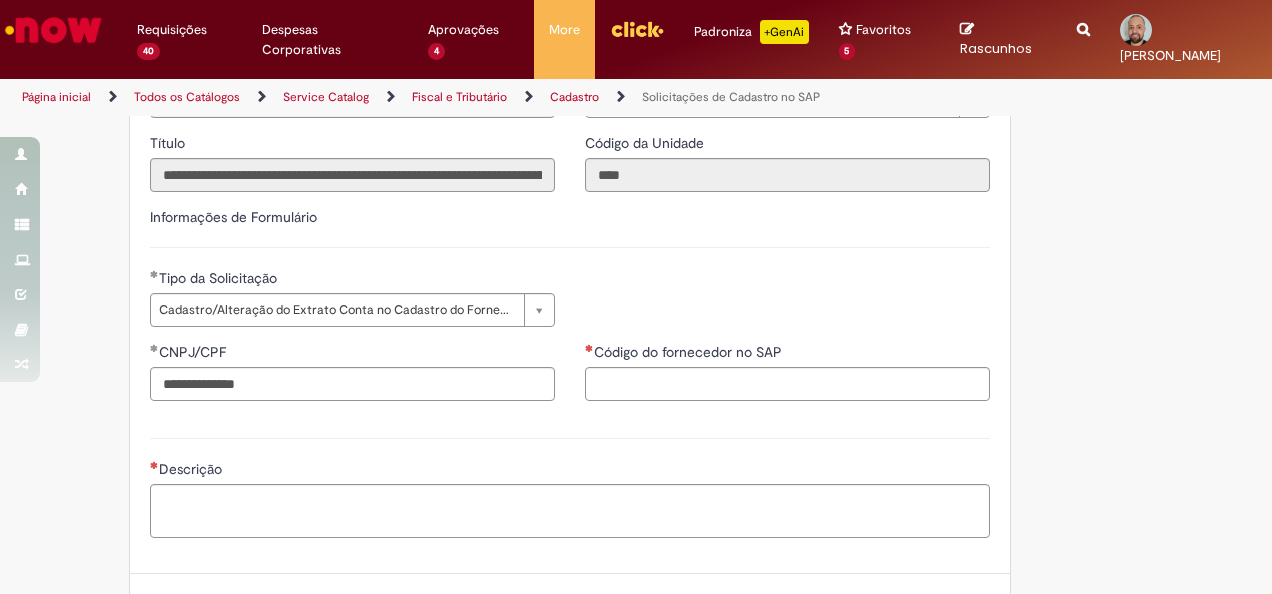 scroll, scrollTop: 0, scrollLeft: 0, axis: both 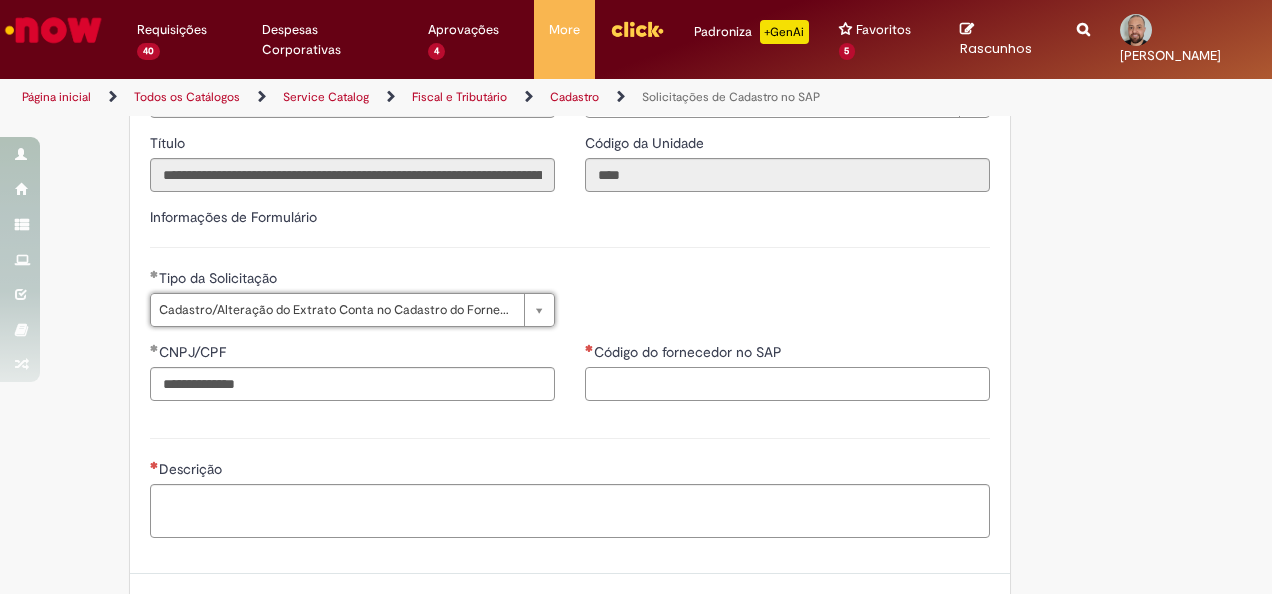 click on "Código do fornecedor no SAP" at bounding box center (787, 384) 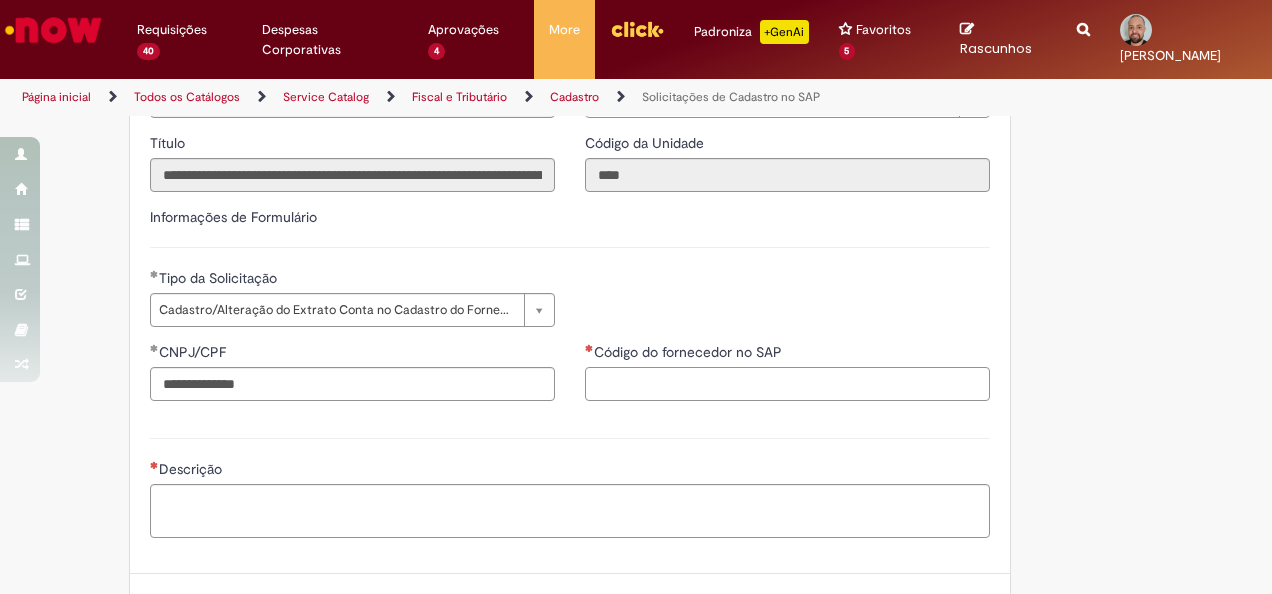 paste on "******" 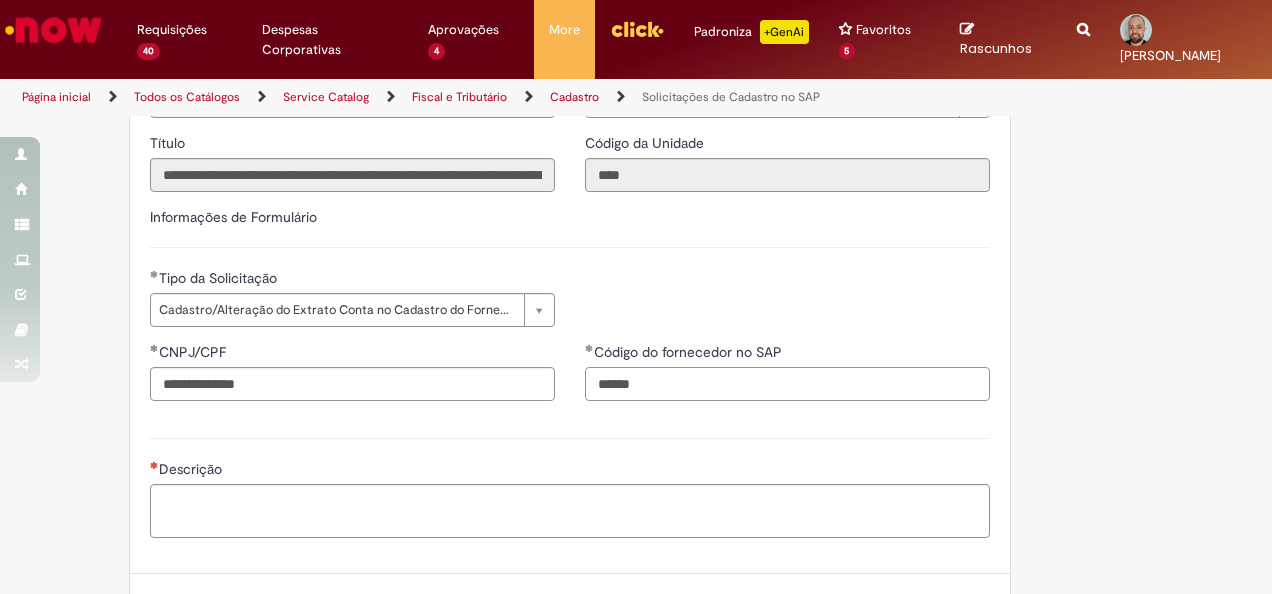 type on "******" 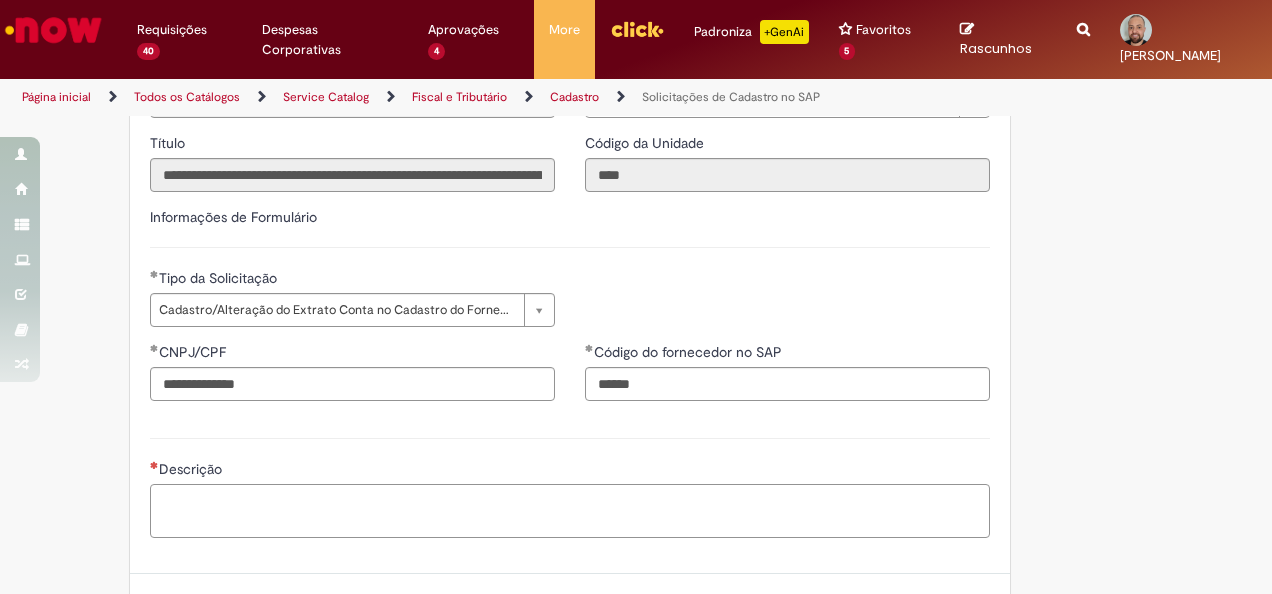 click on "Descrição" at bounding box center (570, 510) 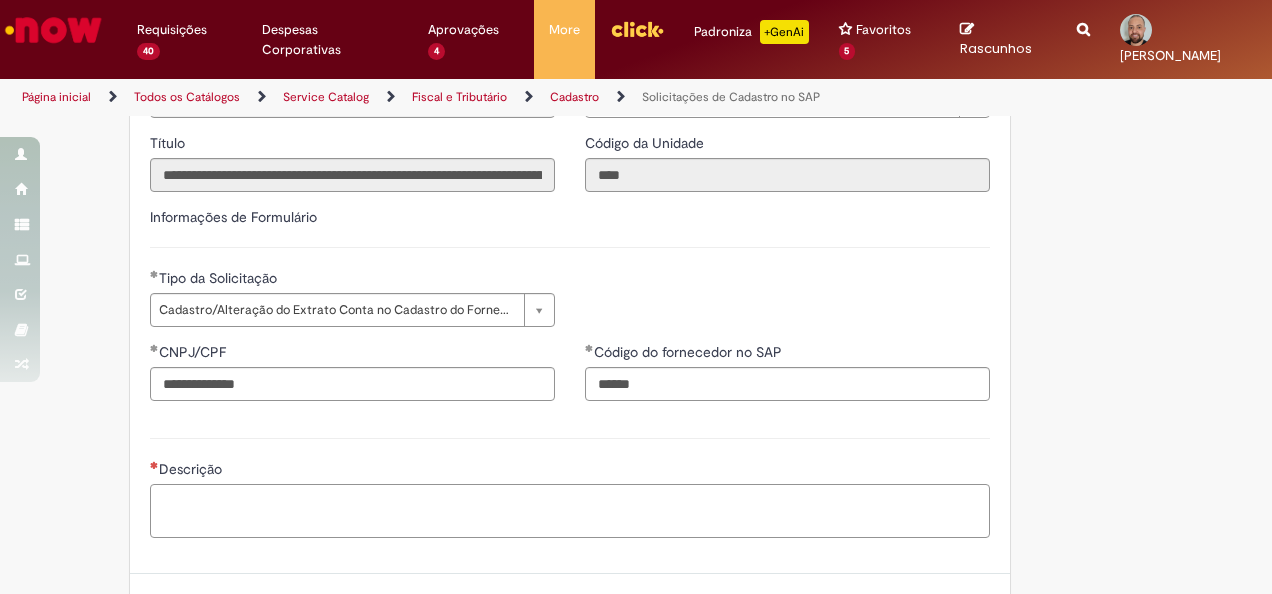 click on "Descrição" at bounding box center (570, 510) 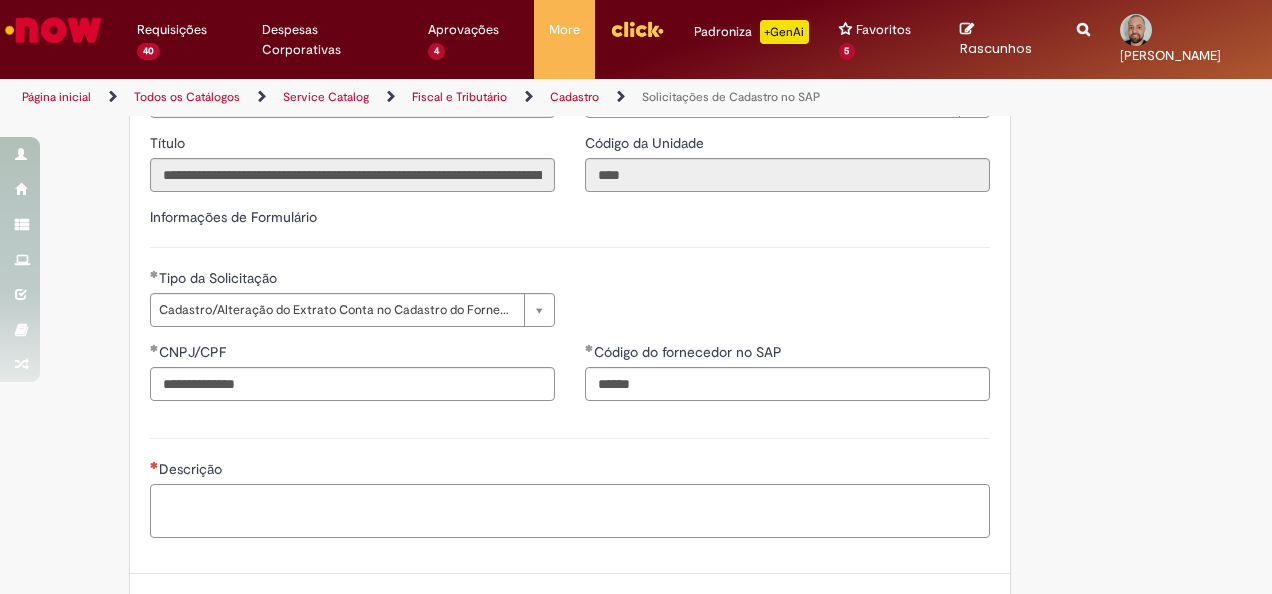 type on "*" 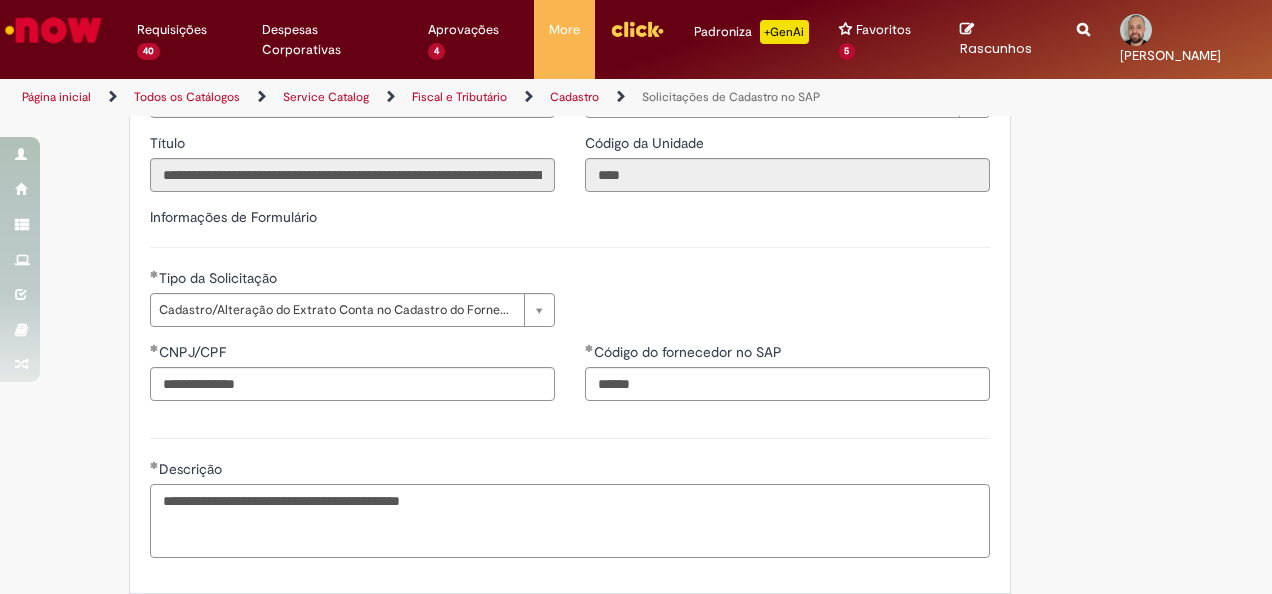 paste on "**********" 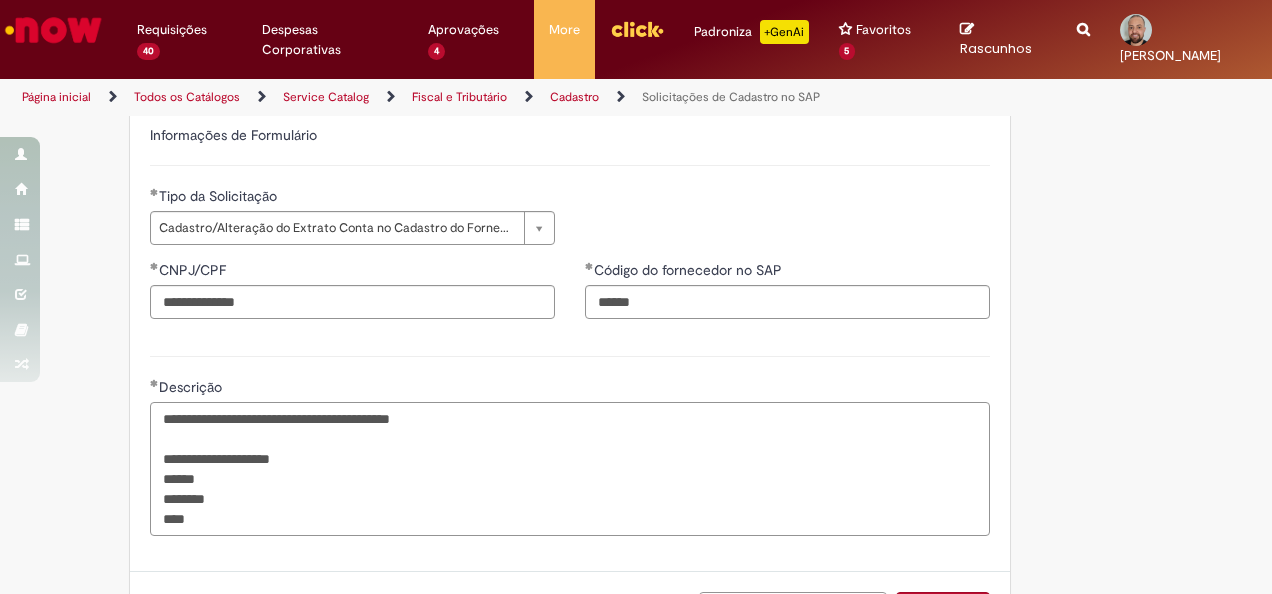 scroll, scrollTop: 613, scrollLeft: 0, axis: vertical 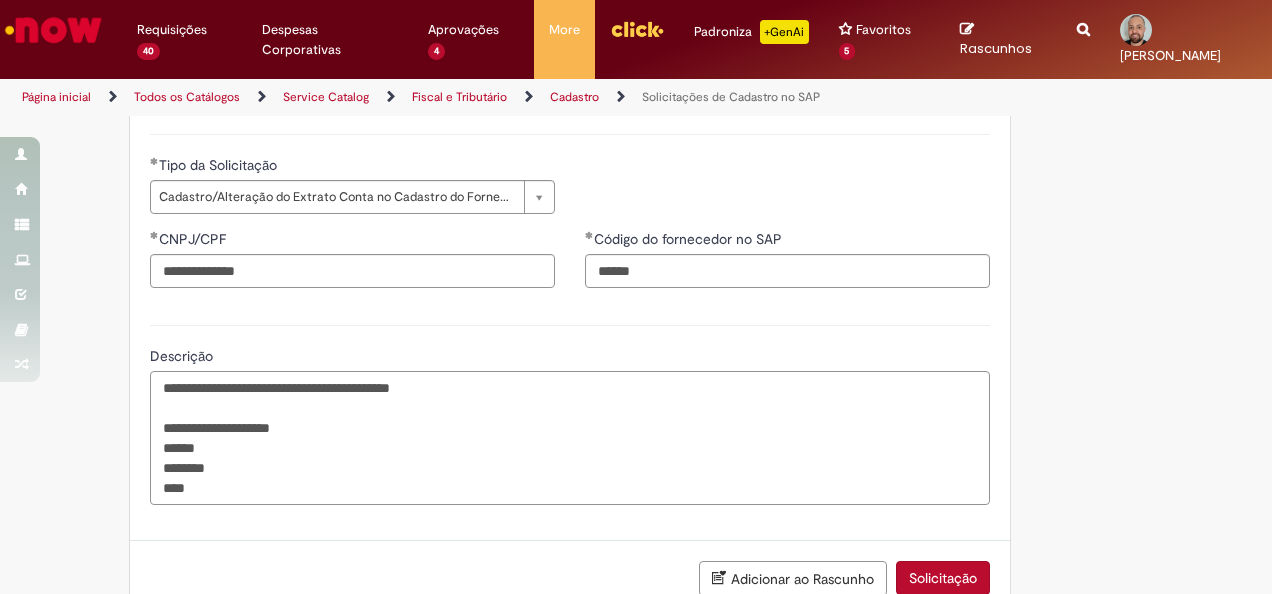 click on "**********" at bounding box center (570, 437) 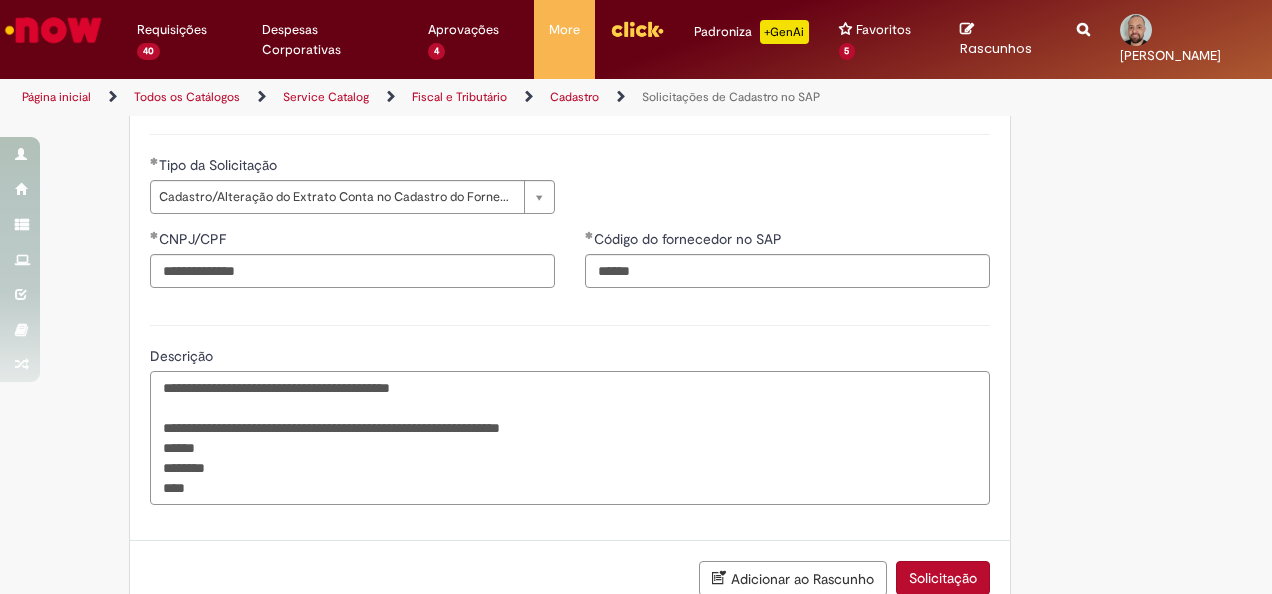 click on "**********" at bounding box center (570, 437) 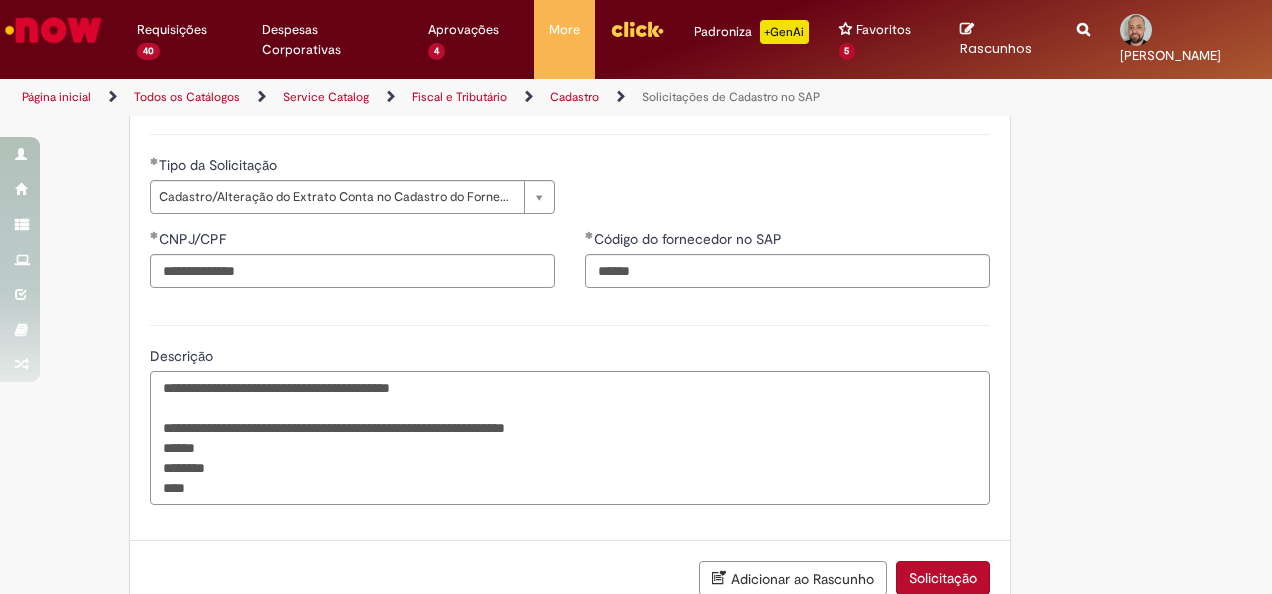 click on "**********" at bounding box center (570, 437) 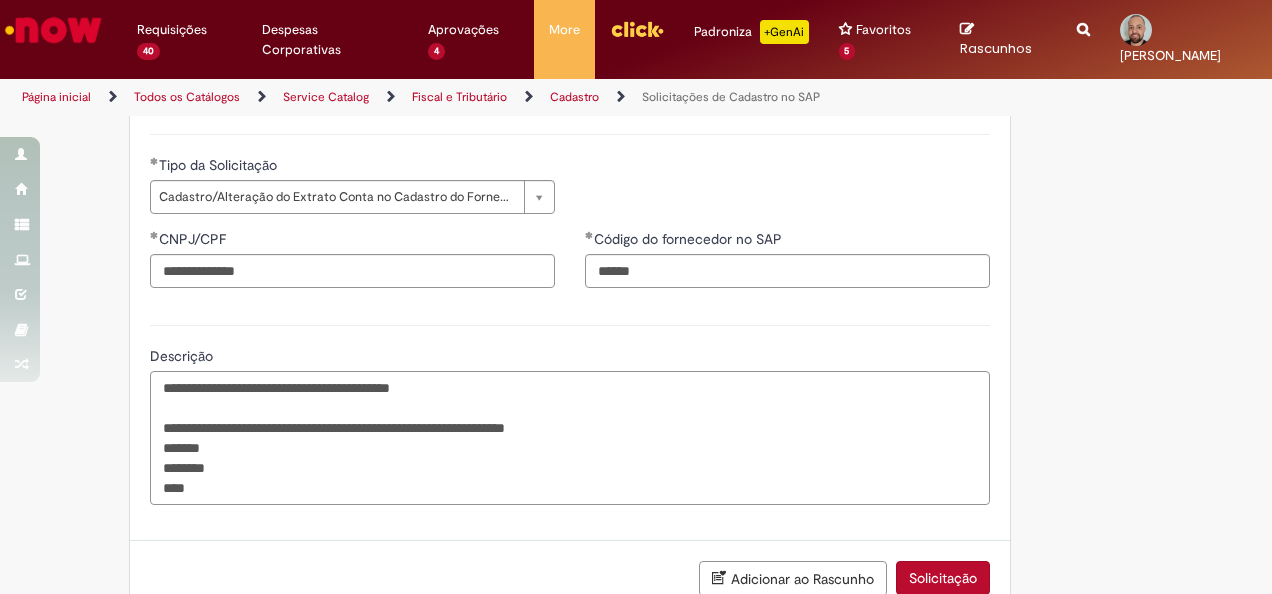 paste on "**********" 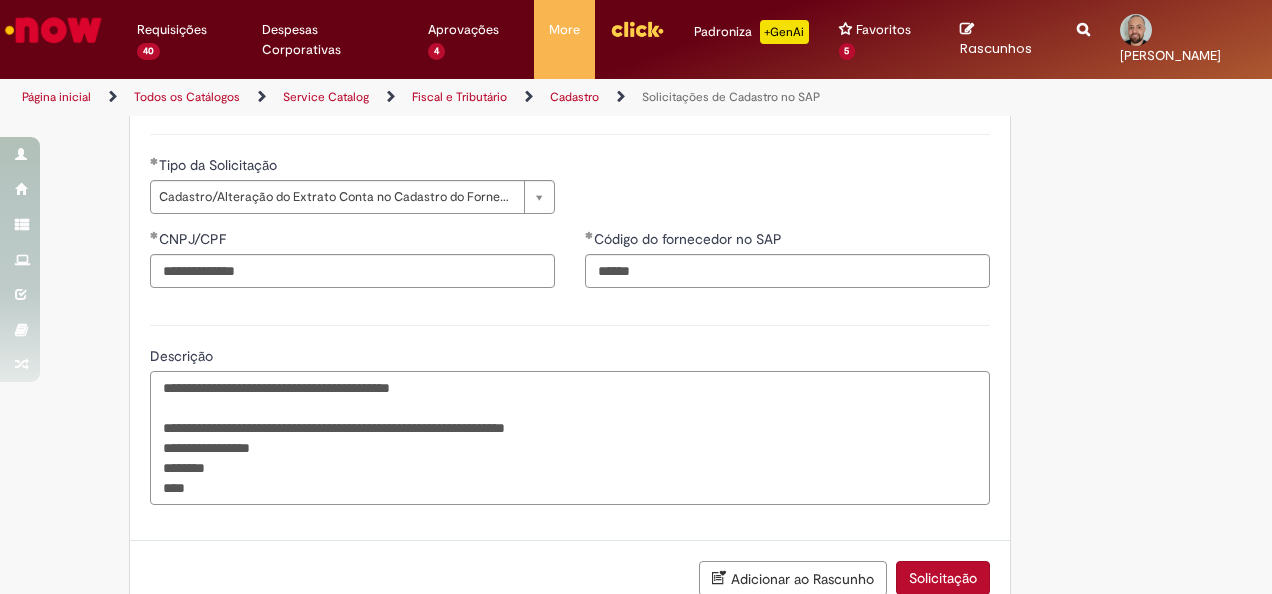 click on "**********" at bounding box center [570, 437] 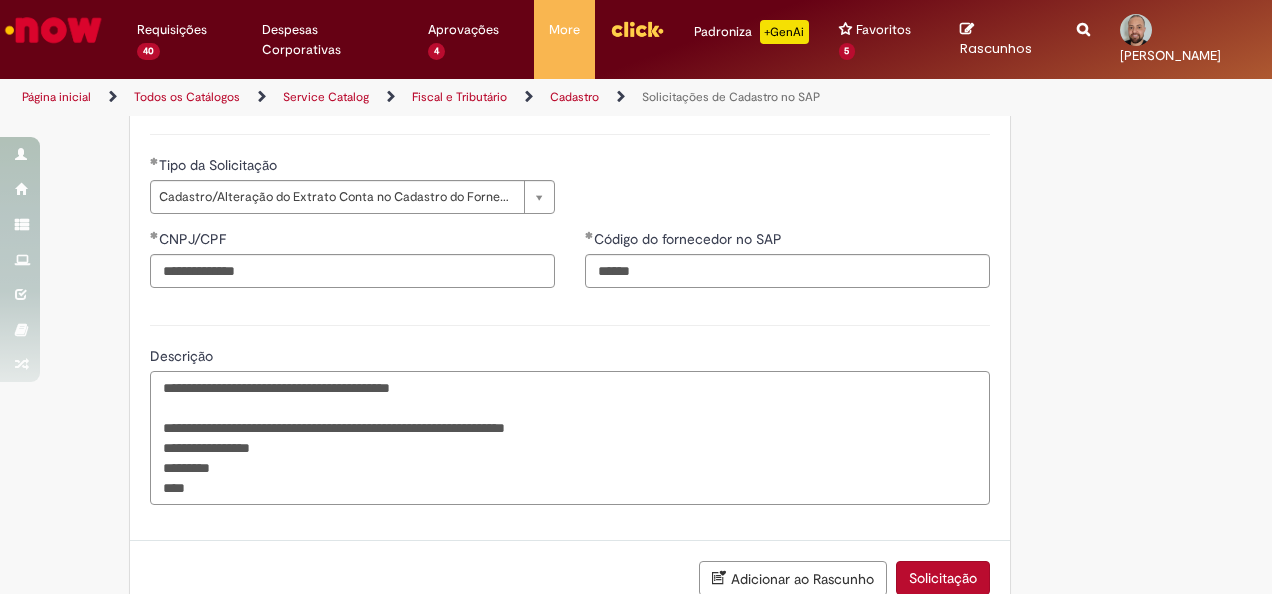 paste on "****" 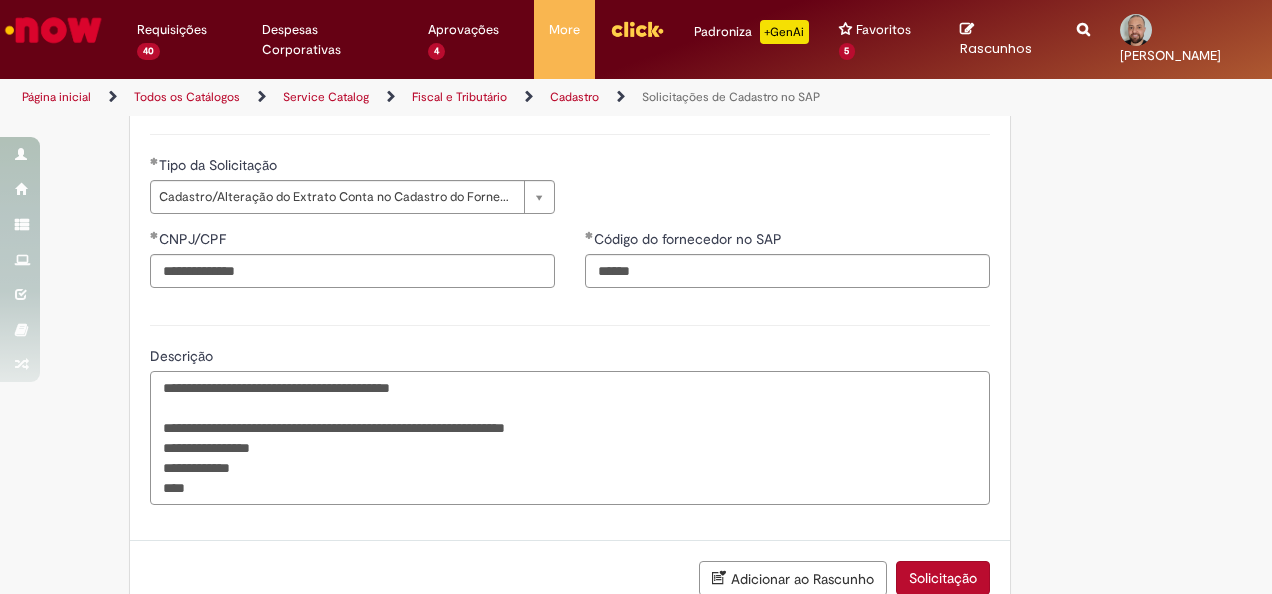 click on "**********" at bounding box center [570, 437] 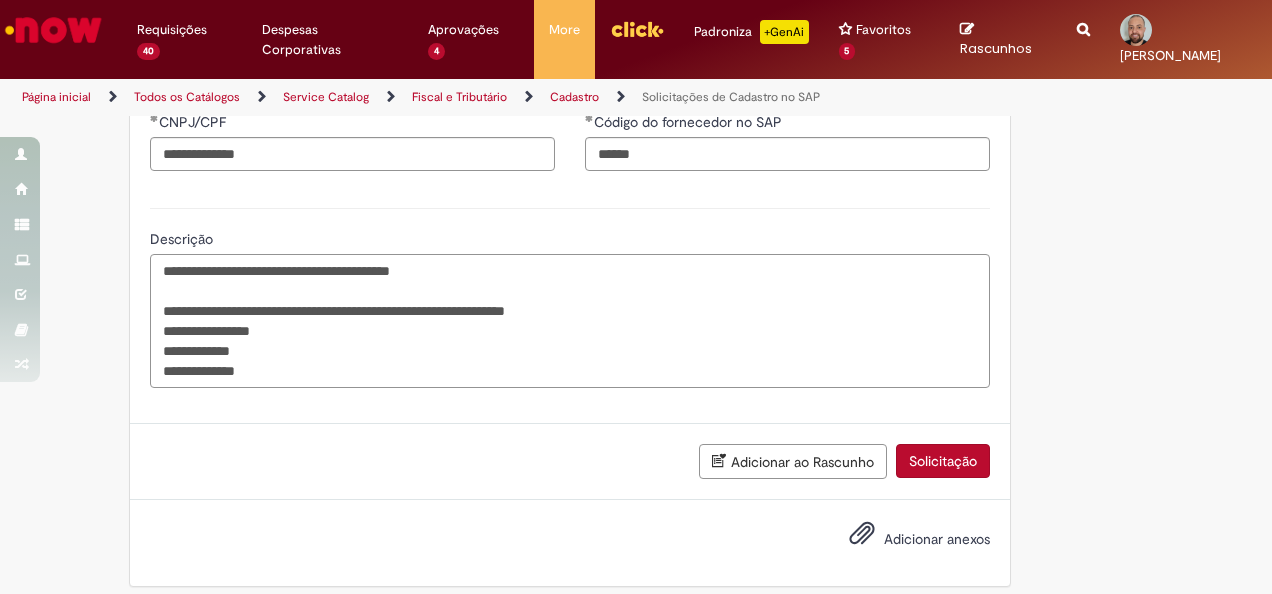 scroll, scrollTop: 740, scrollLeft: 0, axis: vertical 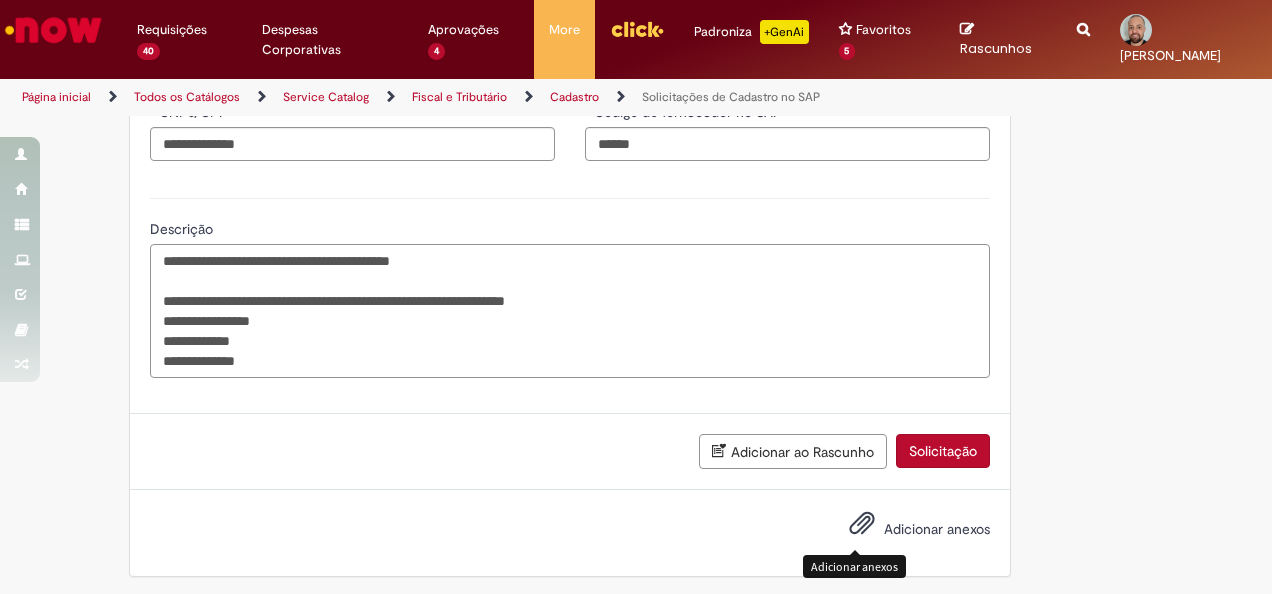 type on "**********" 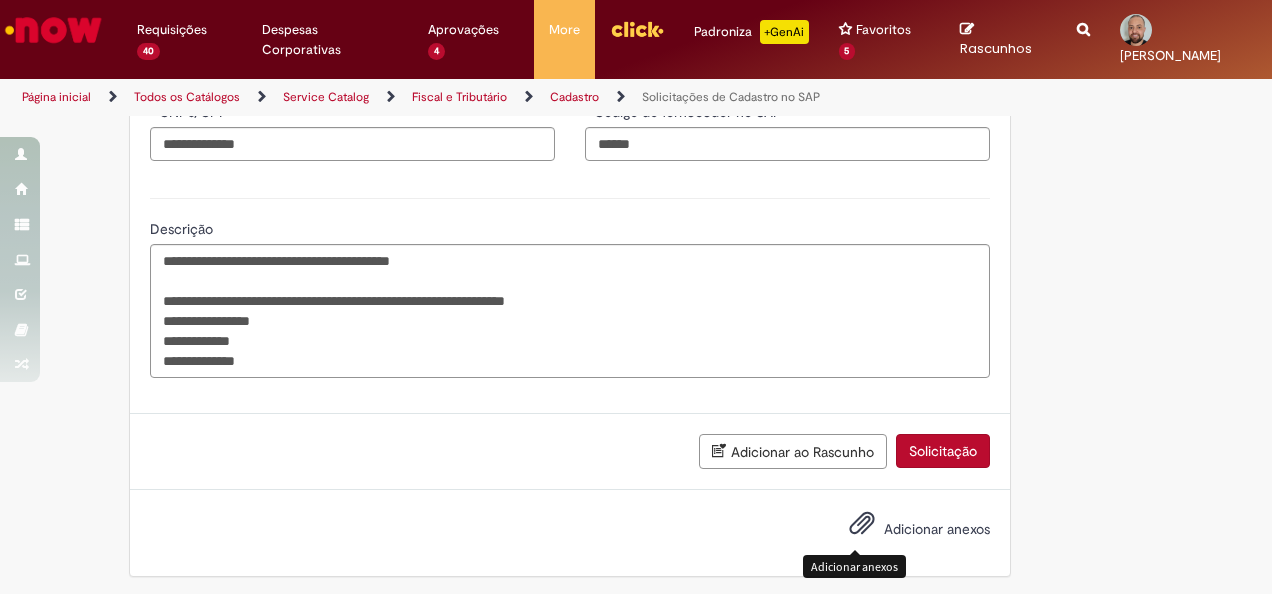 click at bounding box center (862, 524) 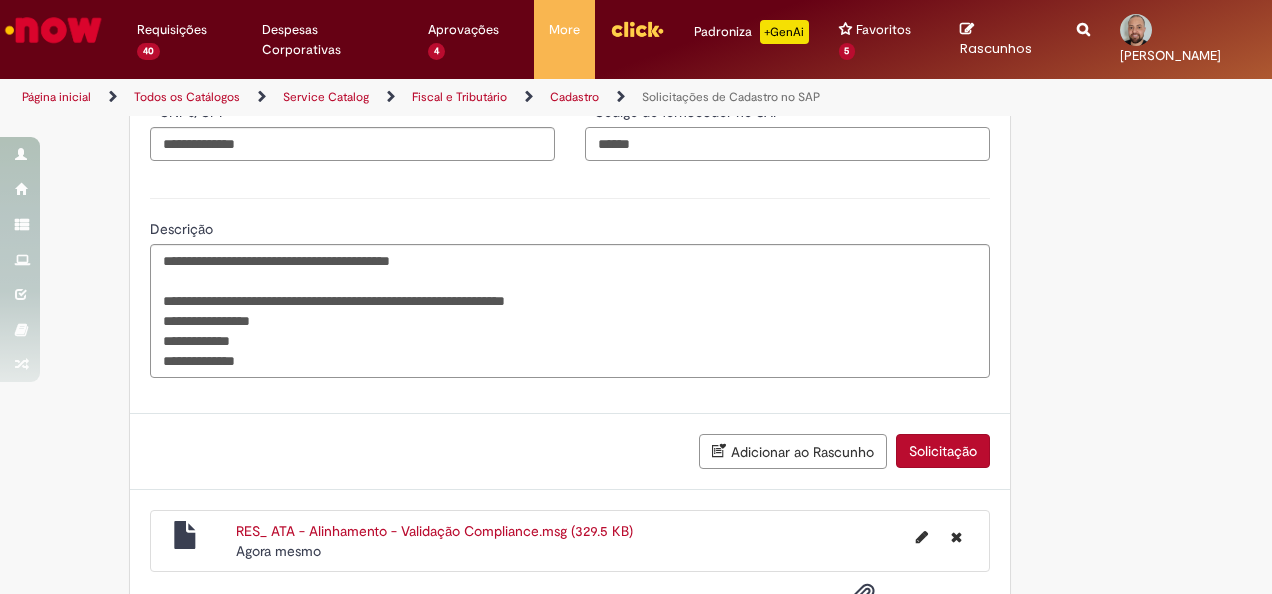 drag, startPoint x: 643, startPoint y: 138, endPoint x: 552, endPoint y: 138, distance: 91 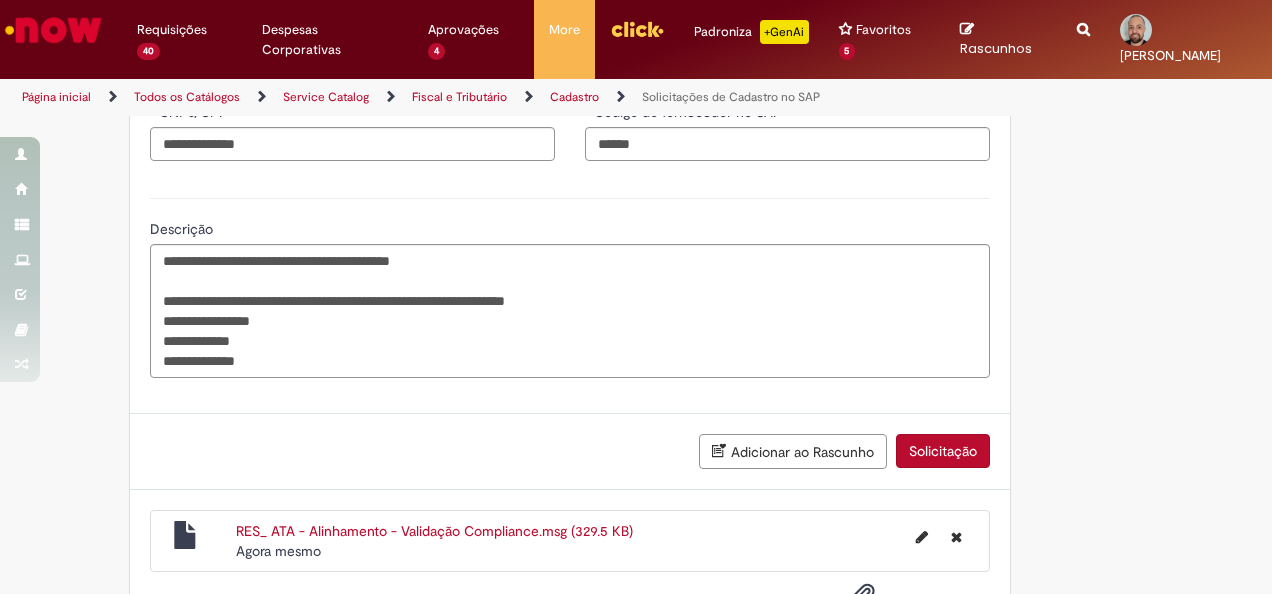 click on "Solicitação" at bounding box center [943, 451] 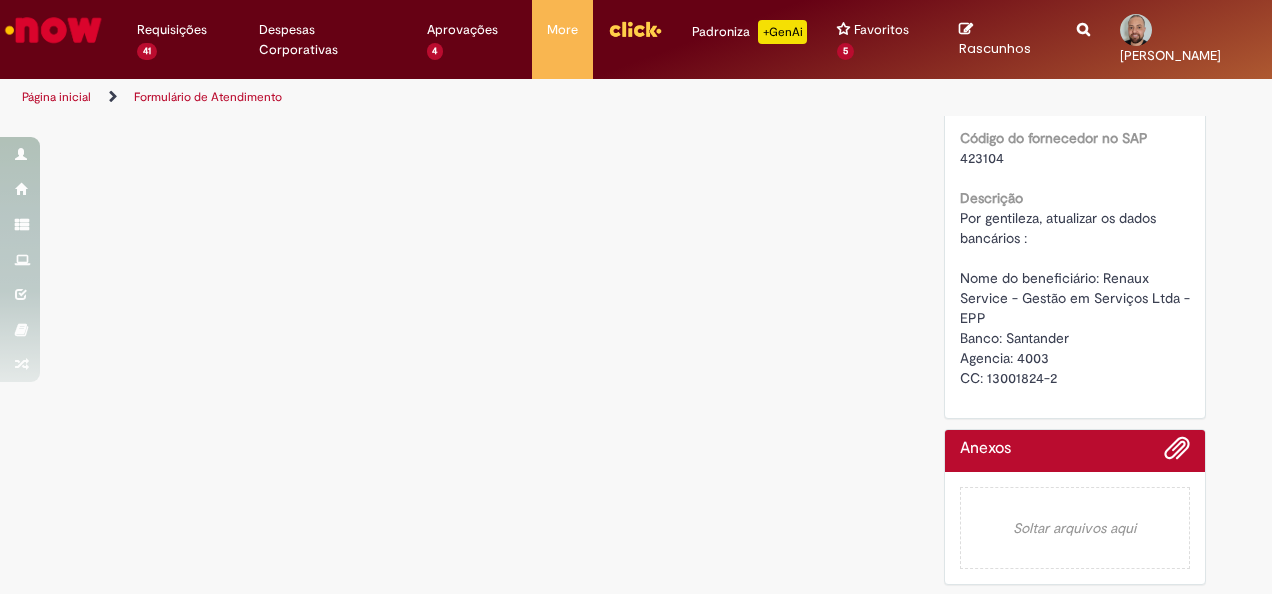 scroll, scrollTop: 0, scrollLeft: 0, axis: both 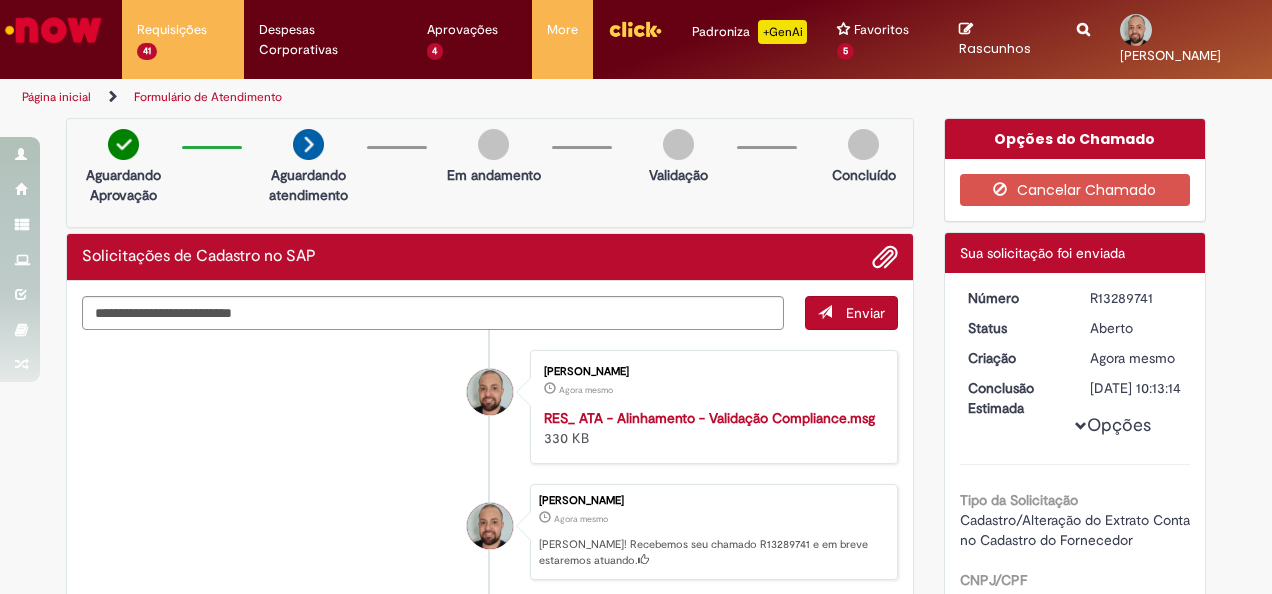click on "R13289741" at bounding box center (1136, 298) 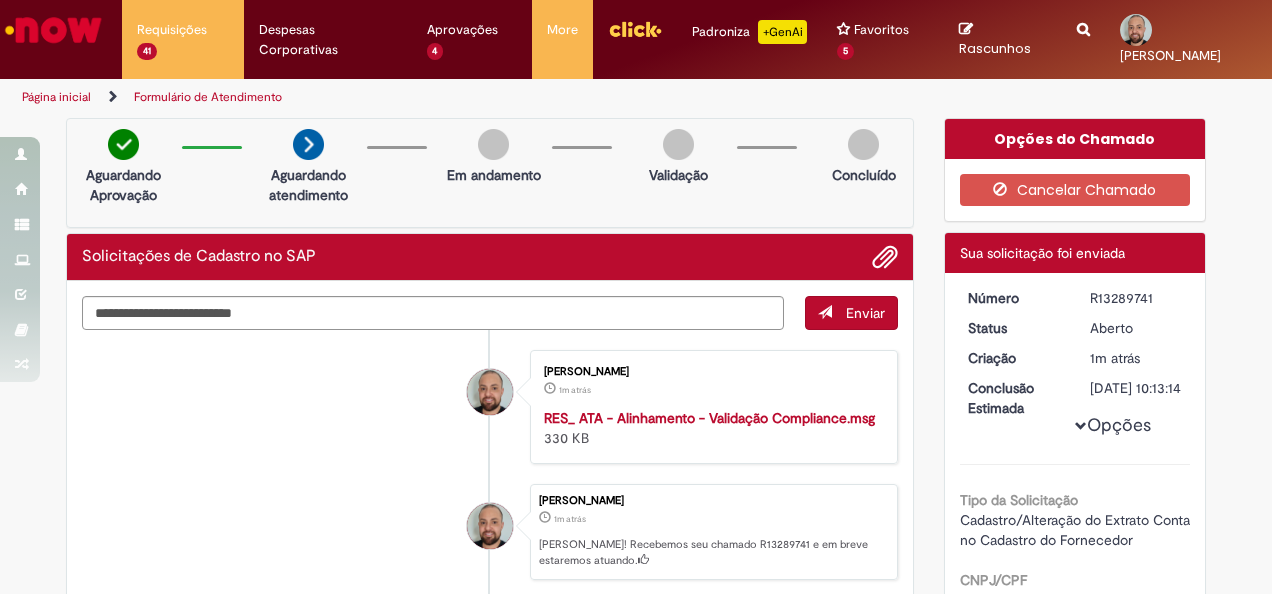 click on "R13289741" at bounding box center (1136, 298) 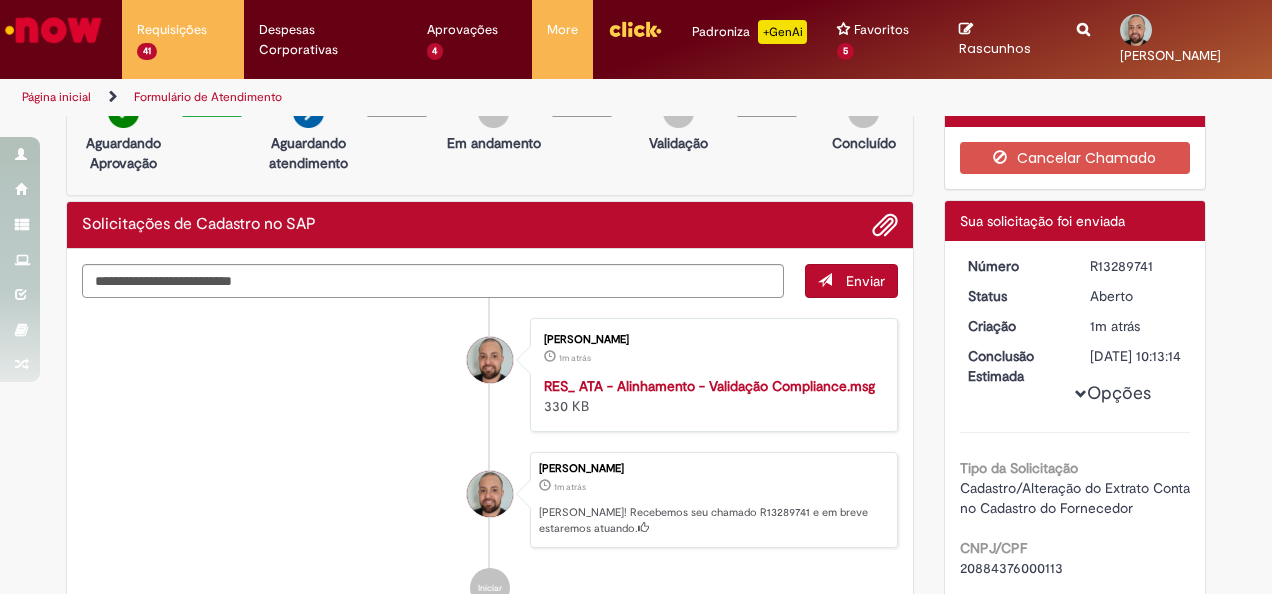 scroll, scrollTop: 0, scrollLeft: 0, axis: both 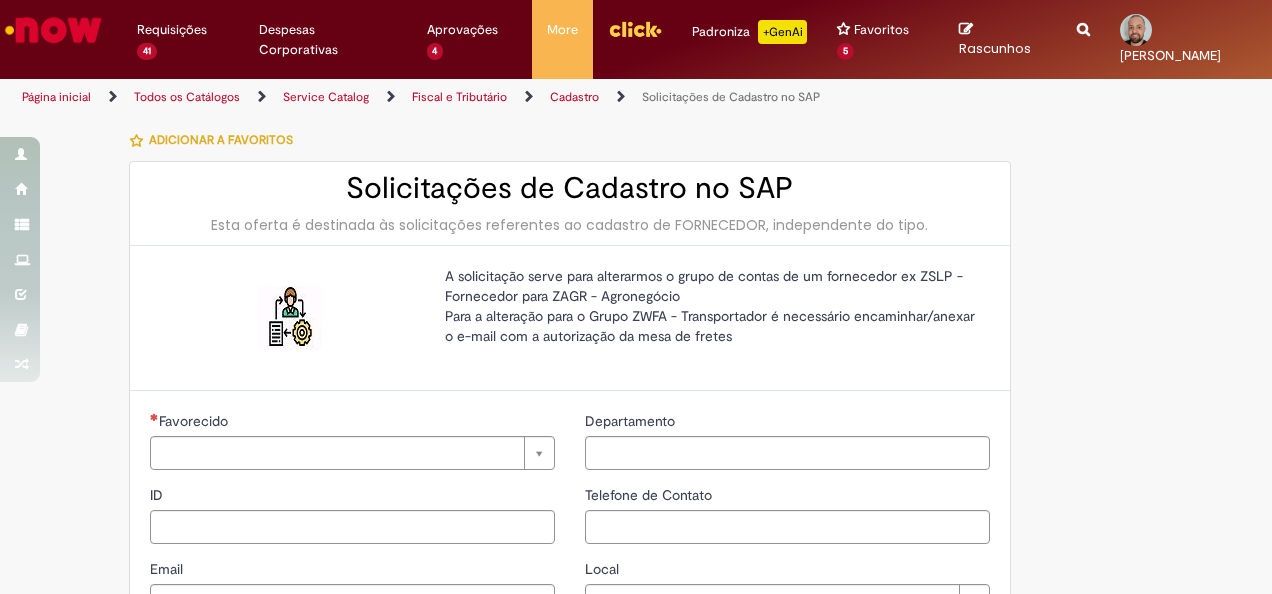 type on "********" 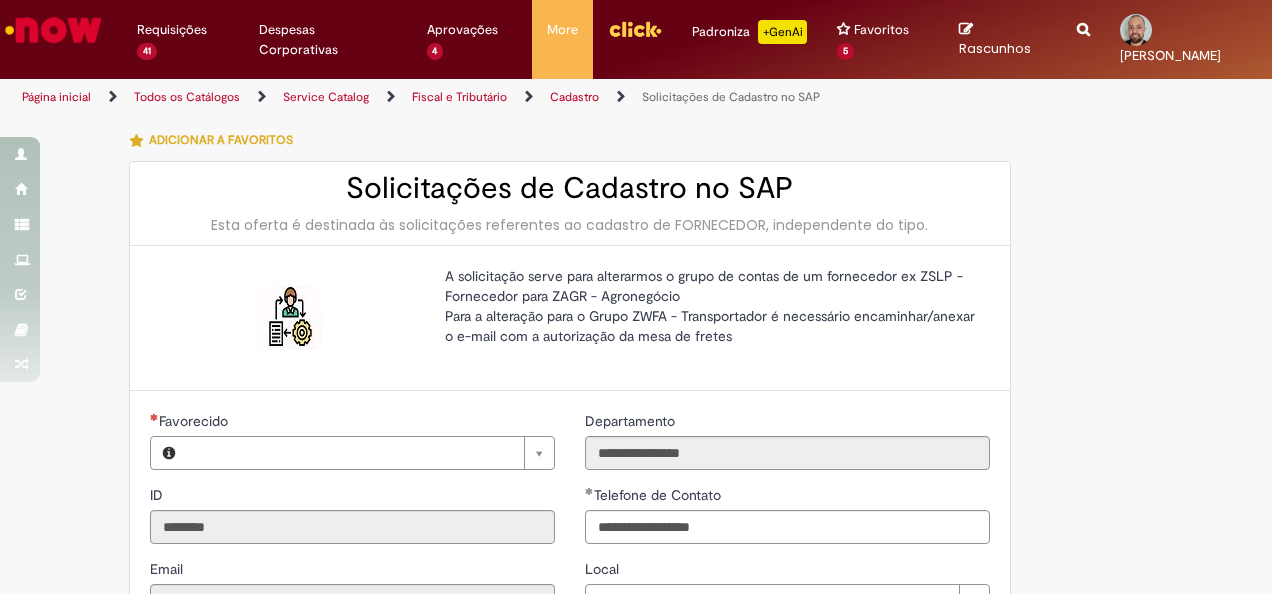 type on "**********" 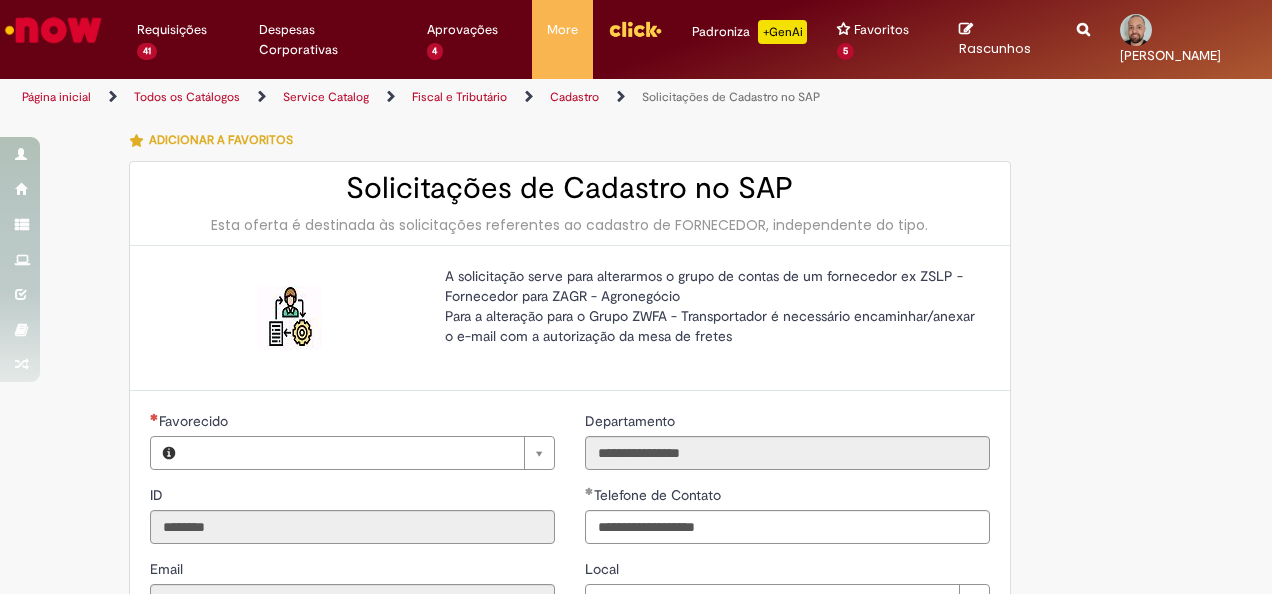 type on "**********" 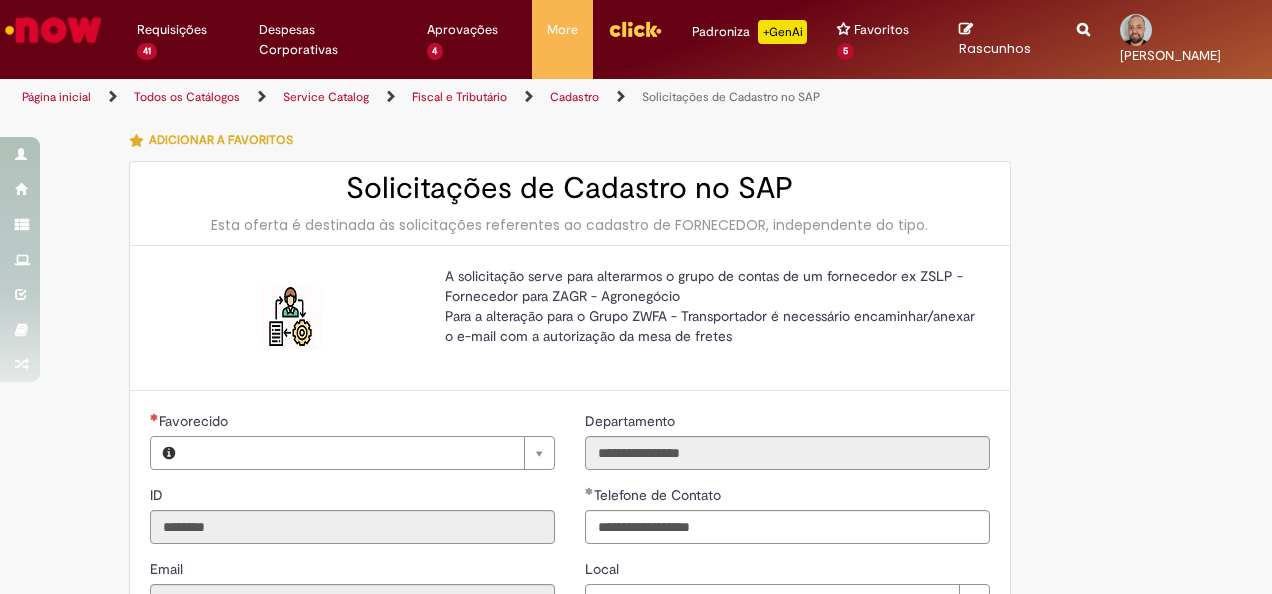 type on "**********" 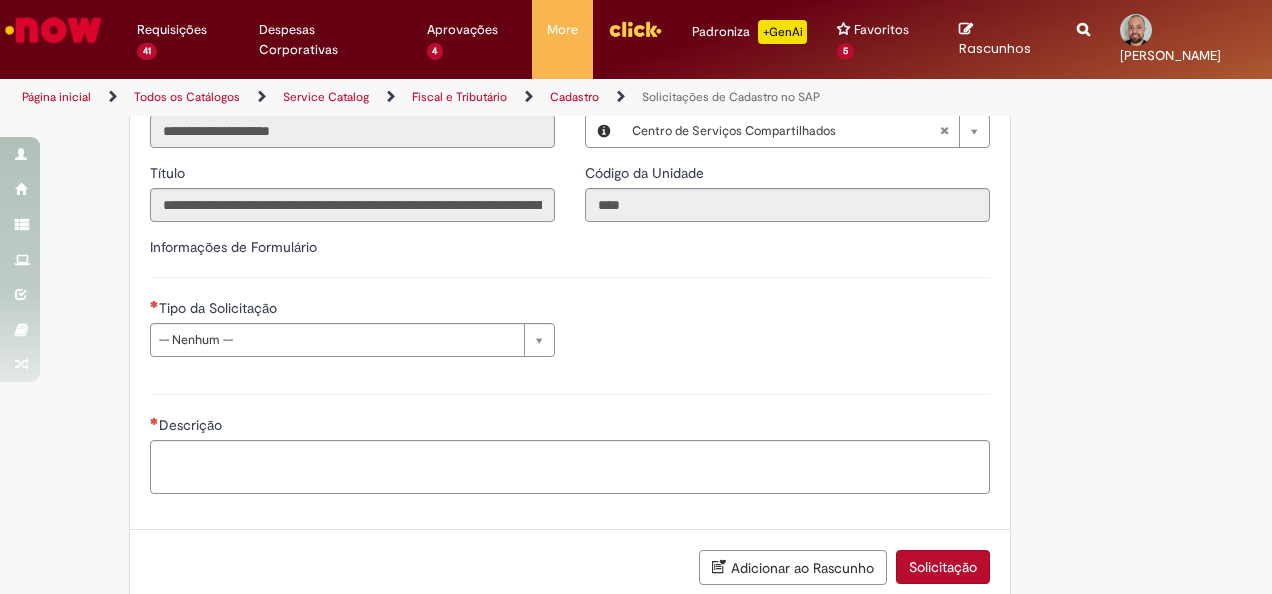 scroll, scrollTop: 500, scrollLeft: 0, axis: vertical 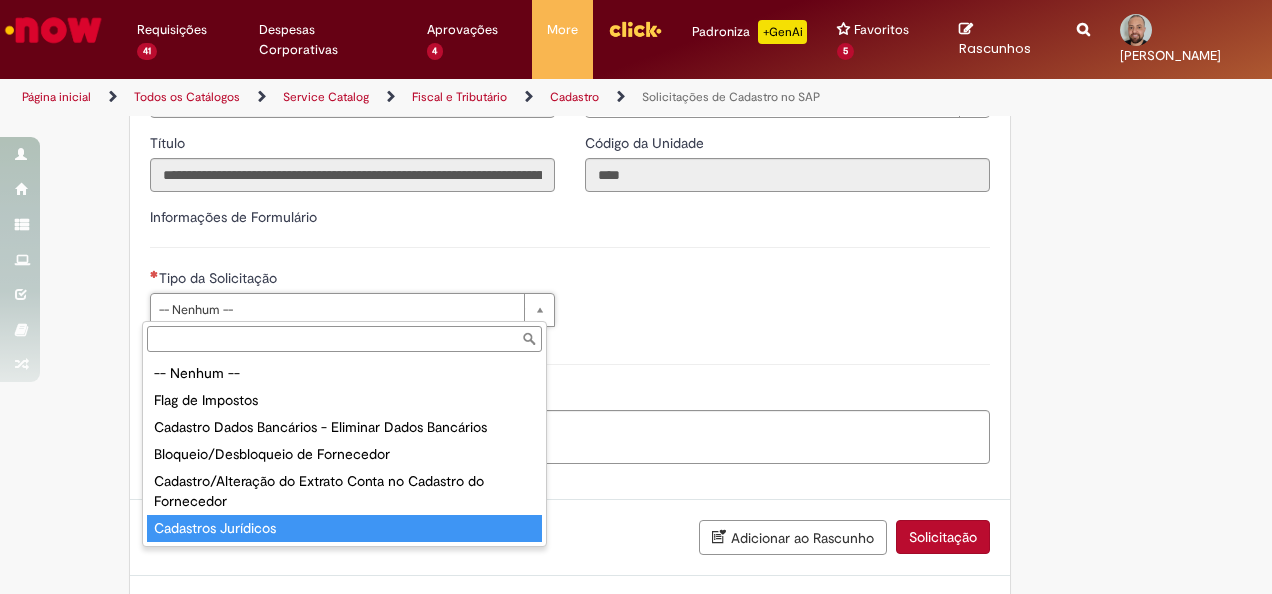 type on "**********" 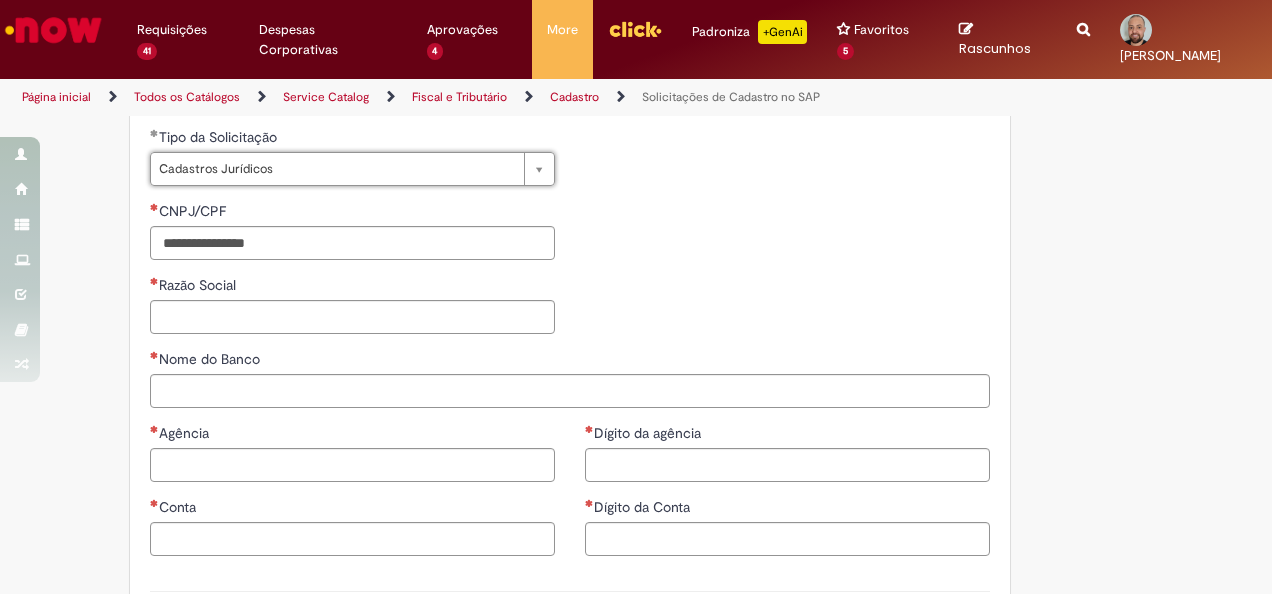 scroll, scrollTop: 600, scrollLeft: 0, axis: vertical 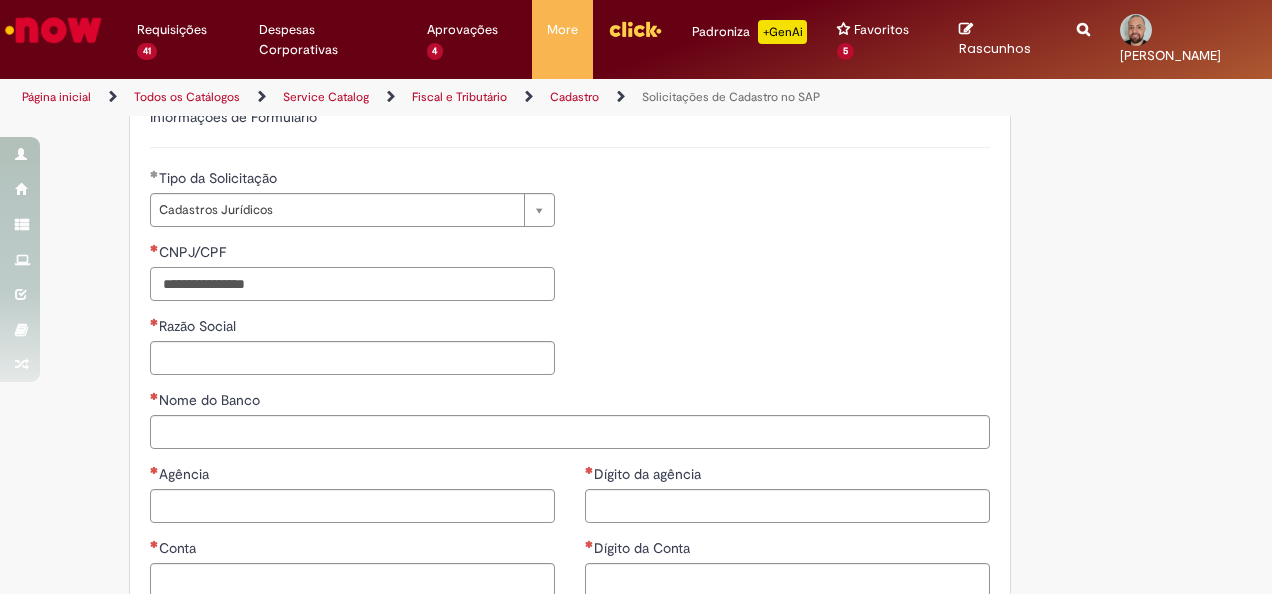 click on "CNPJ/CPF" at bounding box center (352, 284) 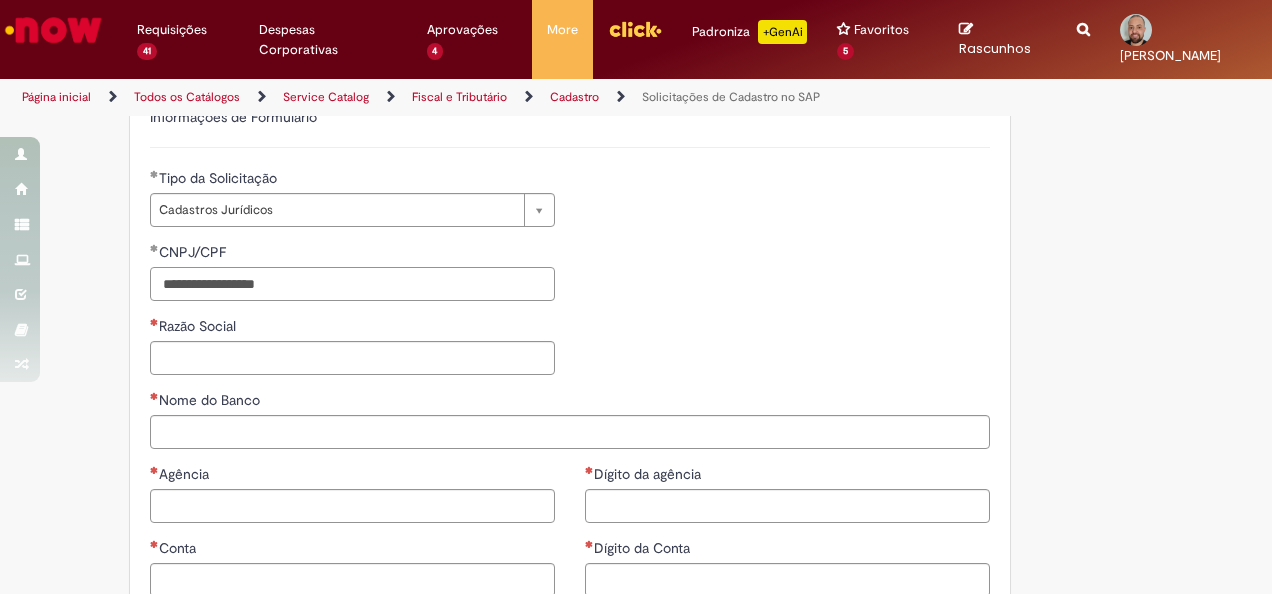 click on "**********" at bounding box center (352, 284) 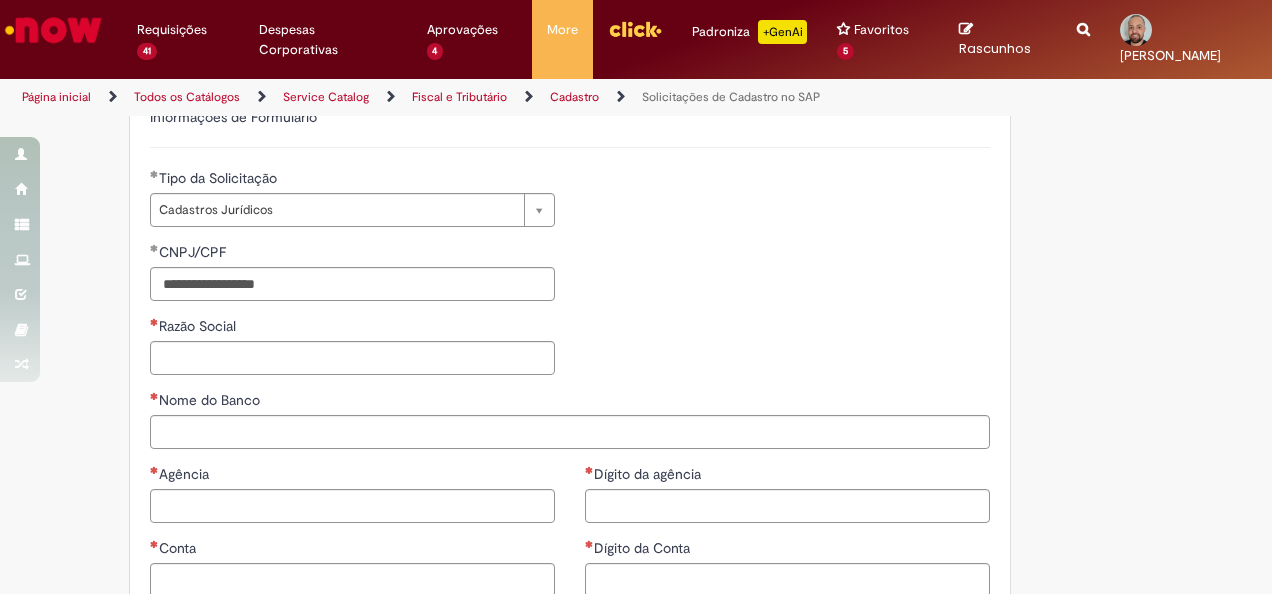 type on "**********" 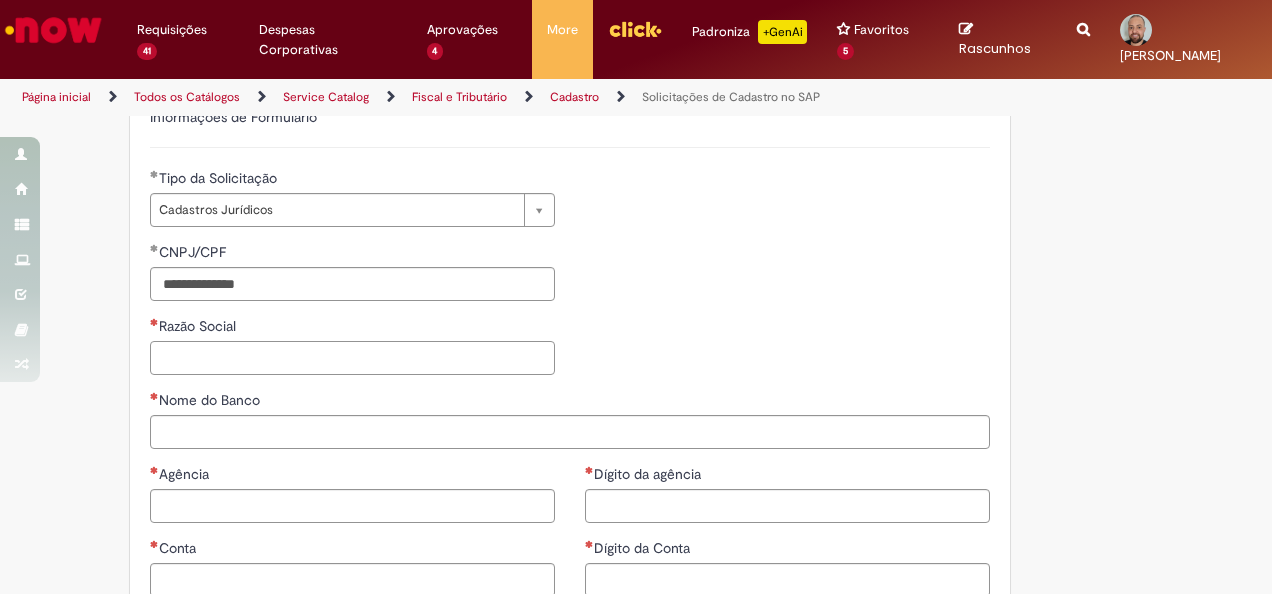 click on "Razão Social" at bounding box center (352, 358) 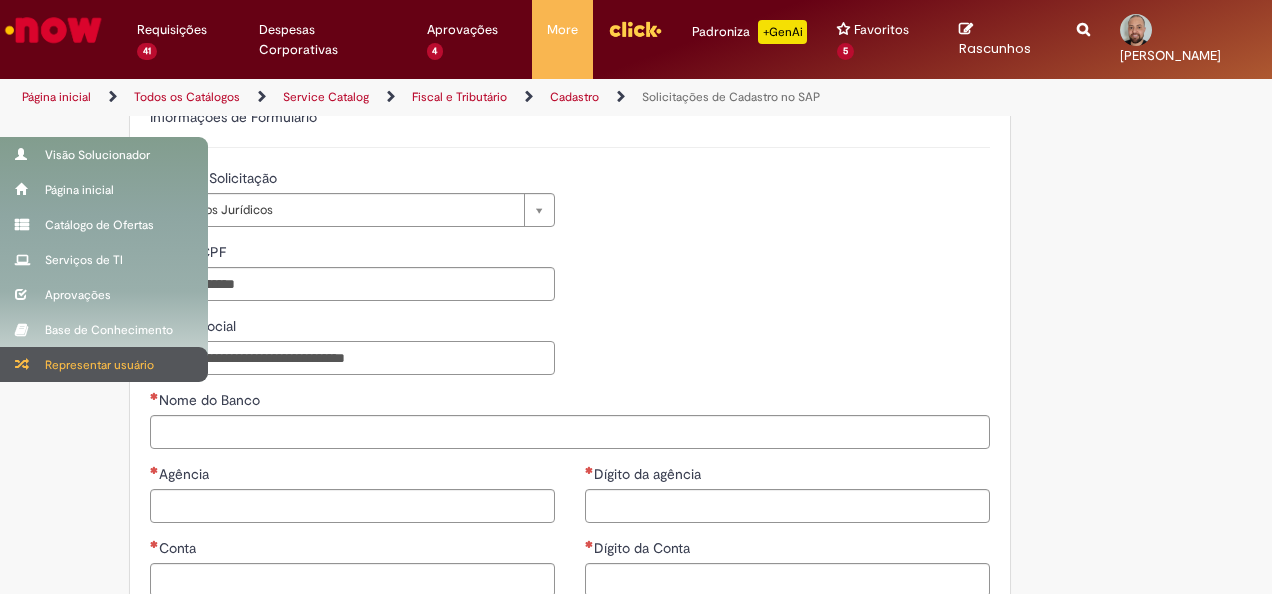 type on "**********" 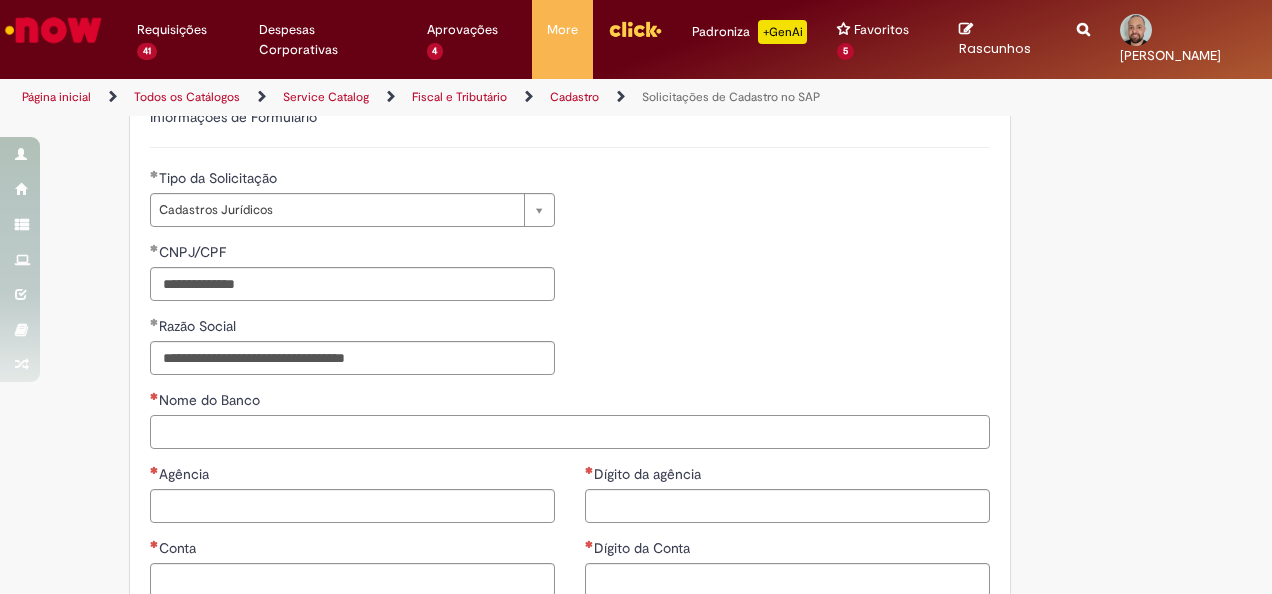 click on "Nome do Banco" at bounding box center [570, 432] 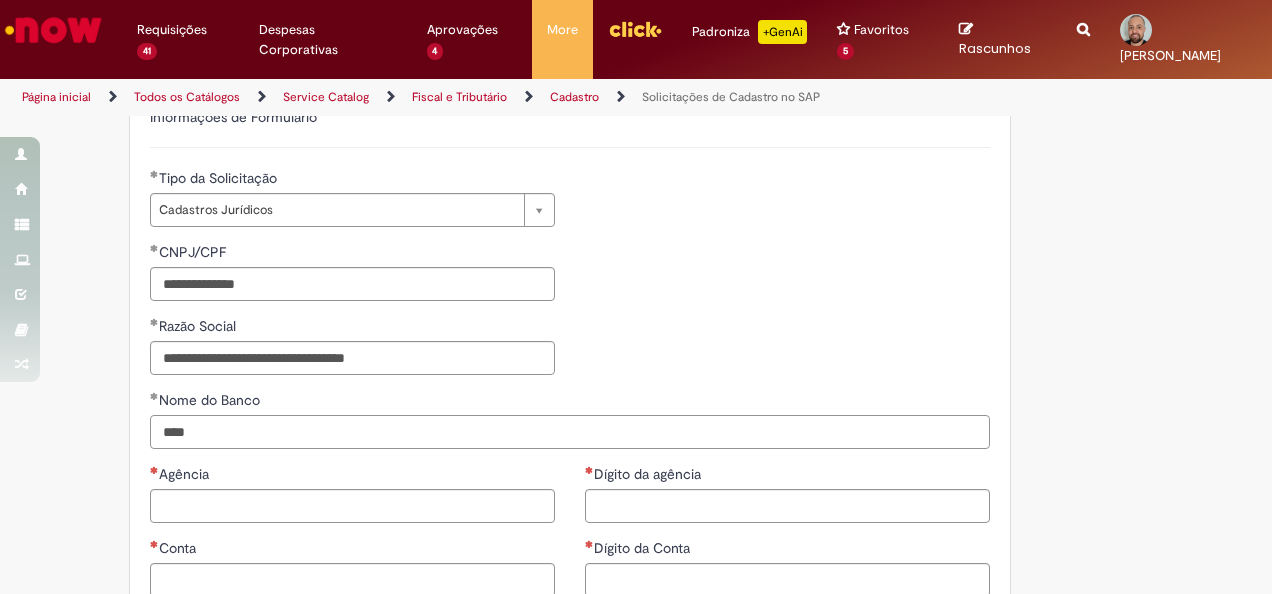 scroll, scrollTop: 700, scrollLeft: 0, axis: vertical 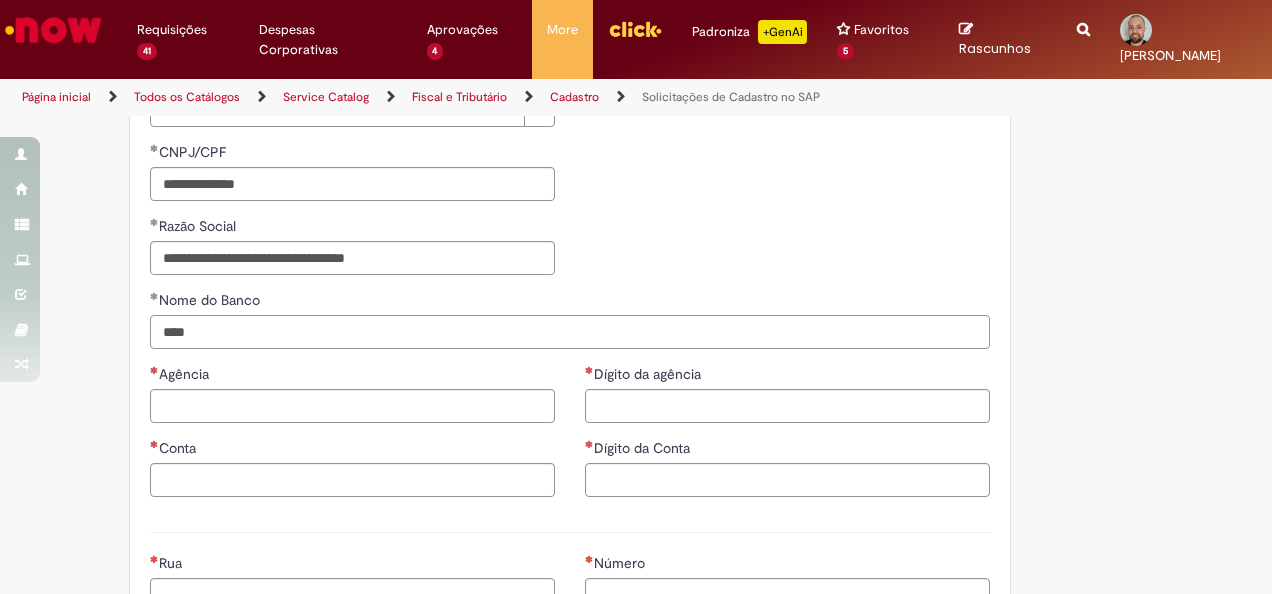 type on "****" 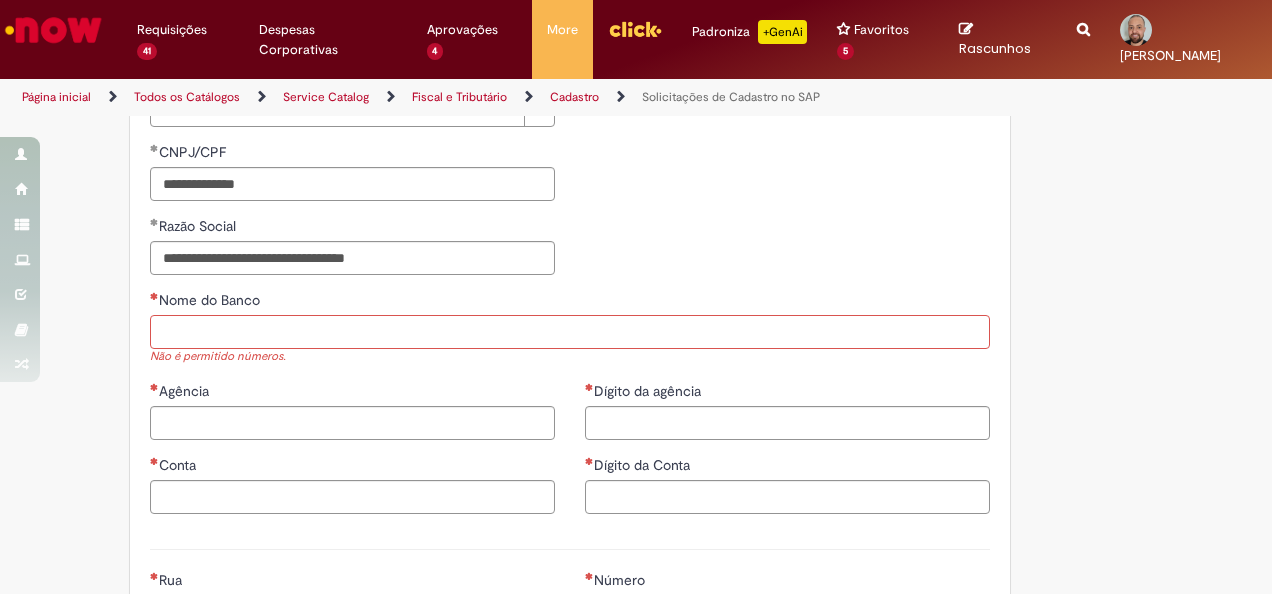 click on "Nome do Banco" at bounding box center (570, 332) 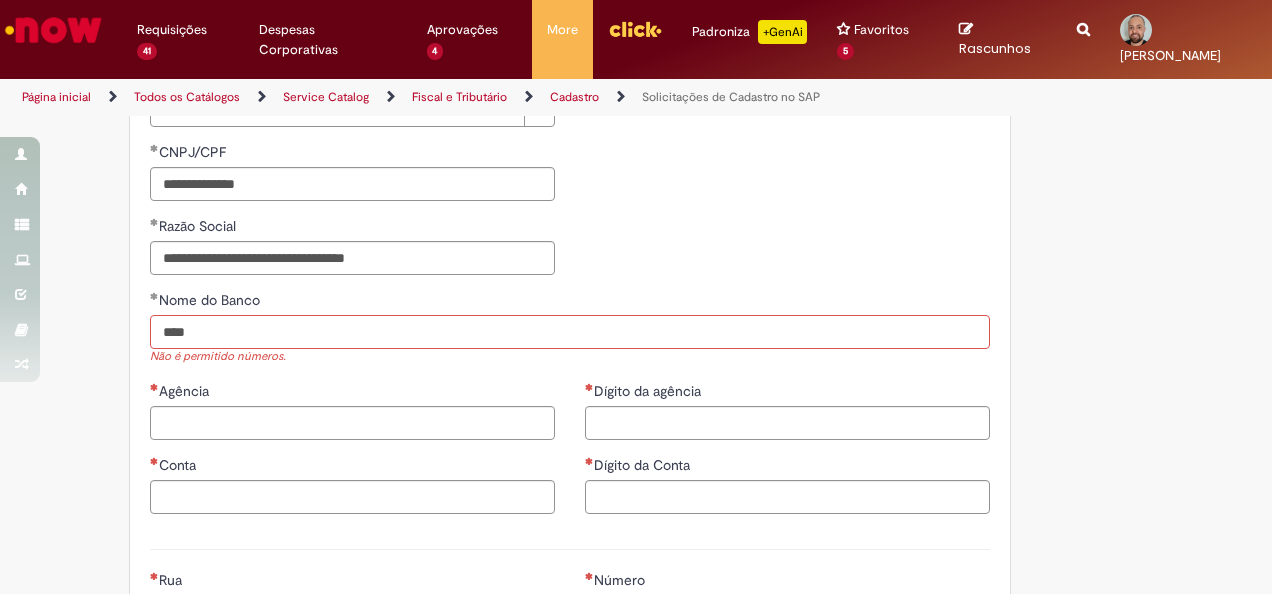 type on "****" 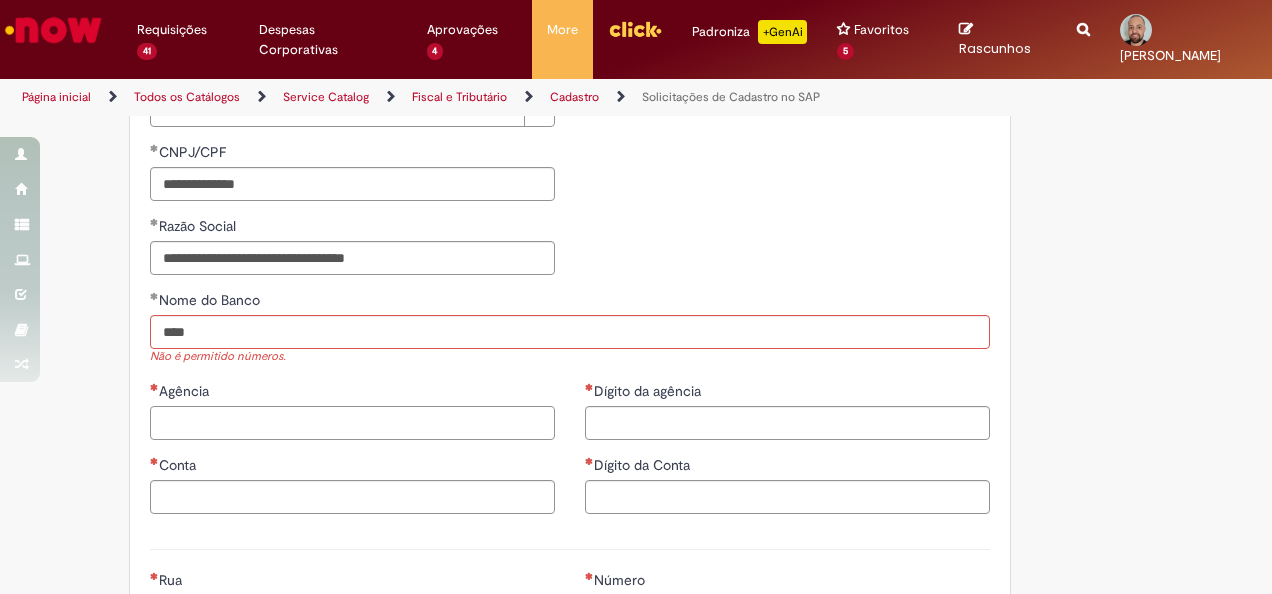 click on "Agência" at bounding box center [352, 423] 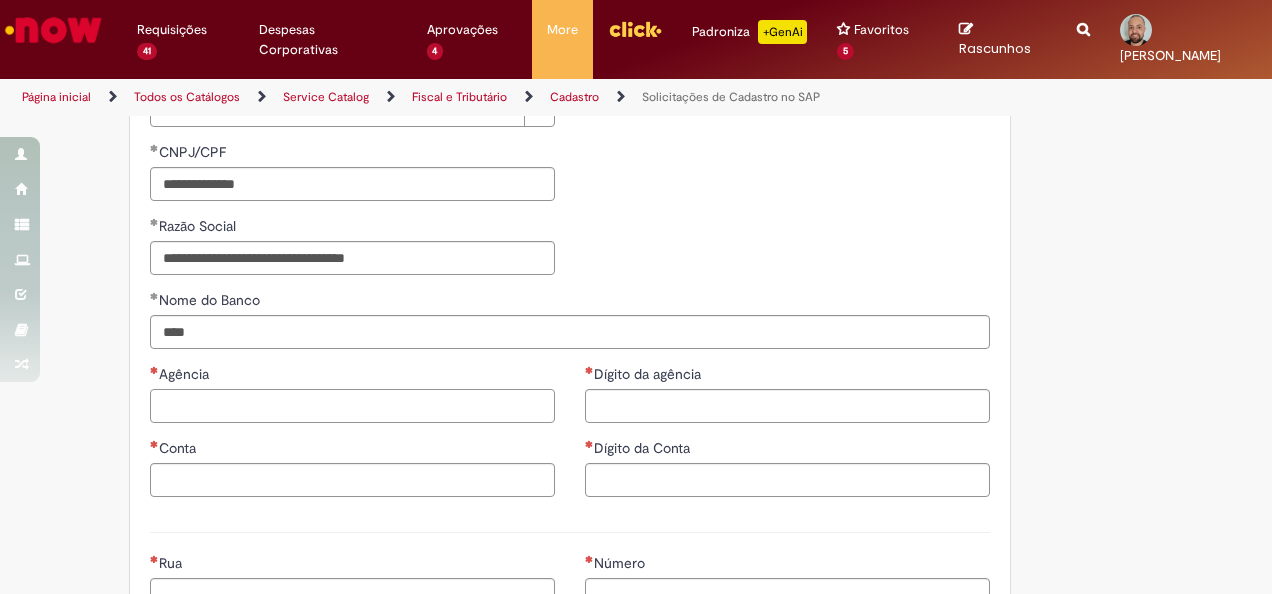 paste on "****" 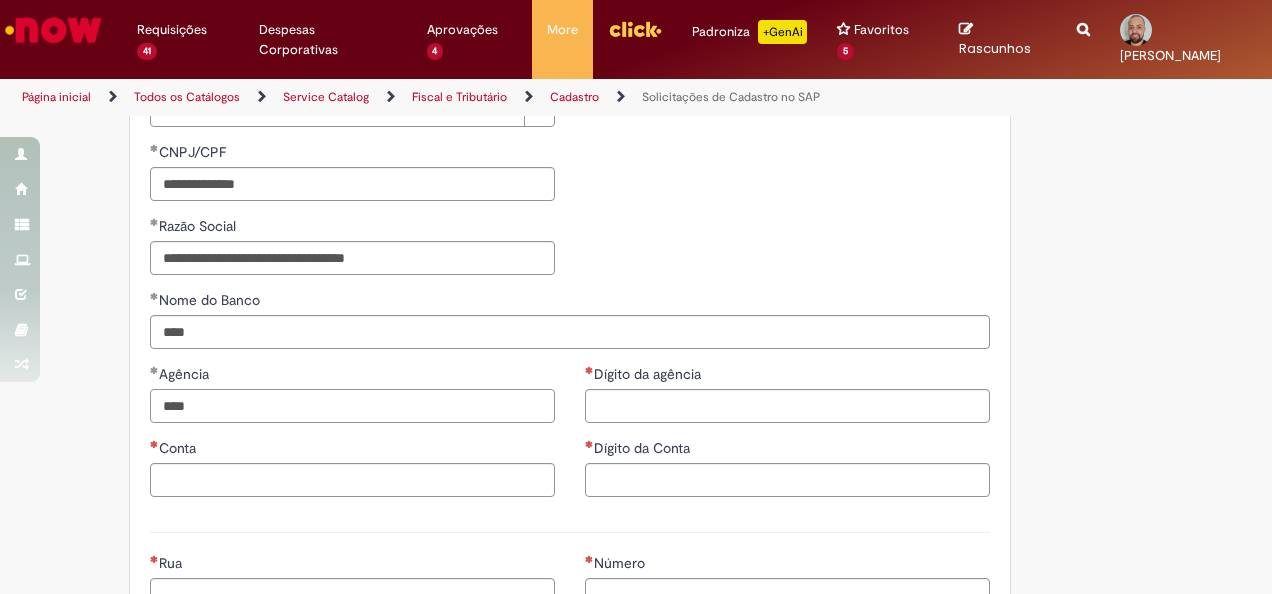 type on "****" 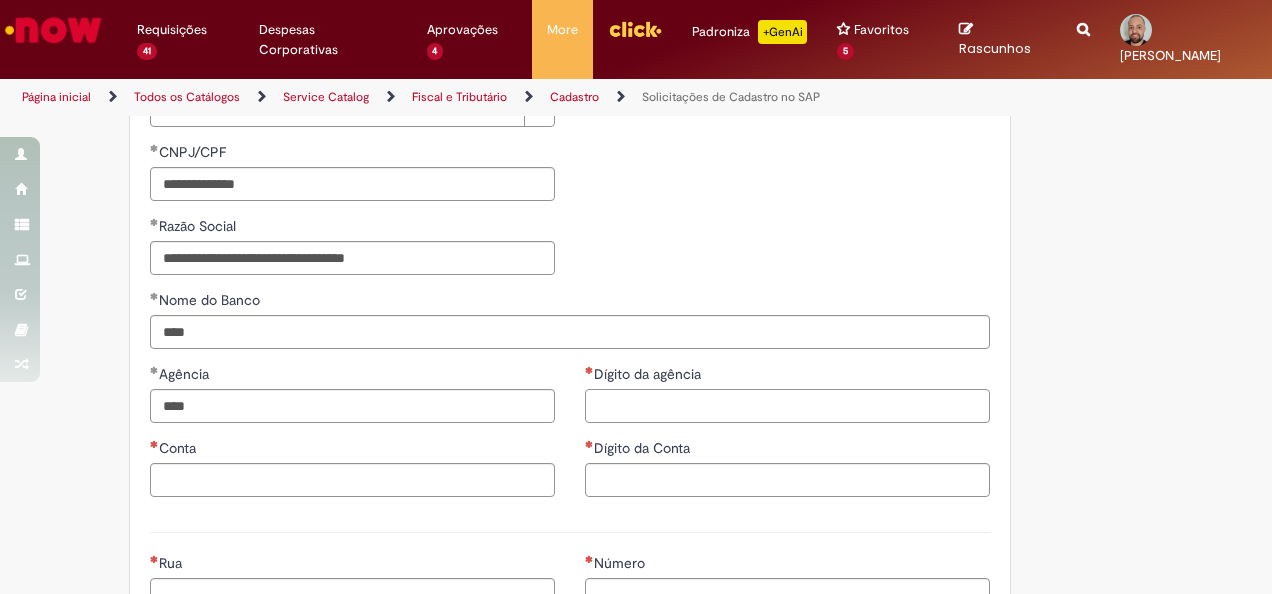 click on "Dígito da agência" at bounding box center [787, 406] 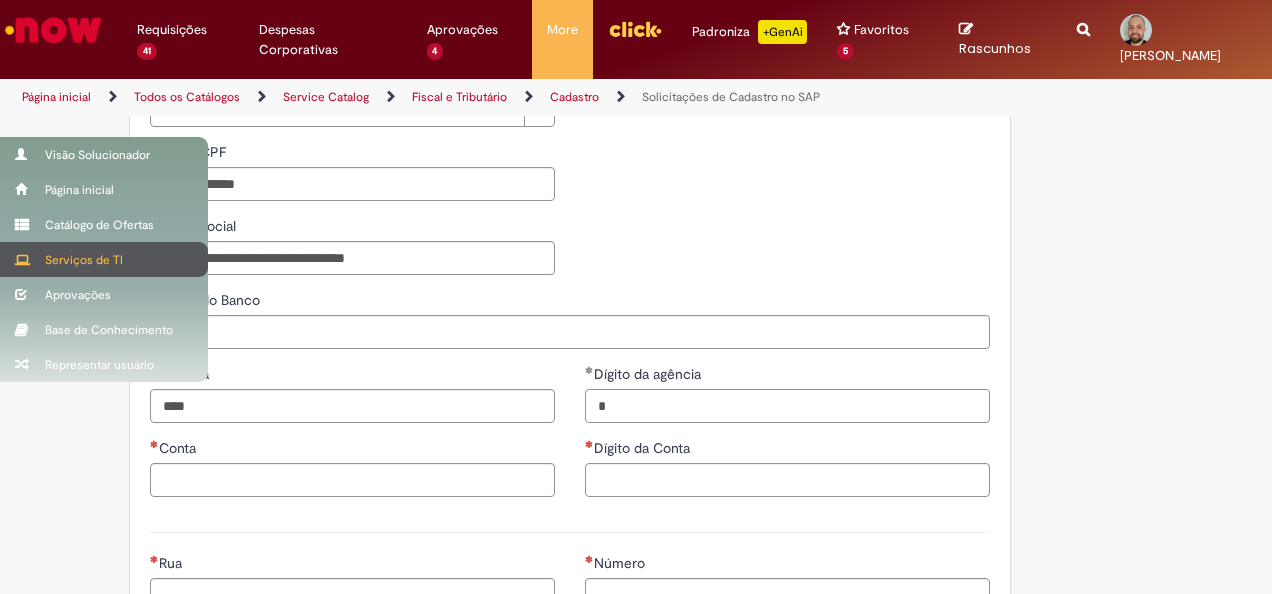 type on "*" 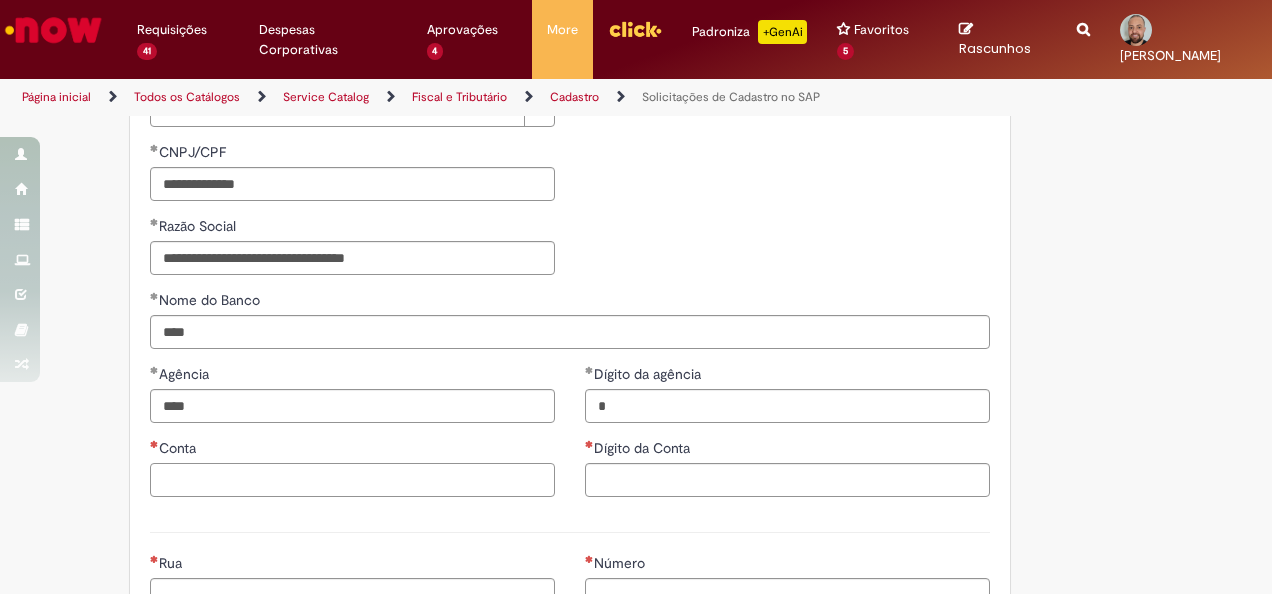 click on "Conta" at bounding box center [352, 480] 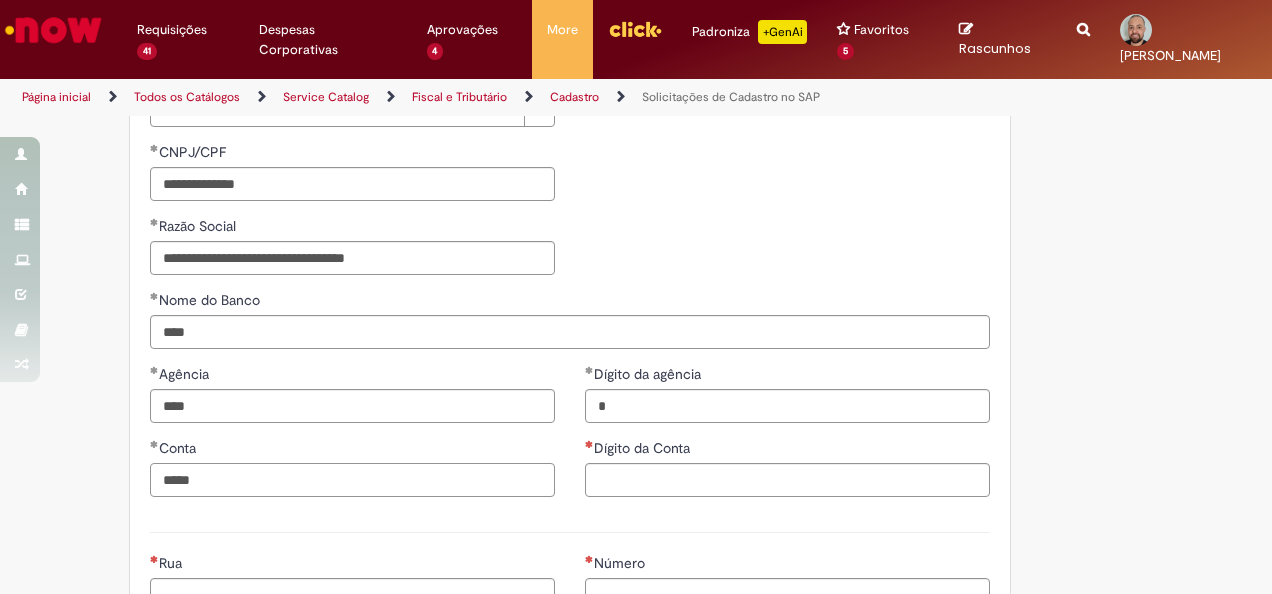 type on "*****" 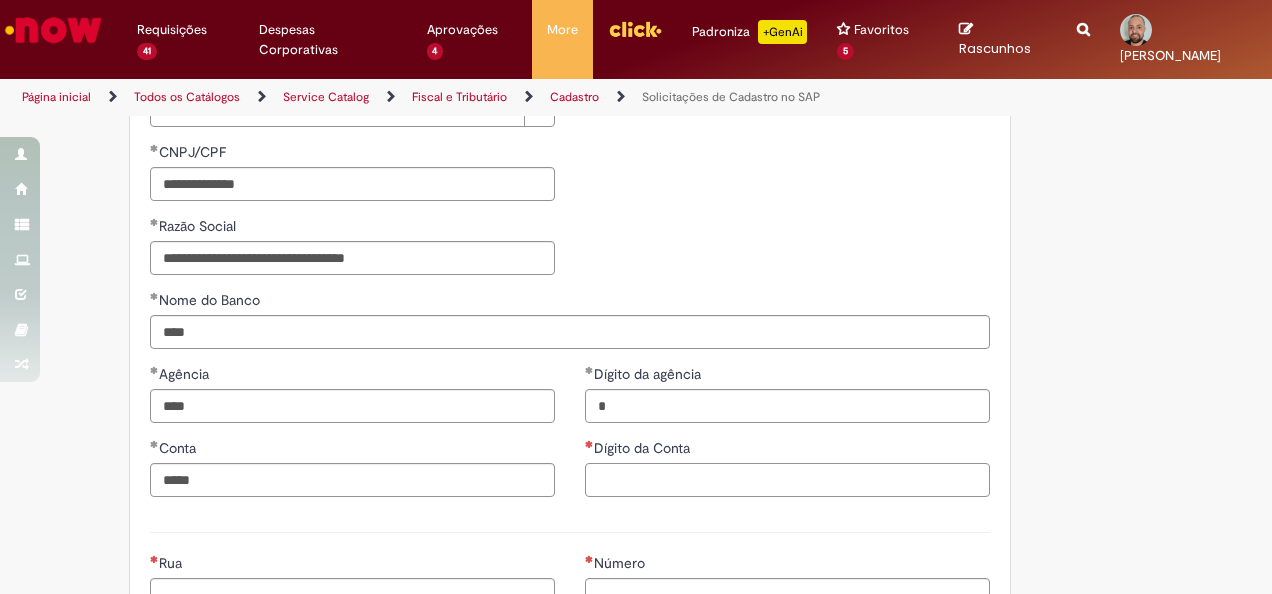 click on "Dígito da Conta" at bounding box center [787, 480] 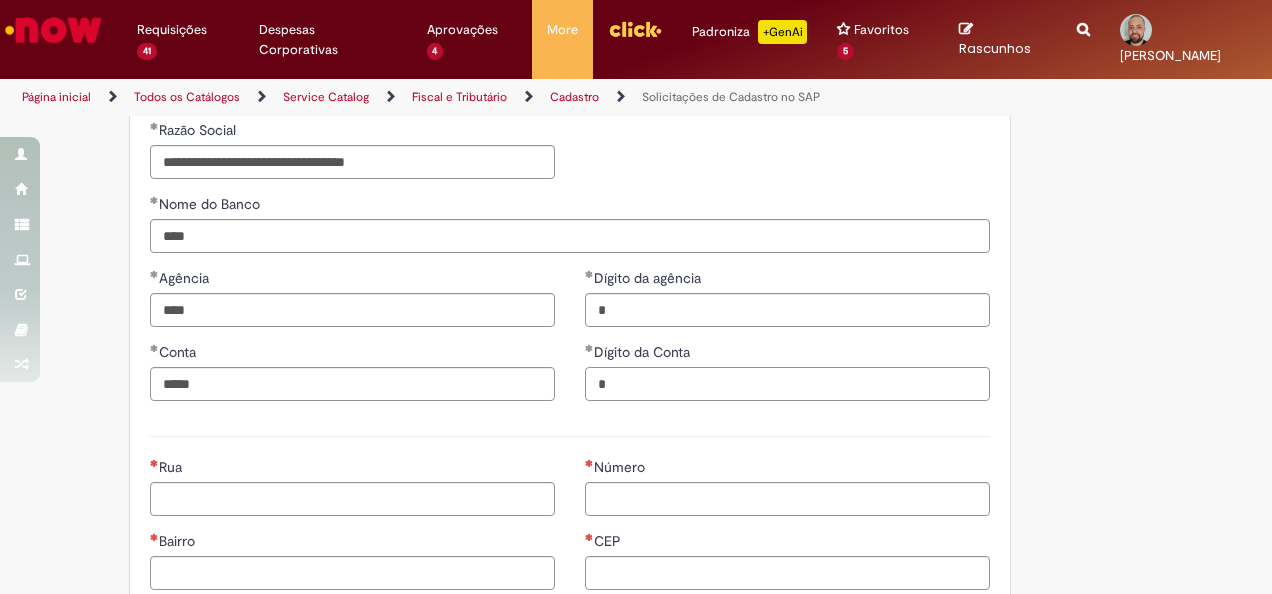 scroll, scrollTop: 900, scrollLeft: 0, axis: vertical 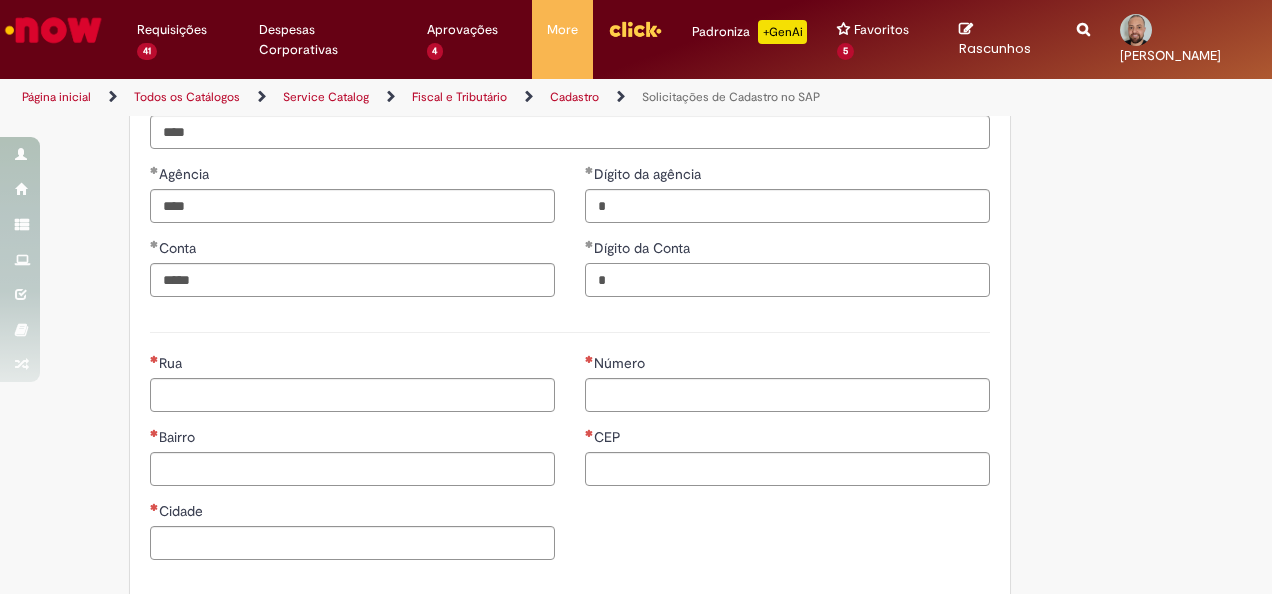 type on "*" 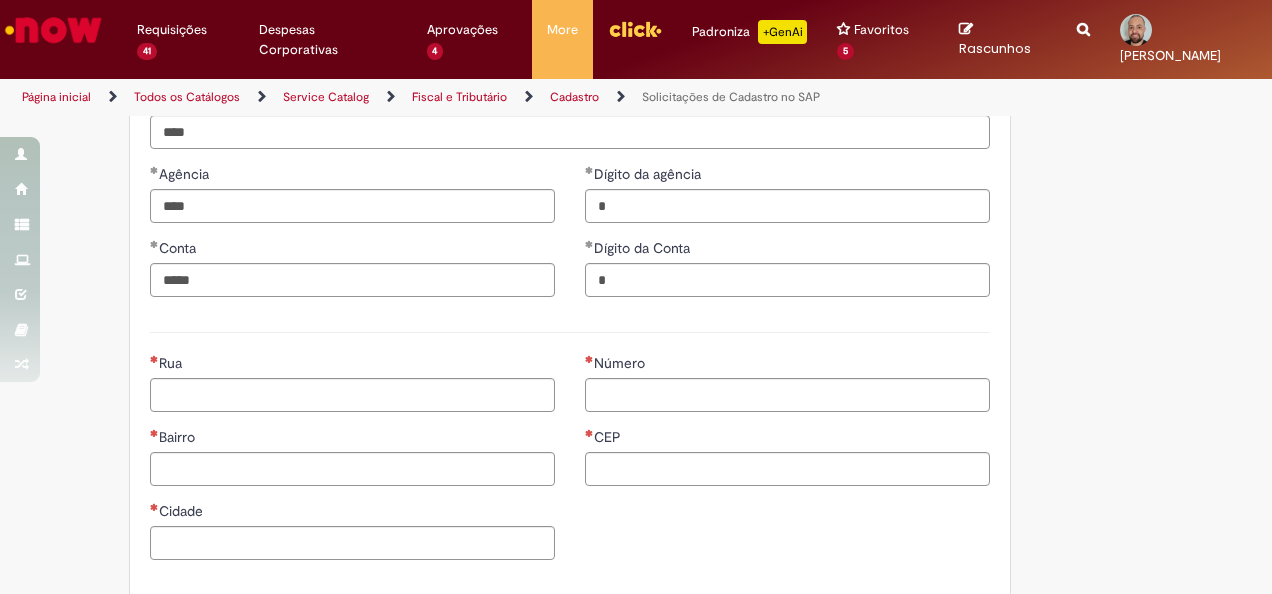 drag, startPoint x: 329, startPoint y: 374, endPoint x: 302, endPoint y: 390, distance: 31.38471 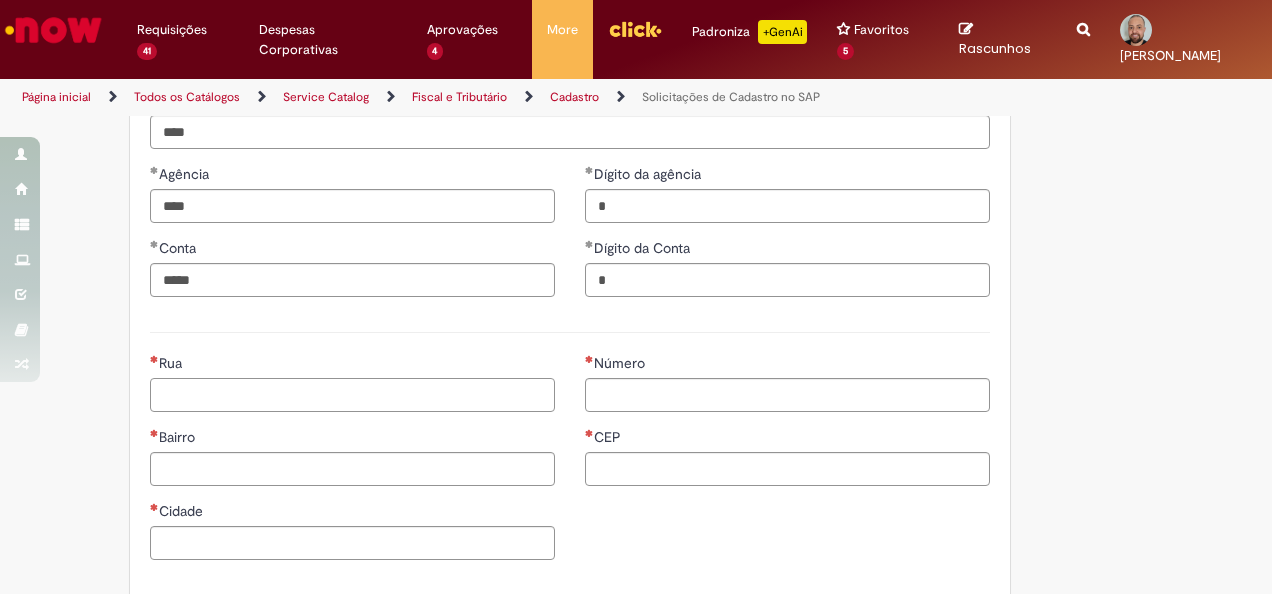 click on "Rua" at bounding box center (352, 395) 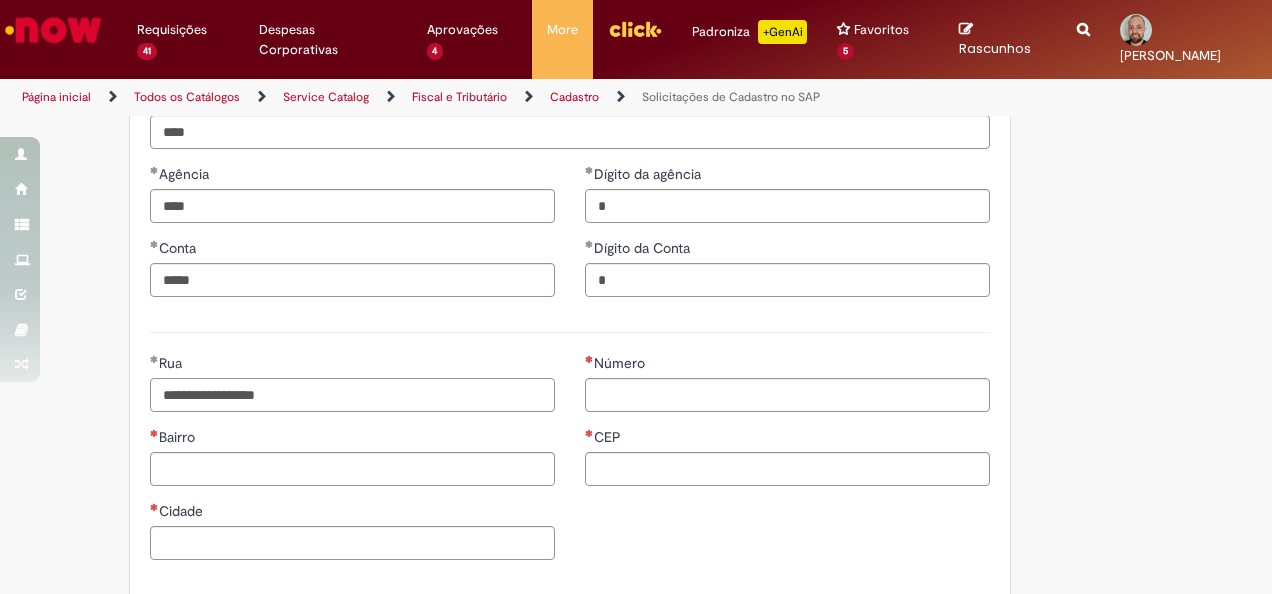 type on "**********" 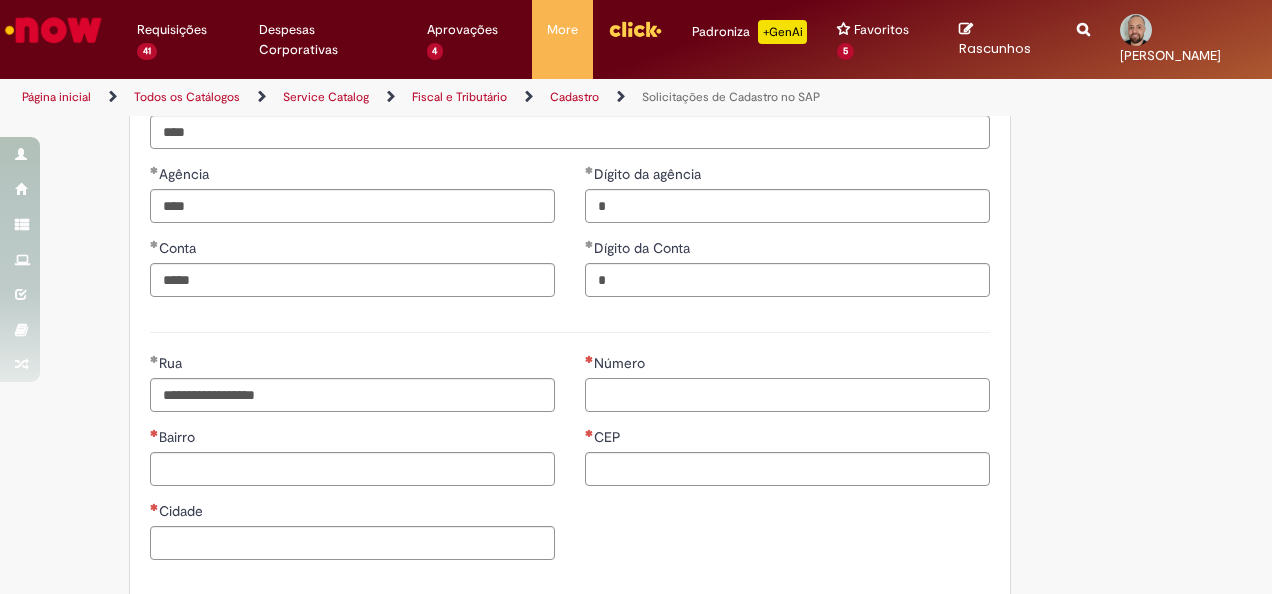 click on "Número" at bounding box center (787, 395) 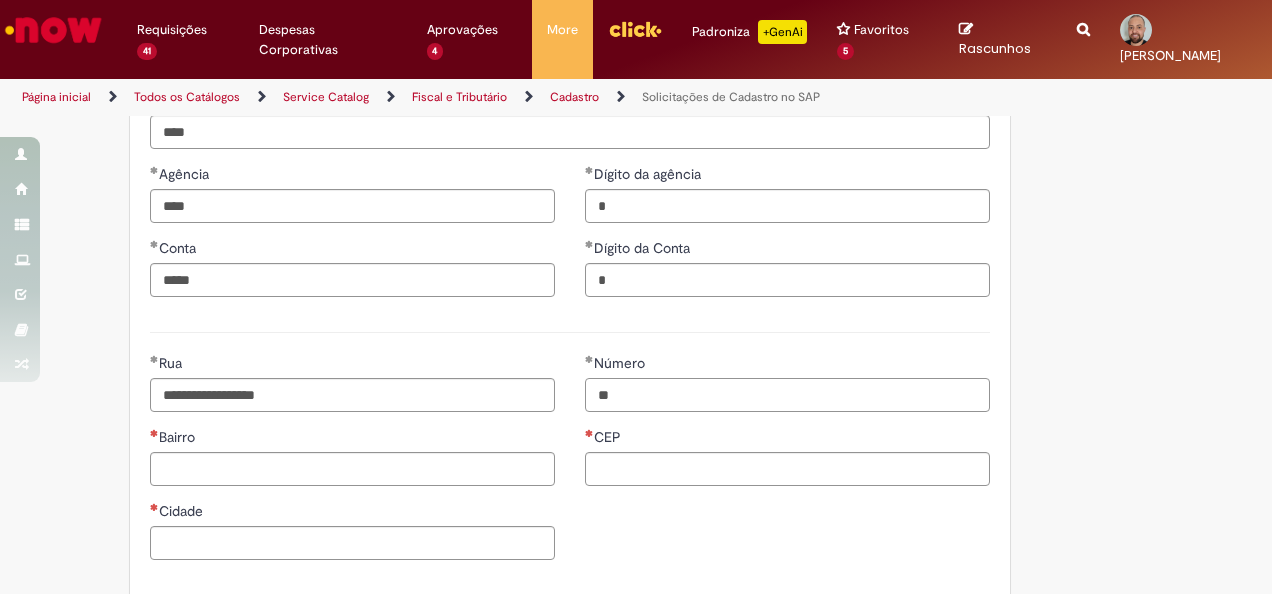 type on "**" 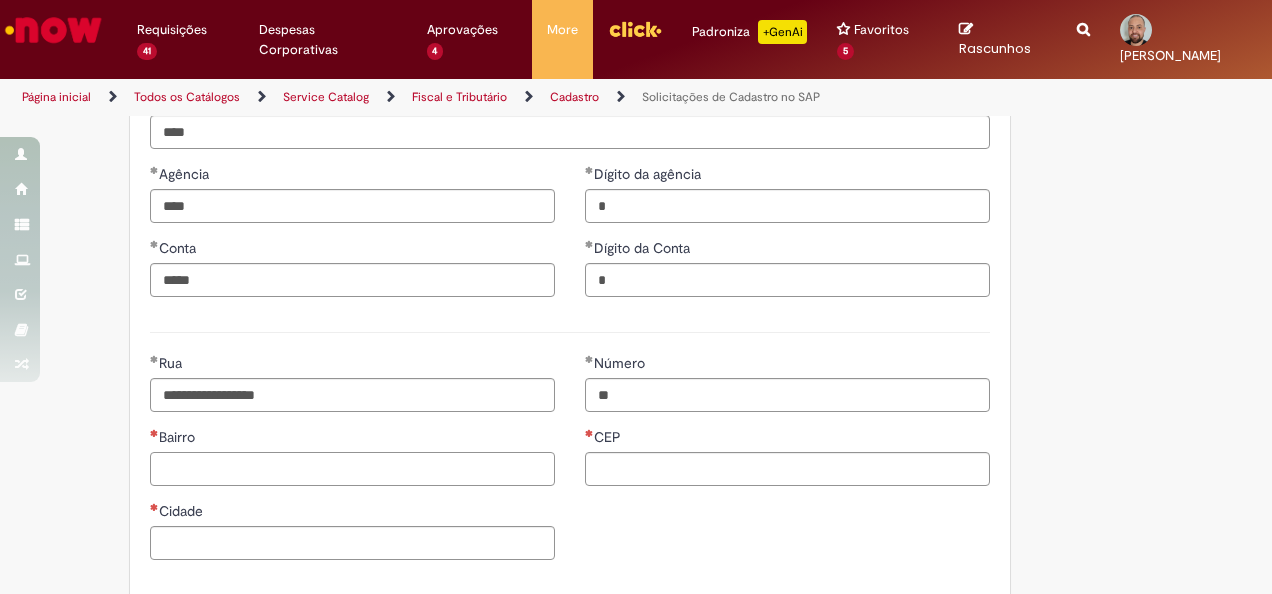 click on "Bairro" at bounding box center (352, 469) 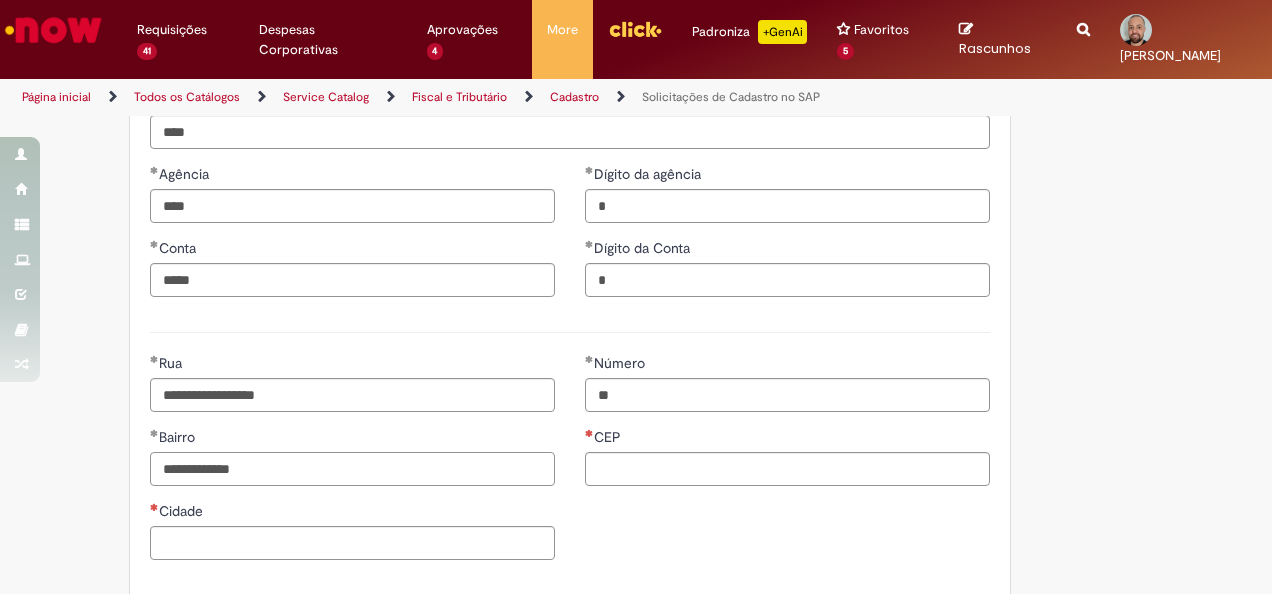 type on "**********" 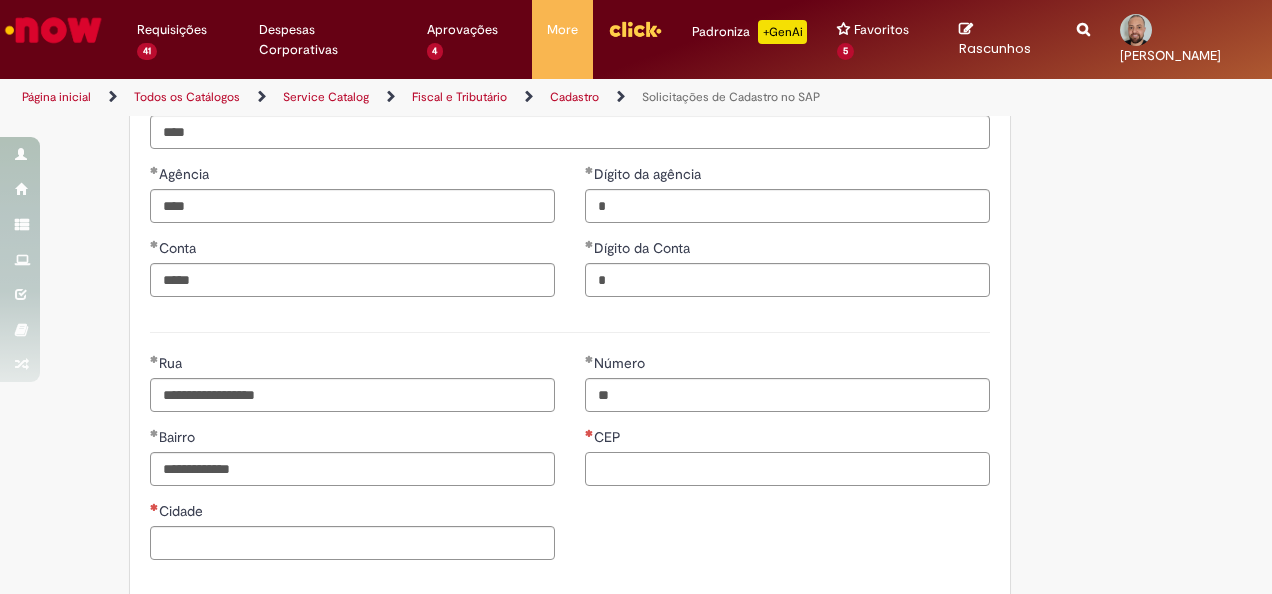click on "CEP" at bounding box center (787, 469) 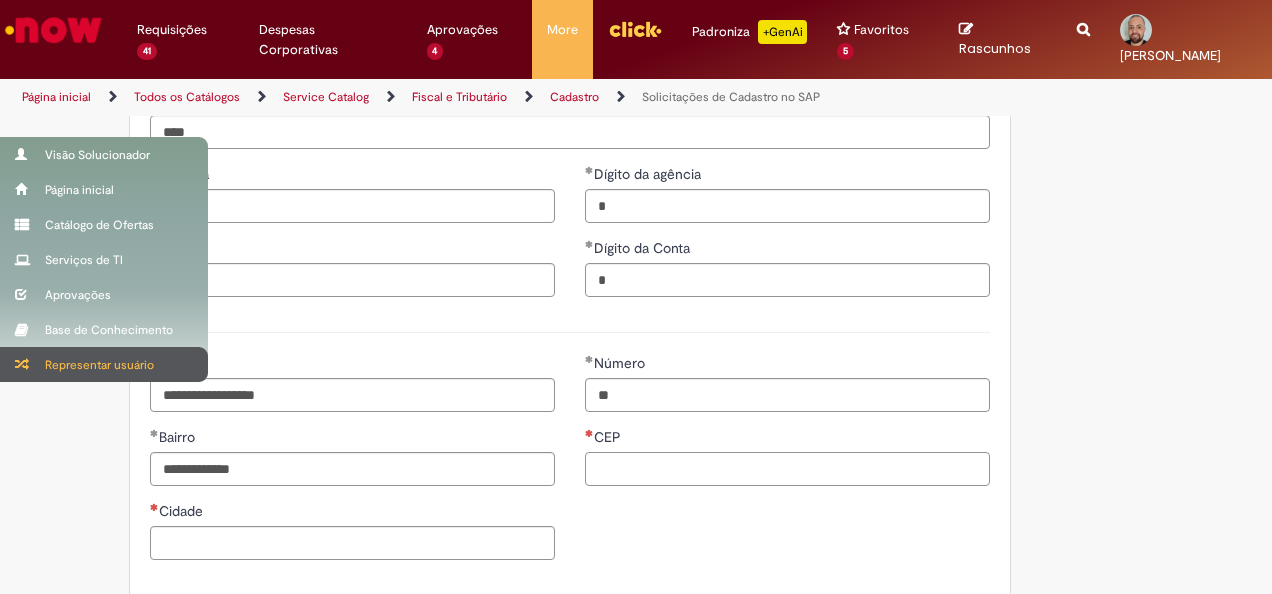 paste on "*********" 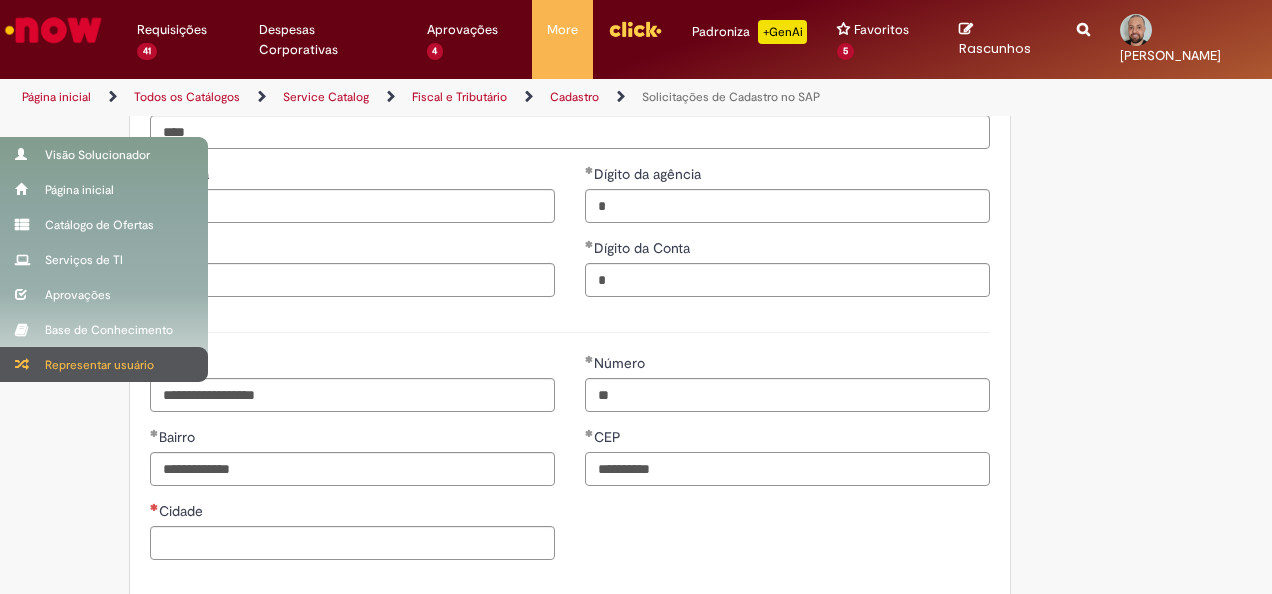 type on "*********" 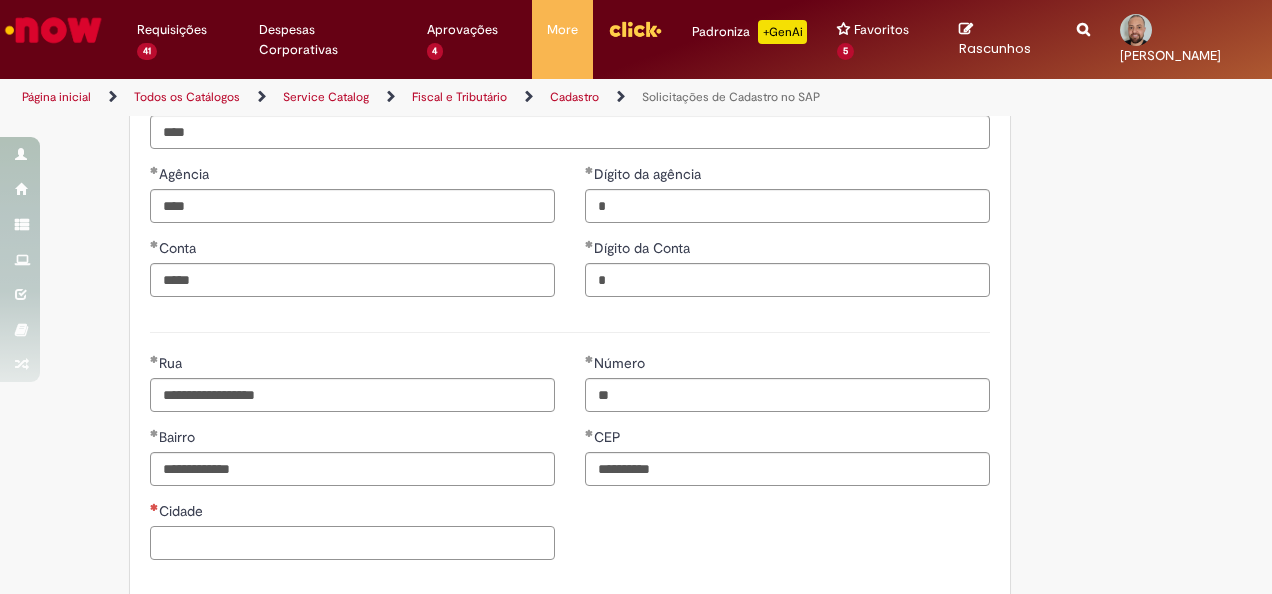 click on "Cidade" at bounding box center [352, 543] 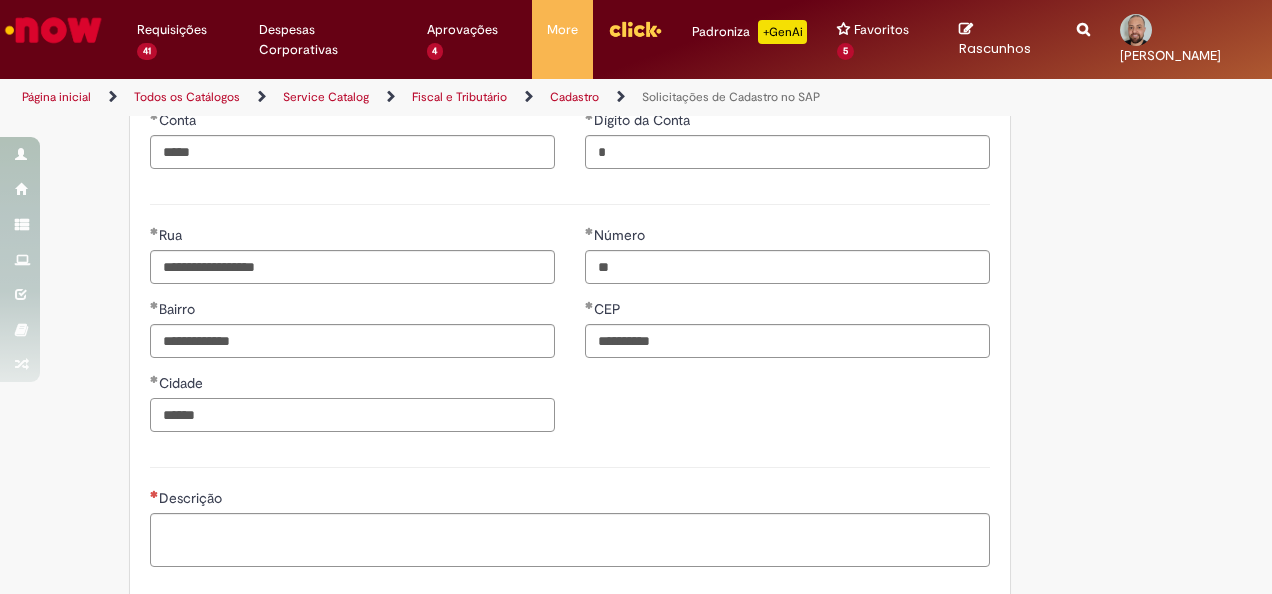 scroll, scrollTop: 1100, scrollLeft: 0, axis: vertical 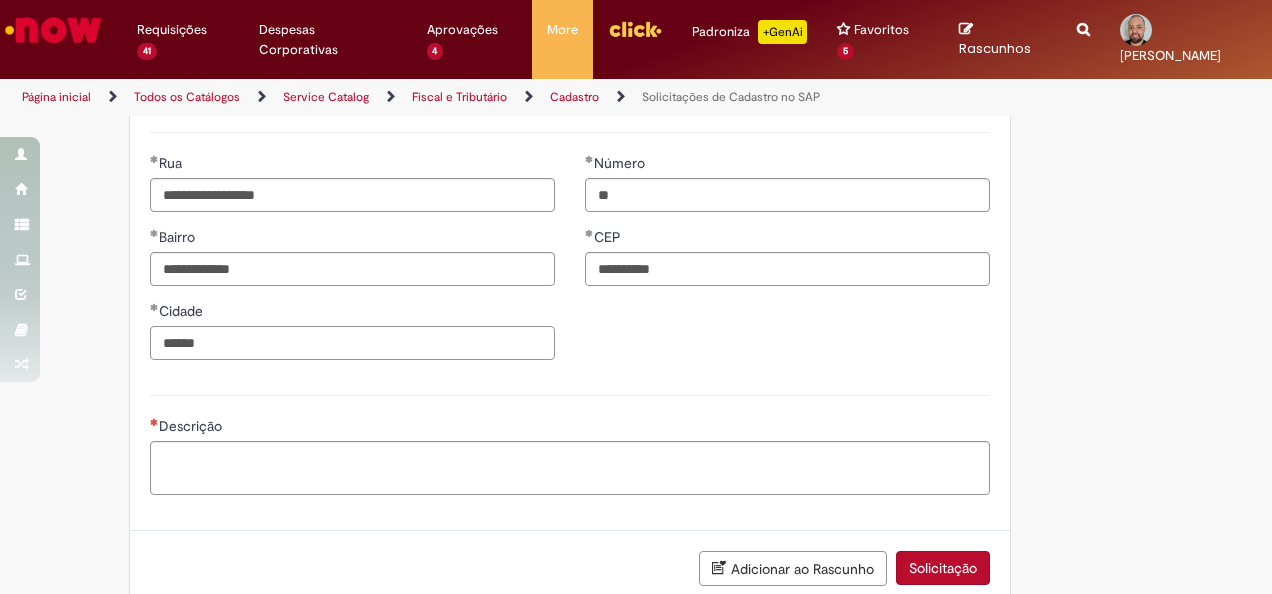 type on "******" 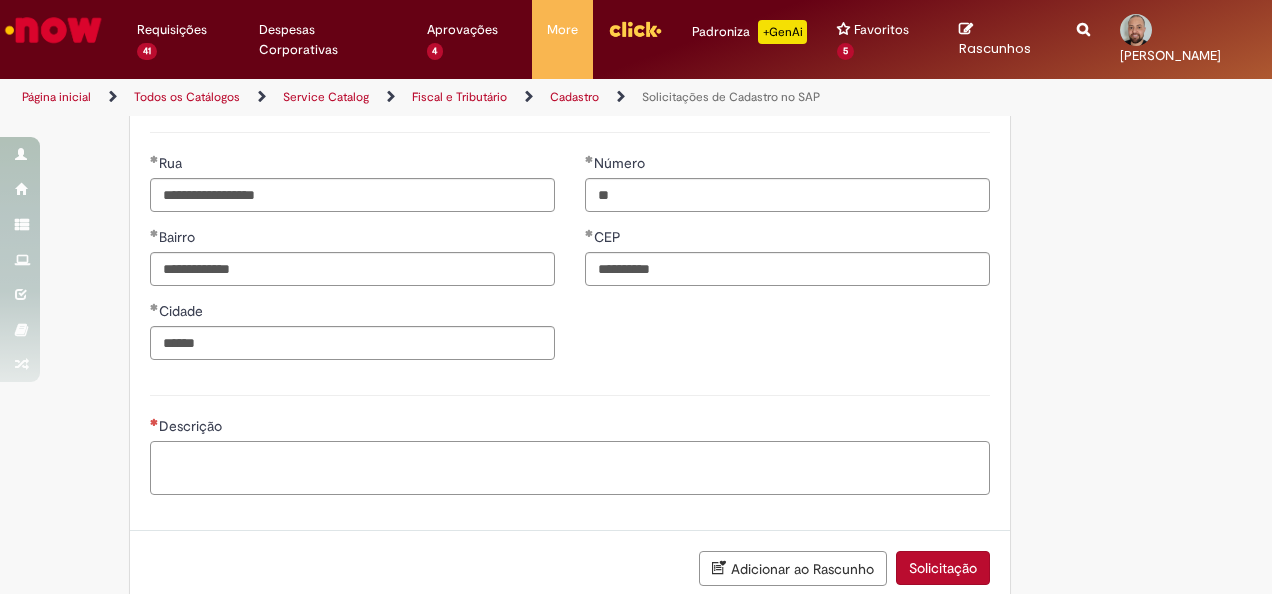 click on "Descrição" at bounding box center (570, 467) 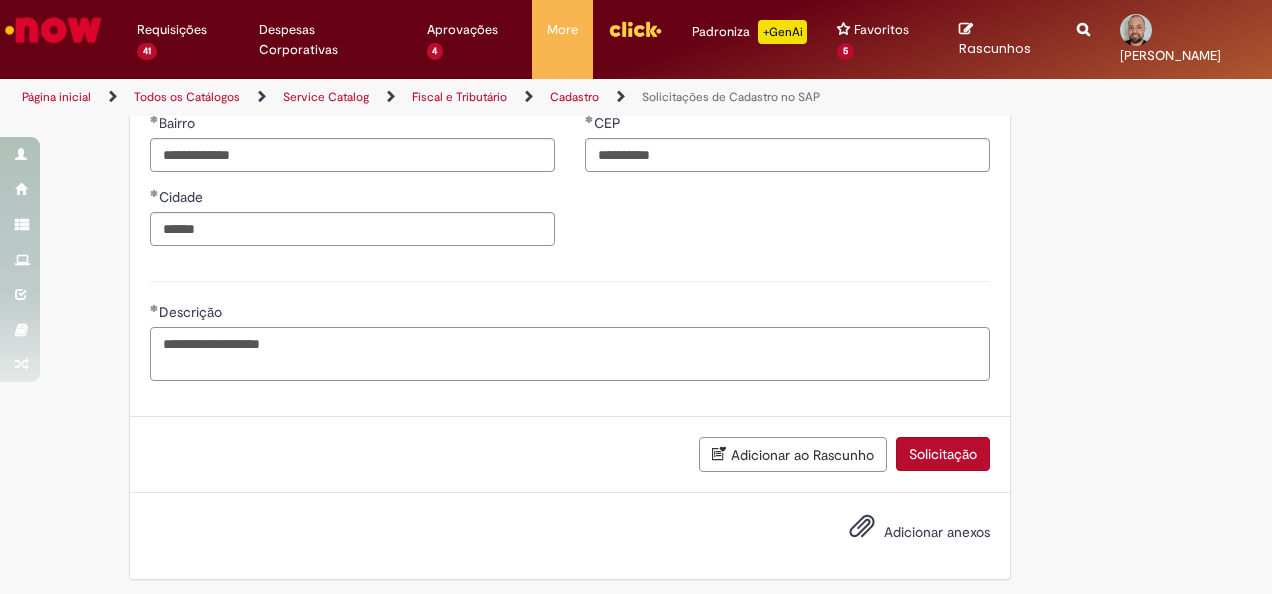 scroll, scrollTop: 1216, scrollLeft: 0, axis: vertical 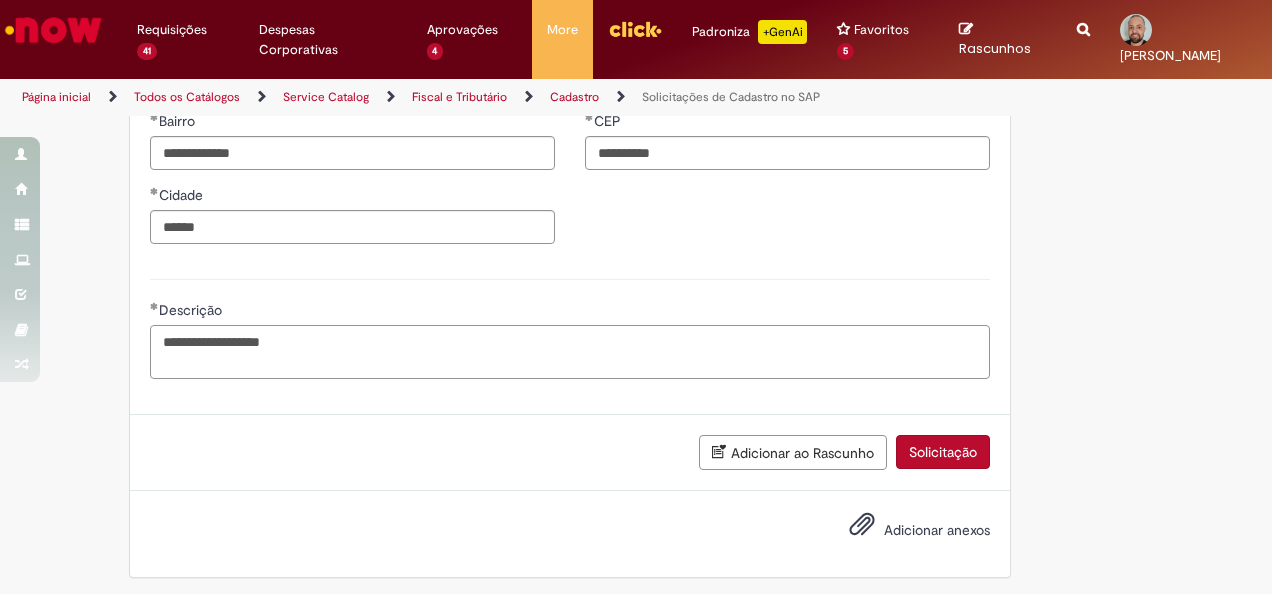 type on "**********" 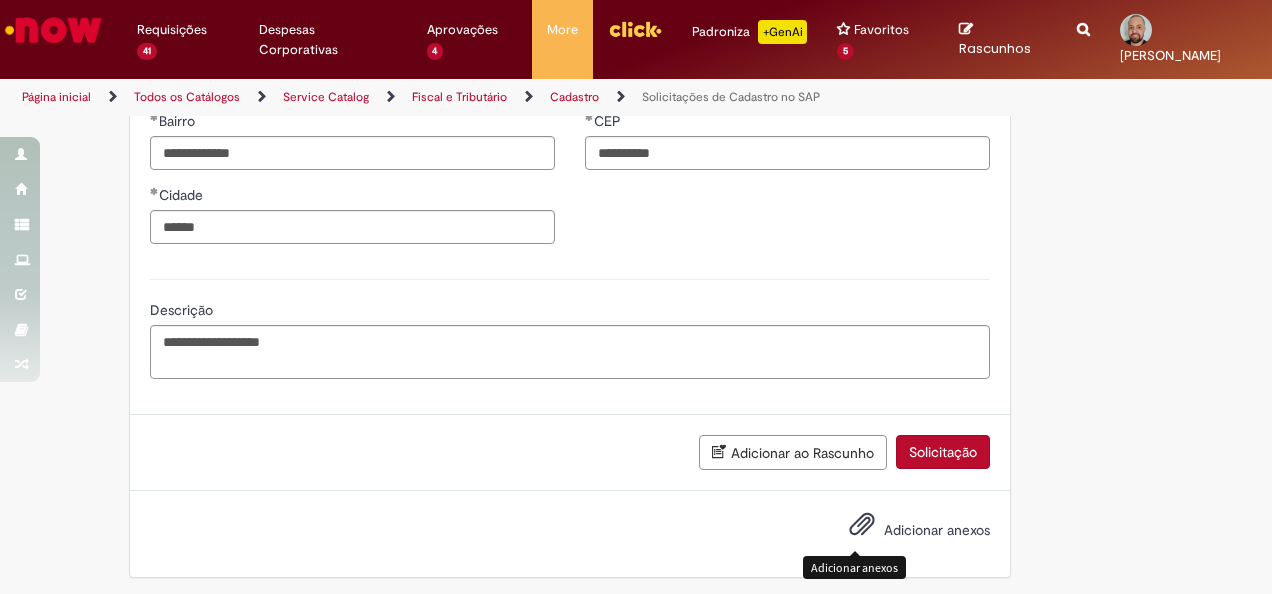 click at bounding box center [862, 525] 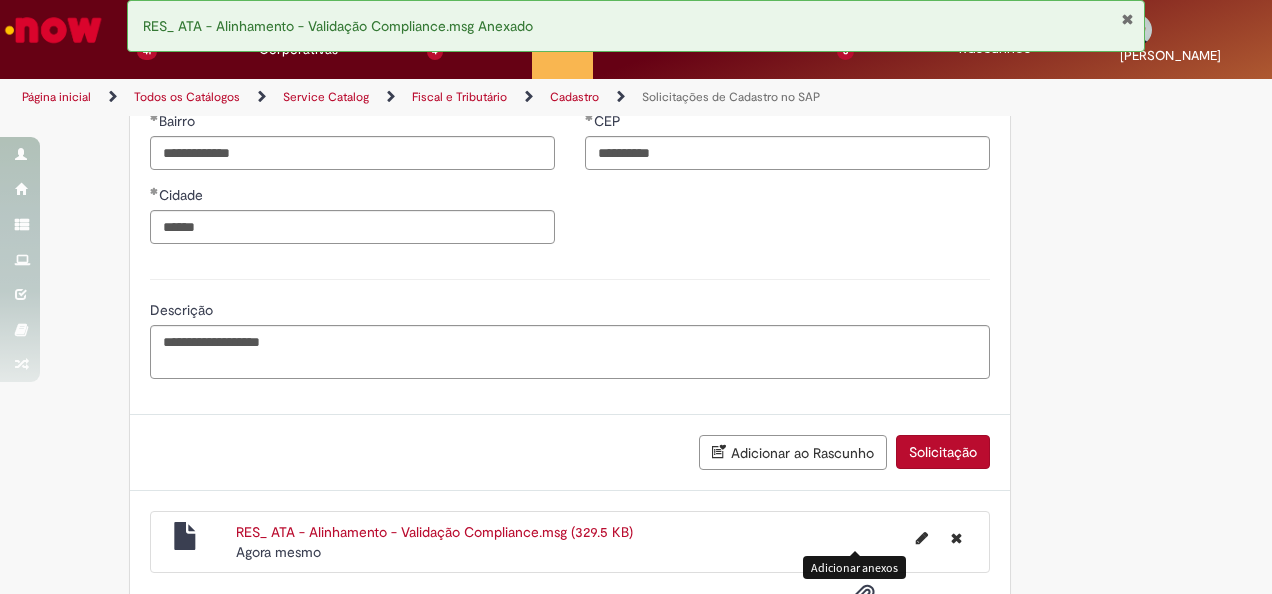 click on "Solicitação" at bounding box center (943, 452) 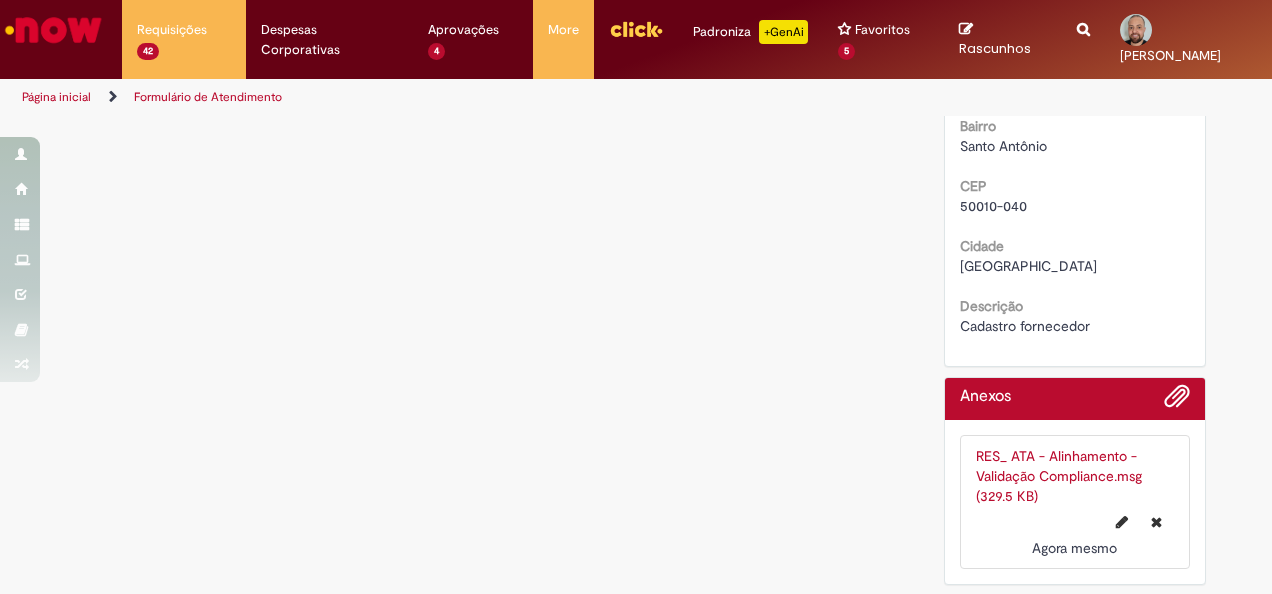 scroll, scrollTop: 0, scrollLeft: 0, axis: both 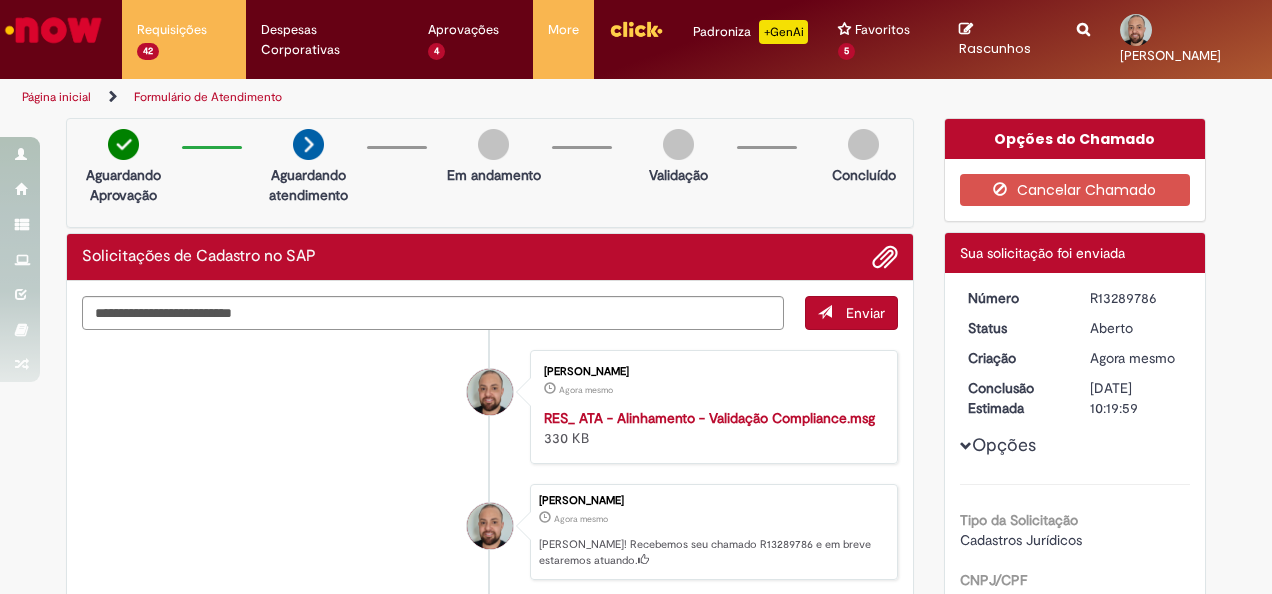 click on "R13289786" at bounding box center [1136, 298] 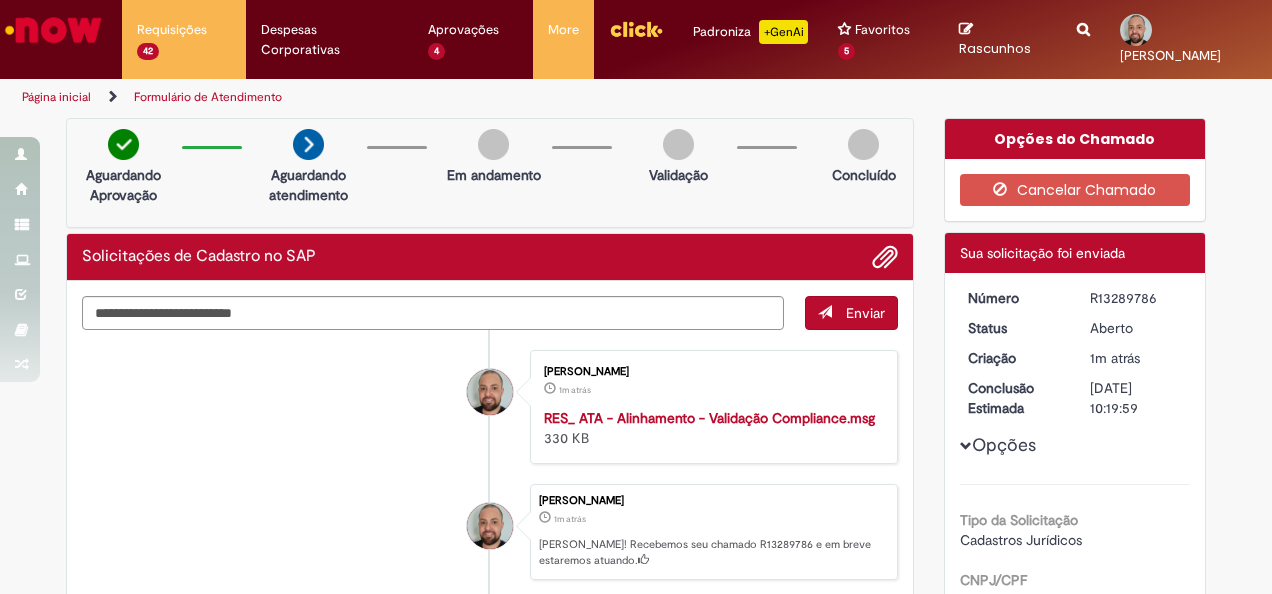 click on "Opções do Chamado
Cancelar Chamado
Detalhes do tíquete       Sua solicitação foi enviada
Número
R13289786
Status
Aberto
Criação
1m atrás 1m atrás
Conclusão Estimada
15/07/2025 10:19:59
Opções
Tipo da Solicitação
Cadastros Jurídicos
CNPJ/CPF
13131436000161
Razão Social
Maciel Pinheiro Advogados Associados
Nome do Banco
itau
Agência
3175
Dígito da agência
-
Conta
21577
Dígito da Conta
5
Rua
Praça da República" at bounding box center [1075, 863] 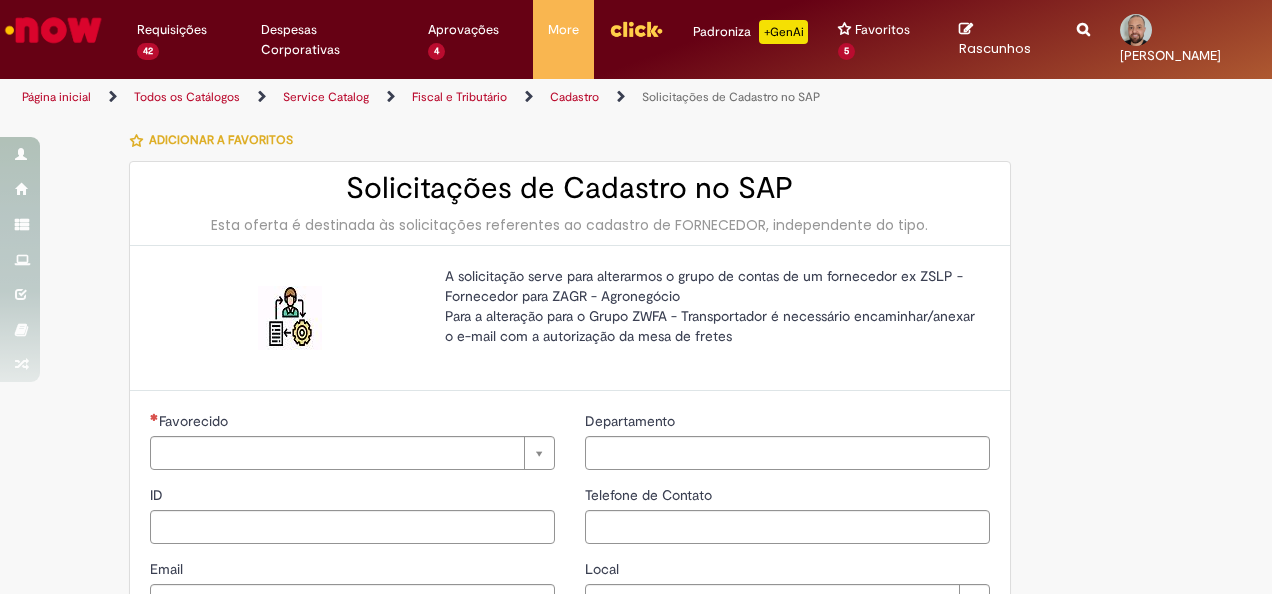 type on "********" 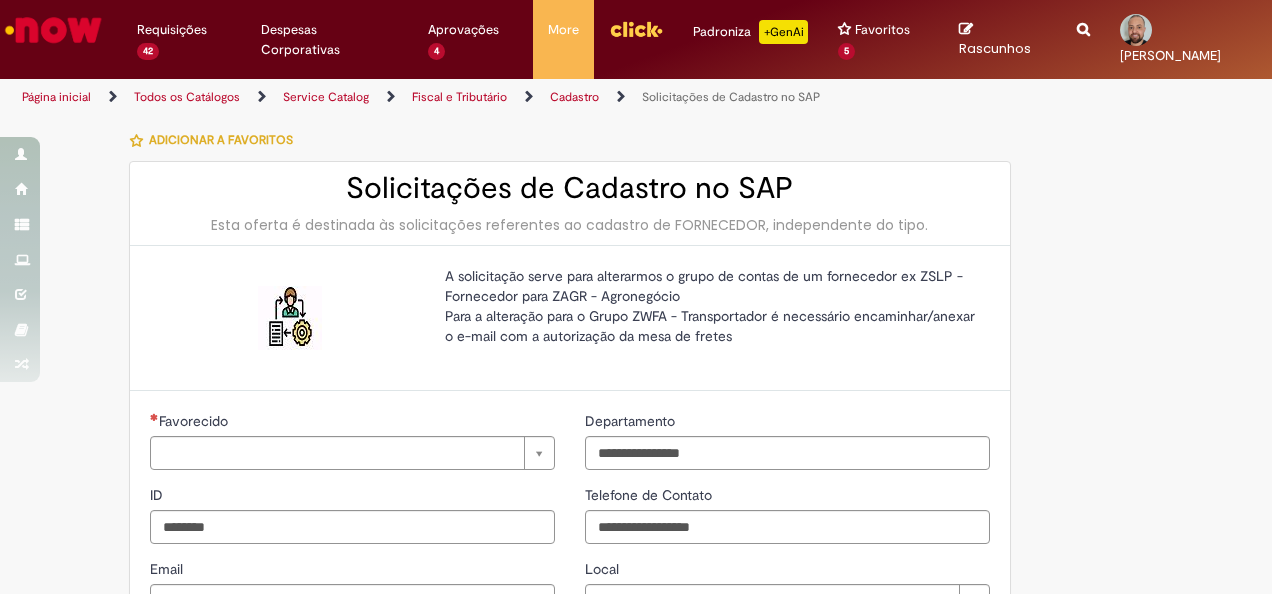 type on "**********" 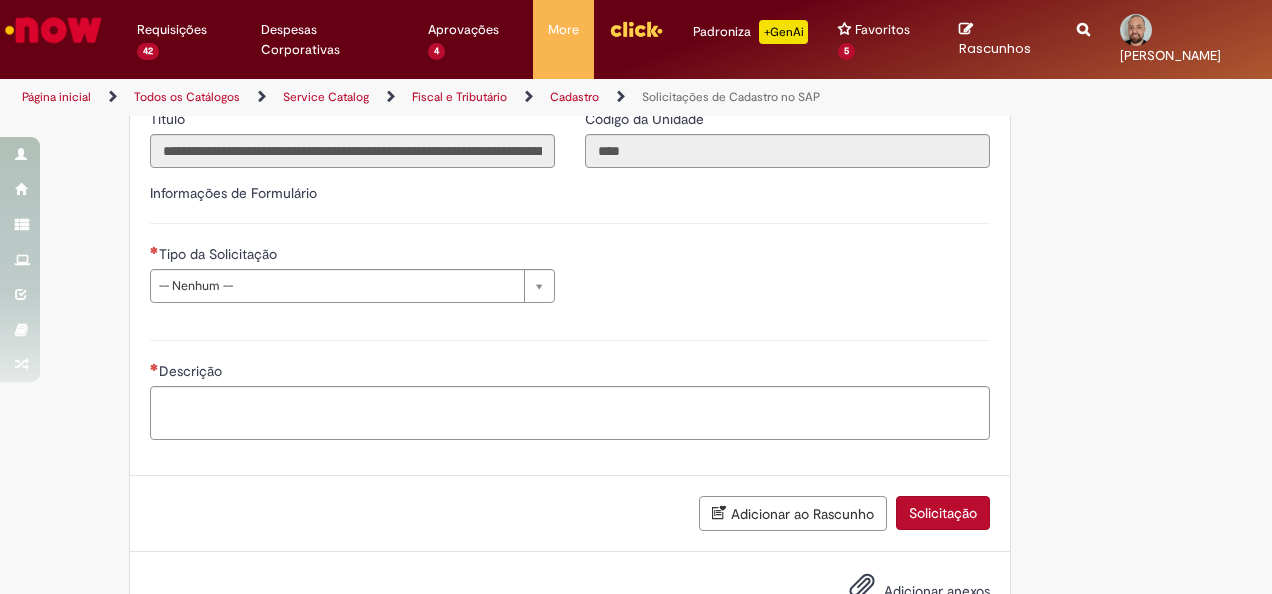 scroll, scrollTop: 586, scrollLeft: 0, axis: vertical 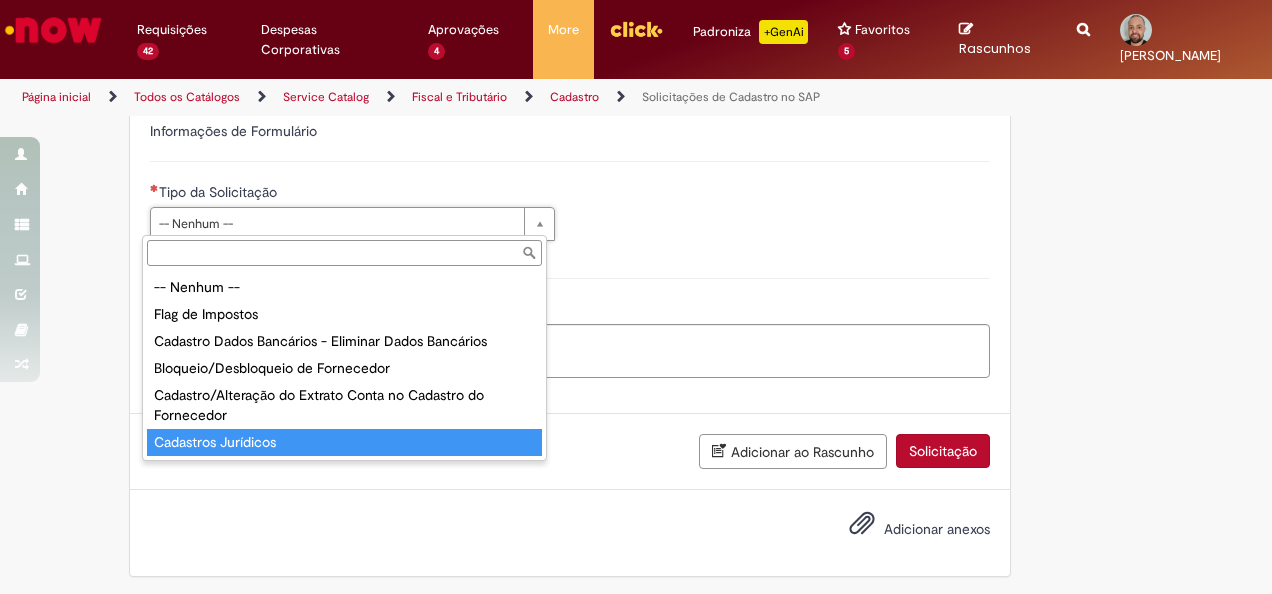 type on "**********" 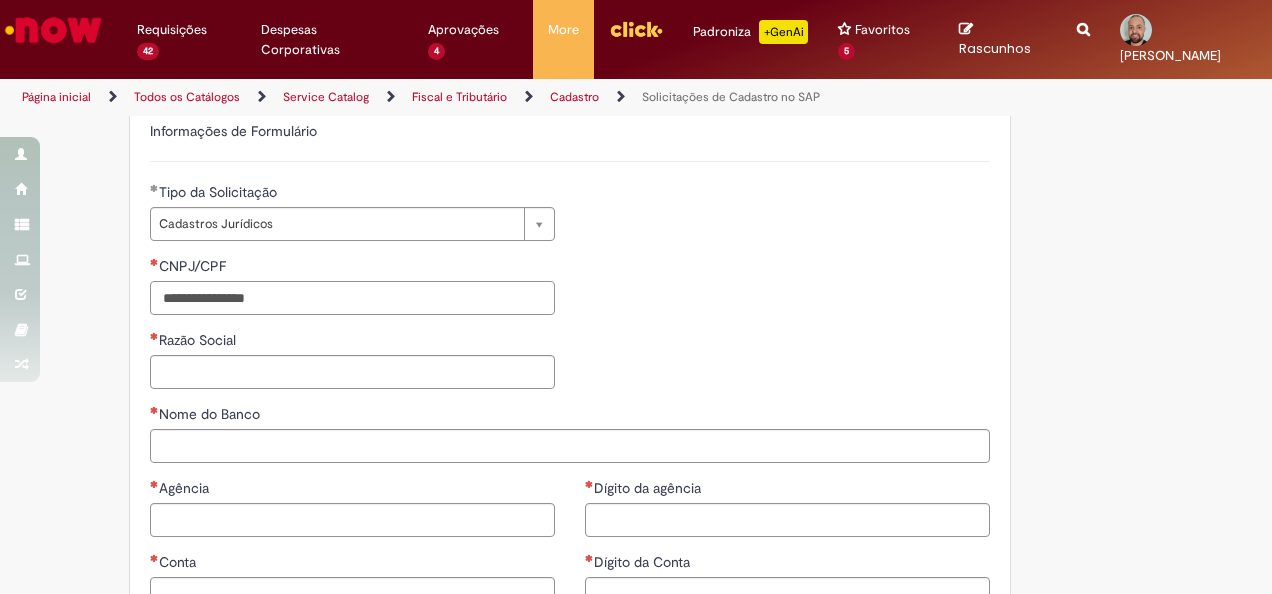 click on "CNPJ/CPF" at bounding box center (352, 298) 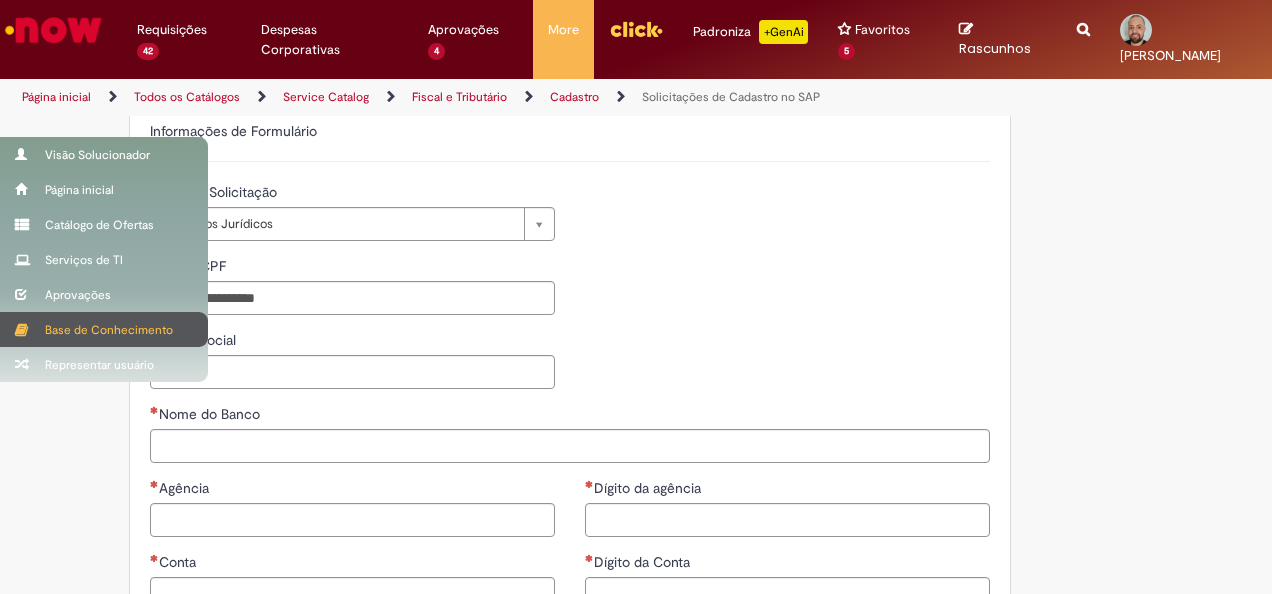 type on "**********" 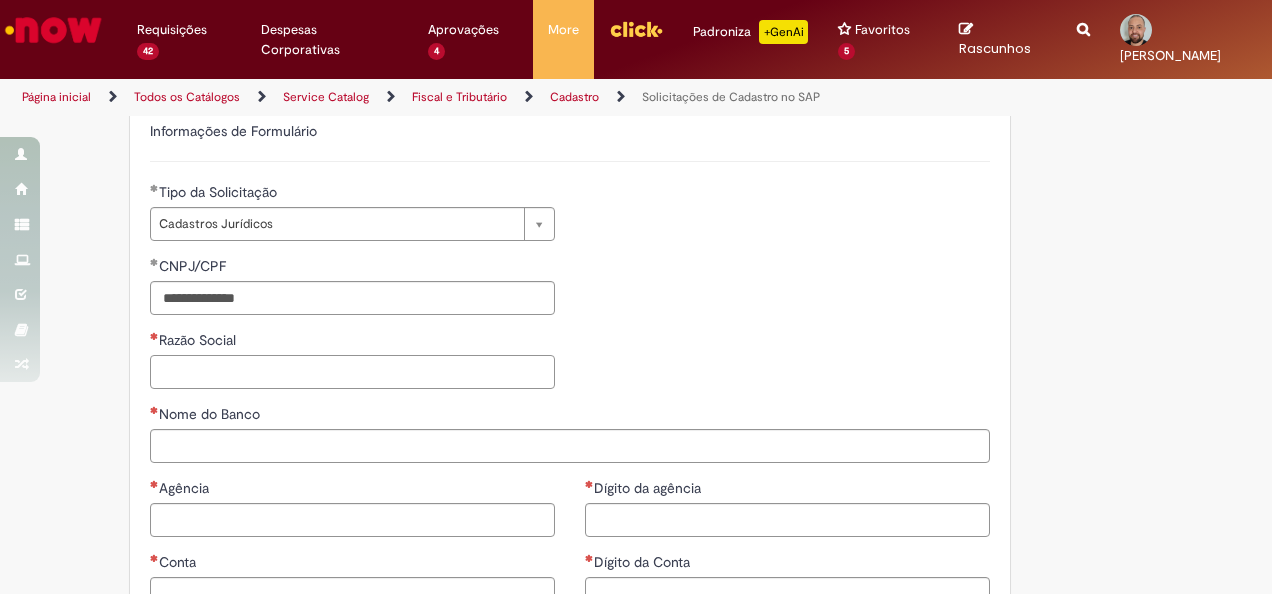 click on "Razão Social" at bounding box center (352, 372) 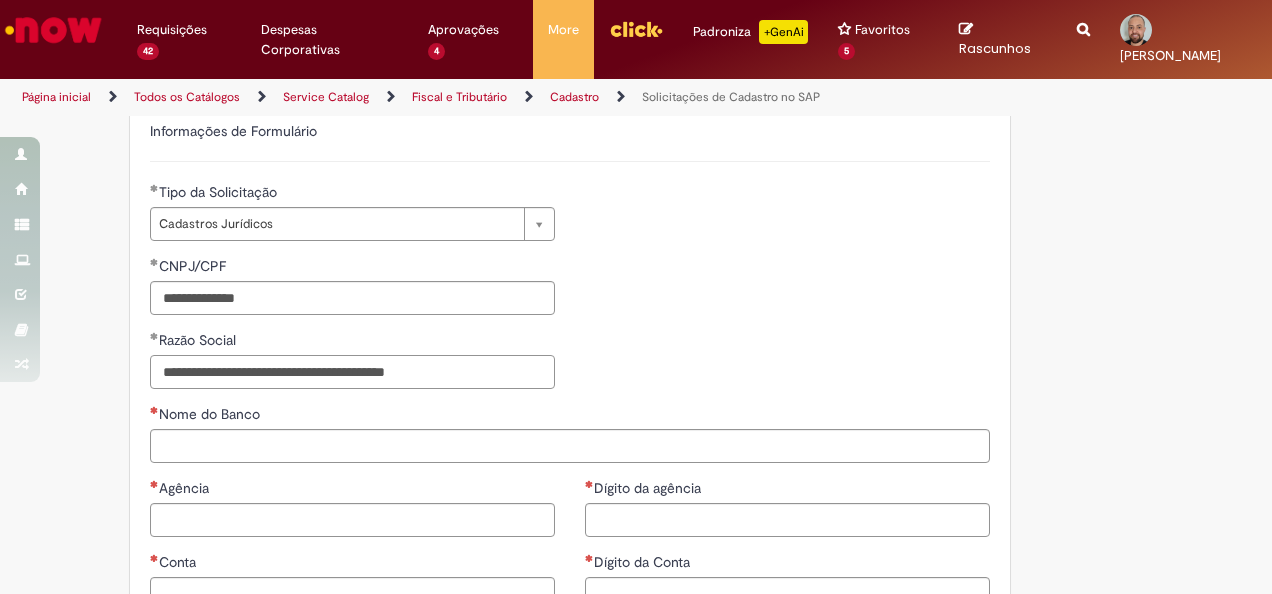 type on "**********" 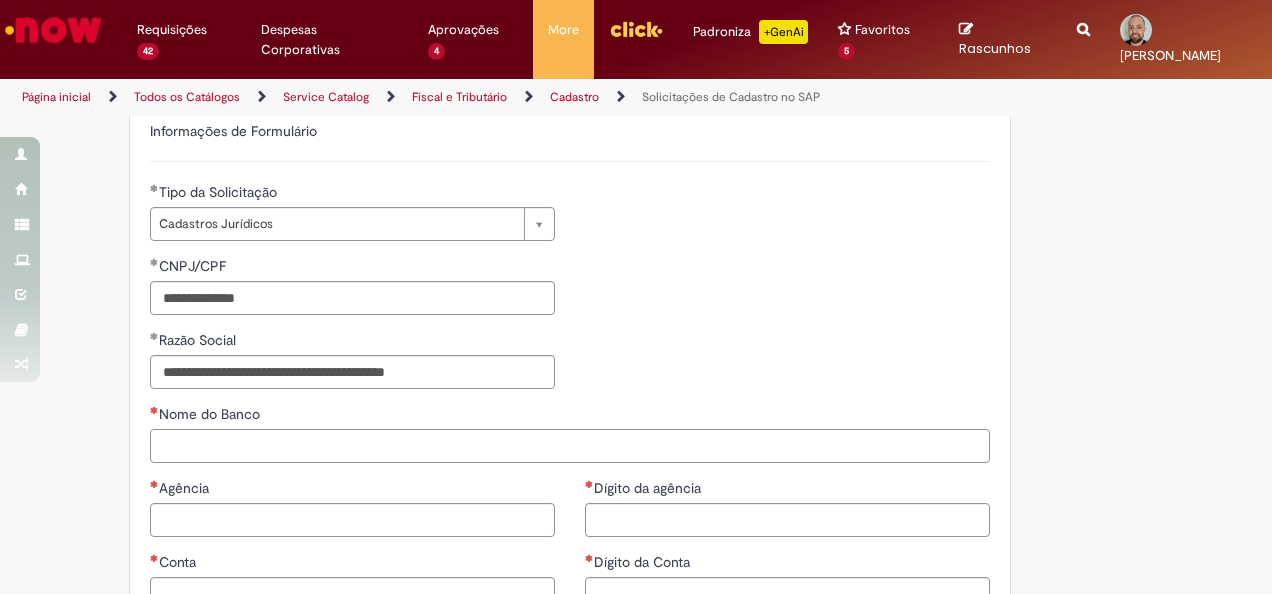 click on "Nome do Banco" at bounding box center (570, 446) 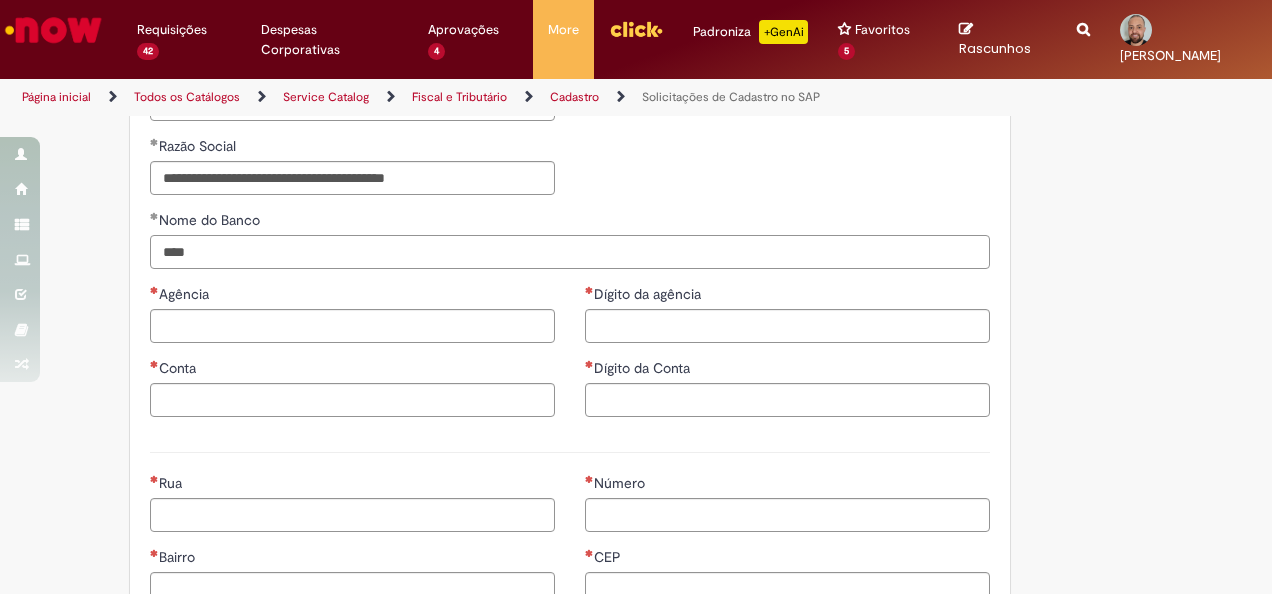 scroll, scrollTop: 786, scrollLeft: 0, axis: vertical 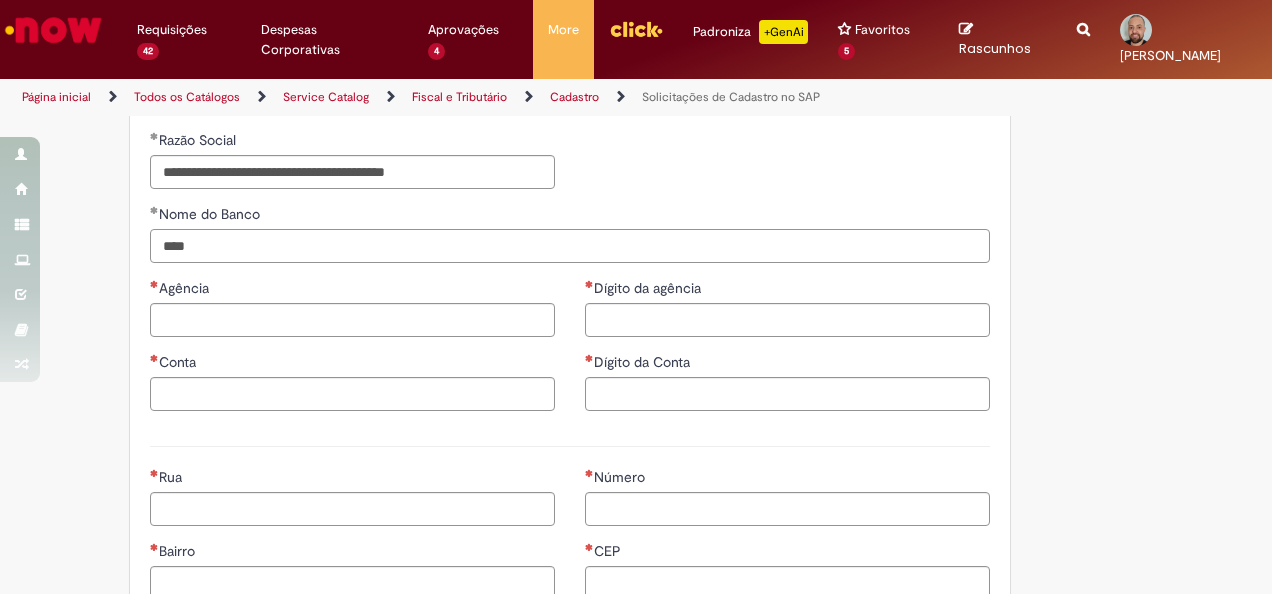 type on "****" 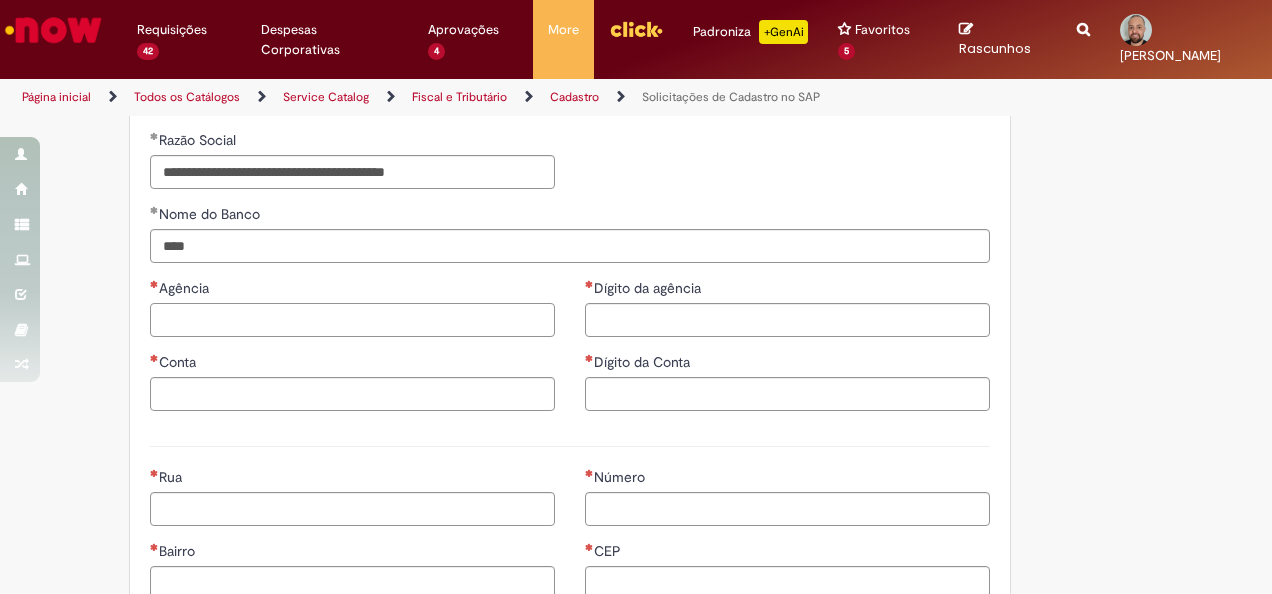 click on "Agência" at bounding box center (352, 320) 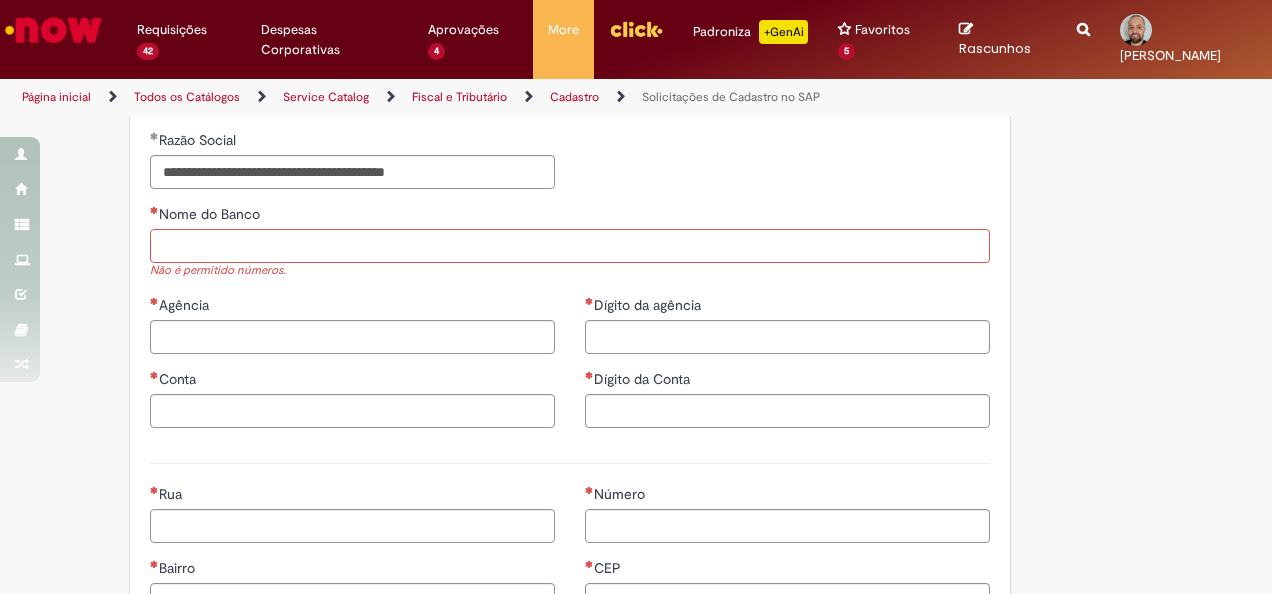 click on "Nome do Banco" at bounding box center [570, 246] 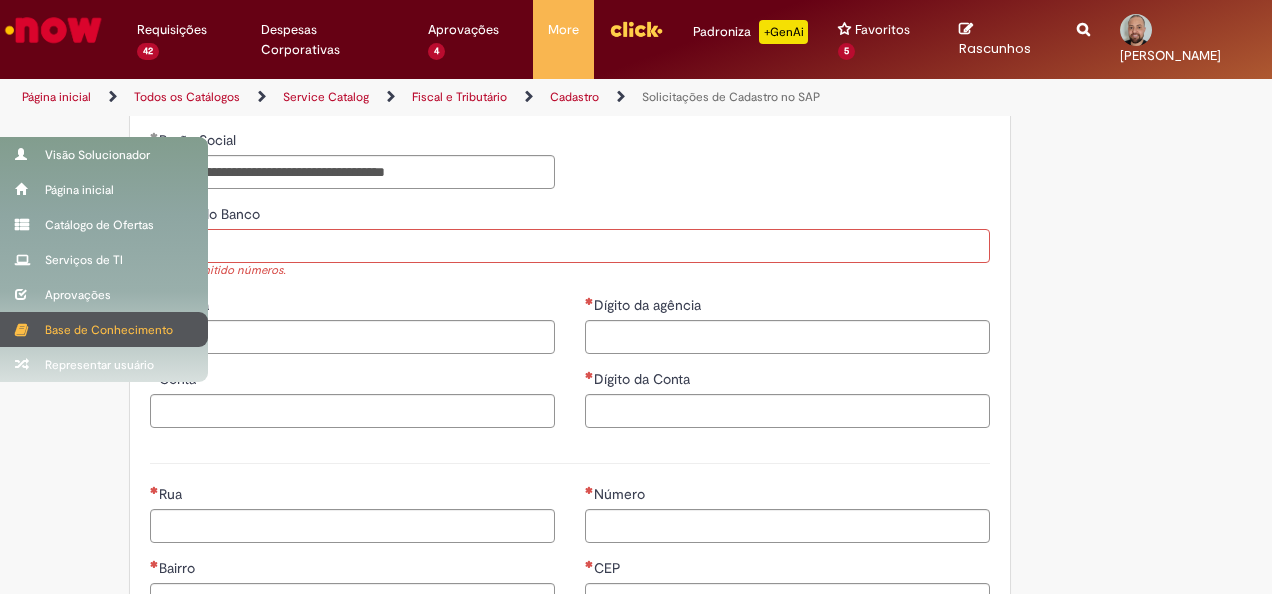 type on "****" 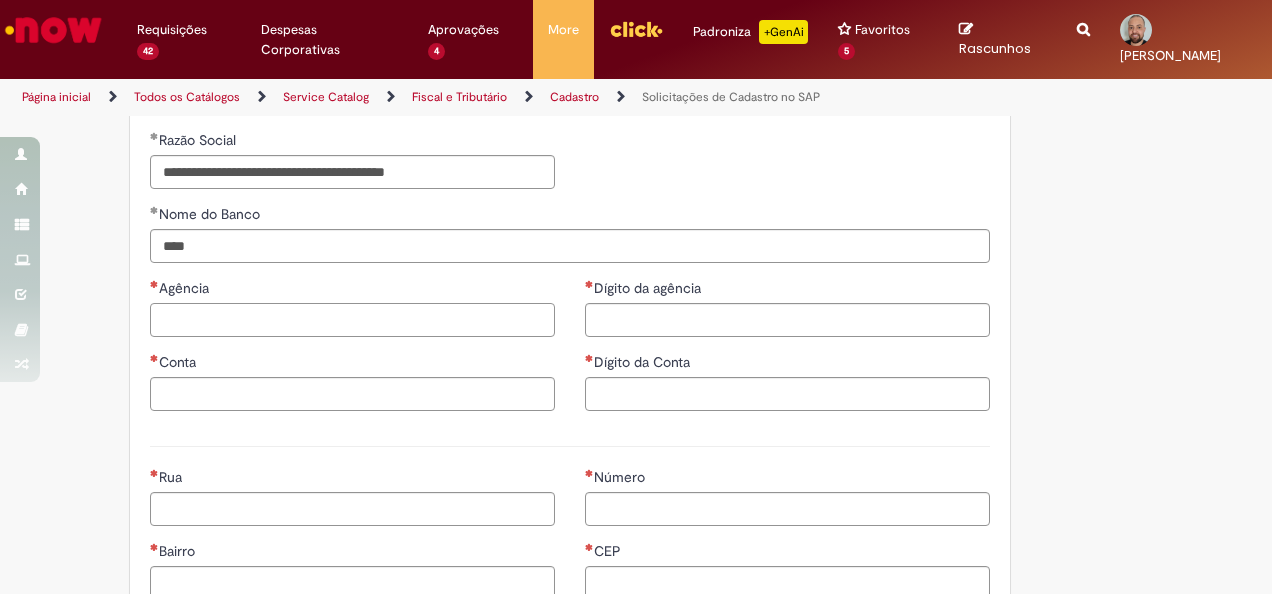 click on "Agência" at bounding box center [352, 320] 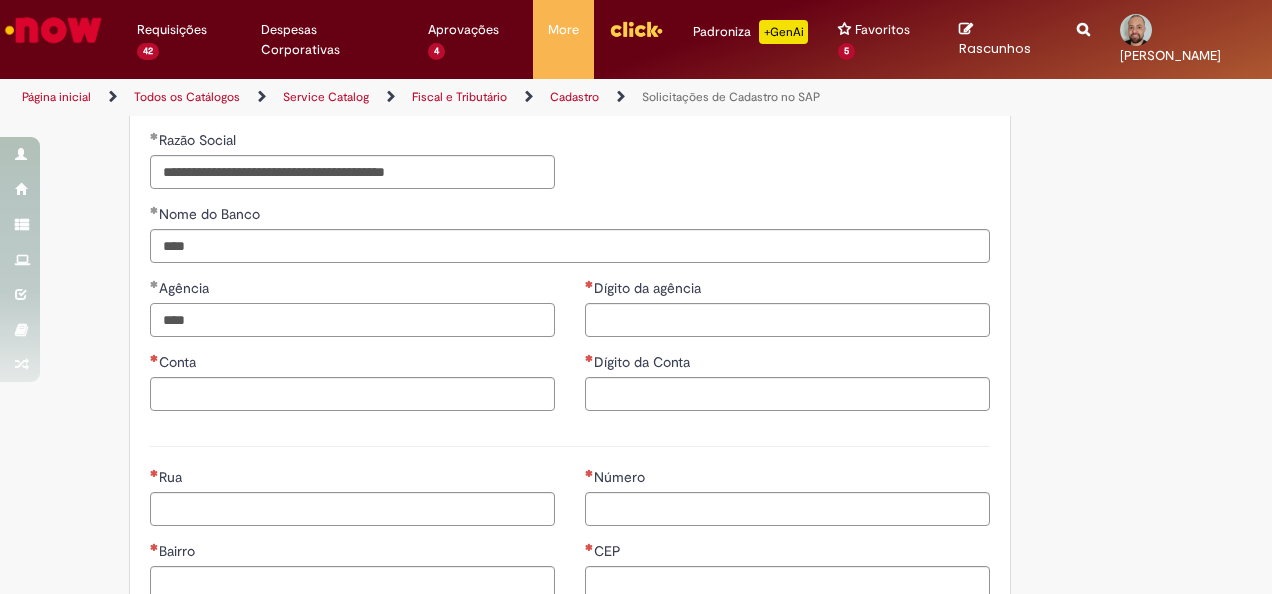 type on "****" 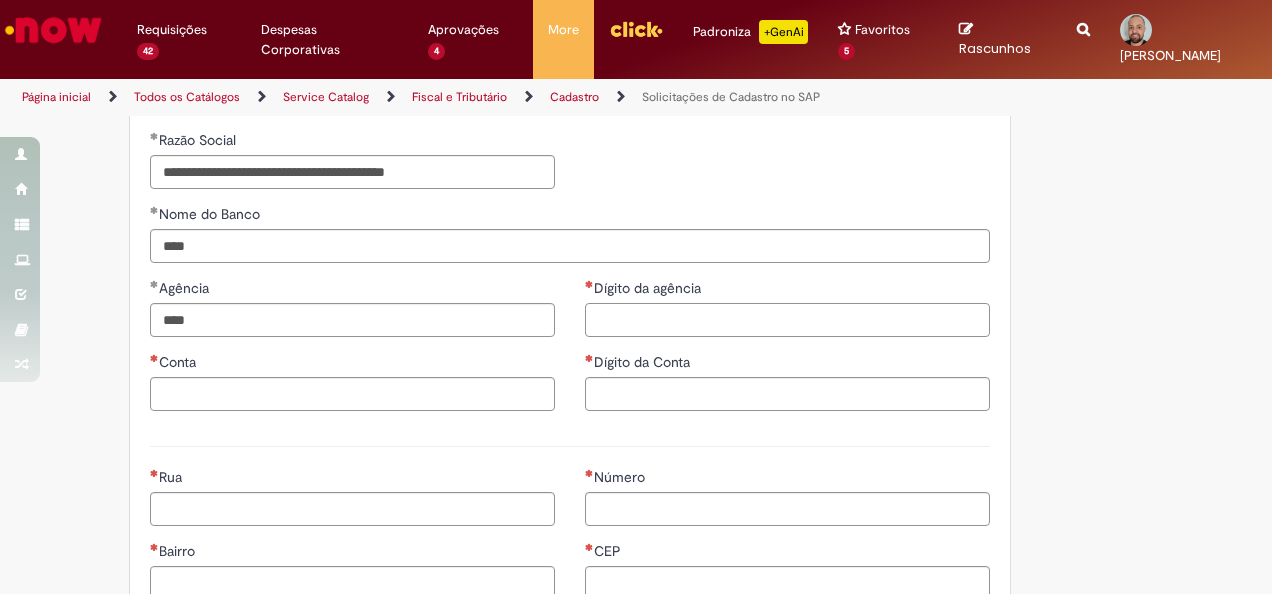 click on "Dígito da agência" at bounding box center [787, 320] 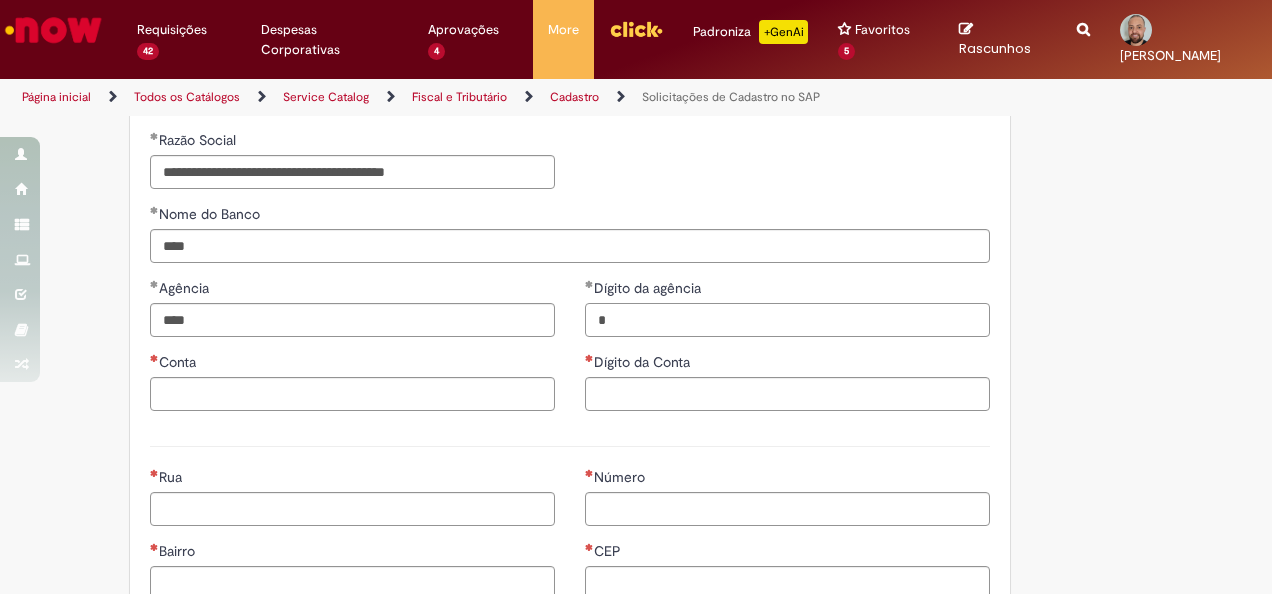 type on "*" 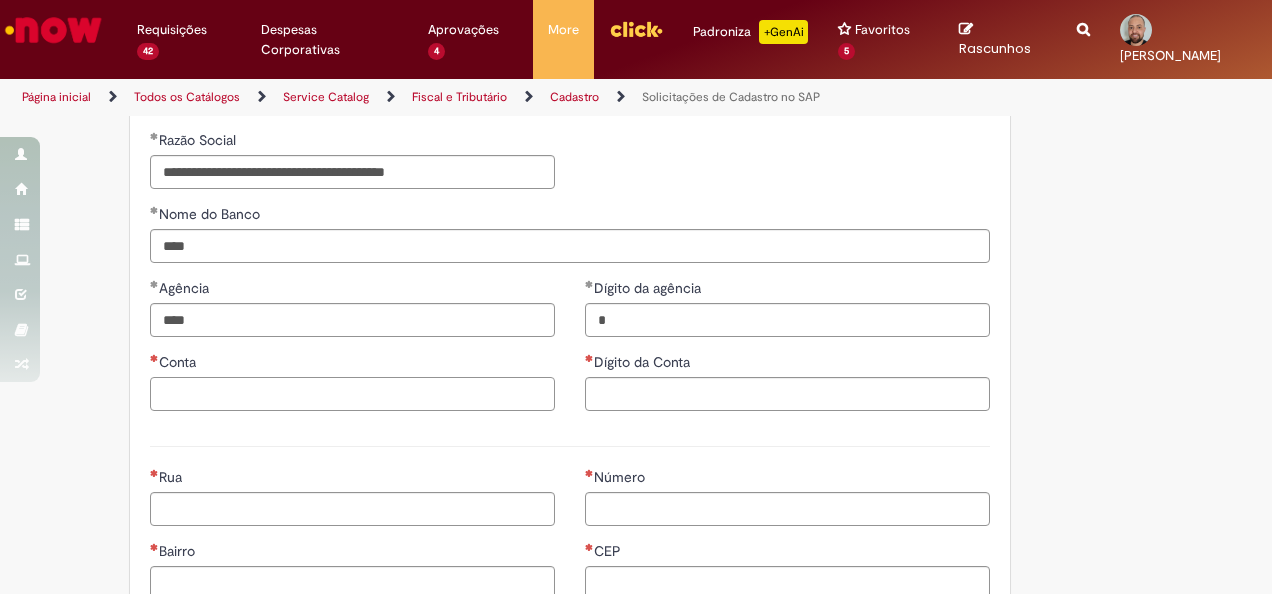 drag, startPoint x: 458, startPoint y: 382, endPoint x: 540, endPoint y: 394, distance: 82.8734 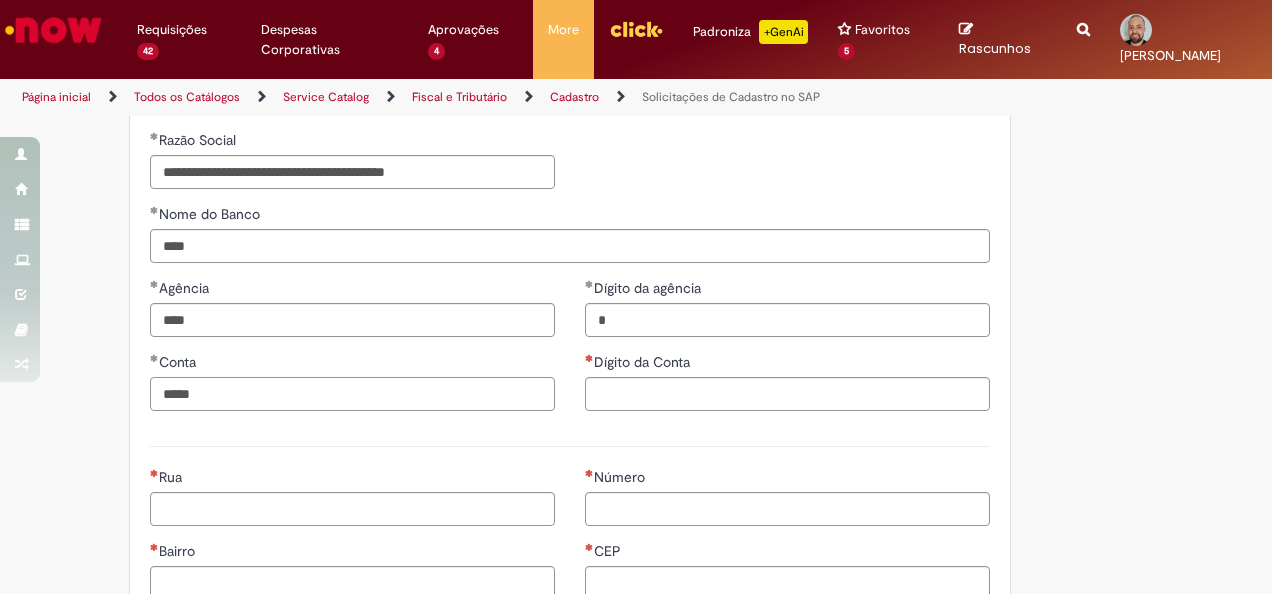 type on "*****" 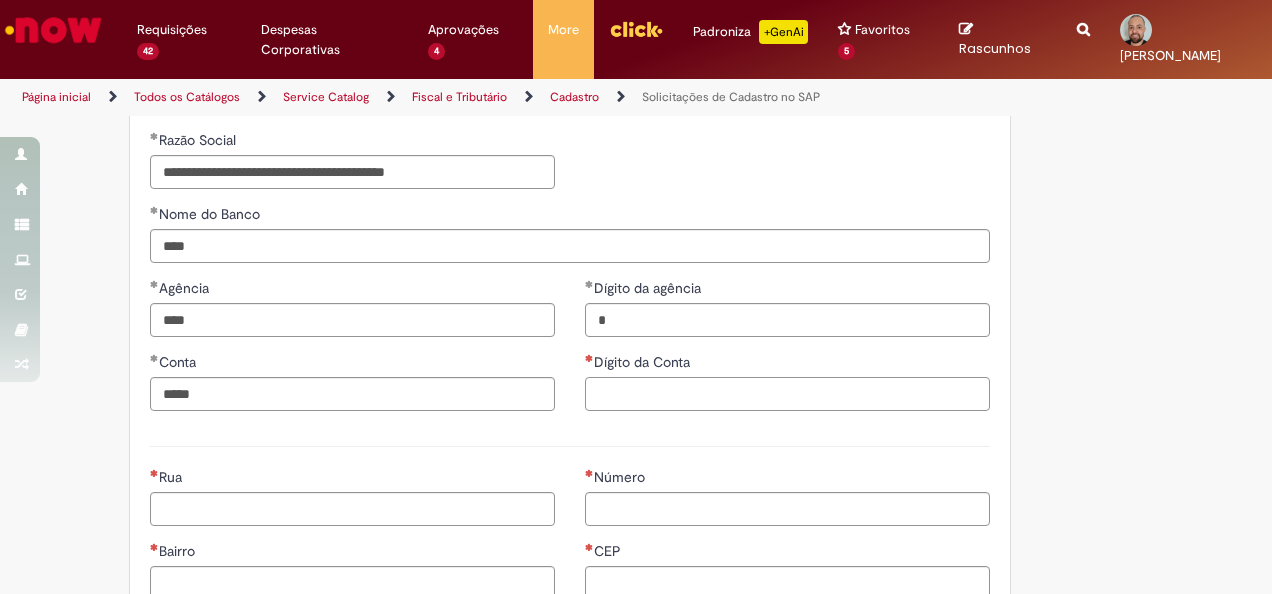 click on "Dígito da Conta" at bounding box center [787, 394] 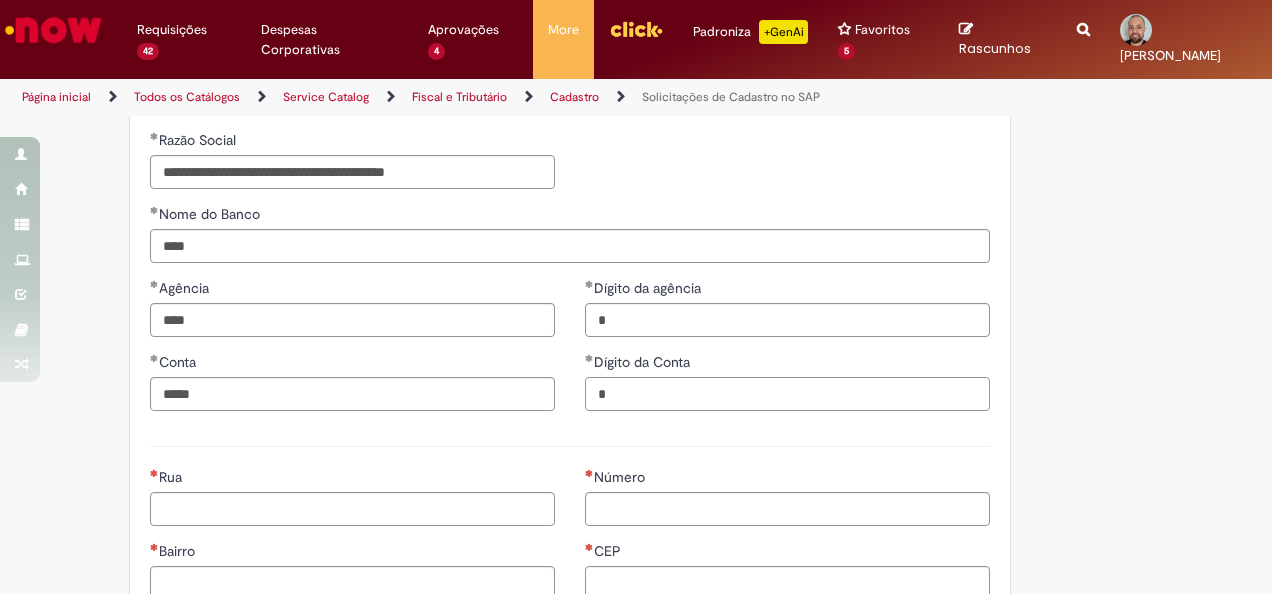 scroll, scrollTop: 886, scrollLeft: 0, axis: vertical 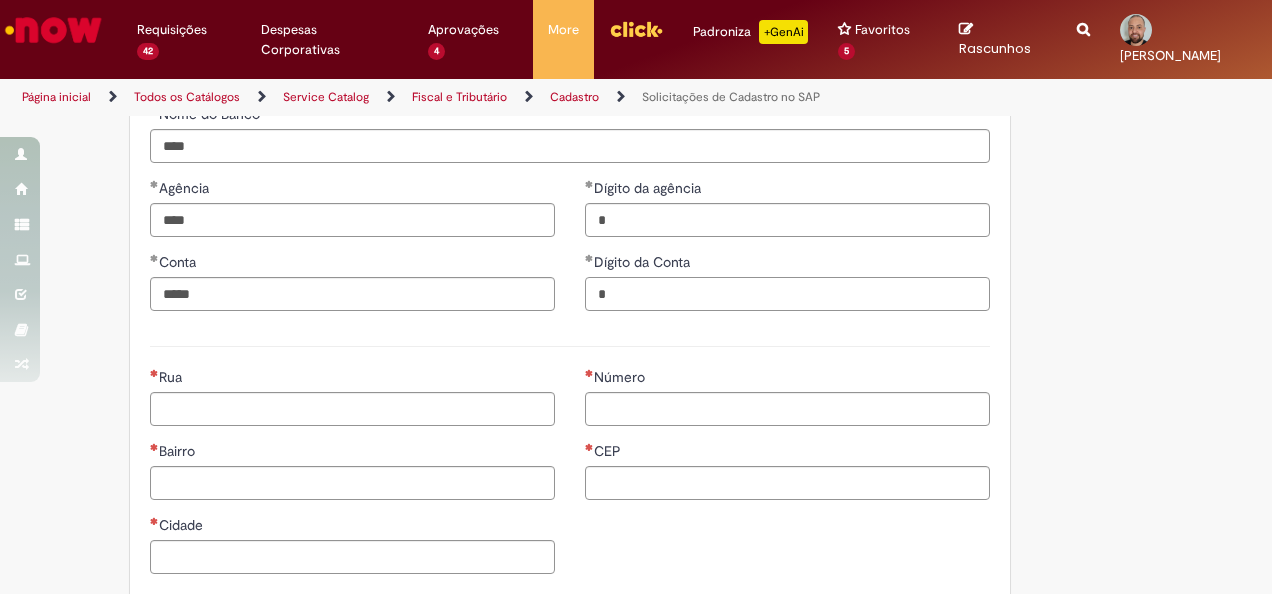 type on "*" 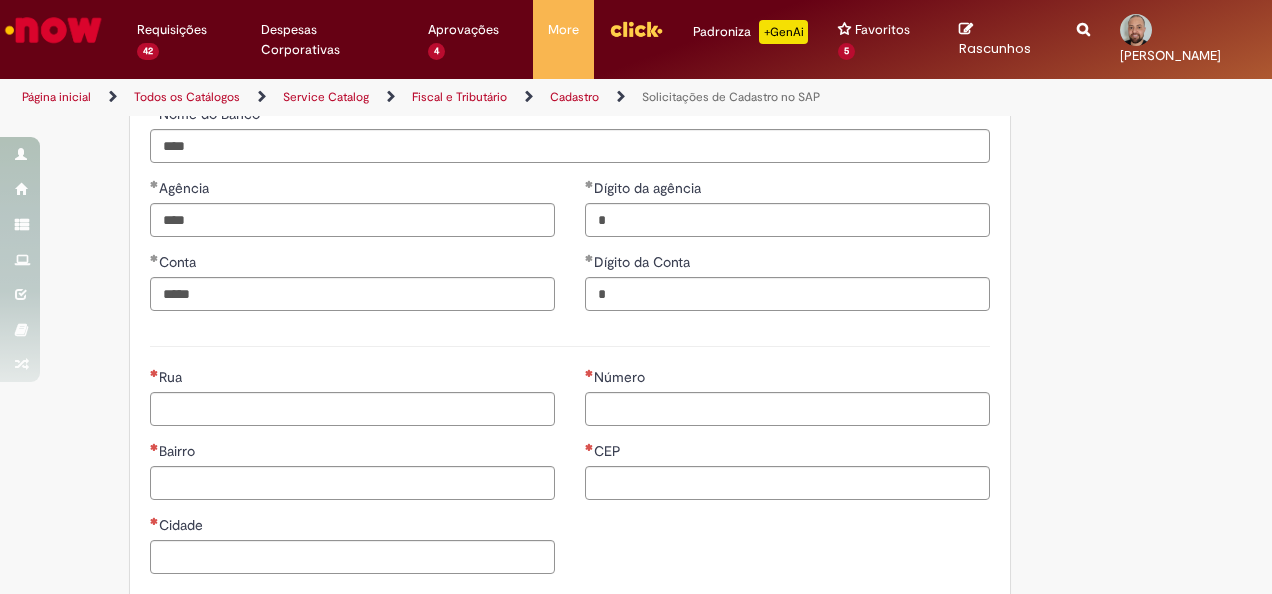 scroll, scrollTop: 1186, scrollLeft: 0, axis: vertical 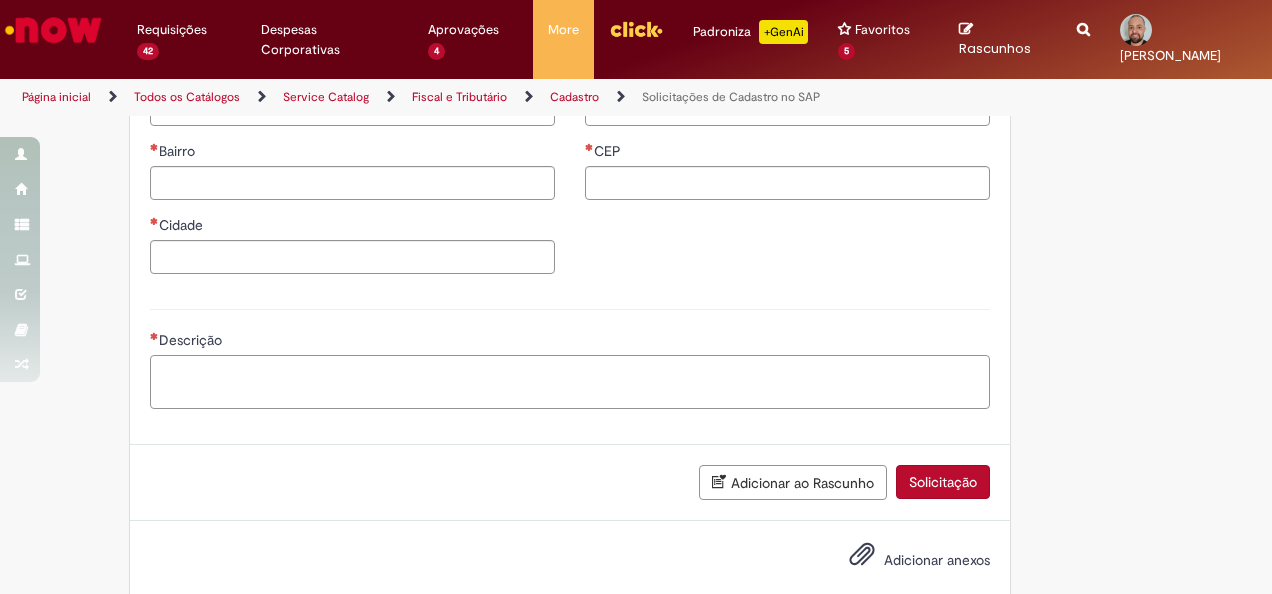 click on "Descrição" at bounding box center (570, 381) 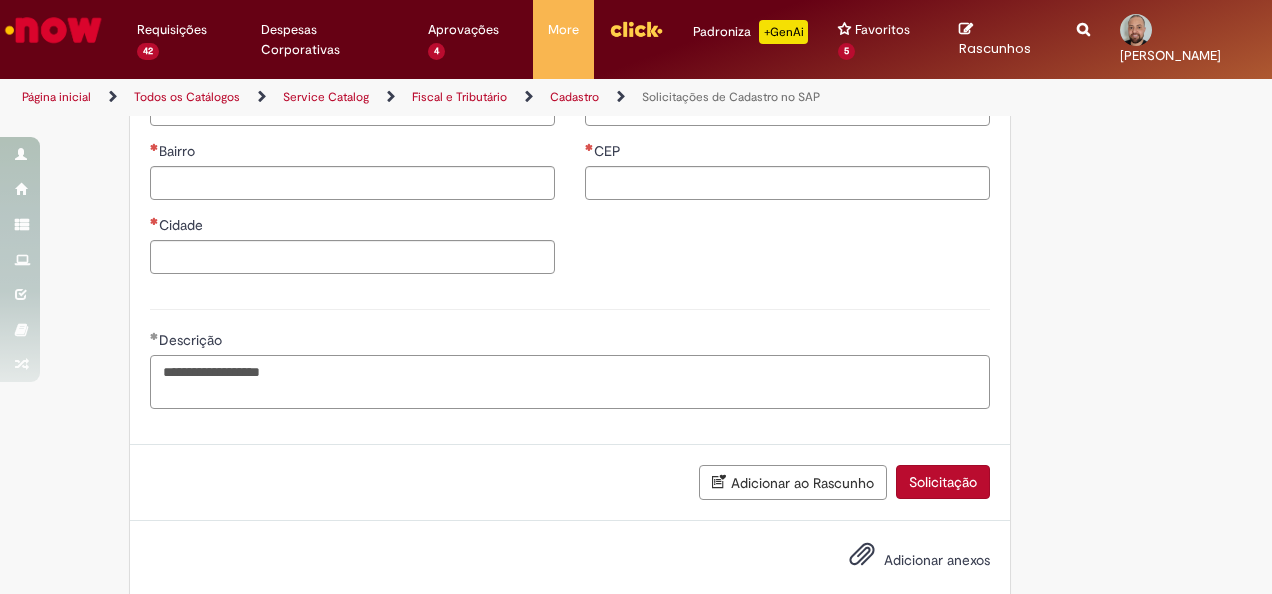 type on "**********" 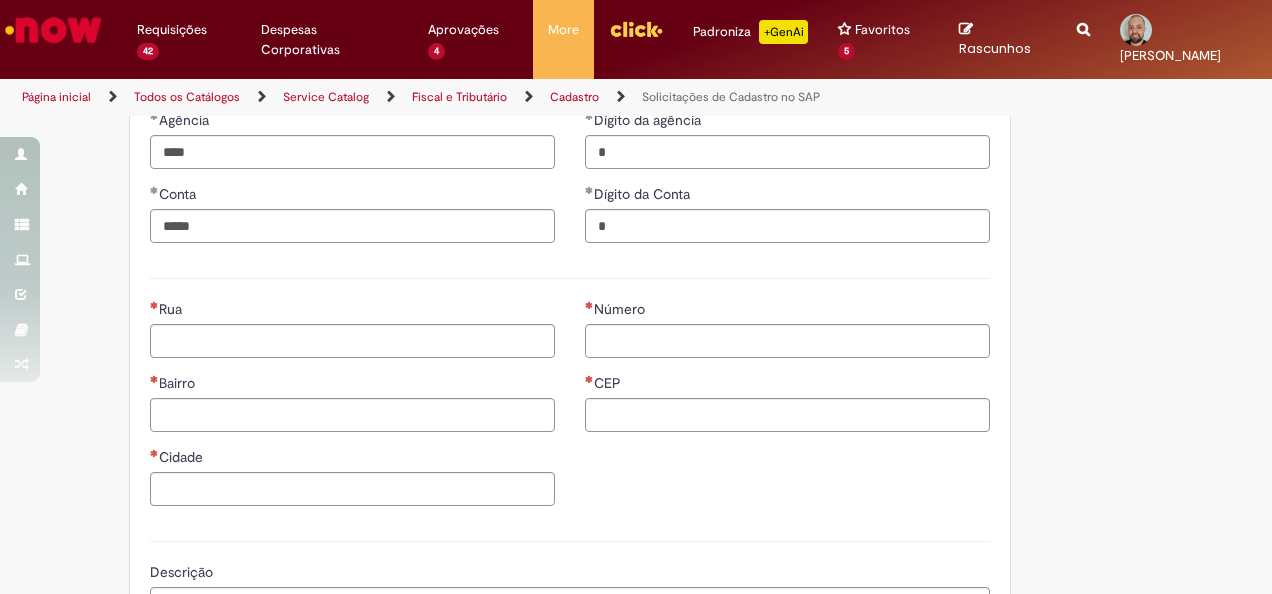 scroll, scrollTop: 986, scrollLeft: 0, axis: vertical 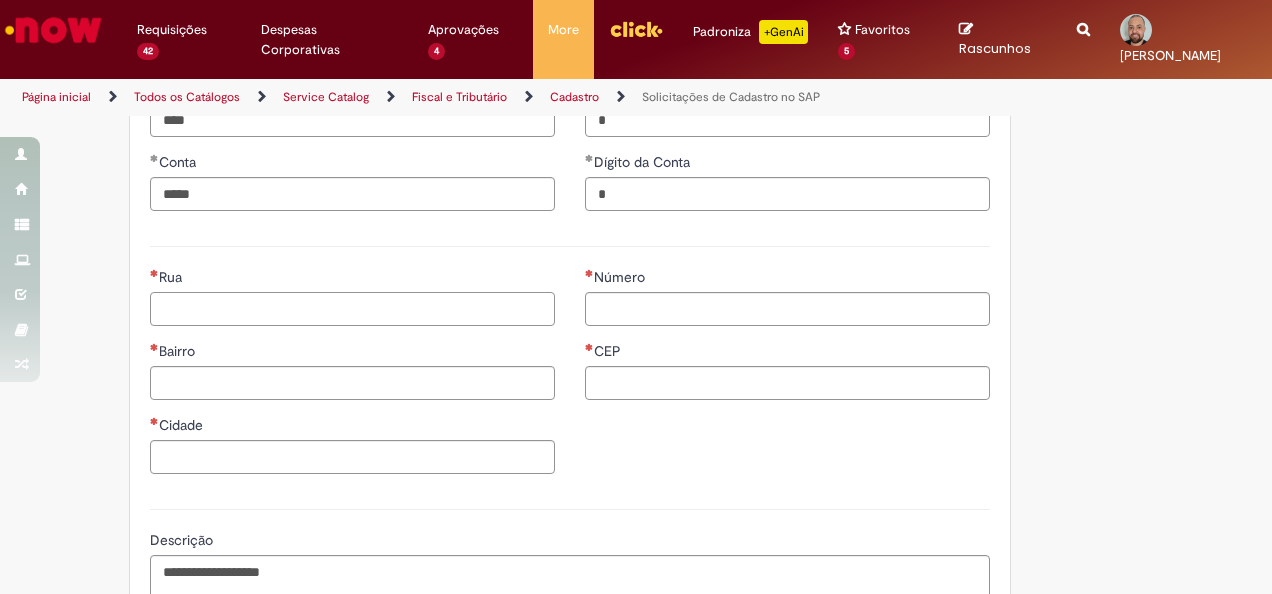 click on "Rua" at bounding box center (352, 309) 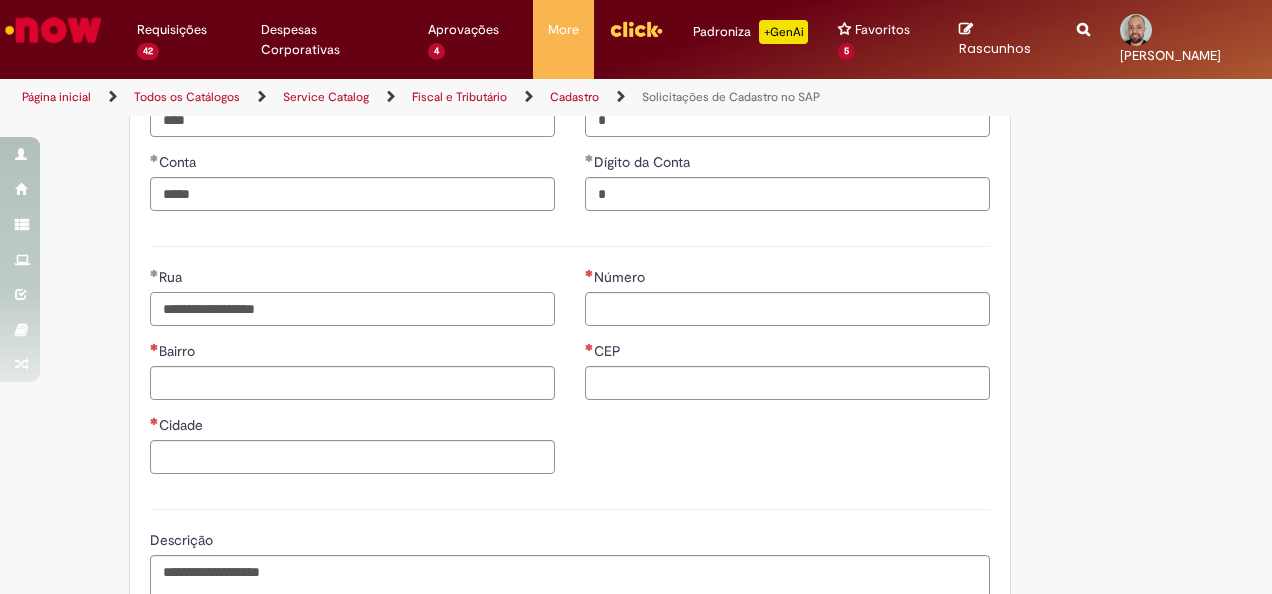 type on "**********" 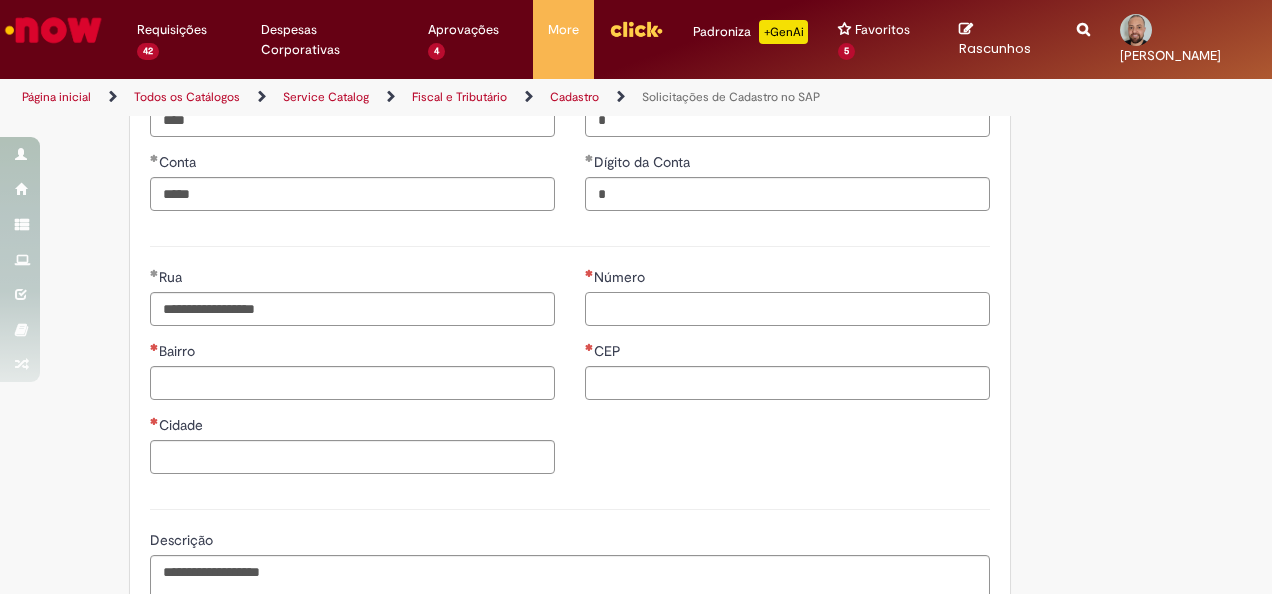 click on "Número" at bounding box center [787, 309] 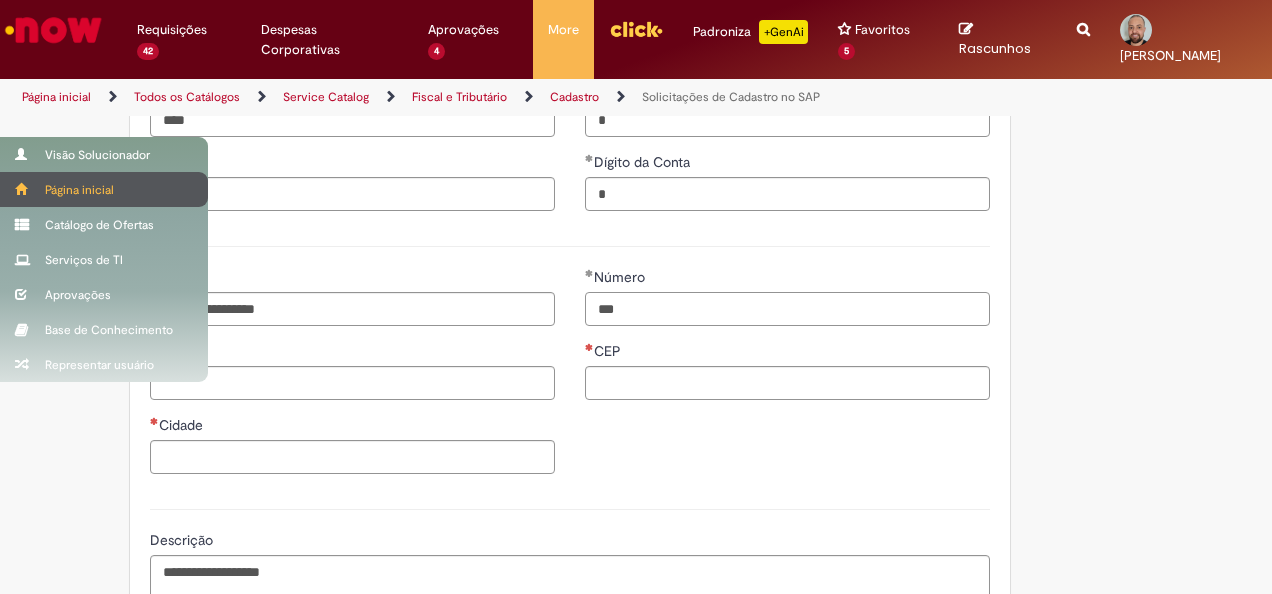 type on "***" 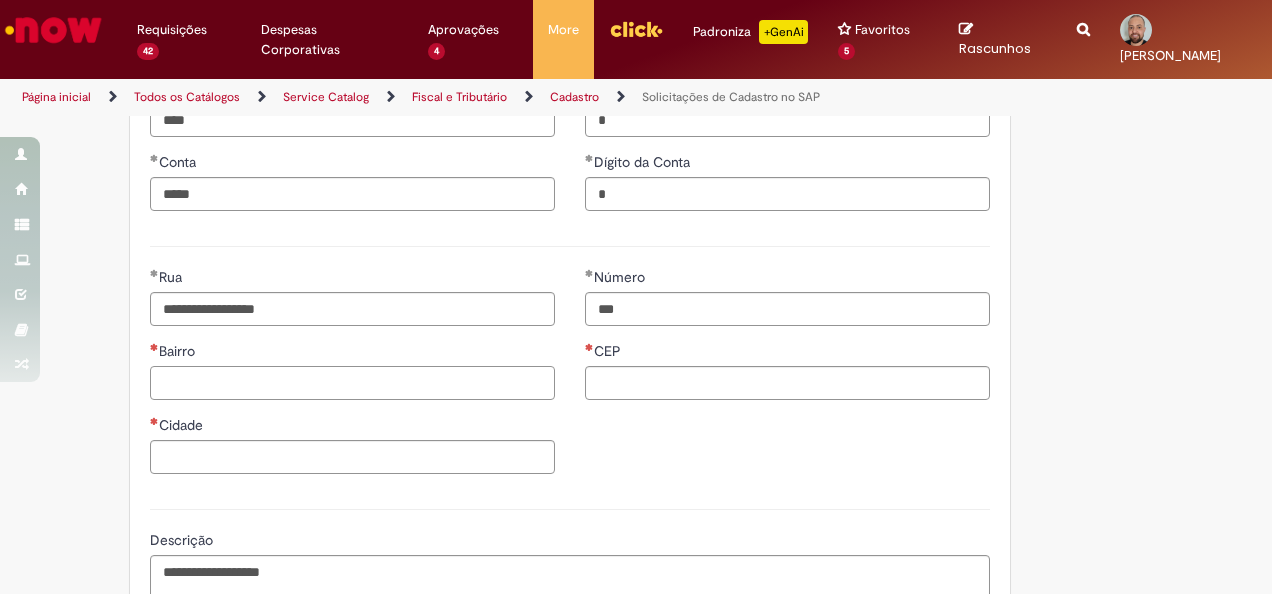 click on "Bairro" at bounding box center (352, 383) 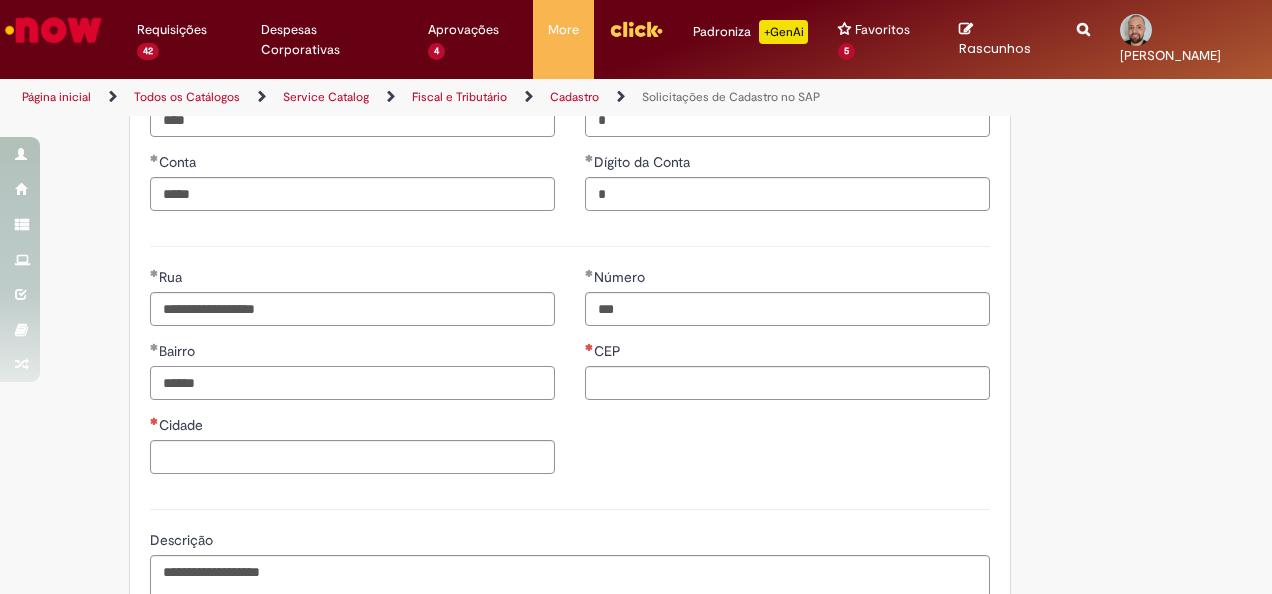 type on "******" 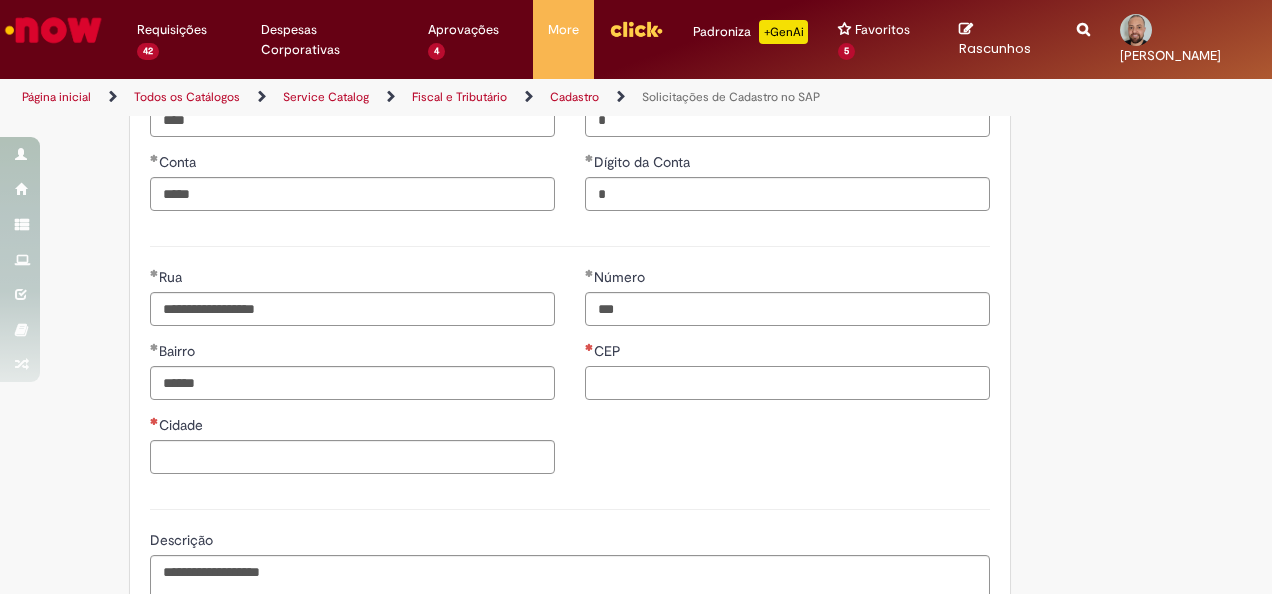 click on "CEP" at bounding box center (787, 383) 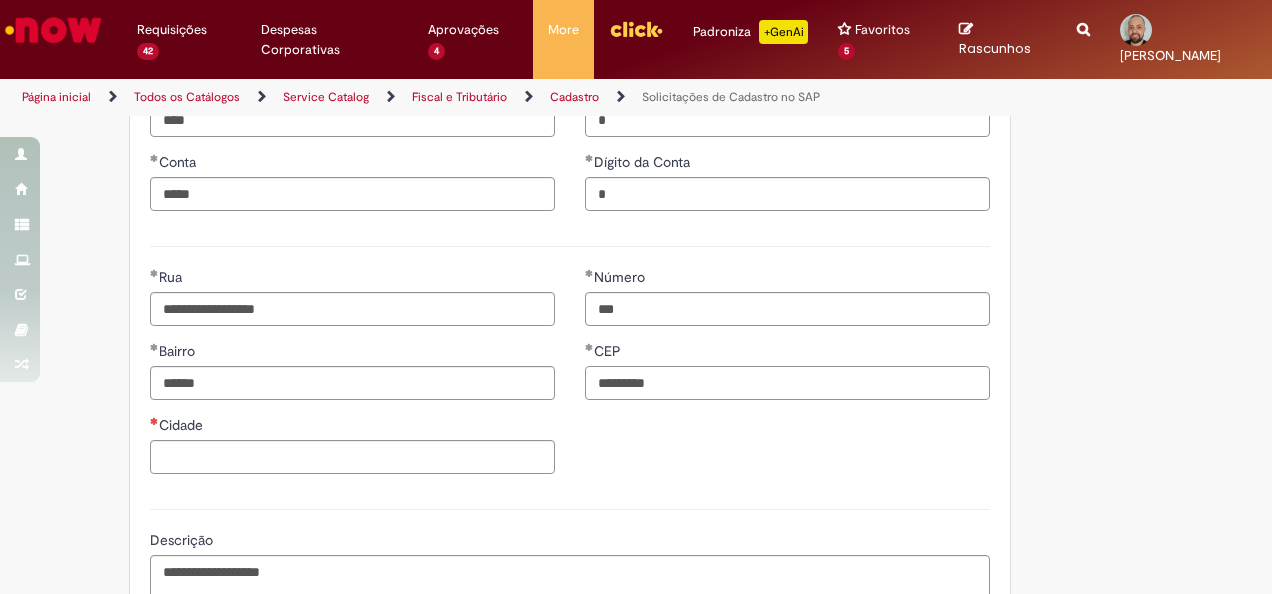 type on "*********" 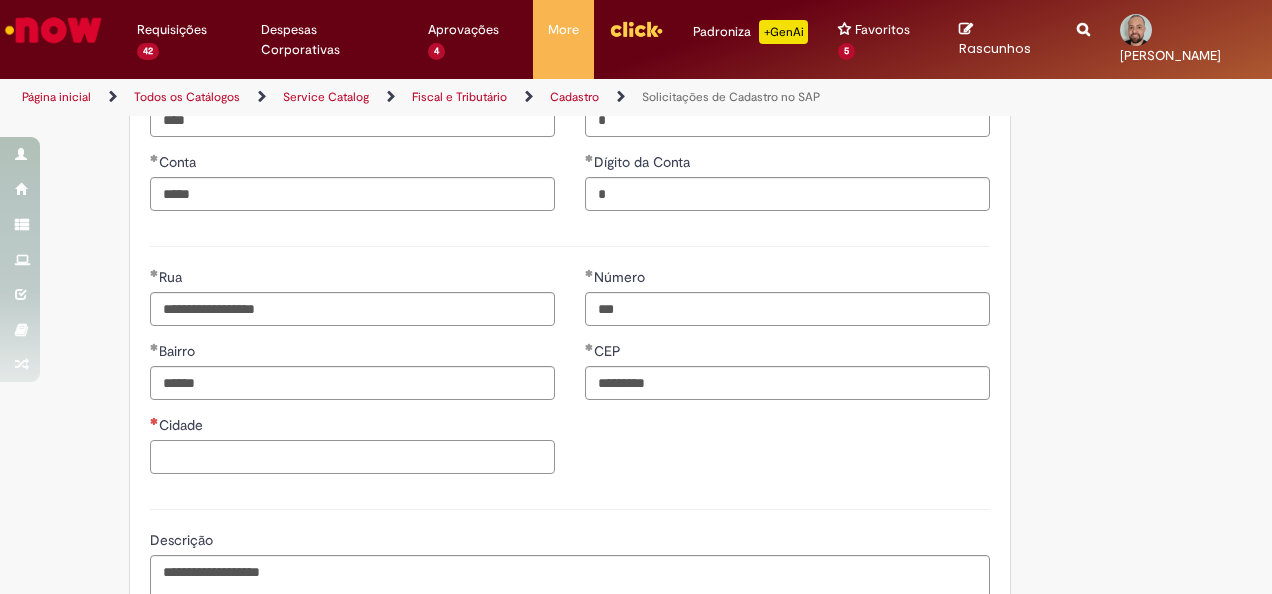 click on "Cidade" at bounding box center [352, 457] 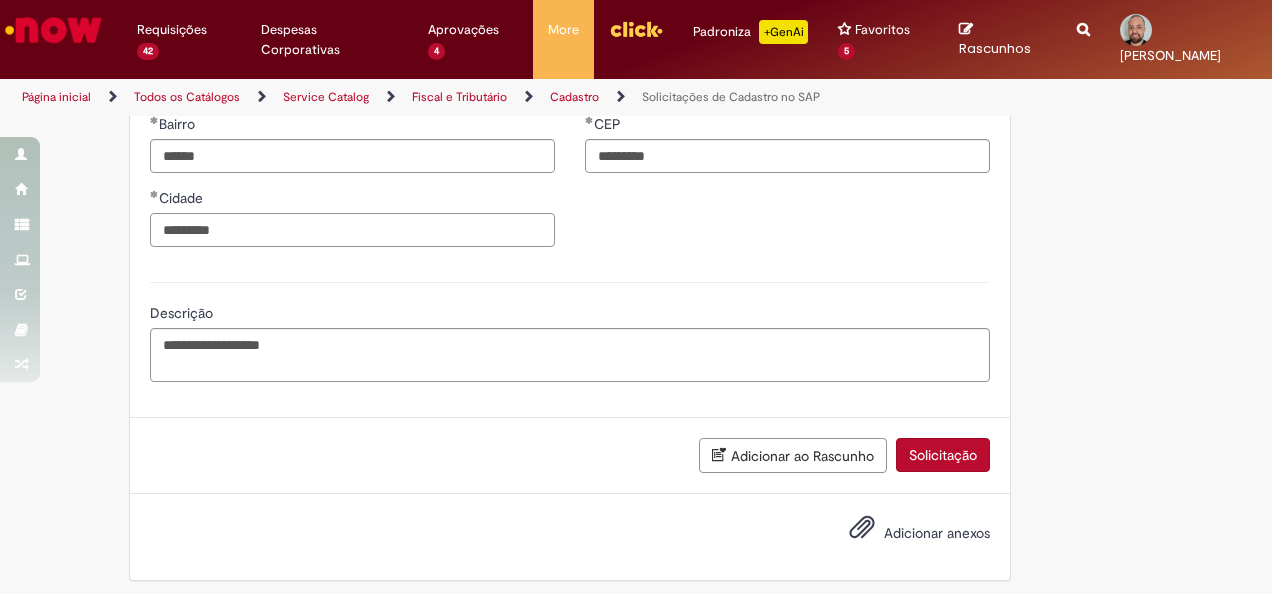 scroll, scrollTop: 1216, scrollLeft: 0, axis: vertical 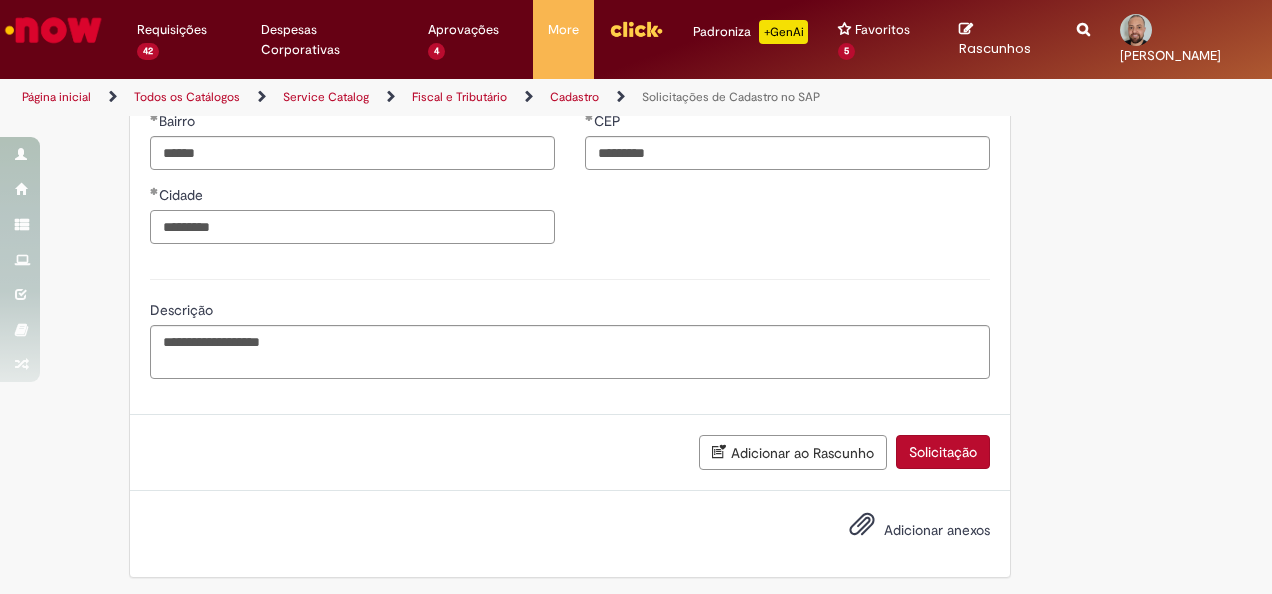 type on "*********" 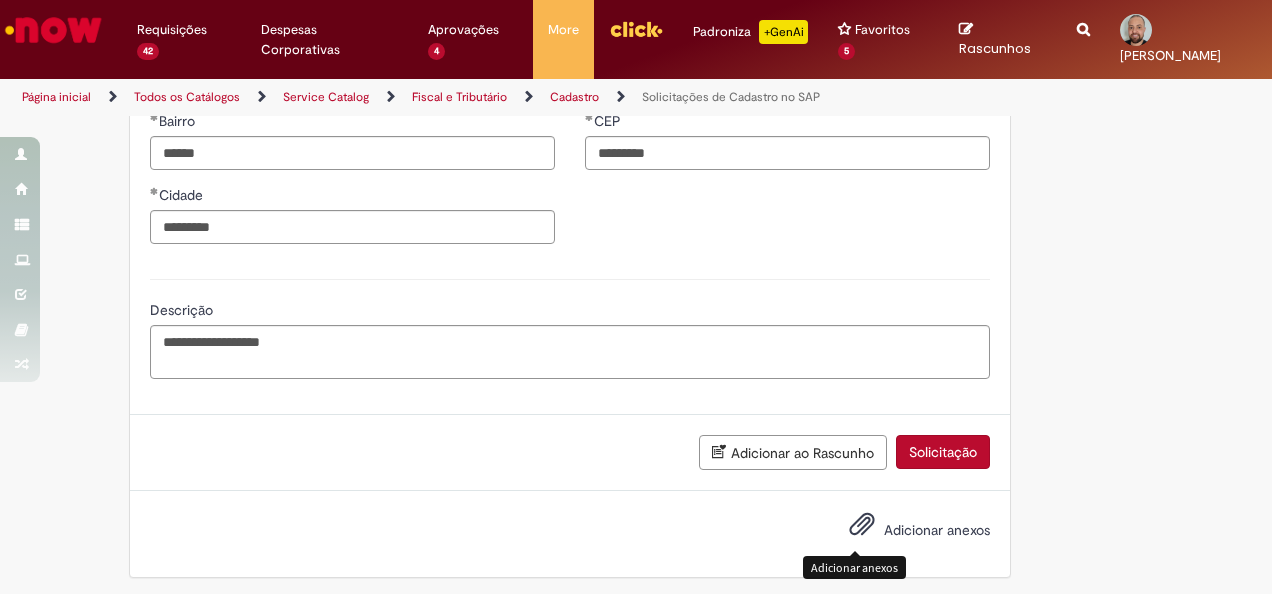 click on "Adicionar anexos" at bounding box center (862, 529) 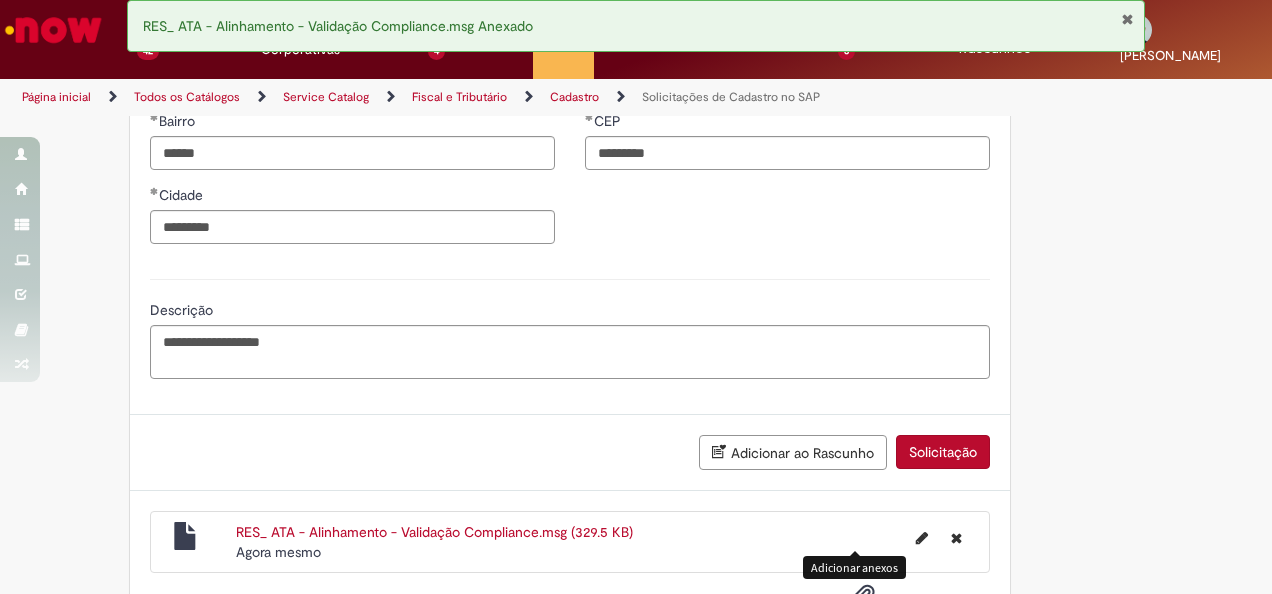 click on "Solicitação" at bounding box center [943, 452] 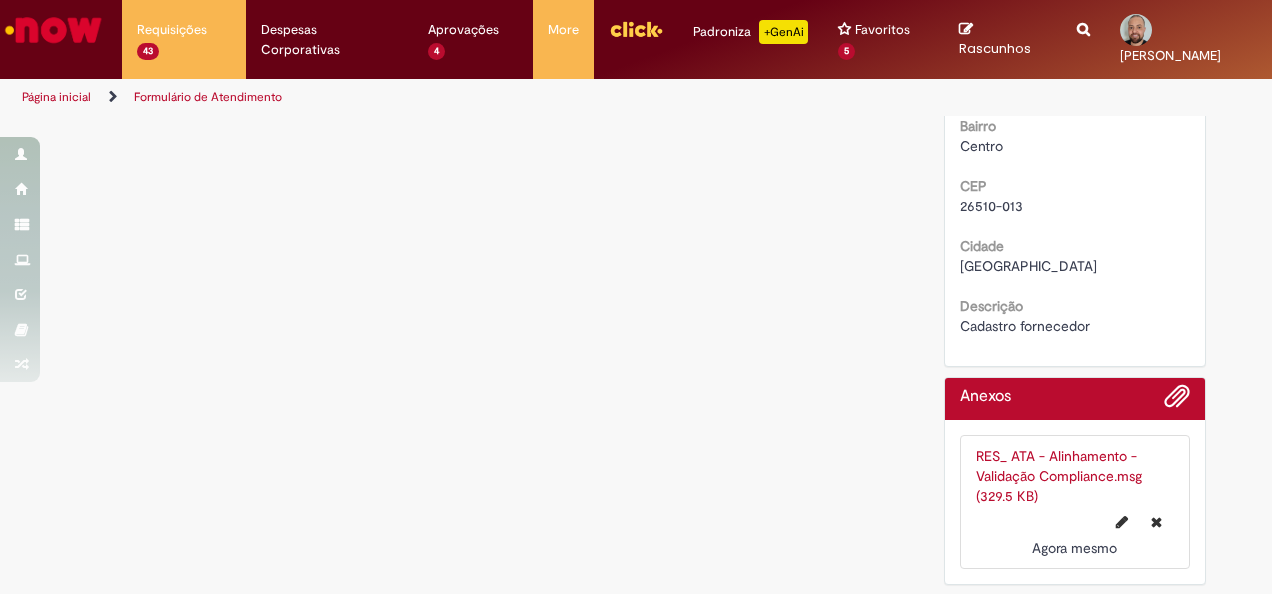 scroll, scrollTop: 0, scrollLeft: 0, axis: both 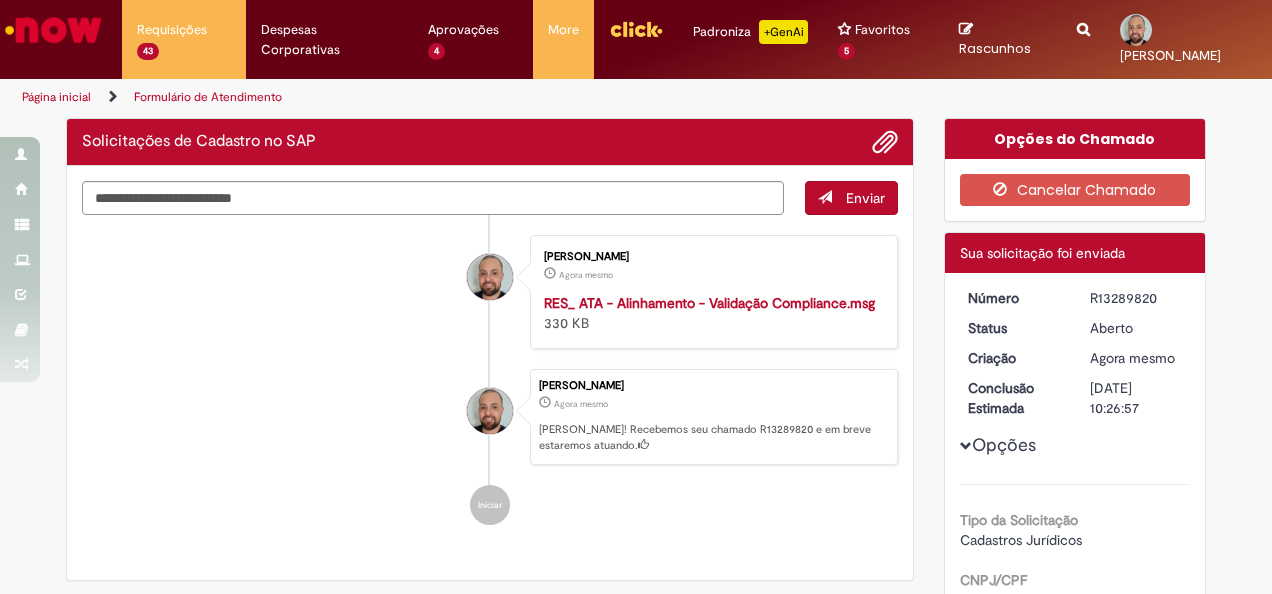 click on "R13289820" at bounding box center (1136, 298) 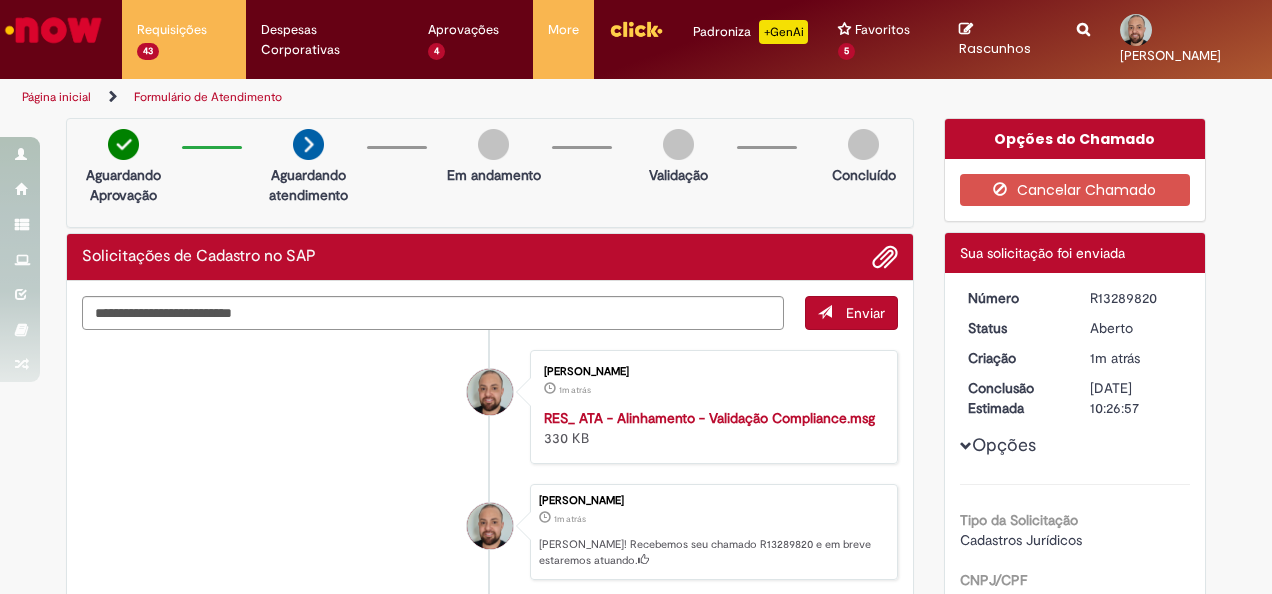 click on "Pedro Rosa de Moraes
1m atrás 1m atrás
RES_ ATA - Alinhamento - Validação Compliance.msg  330 KB
Pedro Rosa de Moraes
1m atrás 1m atrás
Ola! Recebemos seu chamado R13289820 e em breve estaremos atuando.
Iniciar" at bounding box center (490, 495) 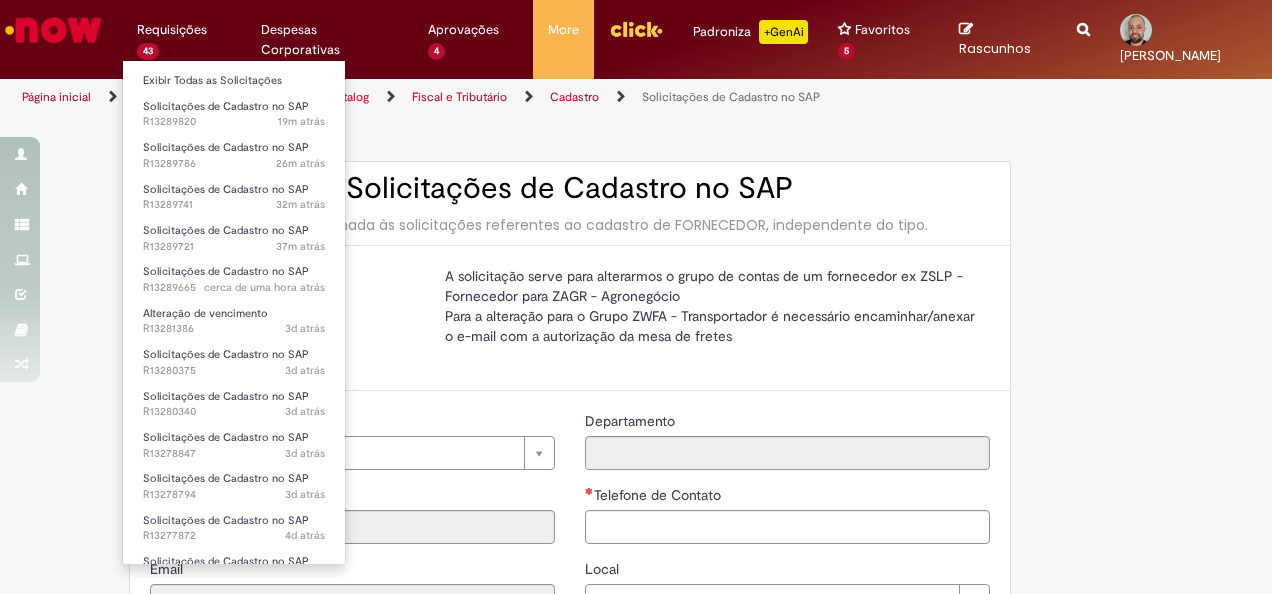 type on "********" 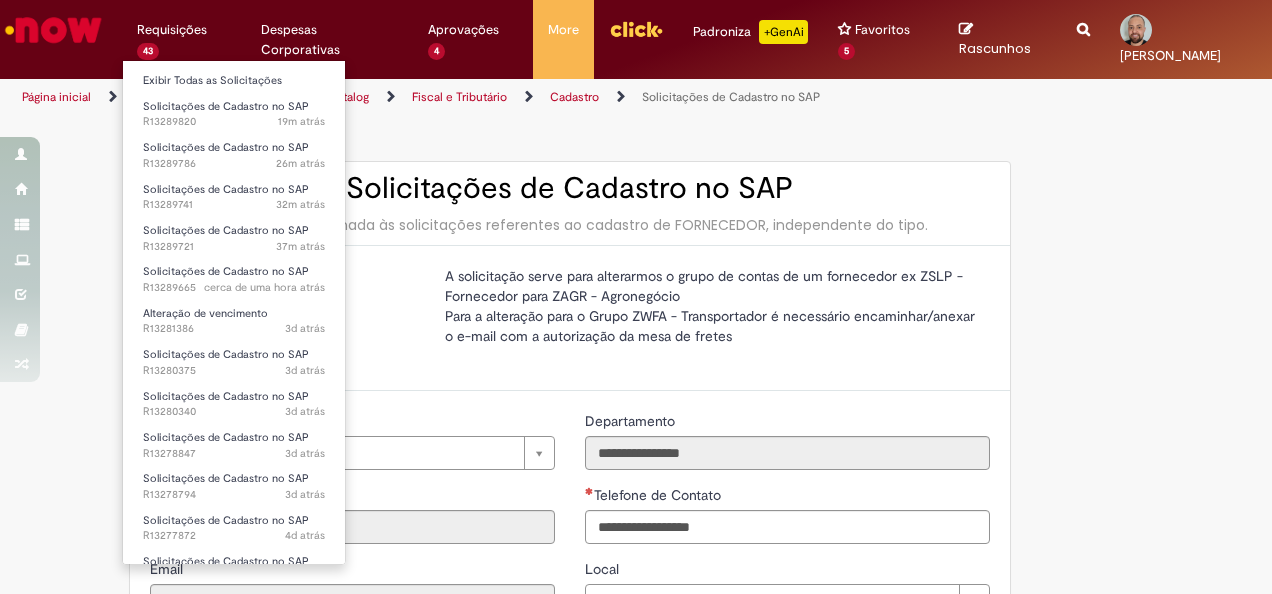 type on "**********" 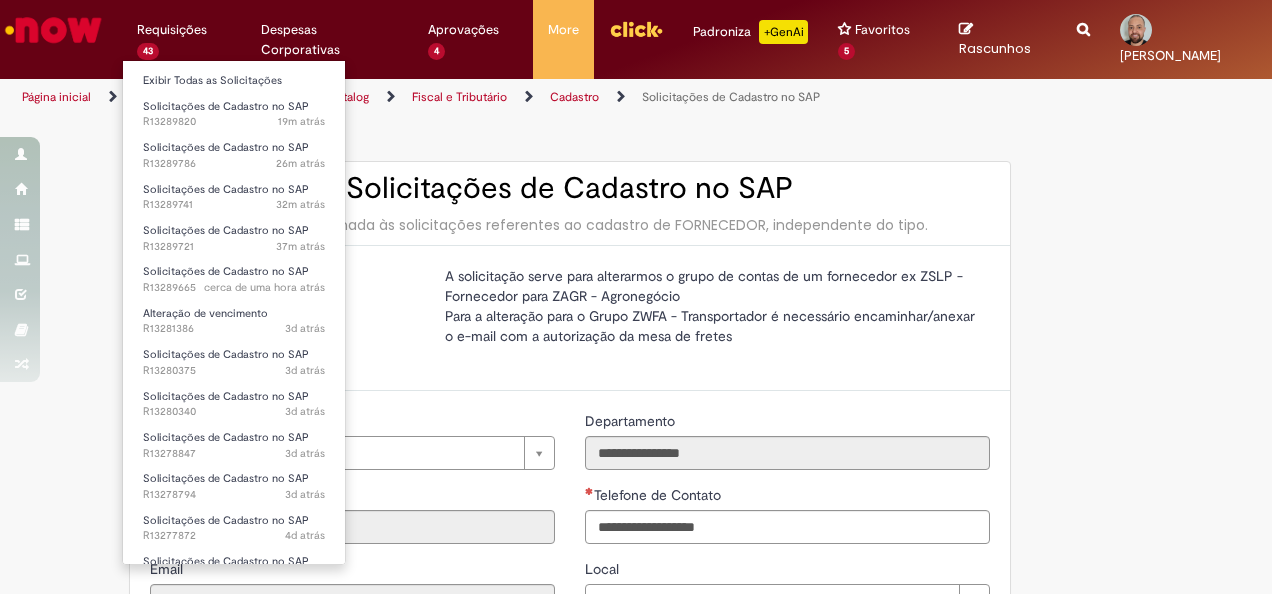 type on "**********" 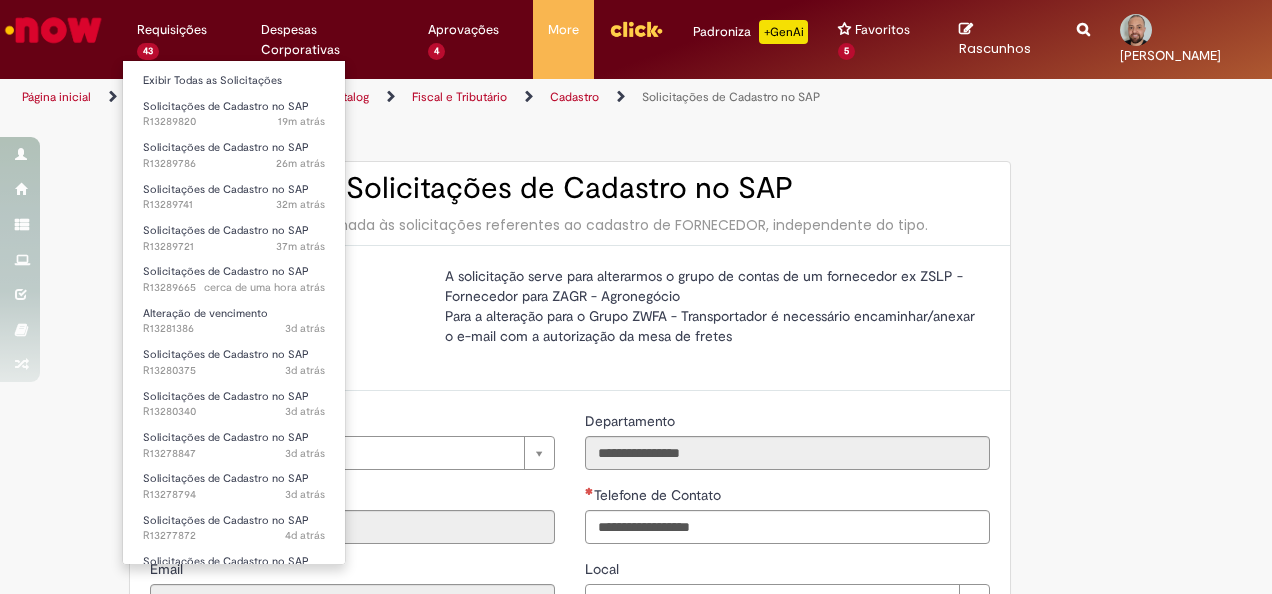 type on "**********" 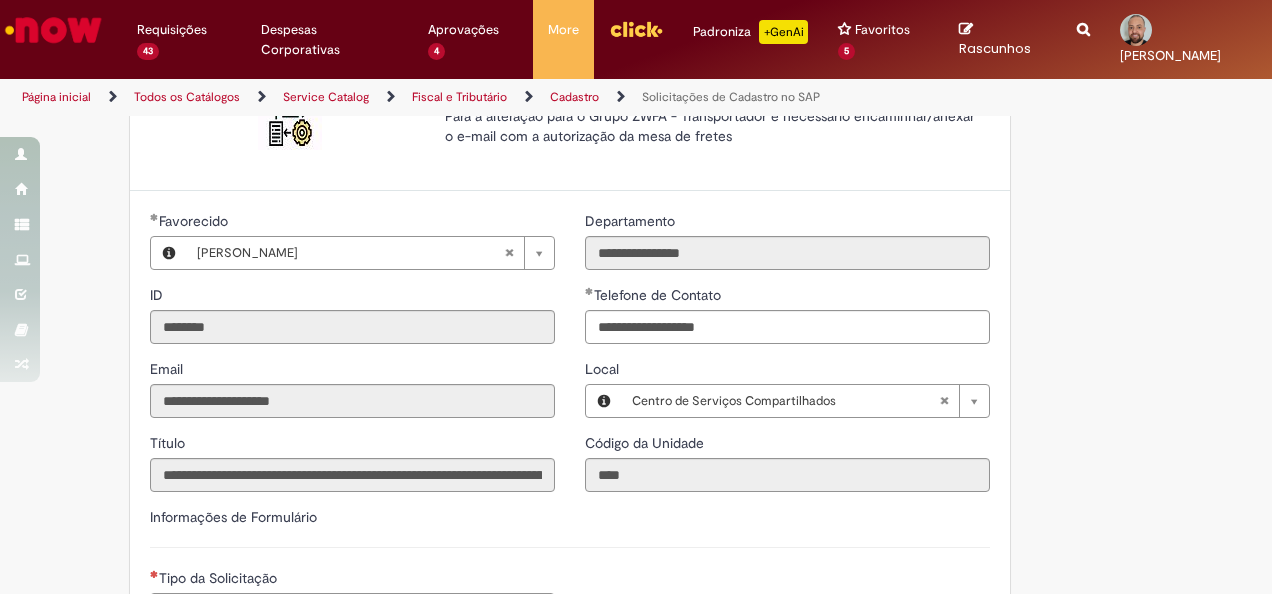 scroll, scrollTop: 400, scrollLeft: 0, axis: vertical 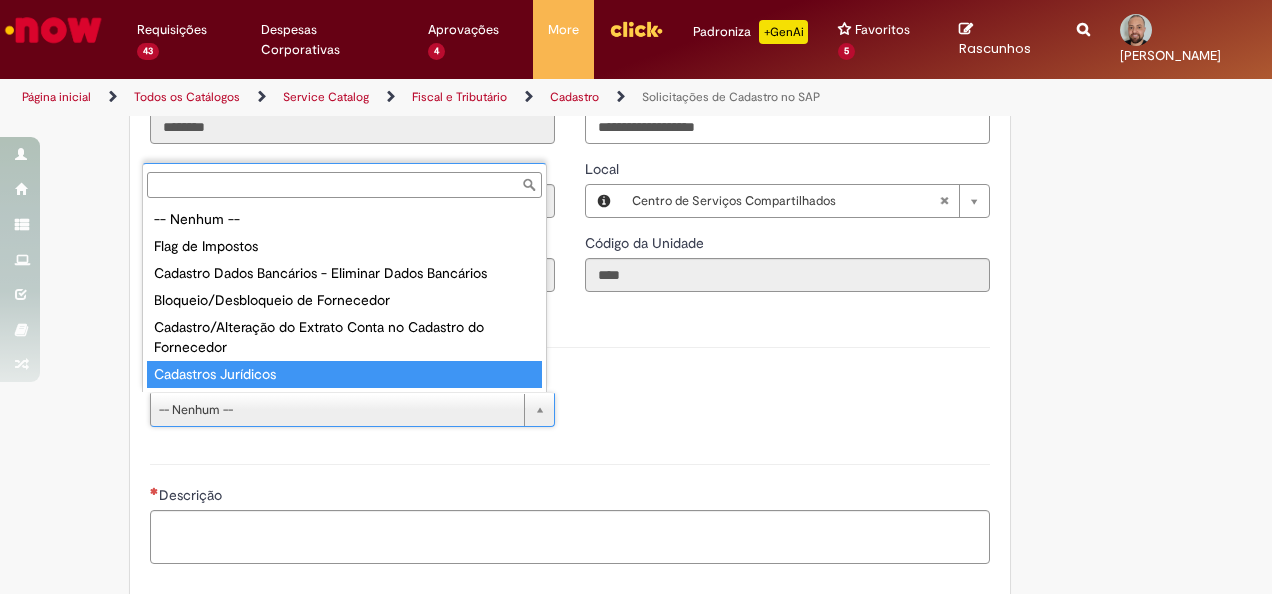 type on "**********" 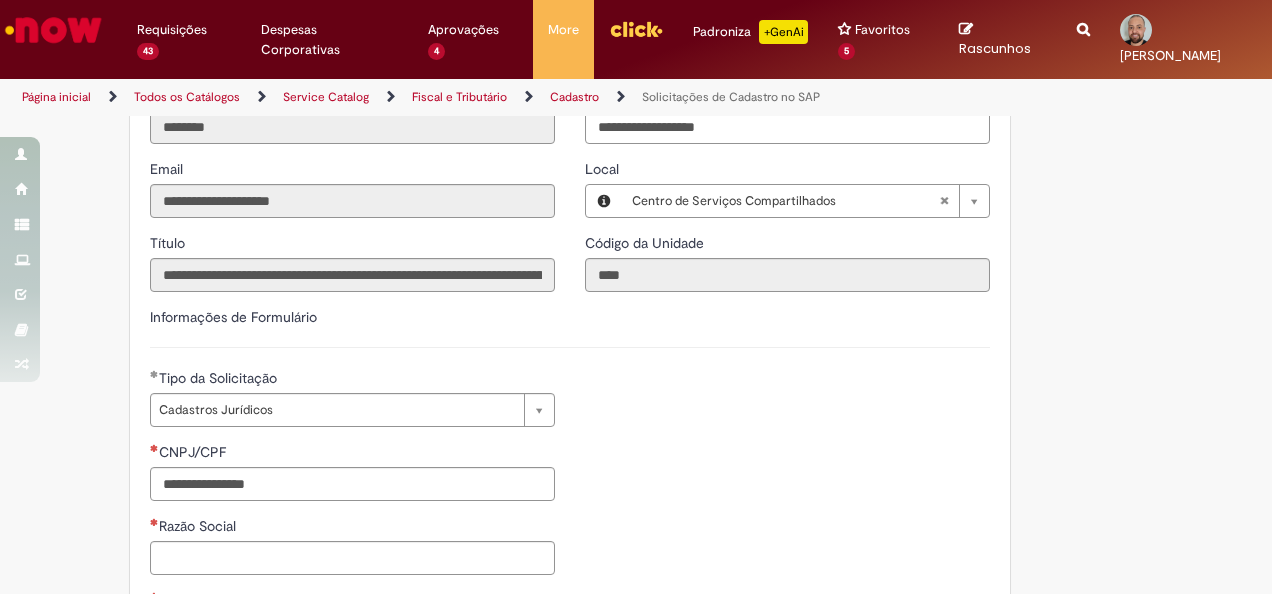 click on "Informações de Formulário" at bounding box center (570, 327) 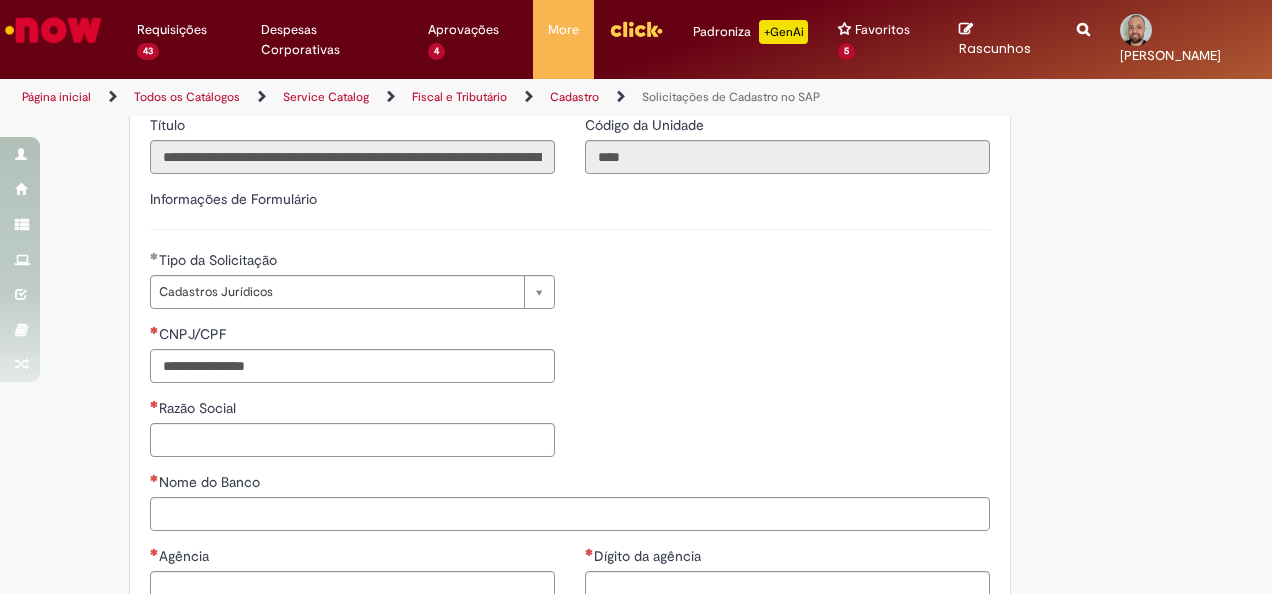 scroll, scrollTop: 600, scrollLeft: 0, axis: vertical 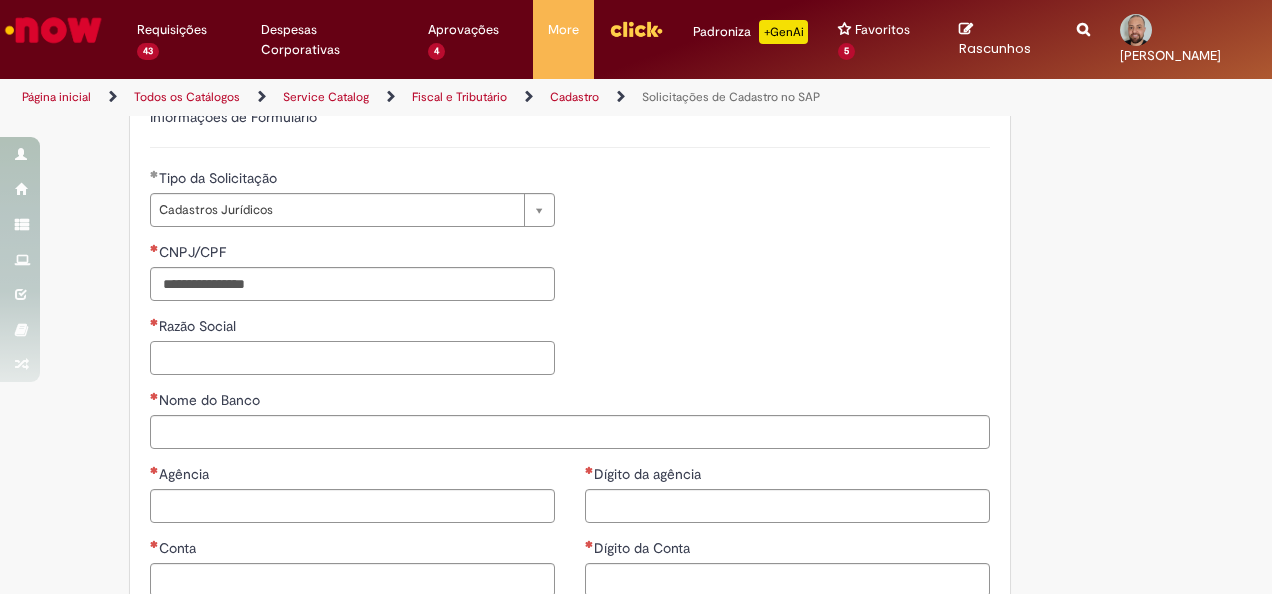 click on "Razão Social" at bounding box center [352, 358] 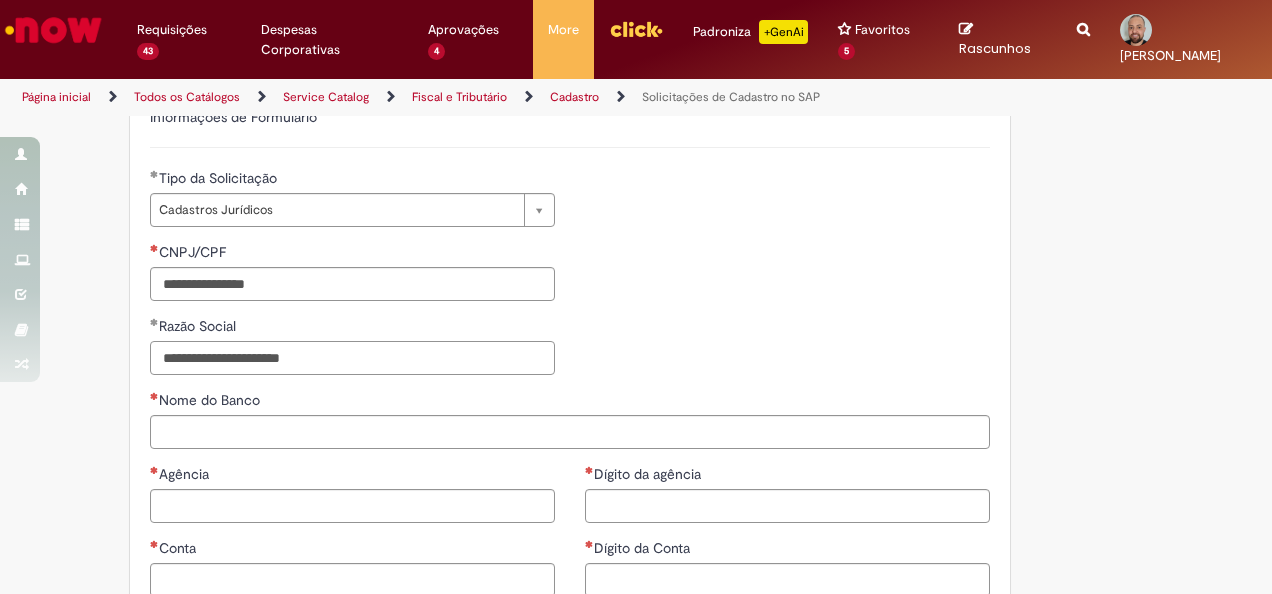 type on "**********" 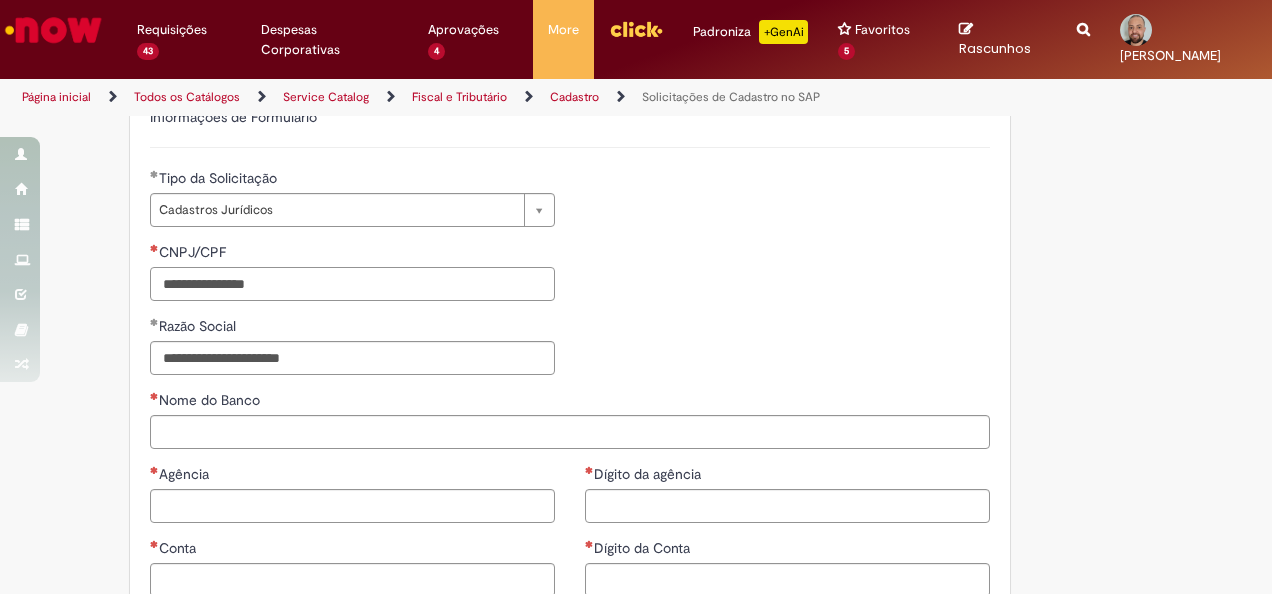 click on "CNPJ/CPF" at bounding box center [352, 284] 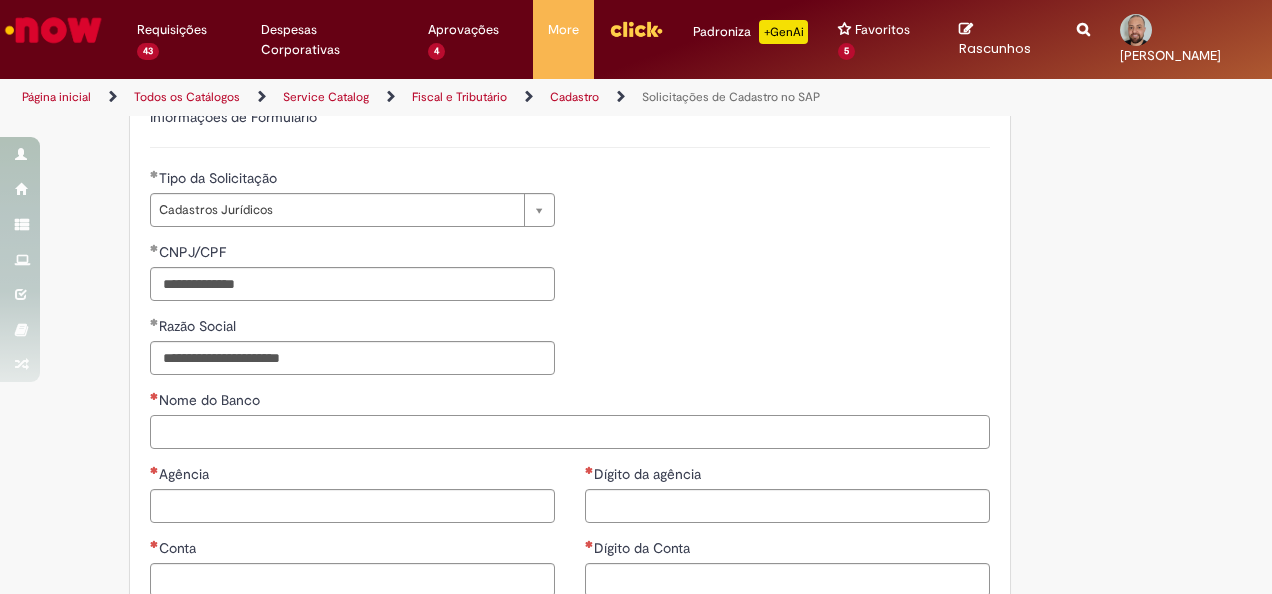 type on "**********" 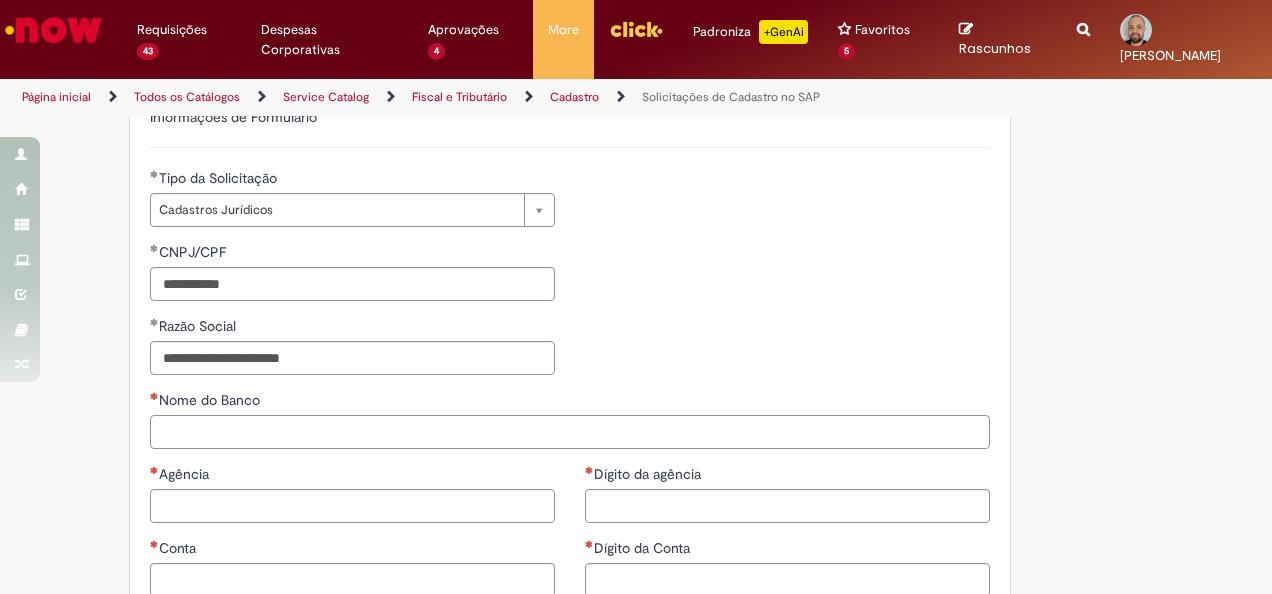 click on "Nome do Banco" at bounding box center [570, 432] 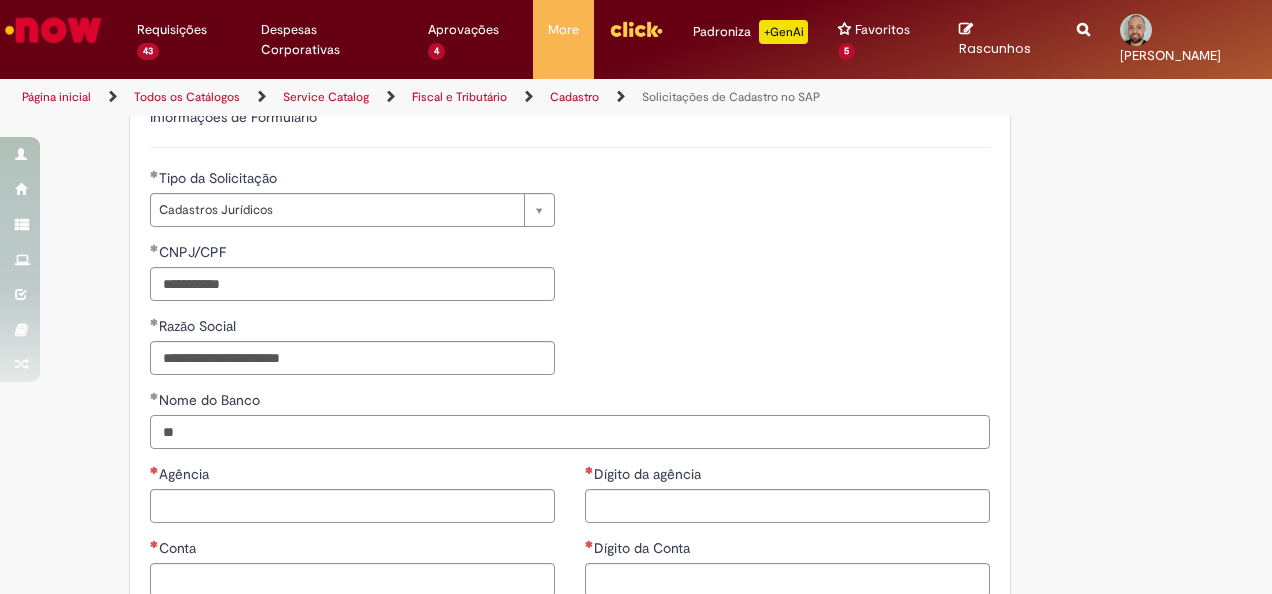 type on "**" 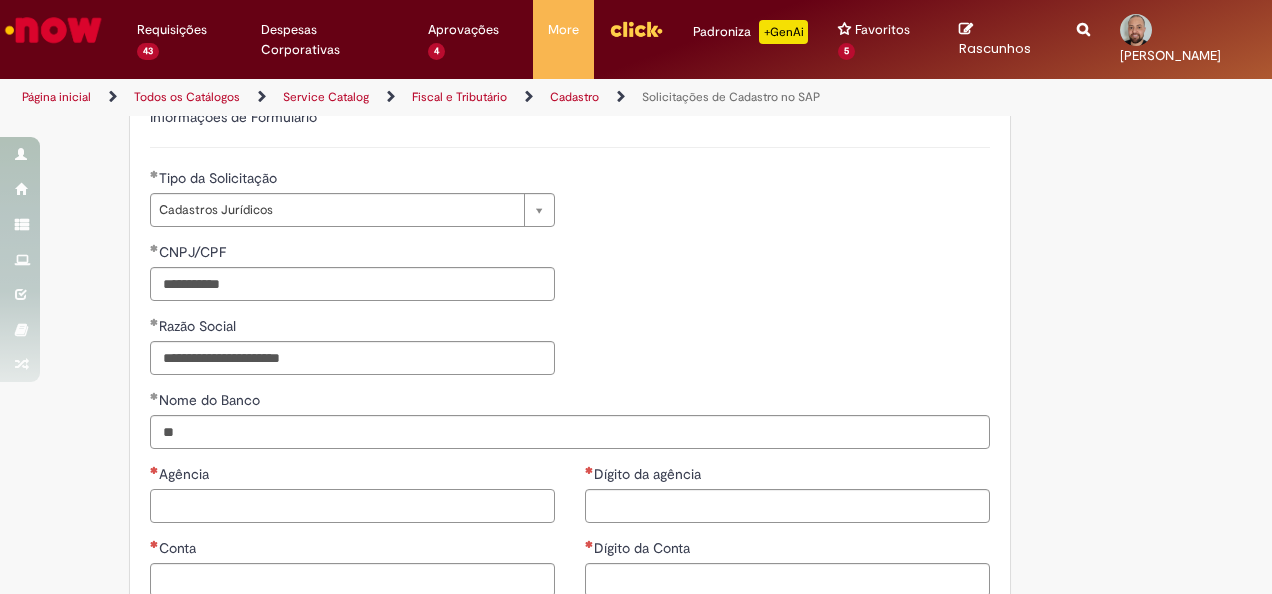 click on "Agência" at bounding box center (352, 506) 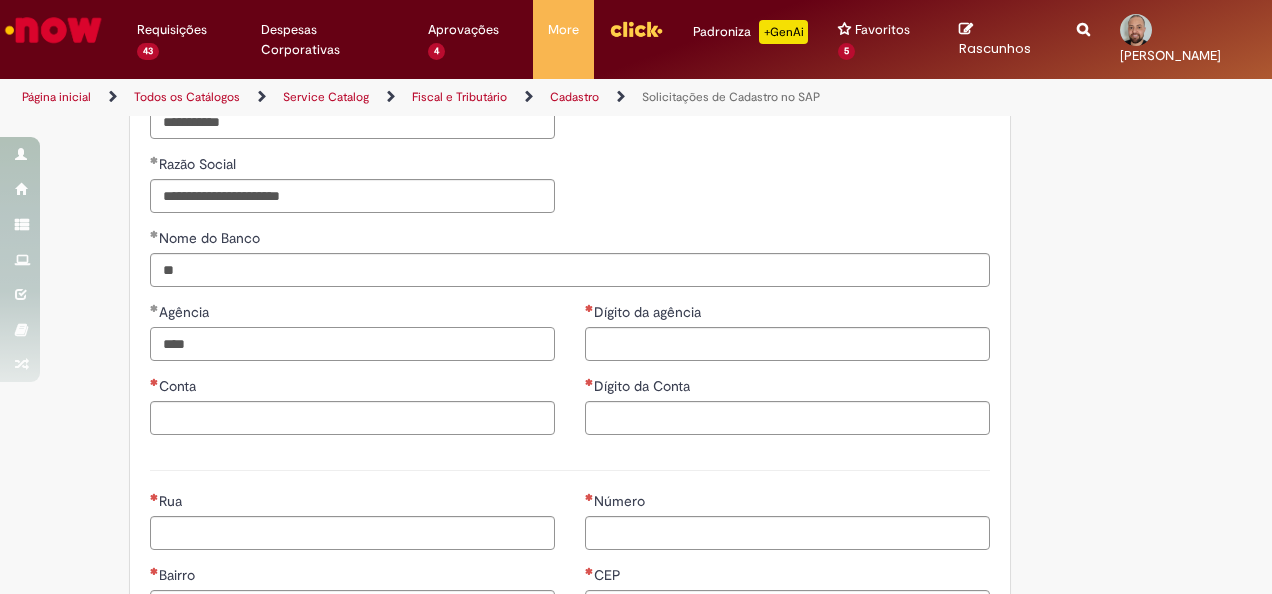scroll, scrollTop: 800, scrollLeft: 0, axis: vertical 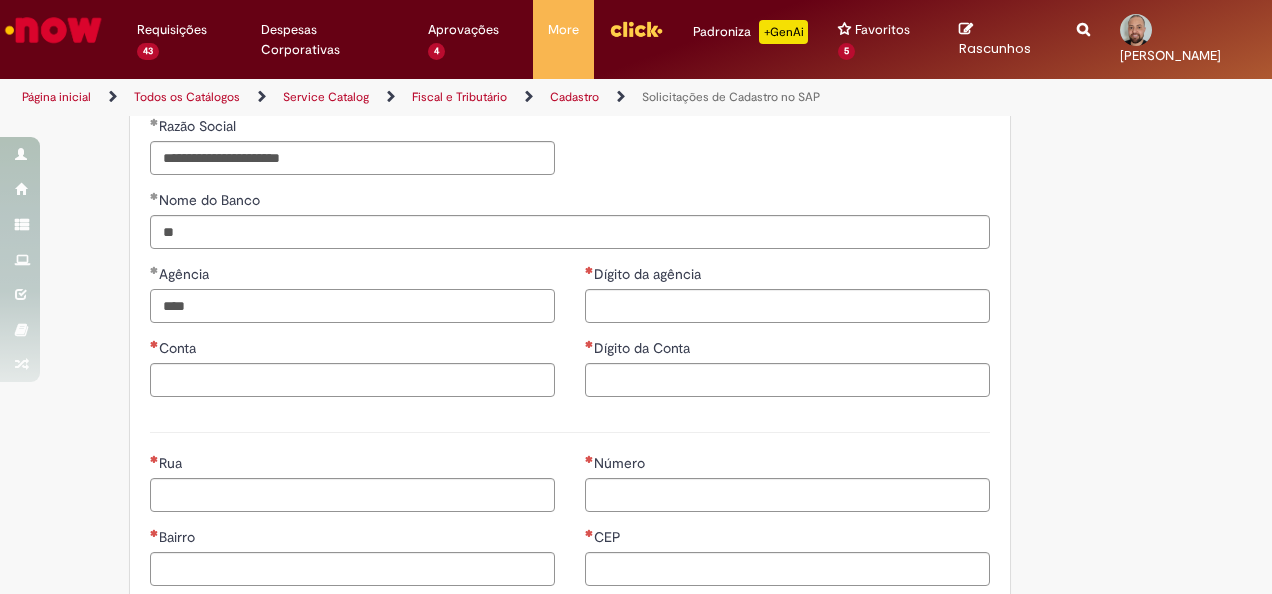 type on "****" 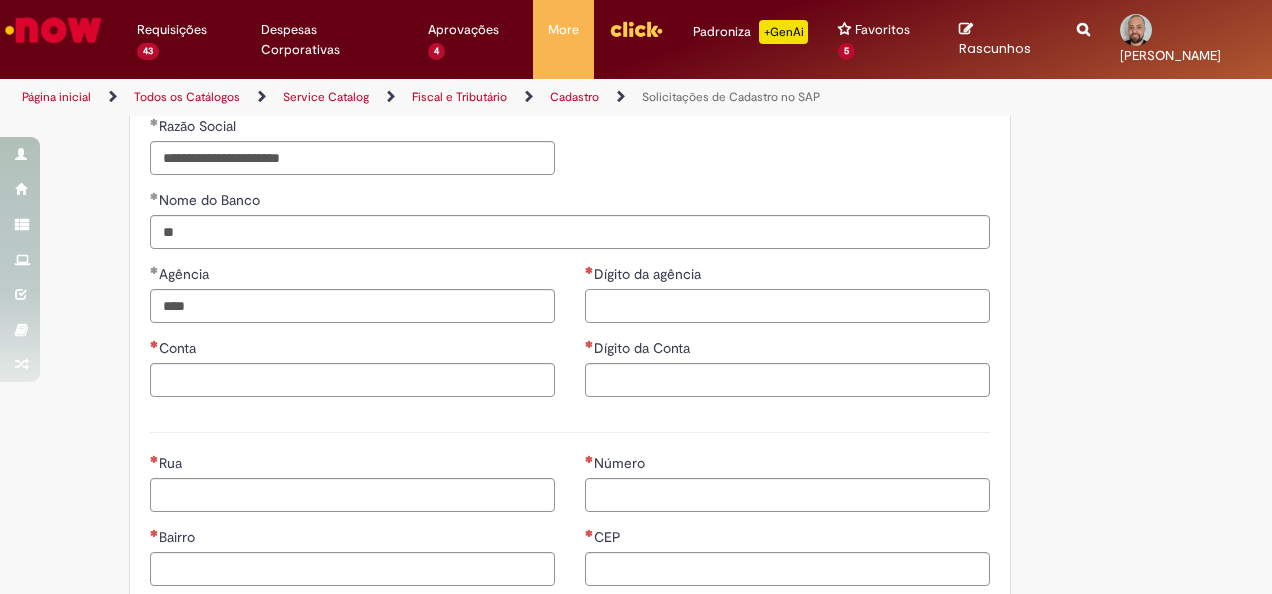 click on "Dígito da agência" at bounding box center [787, 306] 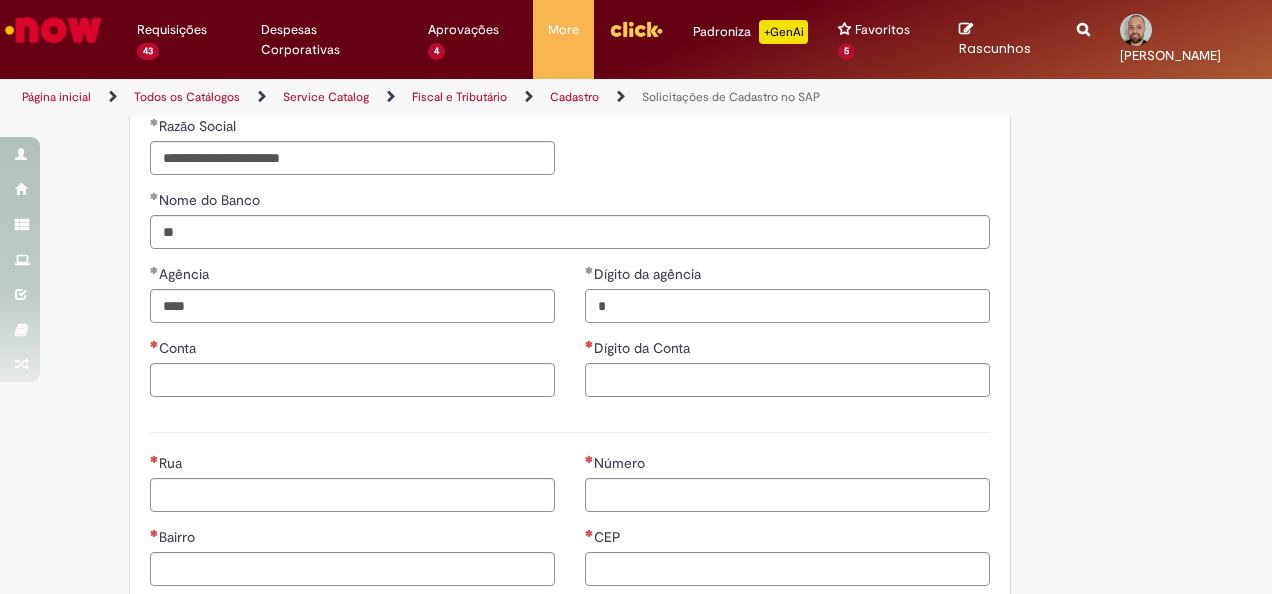 type on "*" 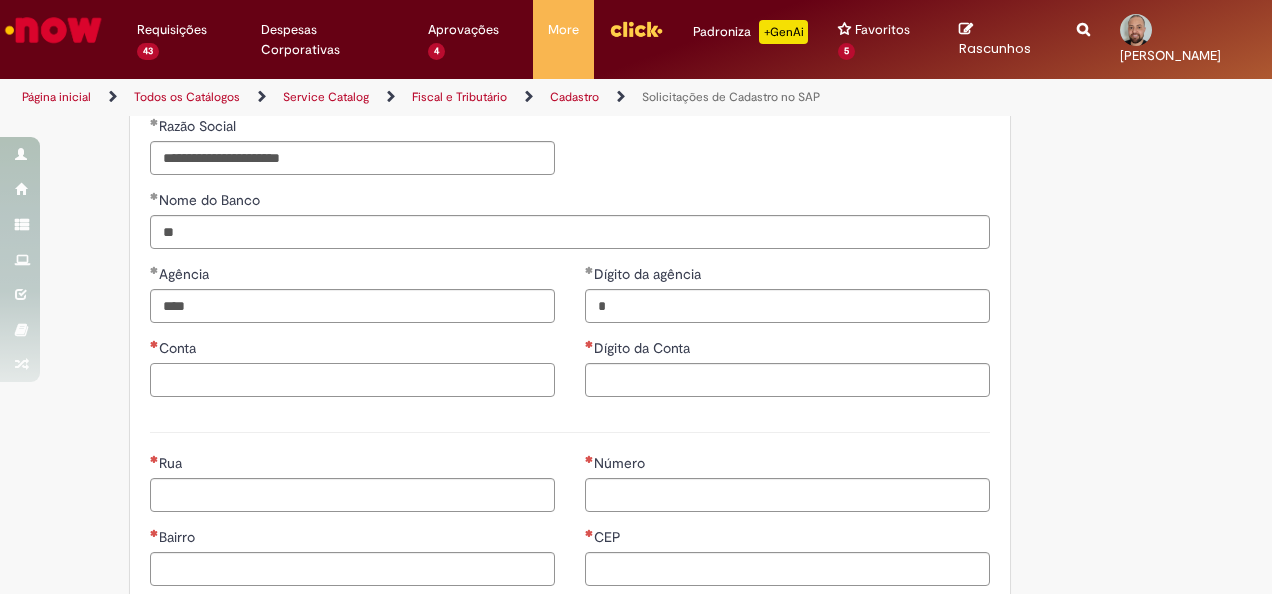 click on "Conta" at bounding box center (352, 380) 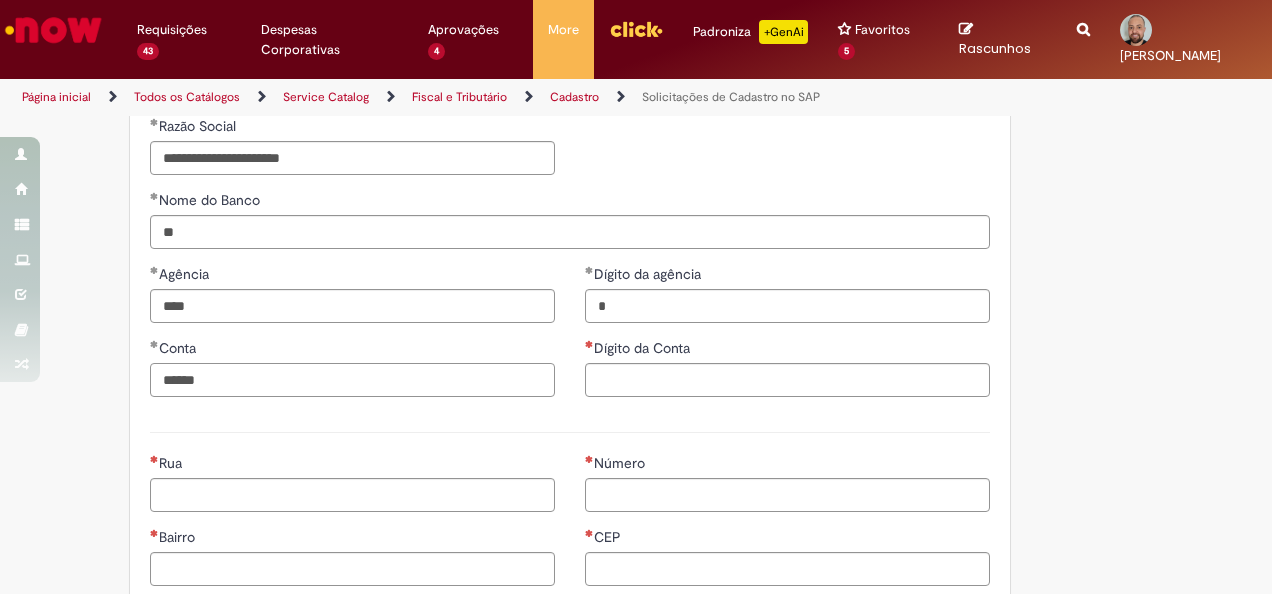 type on "******" 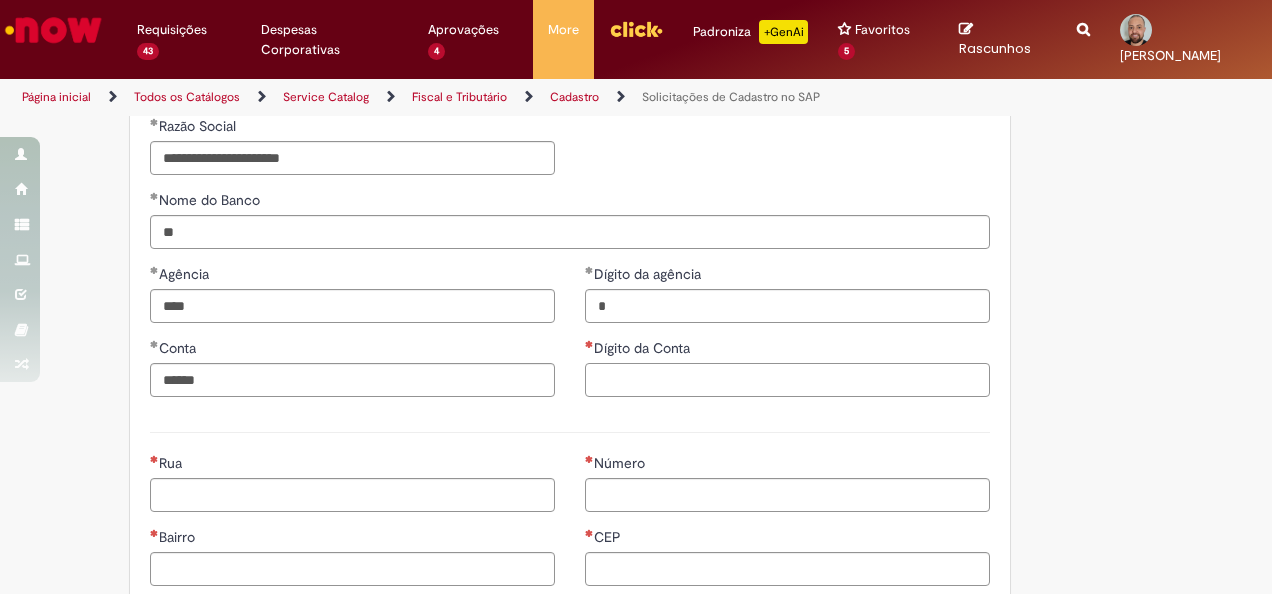 click on "Dígito da Conta" at bounding box center (787, 380) 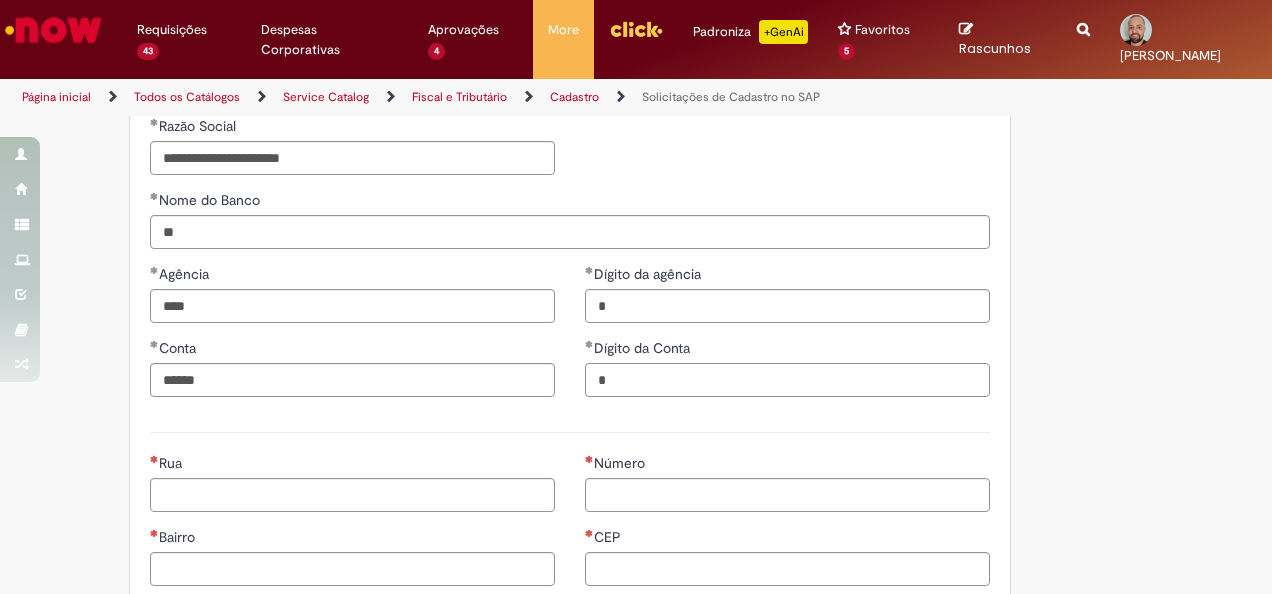 type on "*" 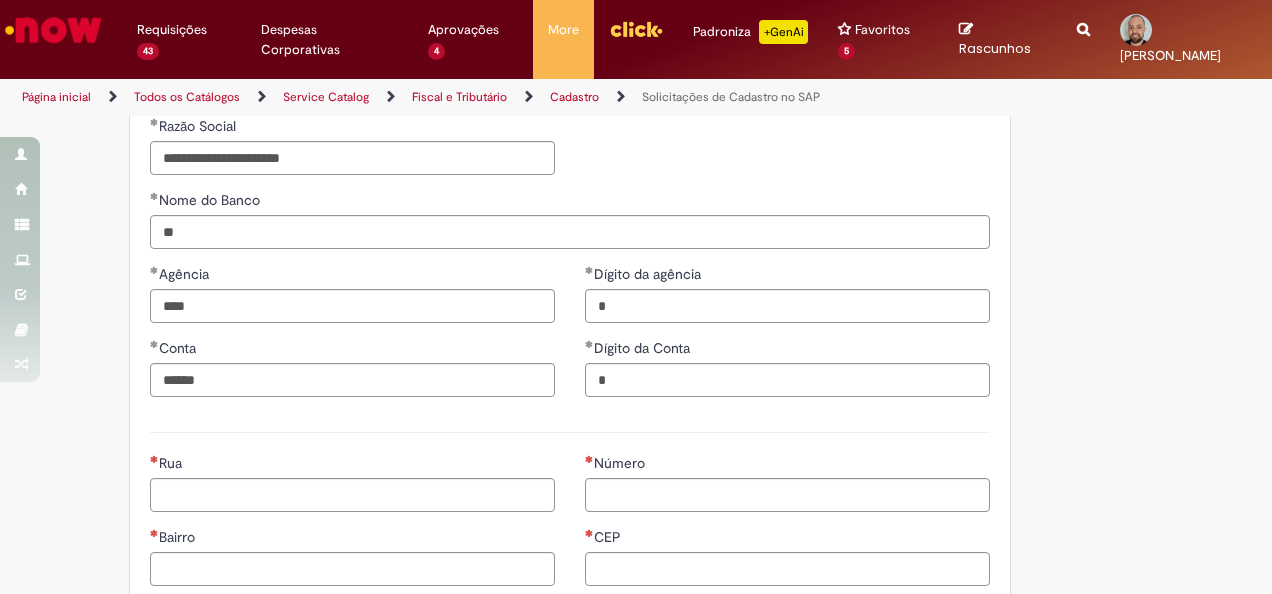 click at bounding box center (570, 432) 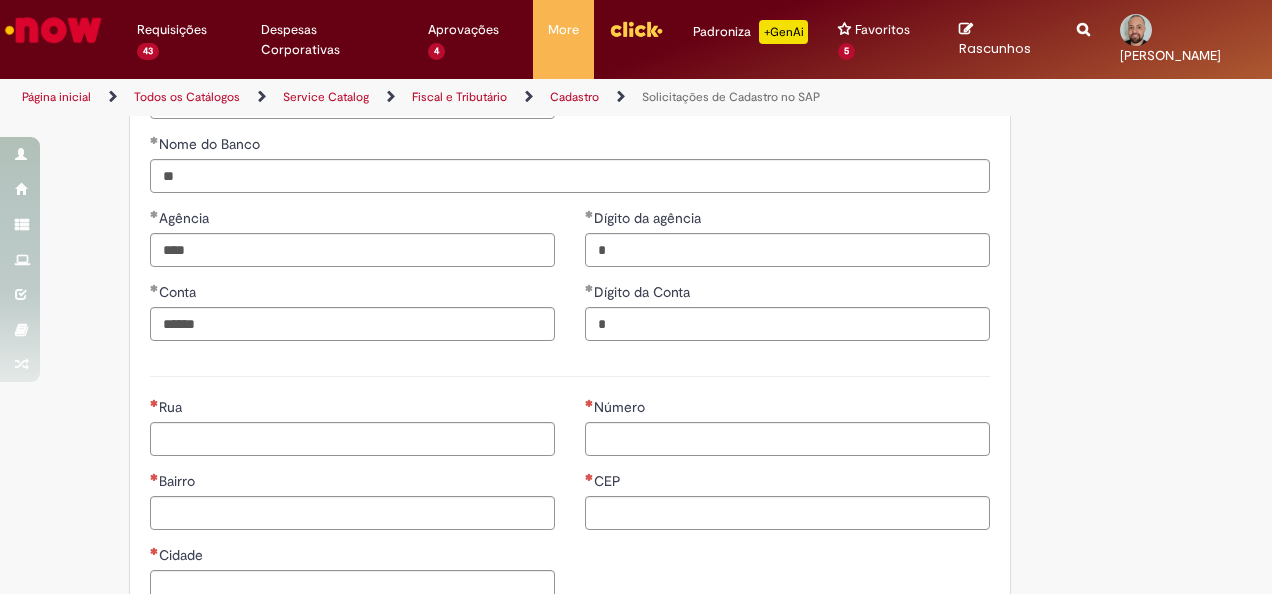scroll, scrollTop: 900, scrollLeft: 0, axis: vertical 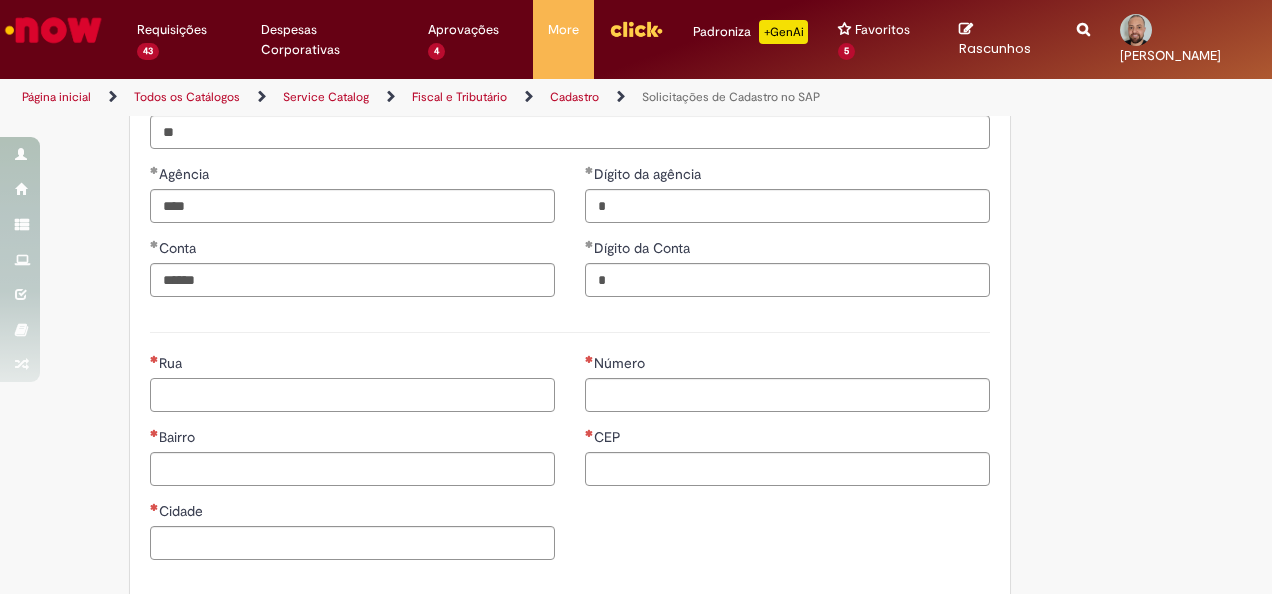 drag, startPoint x: 289, startPoint y: 394, endPoint x: 340, endPoint y: 383, distance: 52.17279 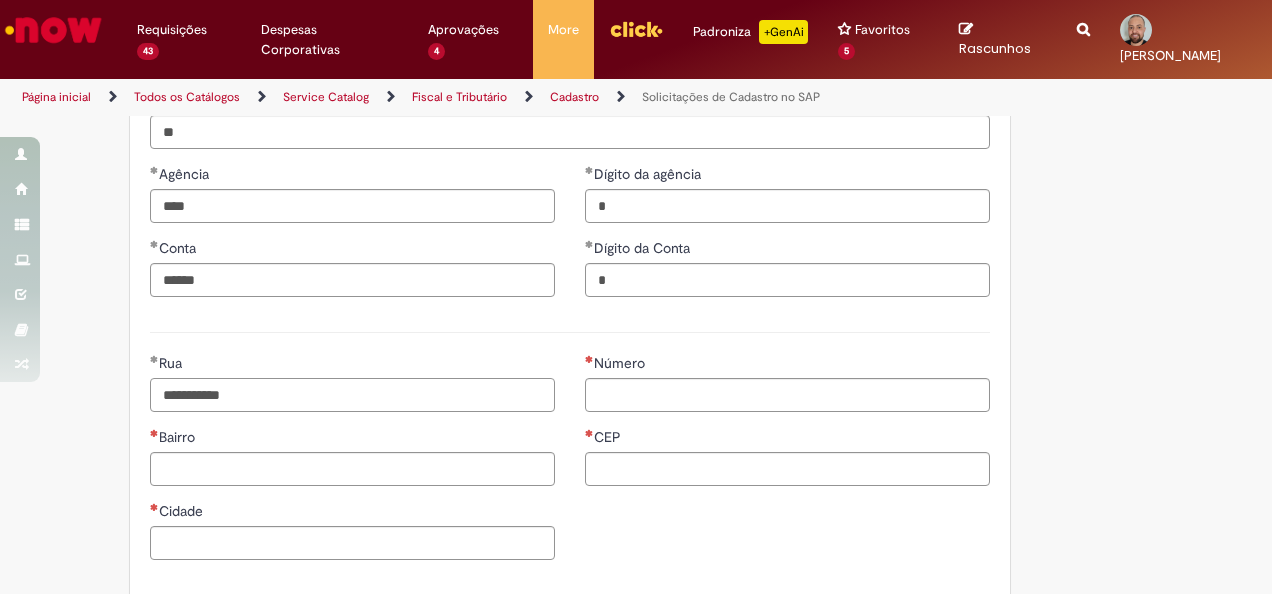type on "**********" 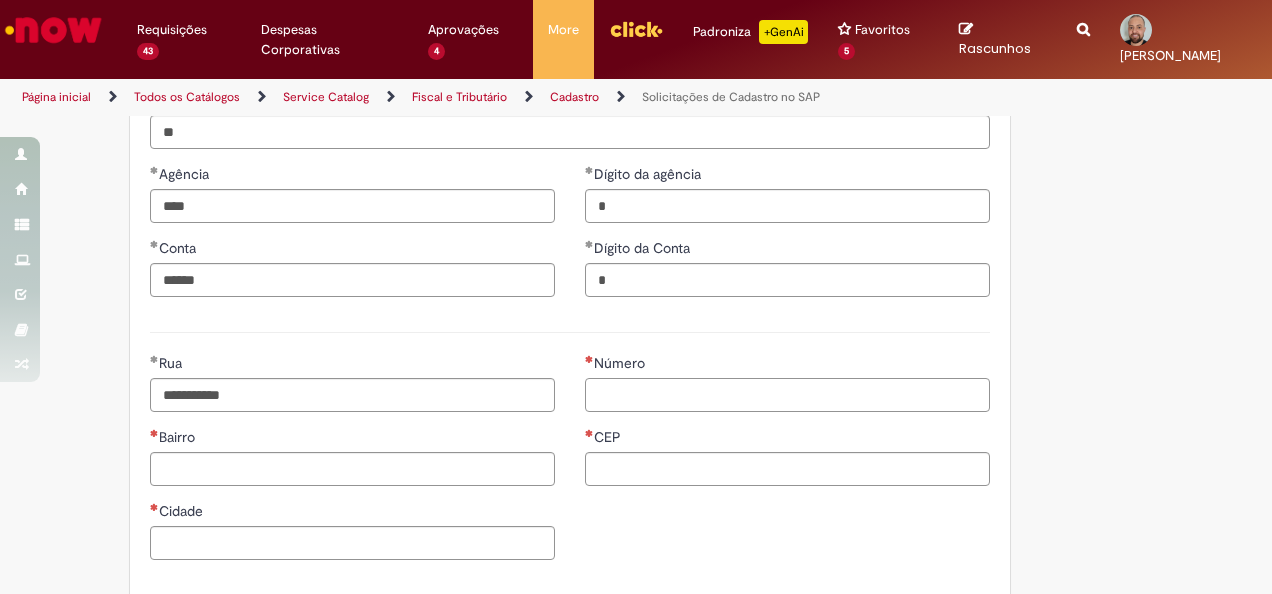 click on "Número" at bounding box center [787, 395] 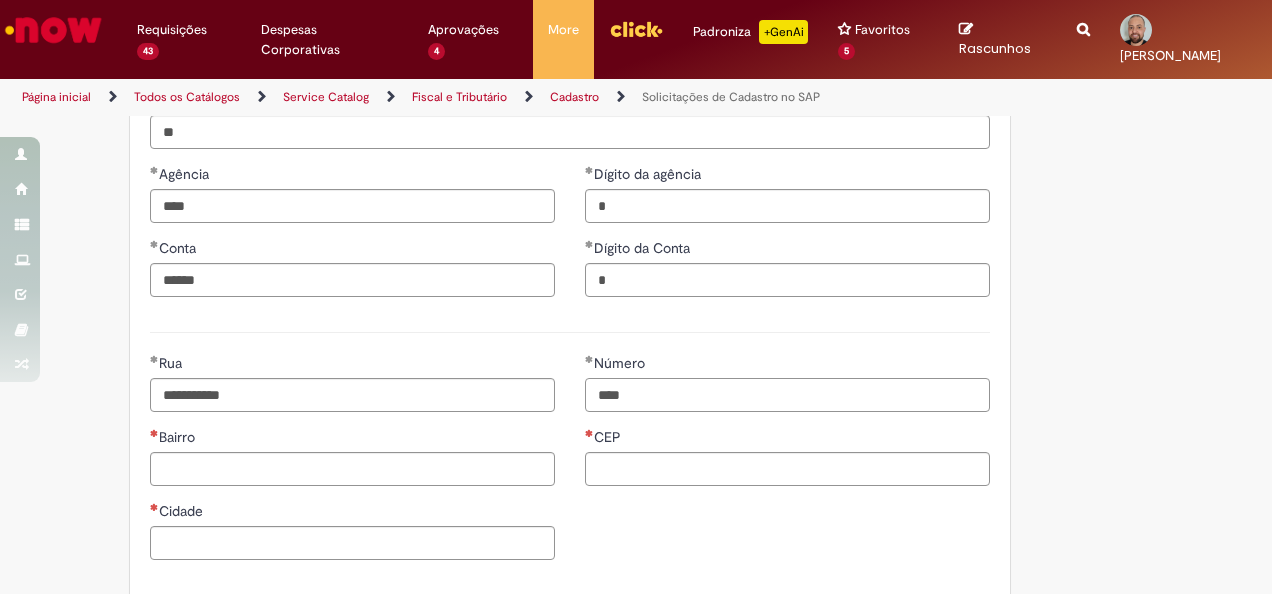 type on "****" 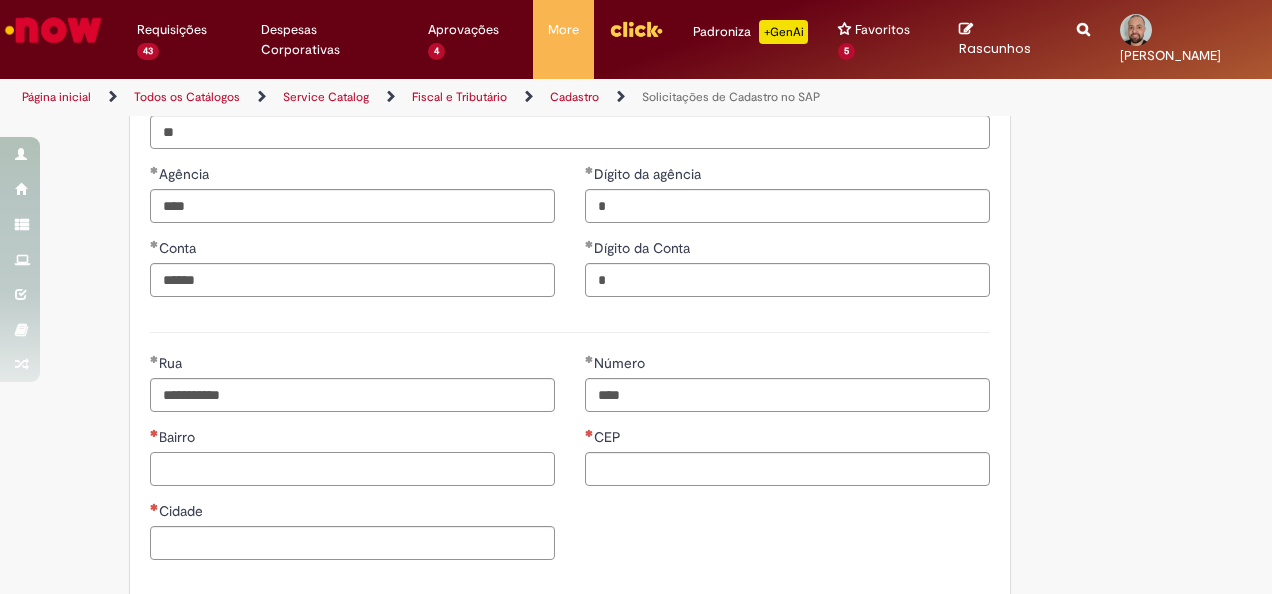 click on "Bairro" at bounding box center (352, 469) 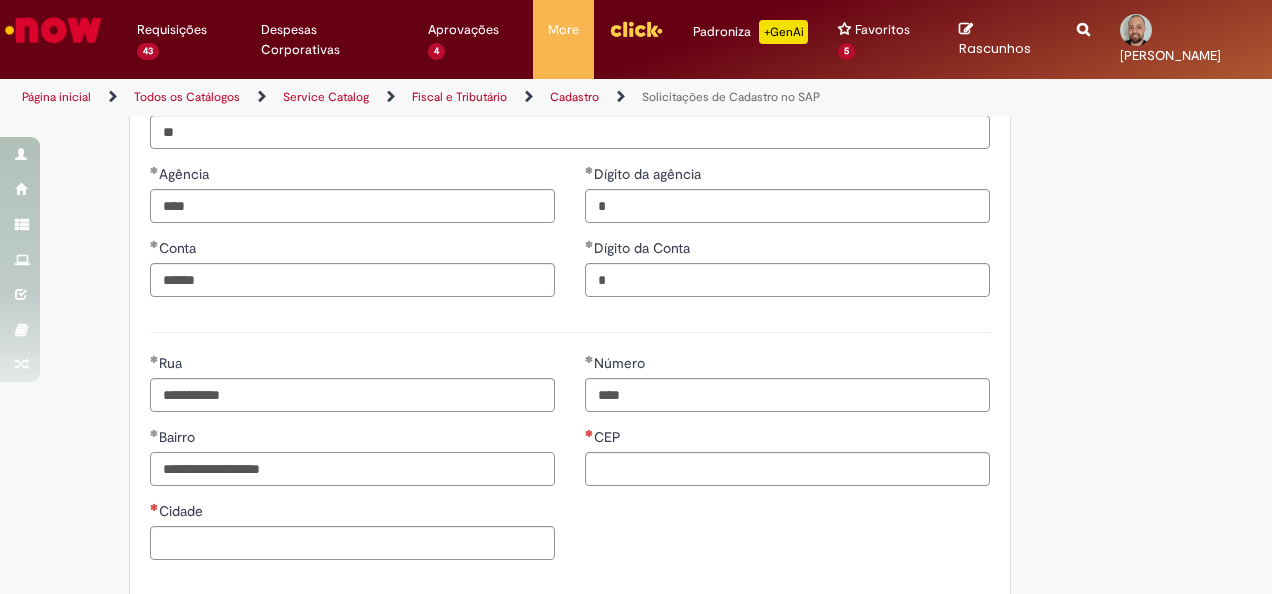 type on "**********" 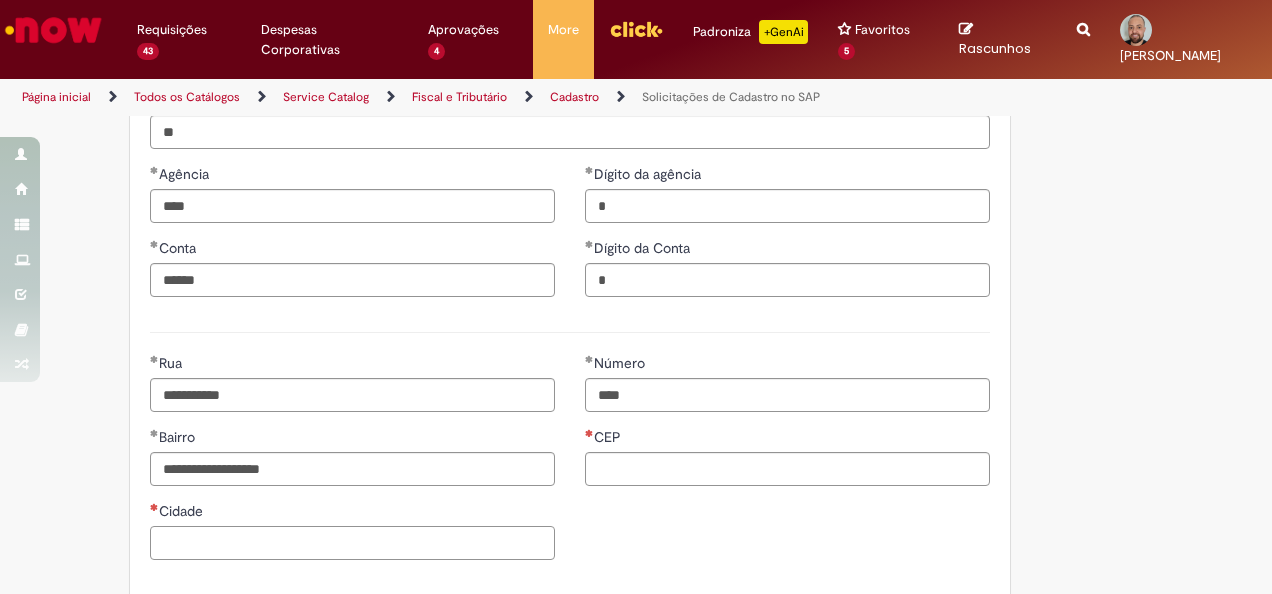 click on "Cidade" at bounding box center (352, 543) 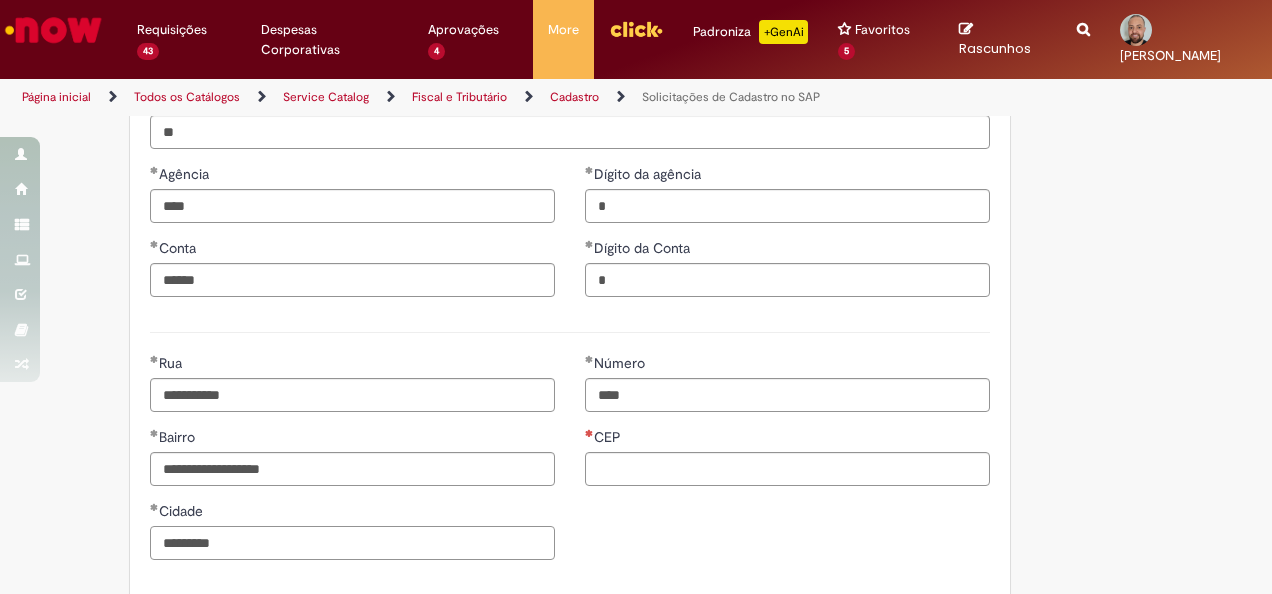 type on "*********" 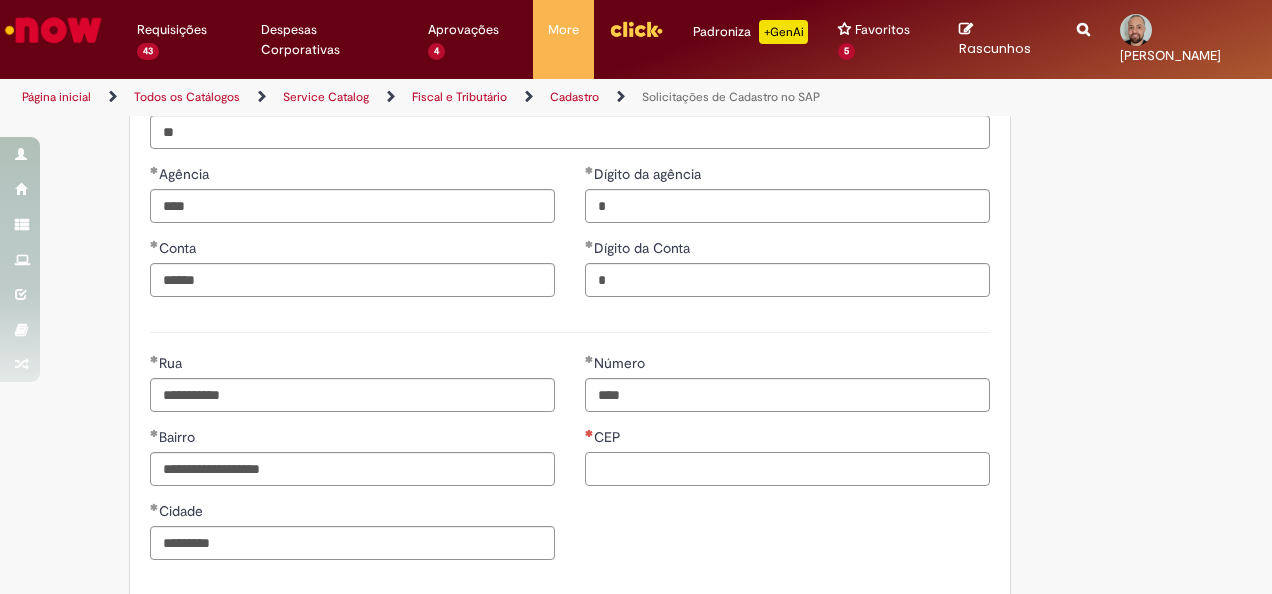 click on "CEP" at bounding box center (787, 469) 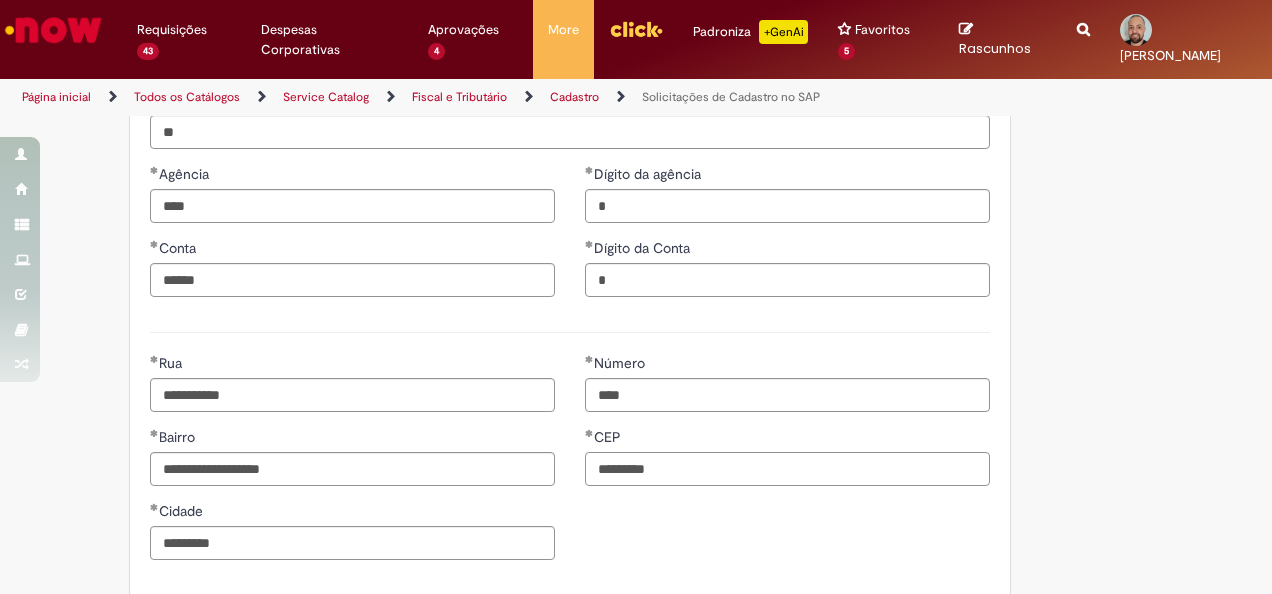 type on "*********" 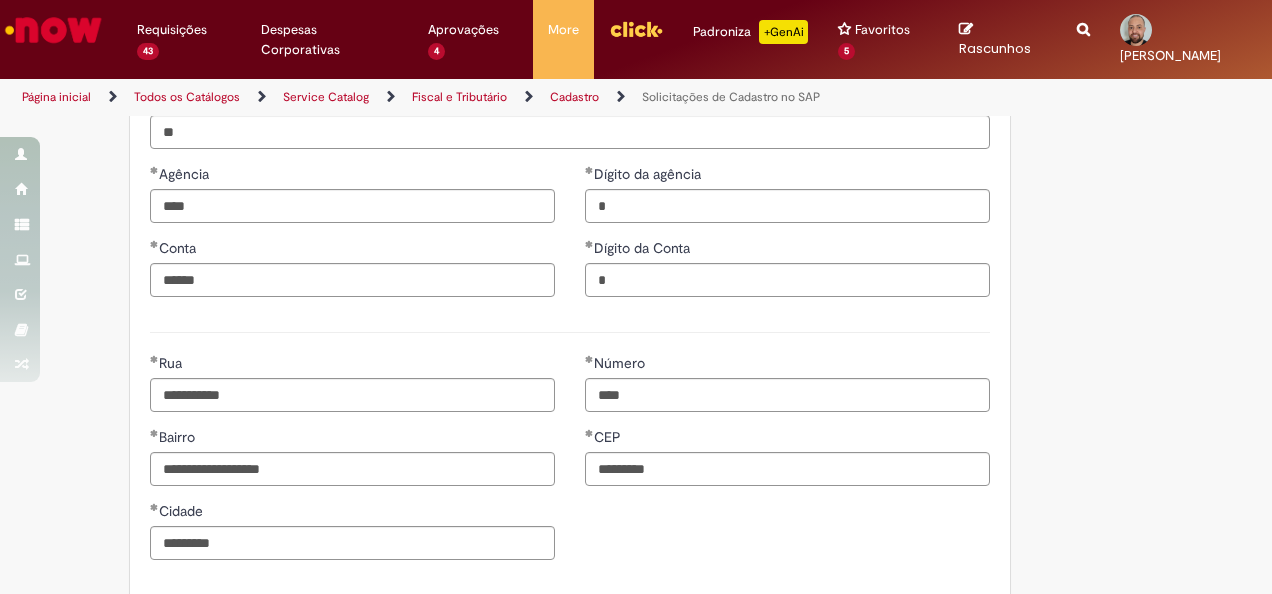 click on "**********" at bounding box center (570, 464) 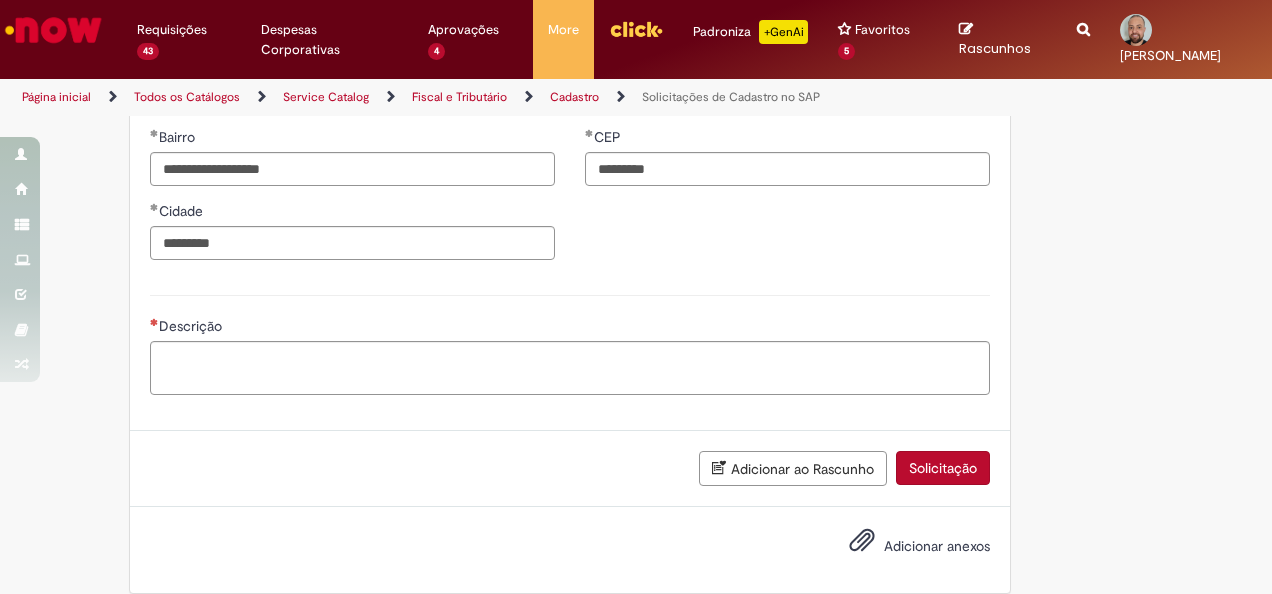scroll, scrollTop: 1216, scrollLeft: 0, axis: vertical 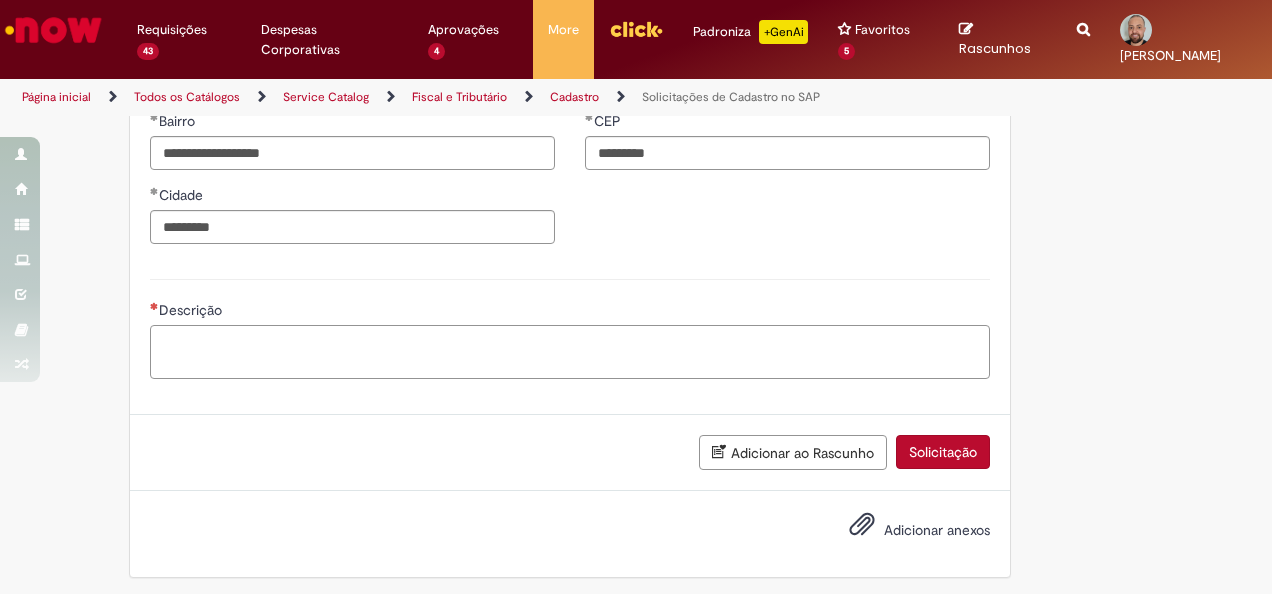 click on "Descrição" at bounding box center [570, 351] 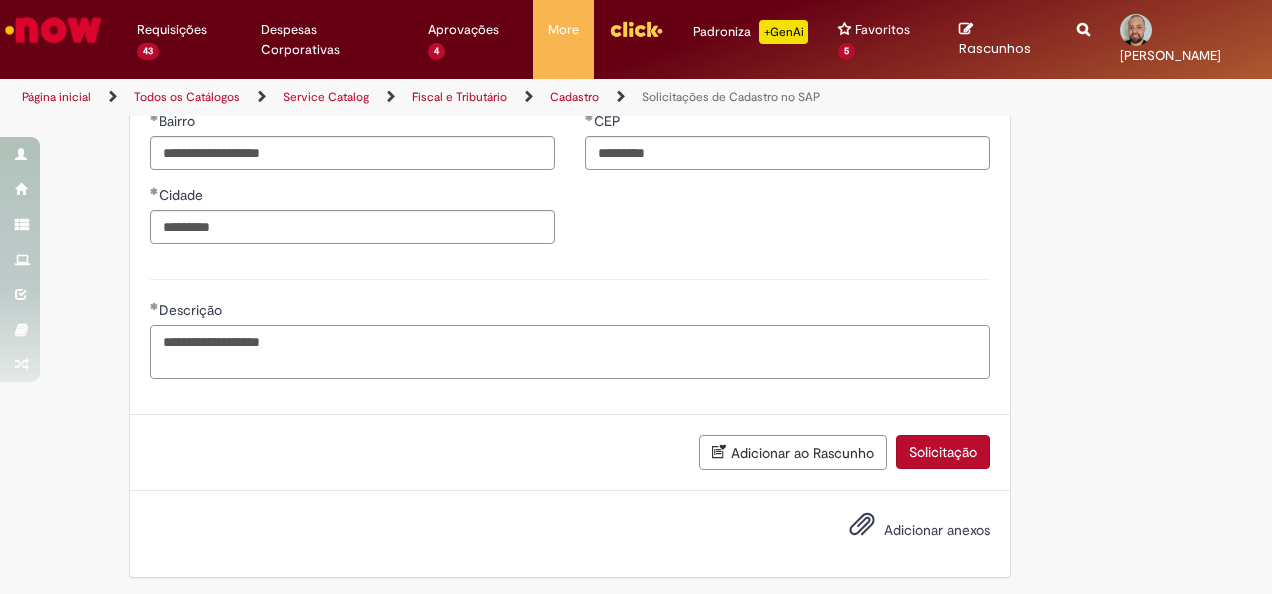 type on "**********" 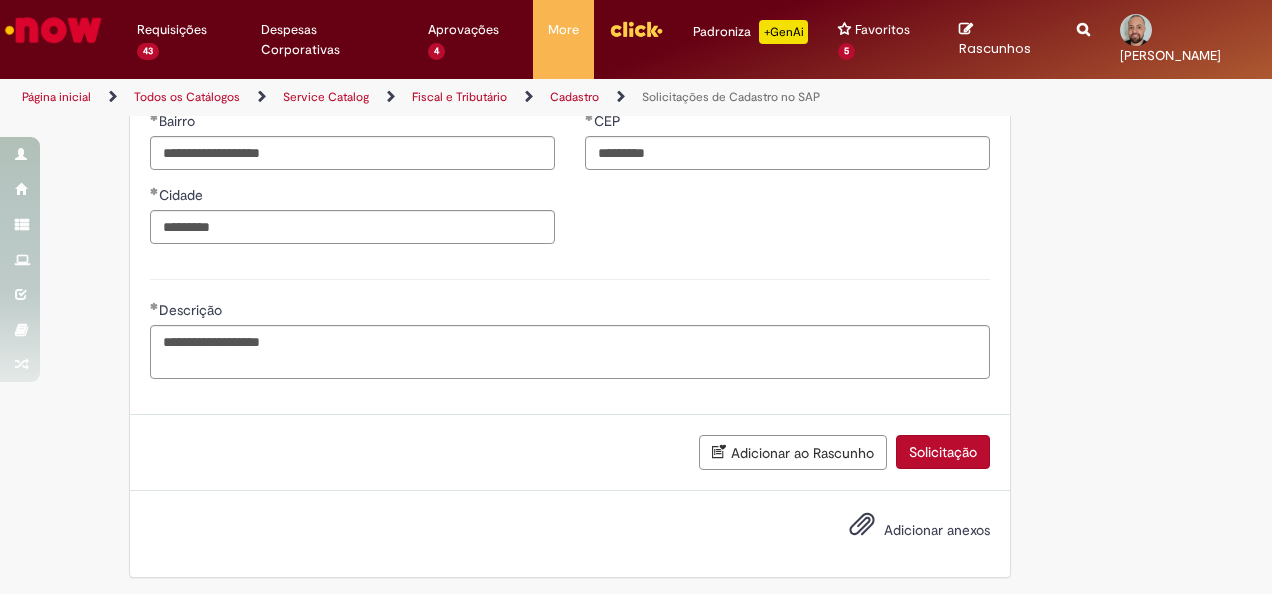 click on "Adicionar ao Rascunho        Solicitação" at bounding box center (570, 453) 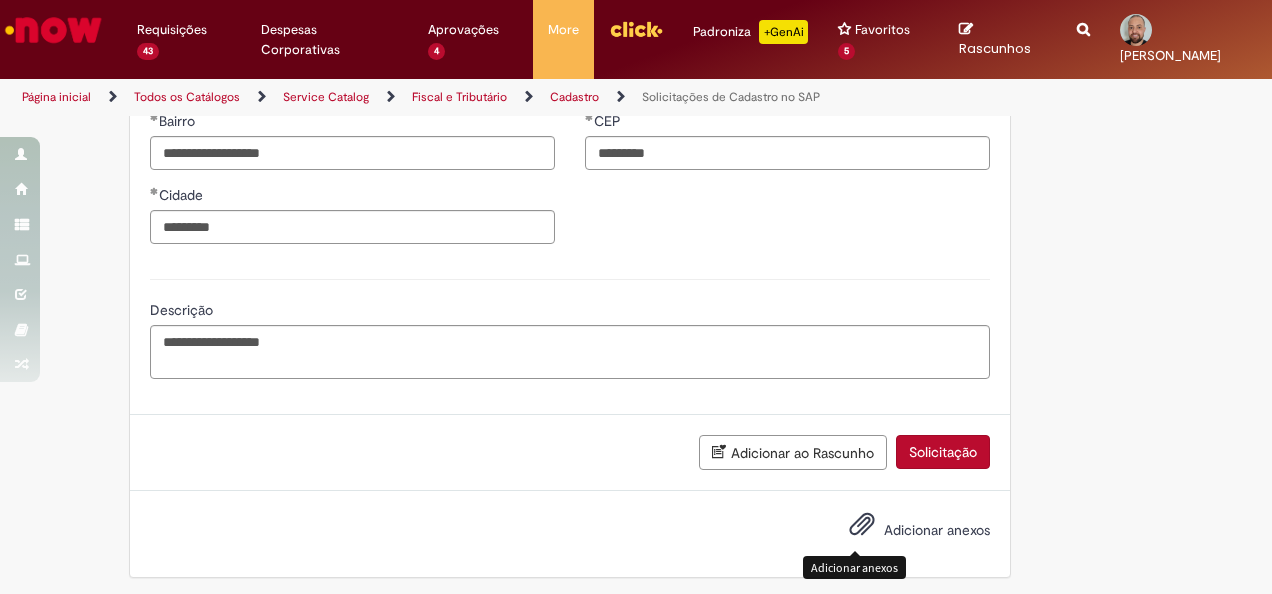 click at bounding box center [862, 525] 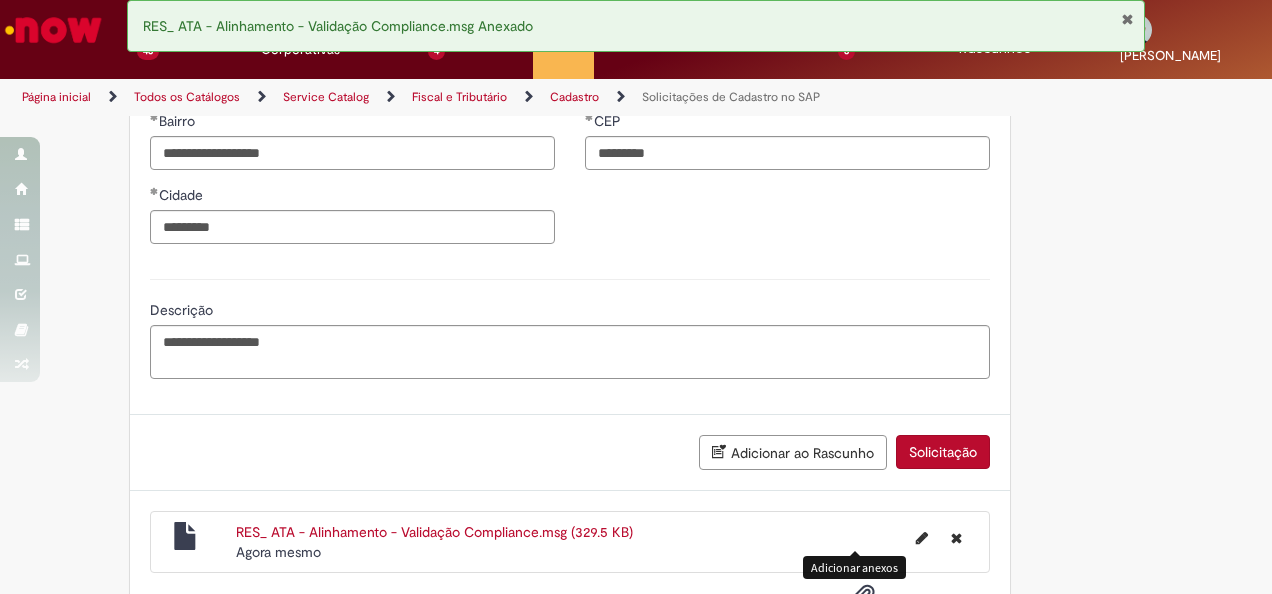 click on "Solicitação" at bounding box center (943, 452) 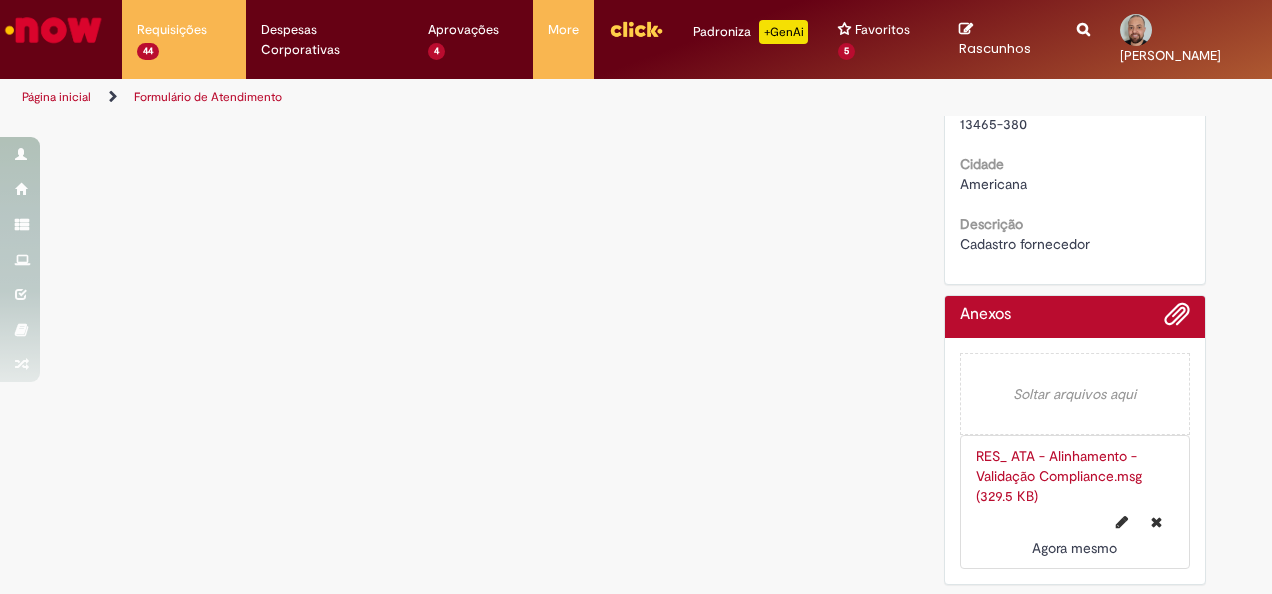 scroll, scrollTop: 0, scrollLeft: 0, axis: both 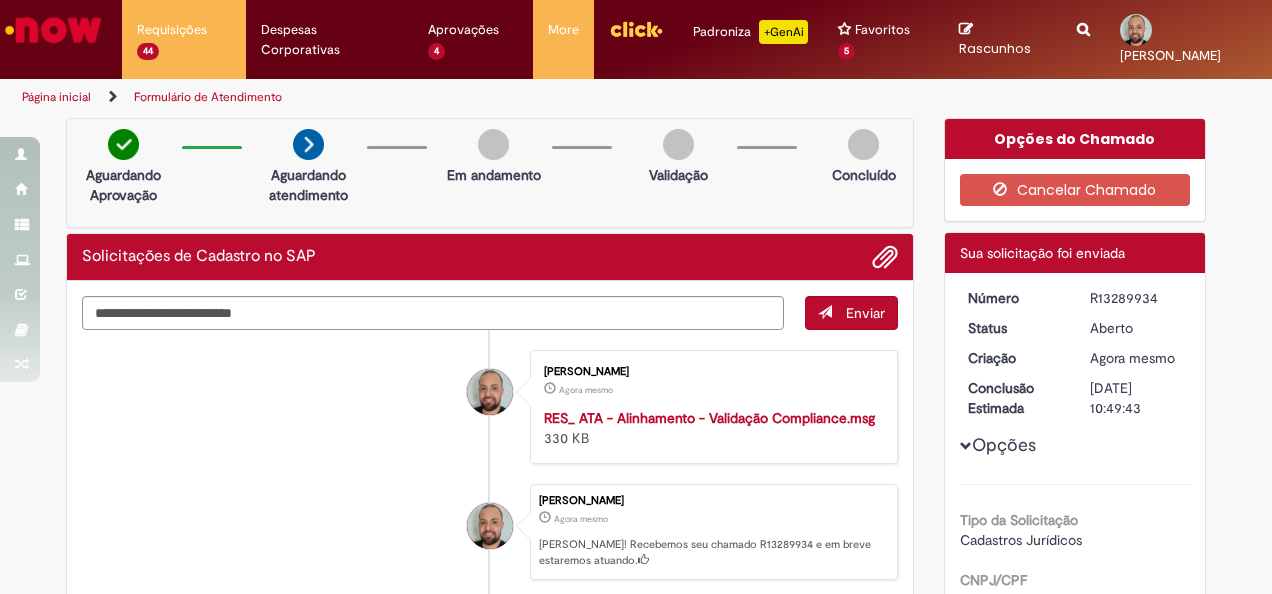 click on "R13289934" at bounding box center (1136, 298) 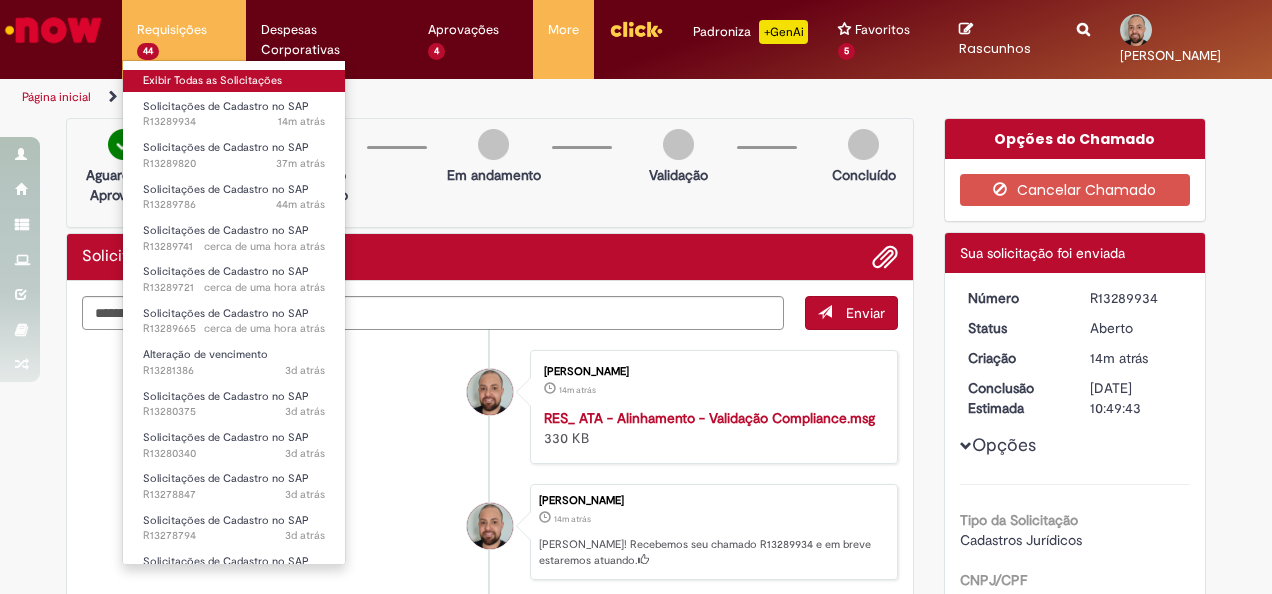 click on "Exibir Todas as Solicitações" at bounding box center [234, 81] 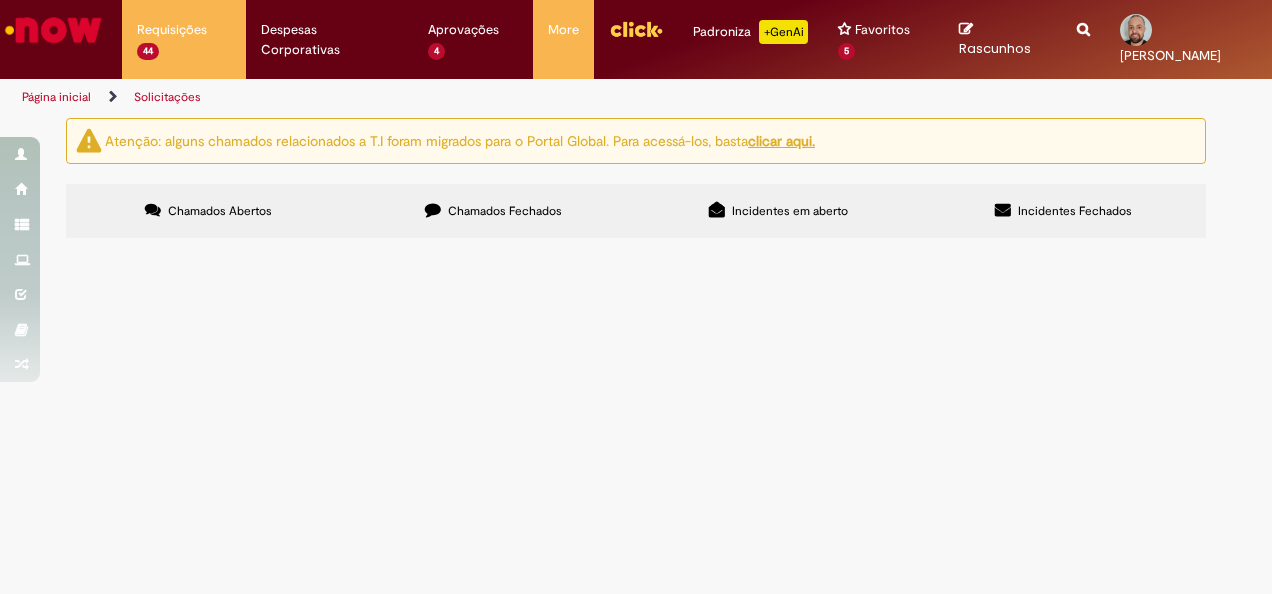 click at bounding box center [0, 0] 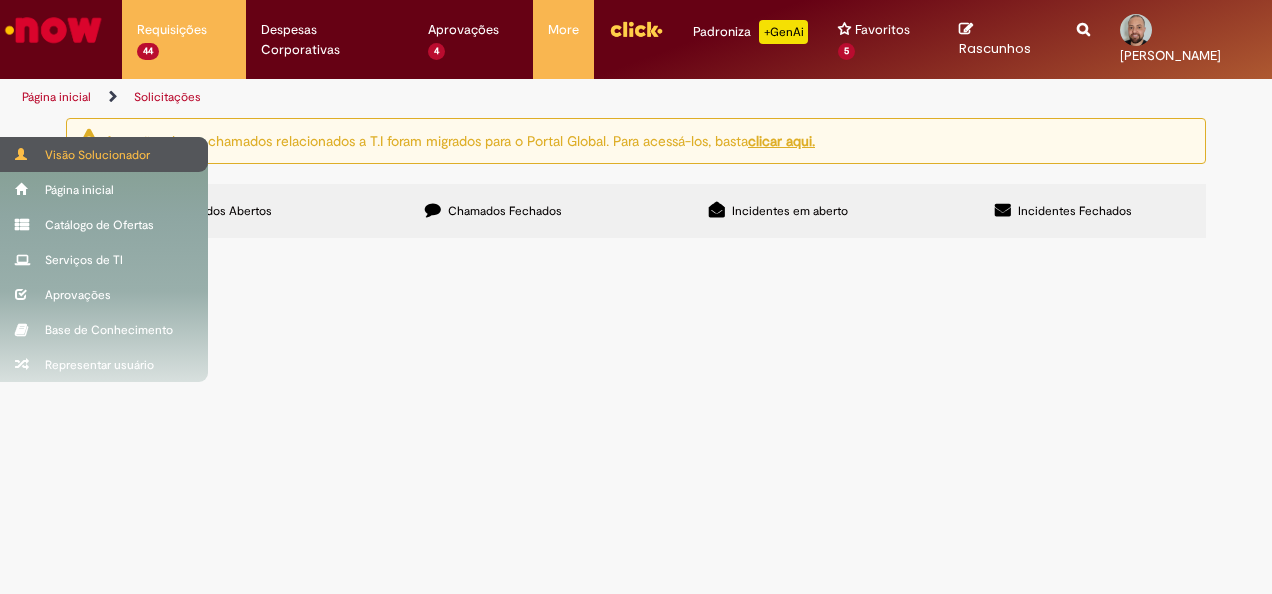 click on "Visão Solucionador" at bounding box center (104, 154) 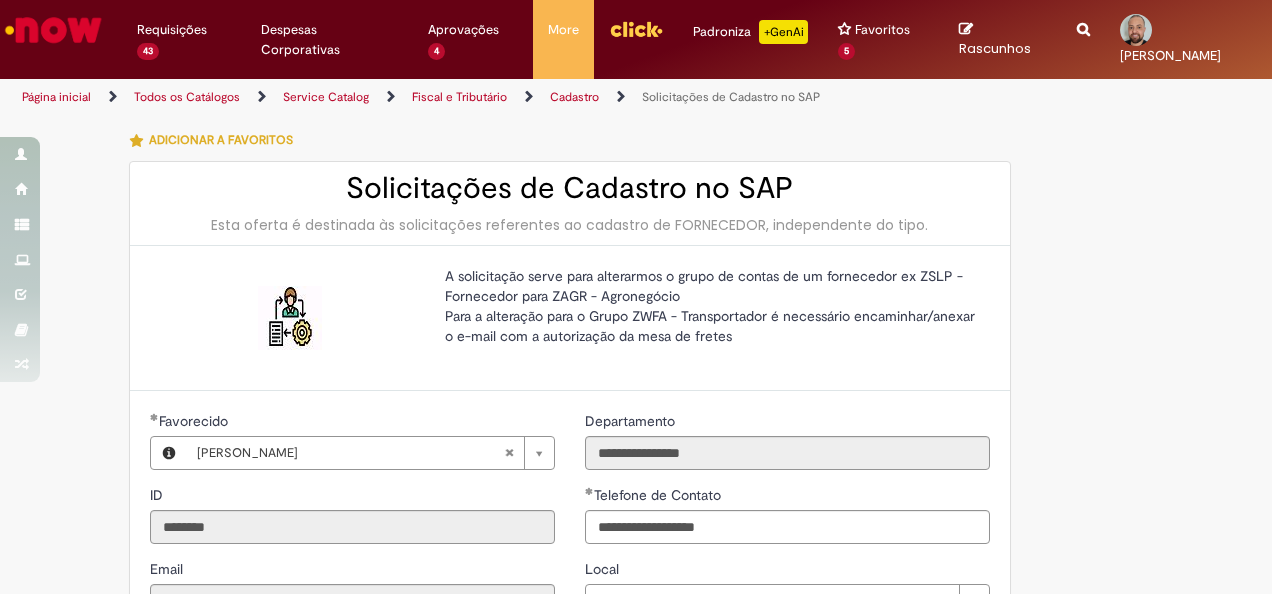 scroll, scrollTop: 0, scrollLeft: 0, axis: both 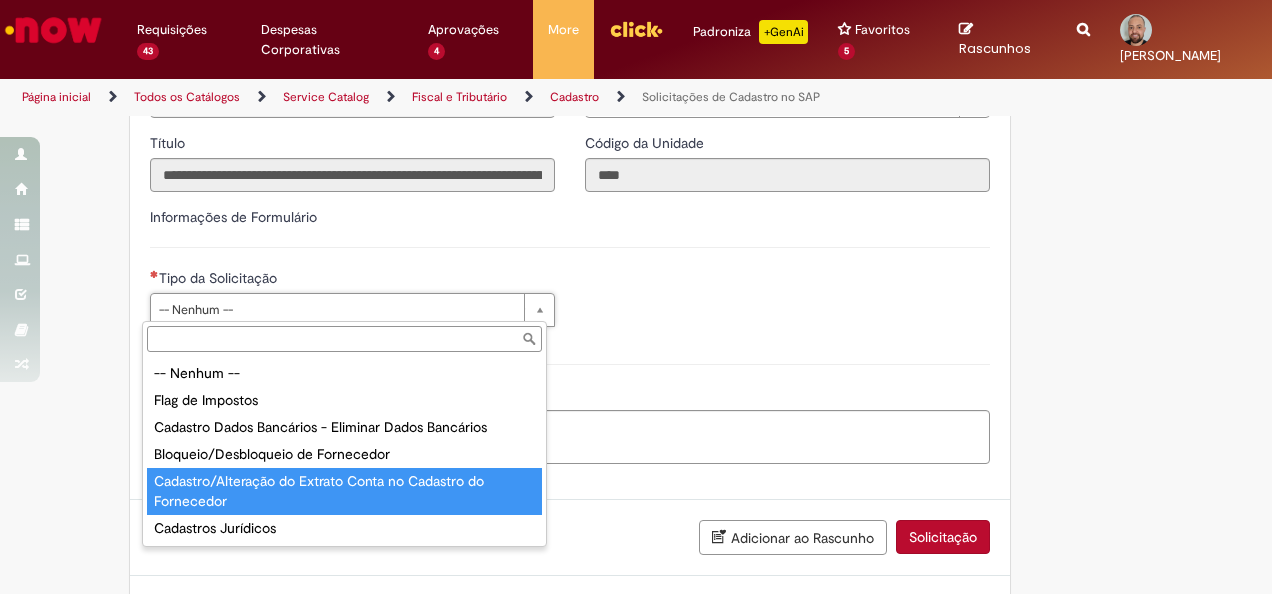 type on "**********" 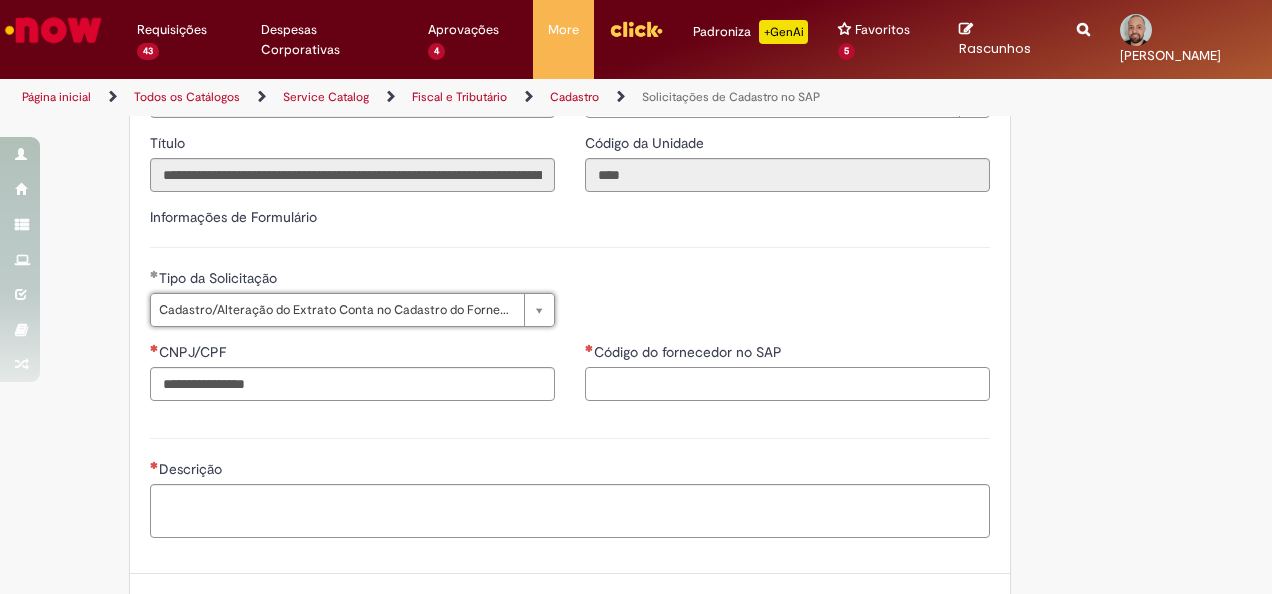 click on "Código do fornecedor no SAP" at bounding box center (787, 384) 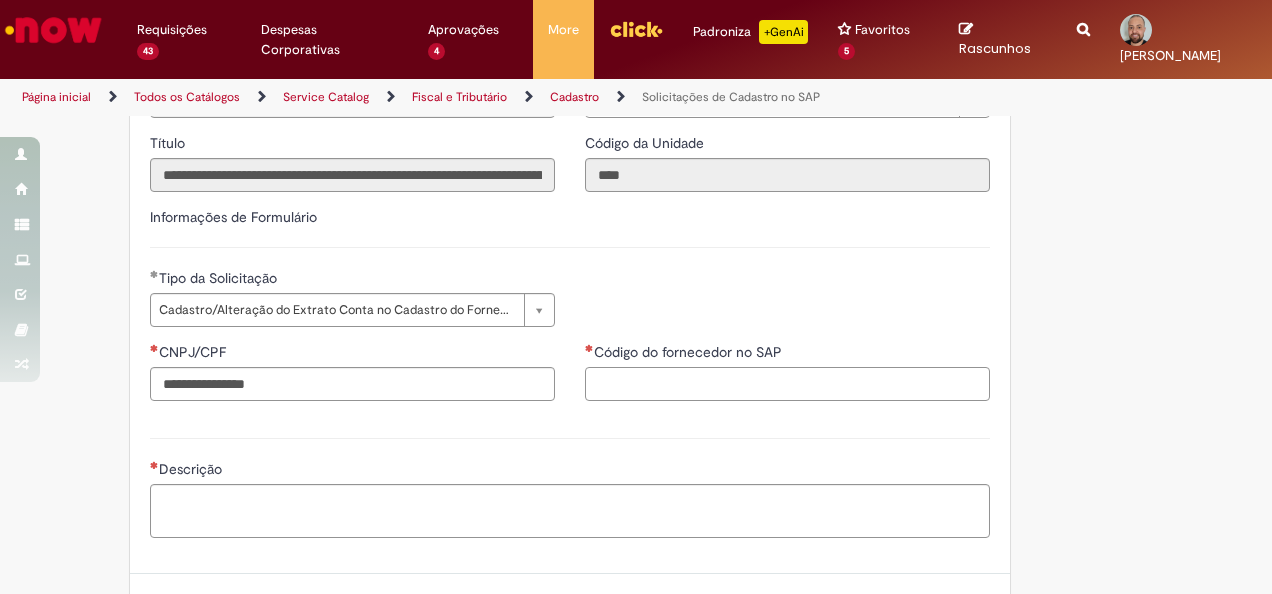 paste on "******" 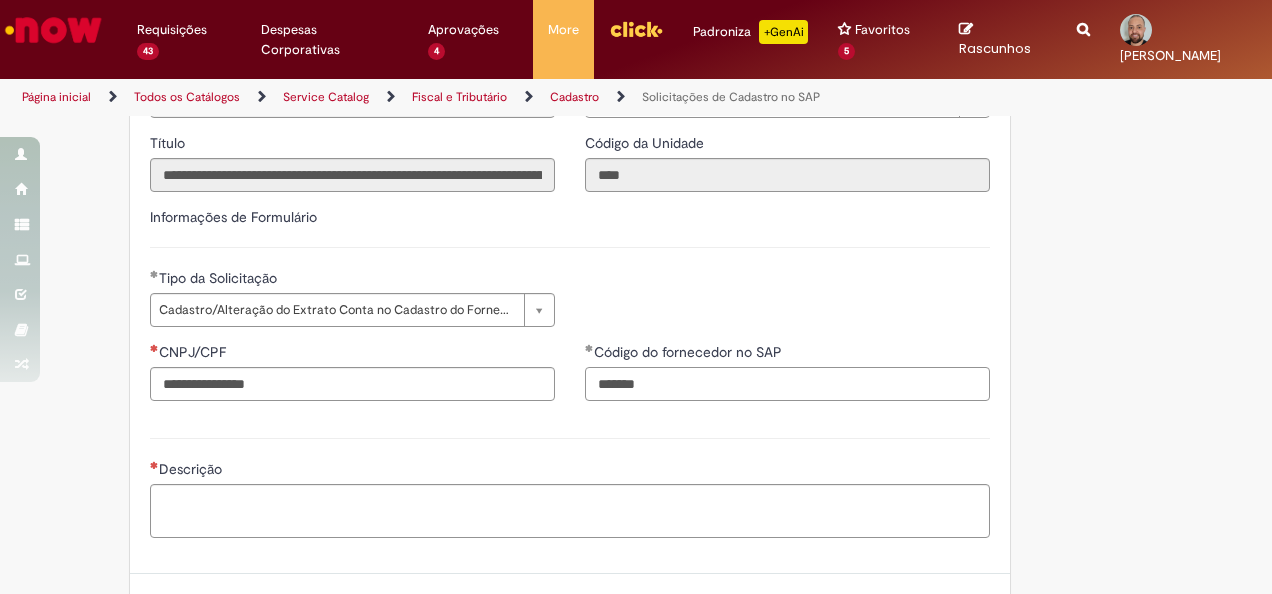 type on "******" 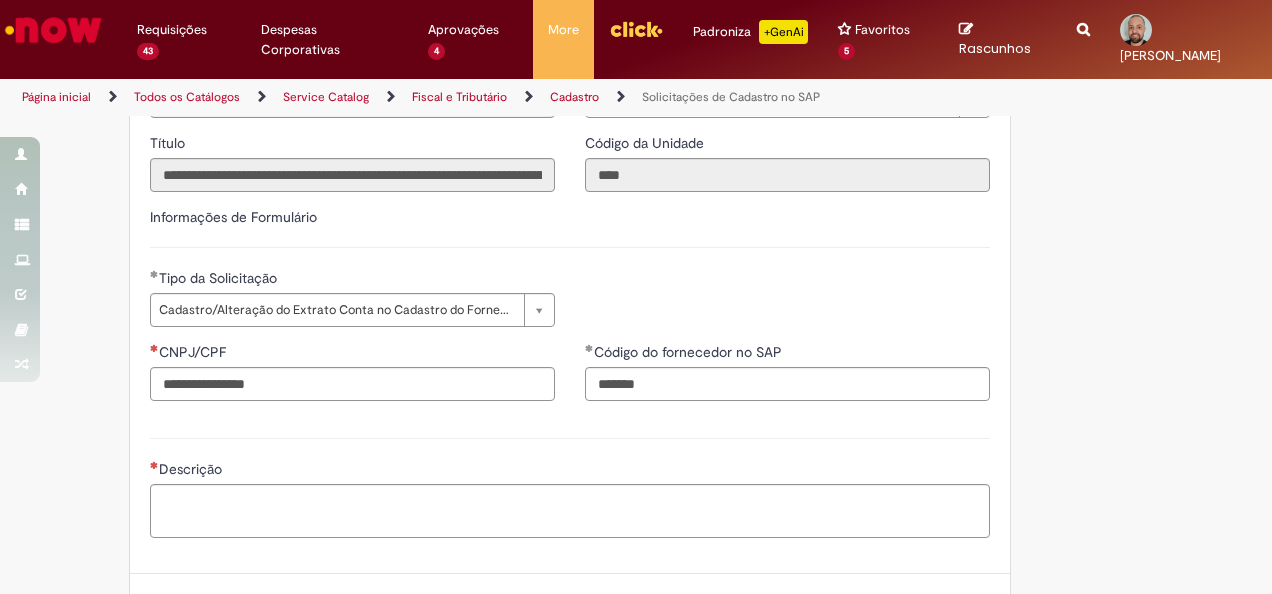 click on "Descrição" at bounding box center (570, 485) 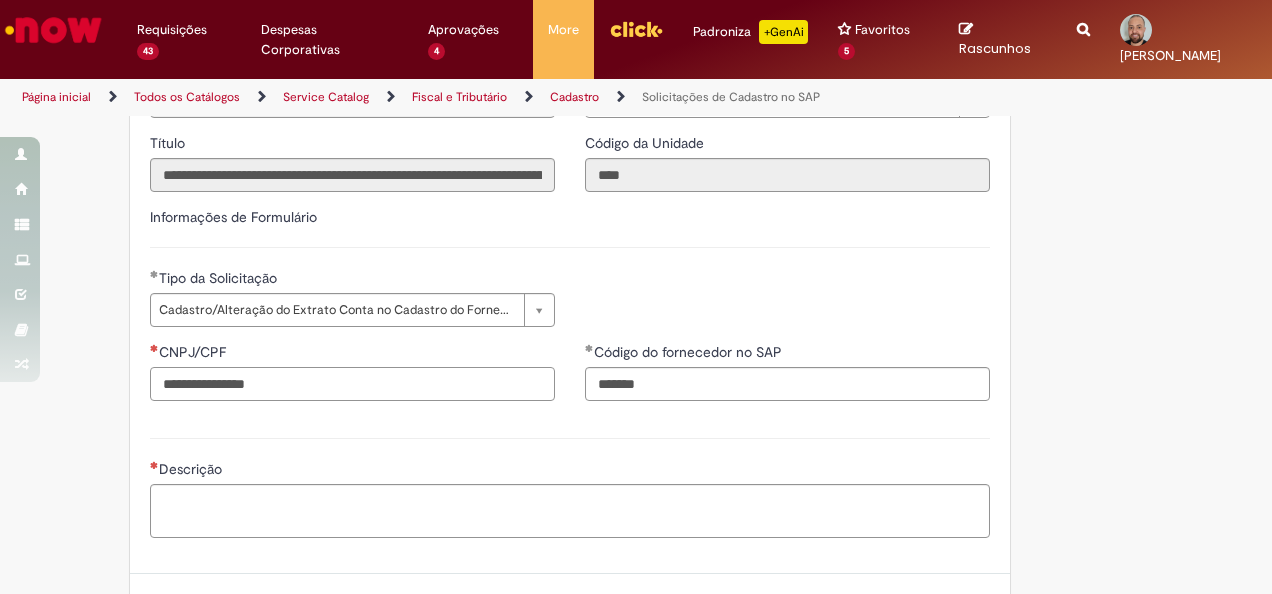 click on "CNPJ/CPF" at bounding box center [352, 384] 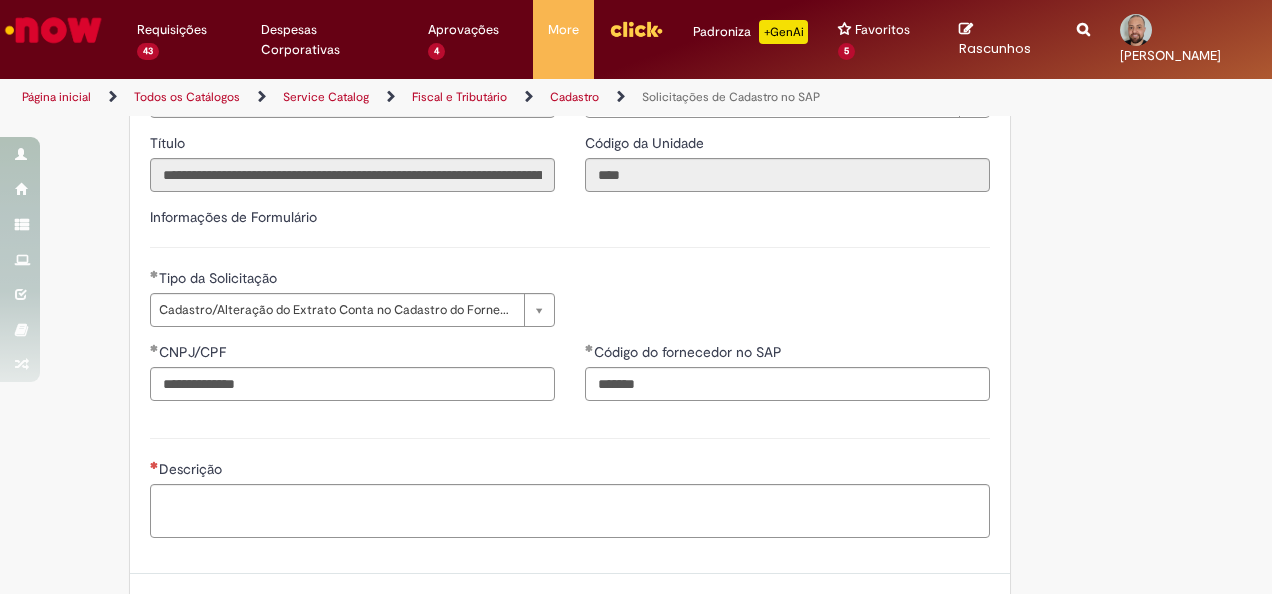 click on "Descrição" at bounding box center [570, 485] 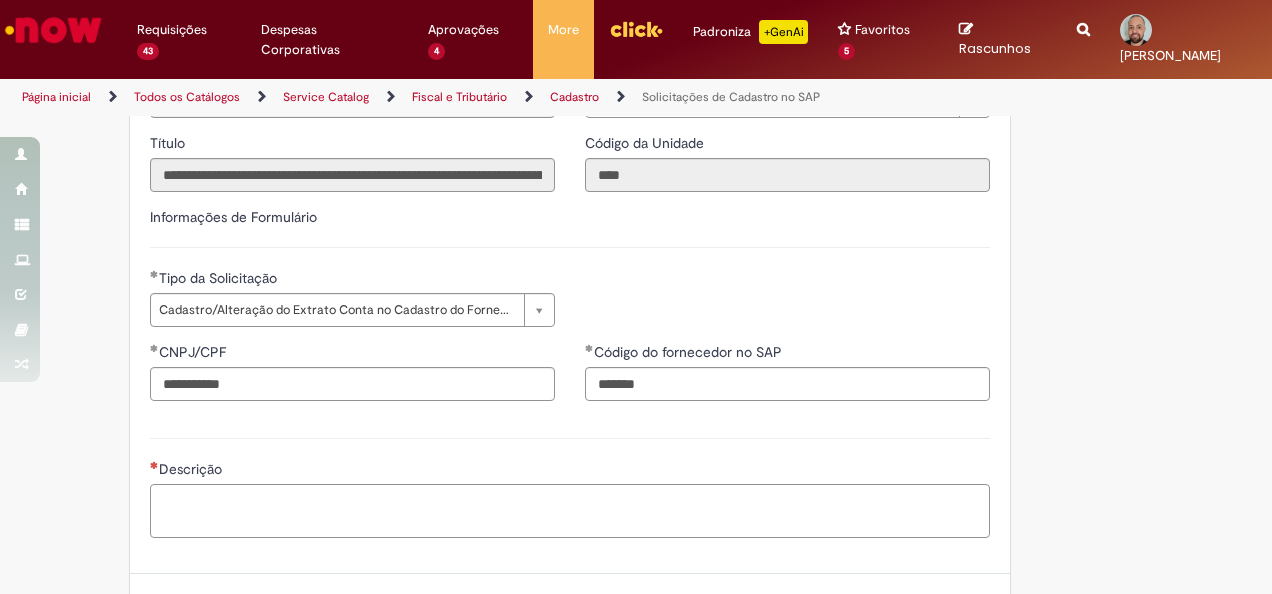 click on "Descrição" at bounding box center [570, 510] 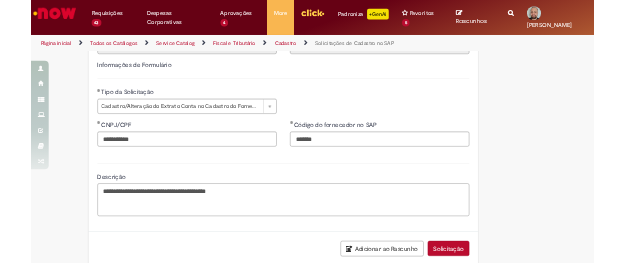 scroll, scrollTop: 600, scrollLeft: 0, axis: vertical 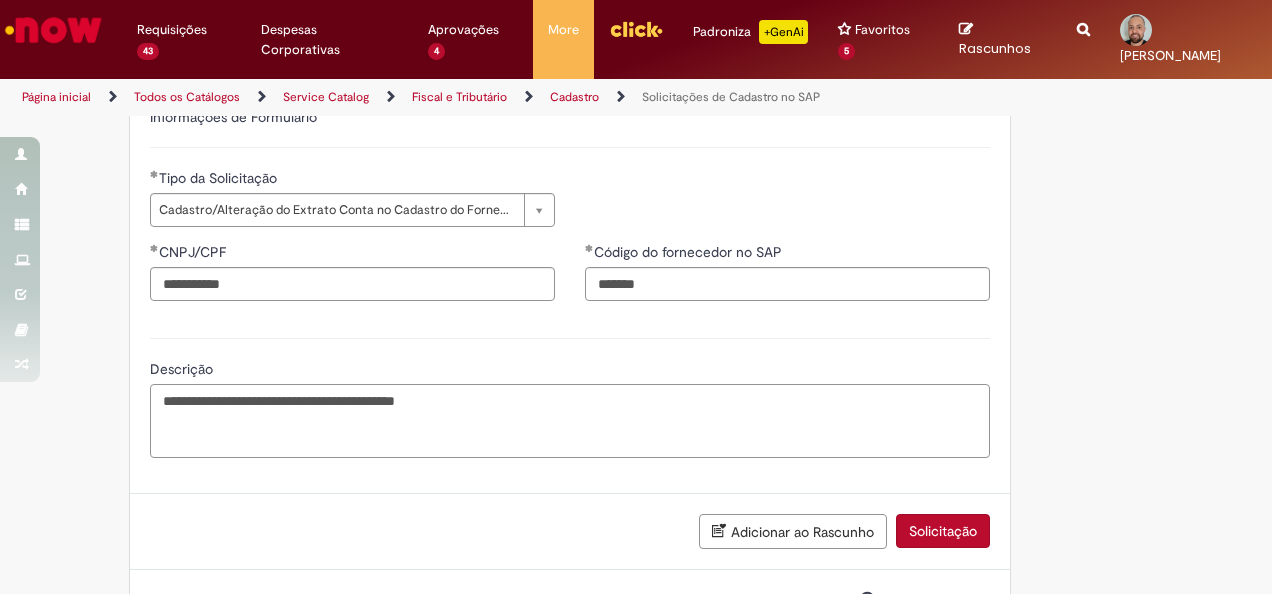 click on "**********" at bounding box center (570, 420) 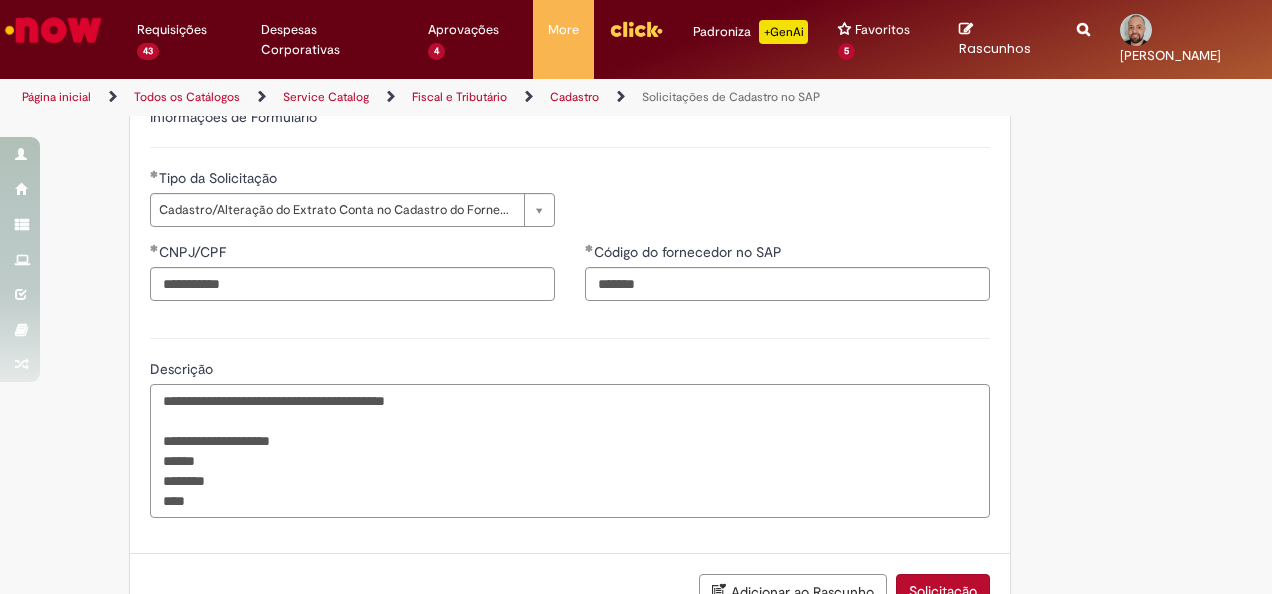 click on "**********" at bounding box center (570, 450) 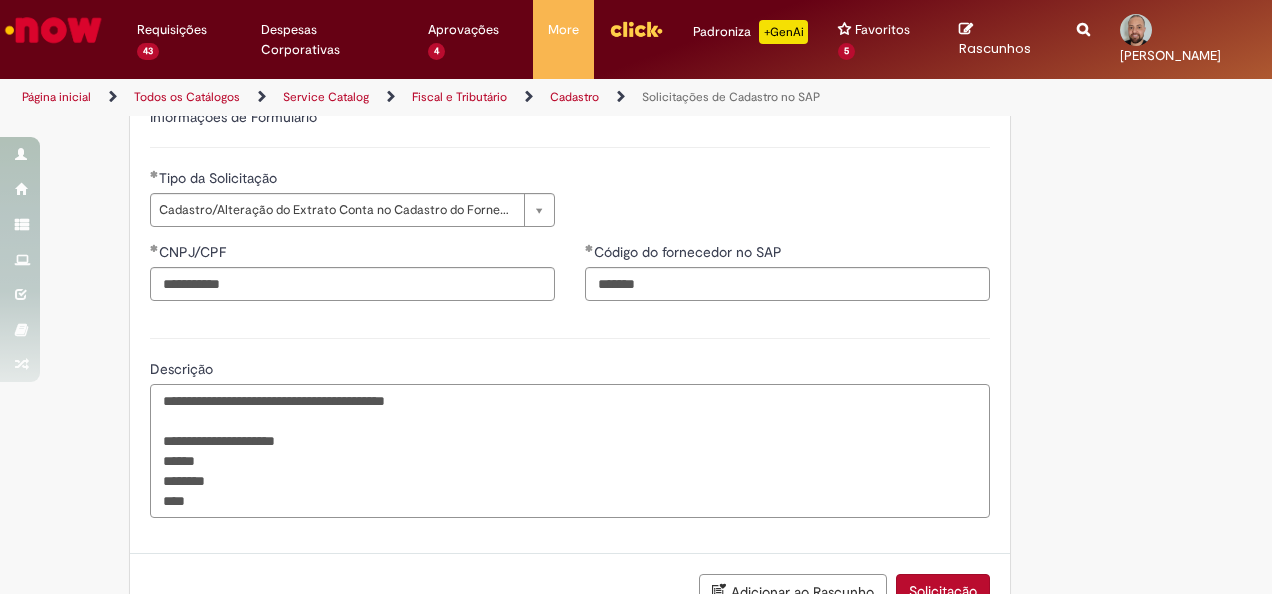paste on "**********" 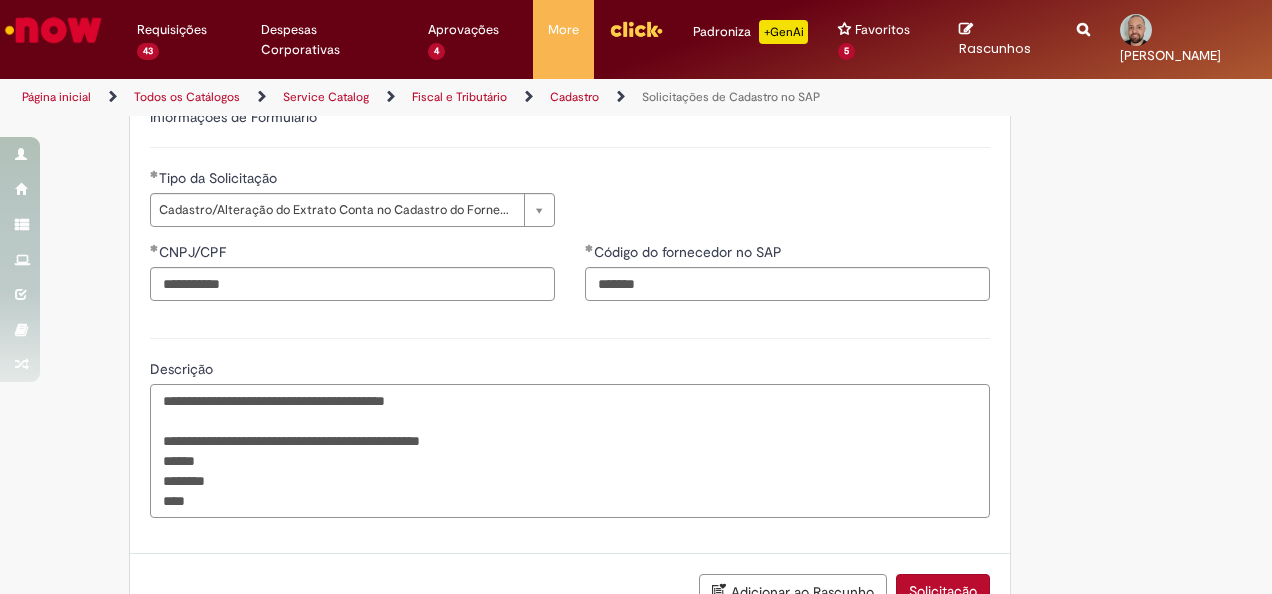 drag, startPoint x: 208, startPoint y: 462, endPoint x: 341, endPoint y: 472, distance: 133.37541 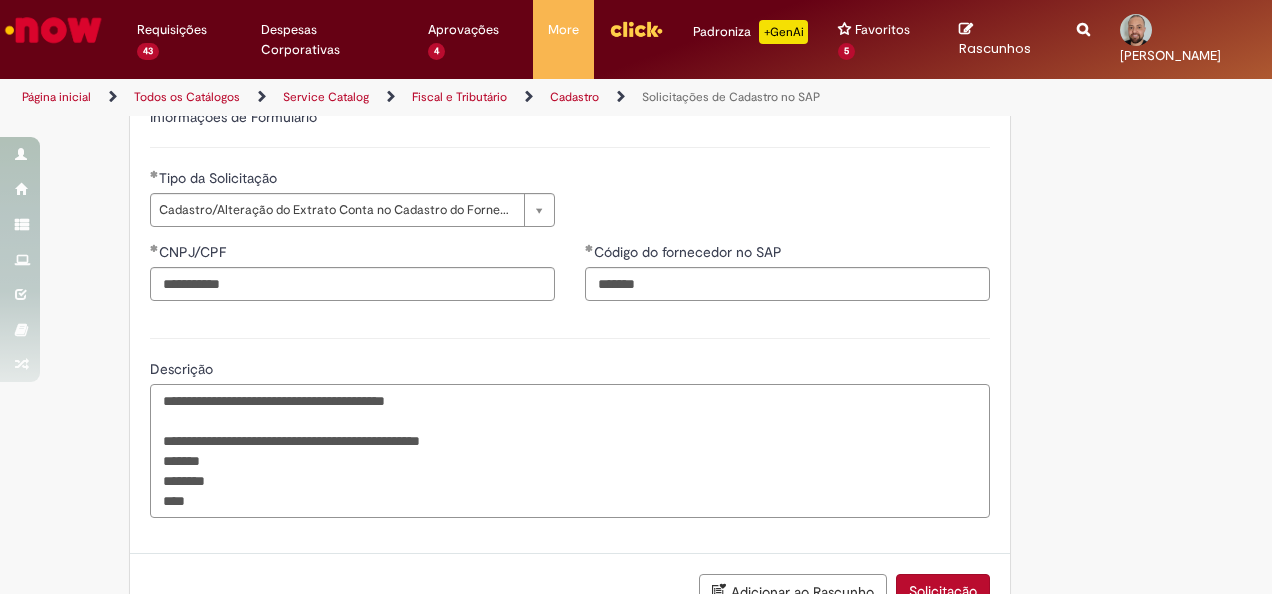 paste on "**********" 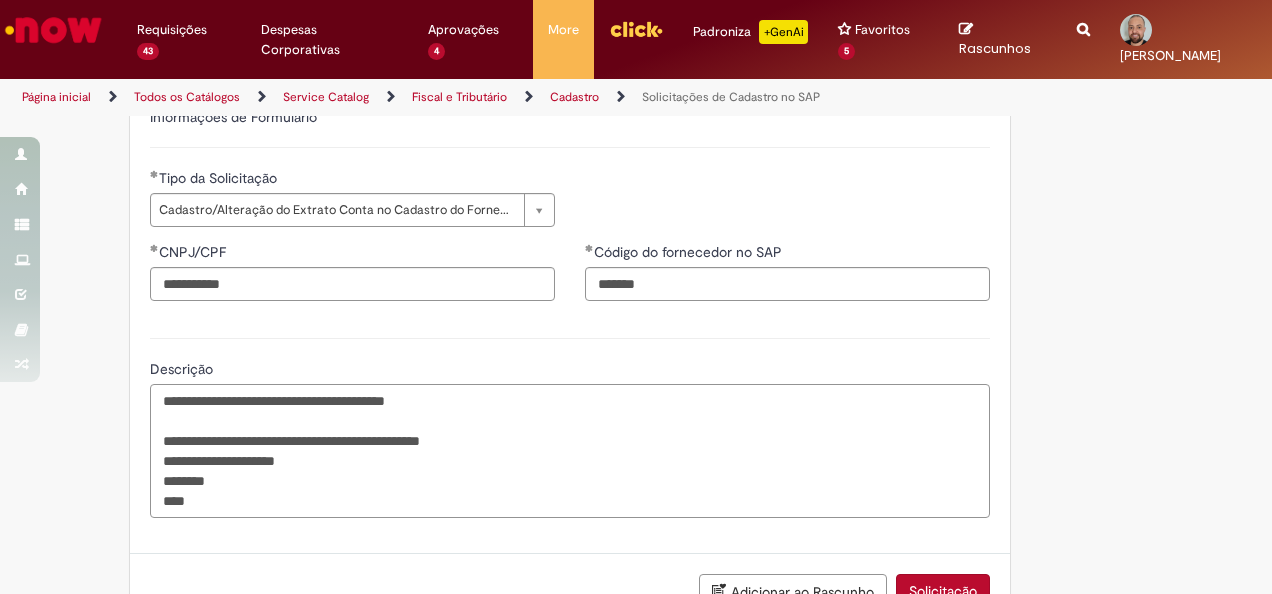 click on "**********" at bounding box center [570, 450] 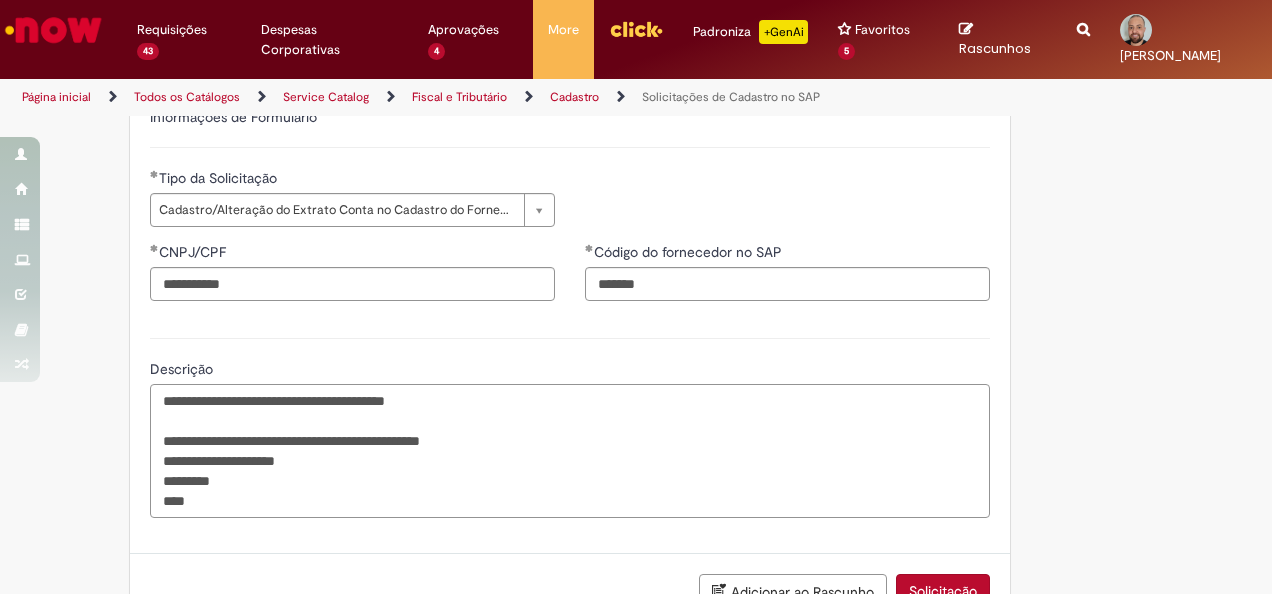 paste on "****" 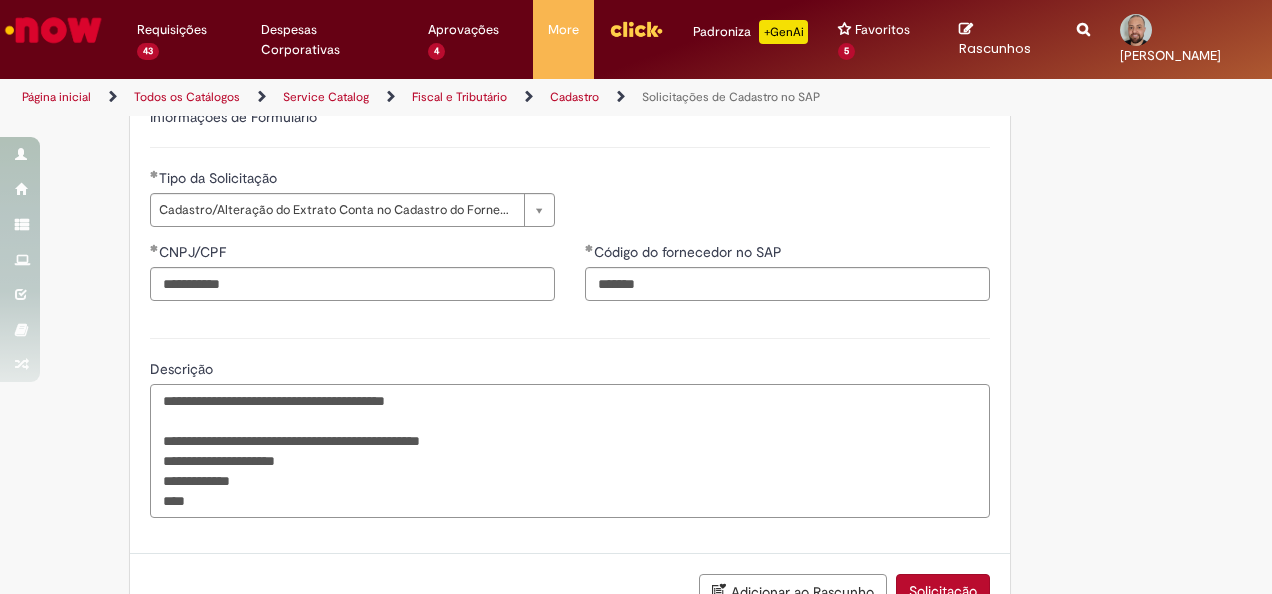 click on "**********" at bounding box center (570, 450) 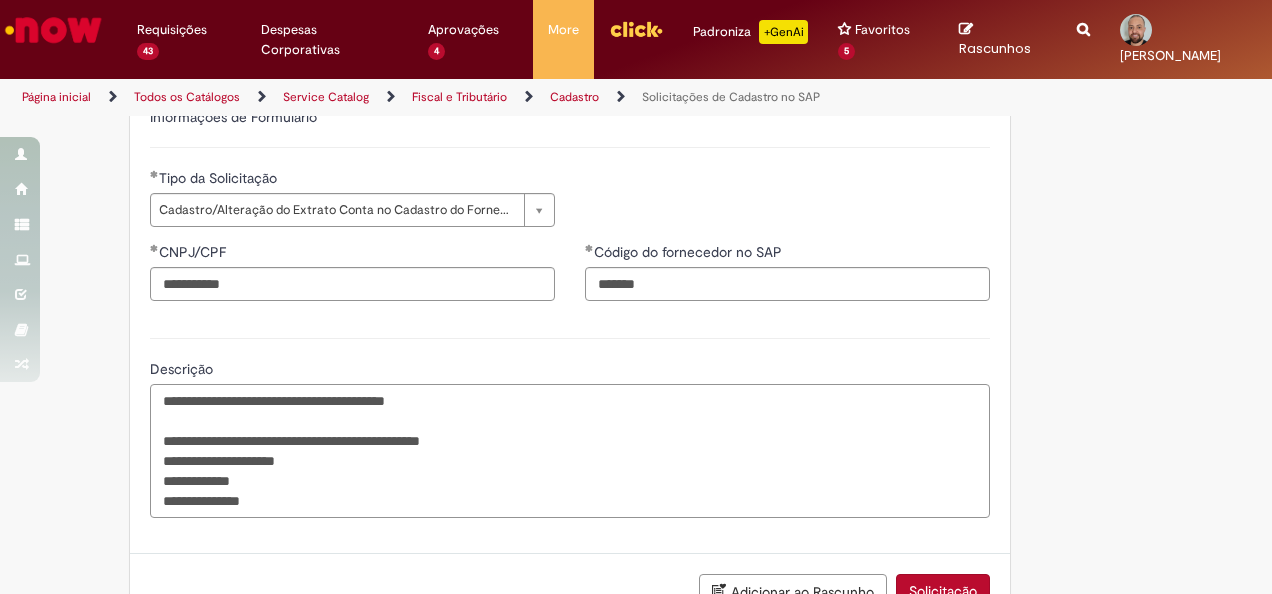 type on "**********" 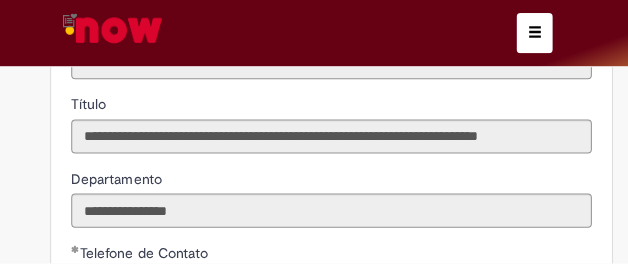 scroll, scrollTop: 367, scrollLeft: 0, axis: vertical 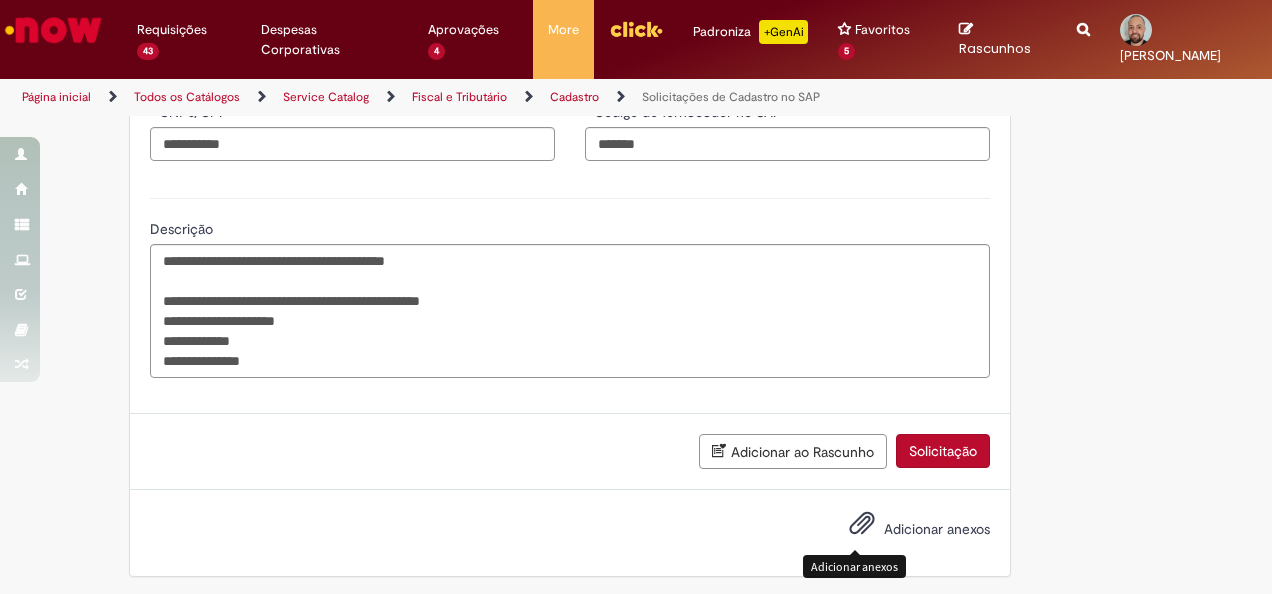 click at bounding box center (862, 524) 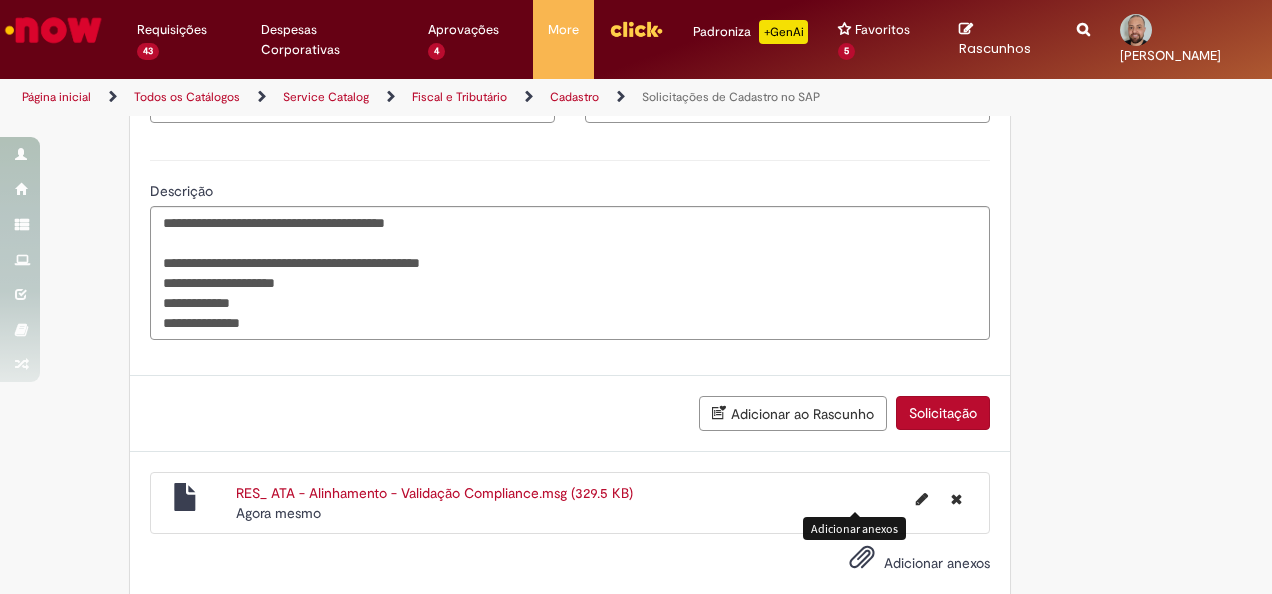 scroll, scrollTop: 811, scrollLeft: 0, axis: vertical 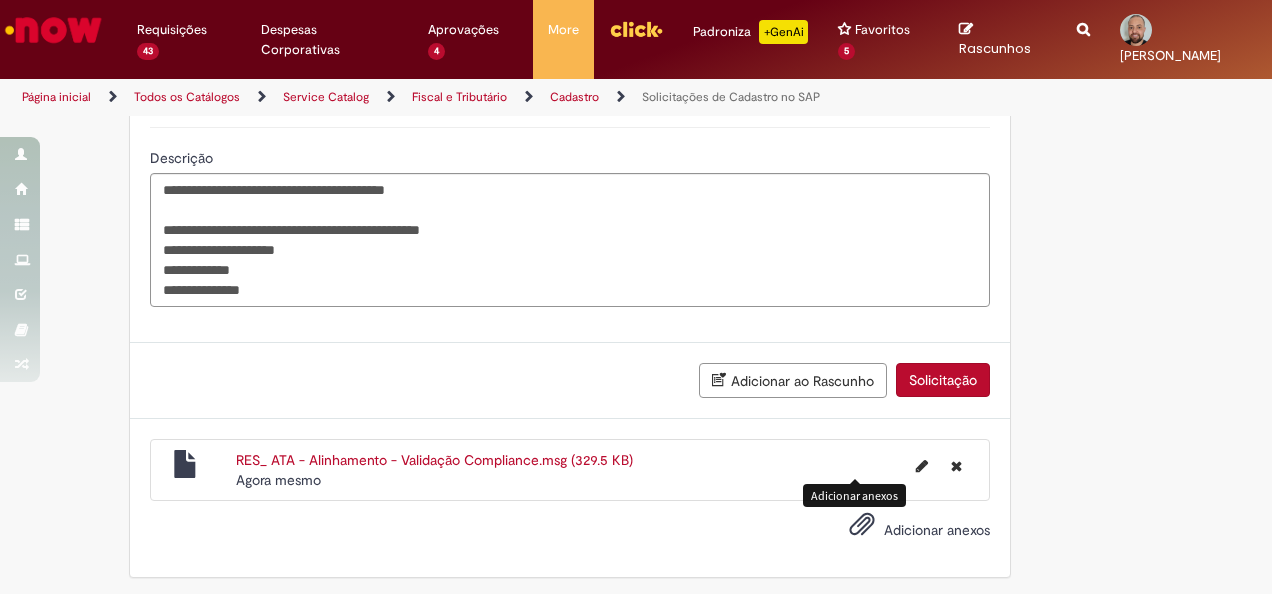 click on "Solicitação" at bounding box center (943, 380) 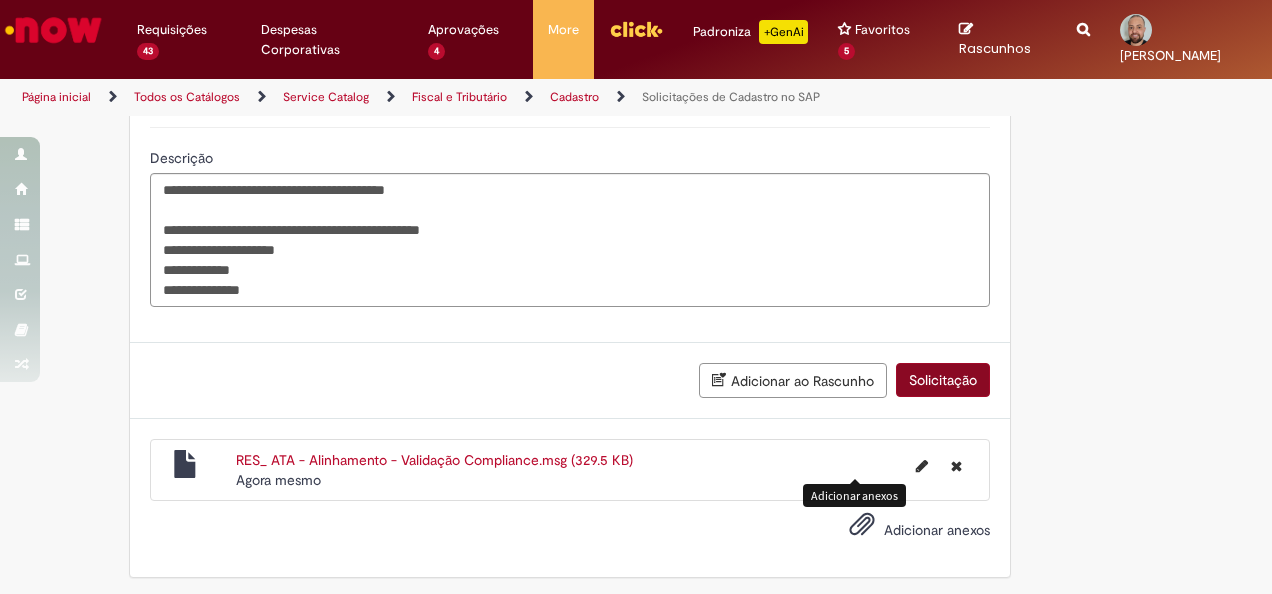 scroll, scrollTop: 766, scrollLeft: 0, axis: vertical 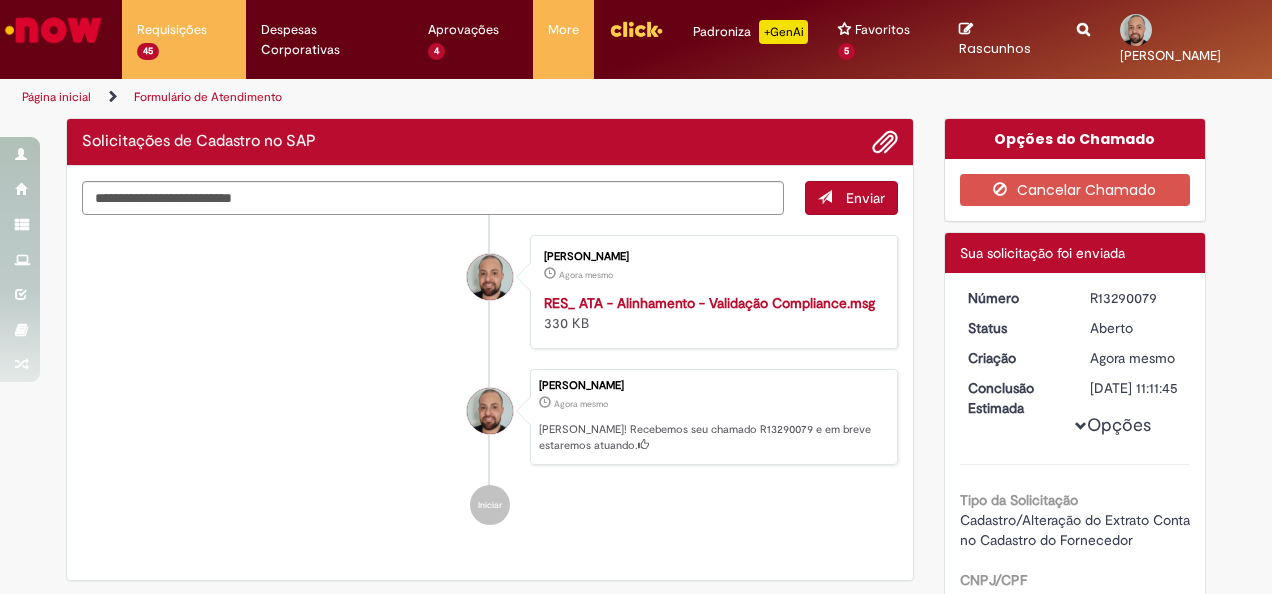 click on "R13290079" at bounding box center [1136, 298] 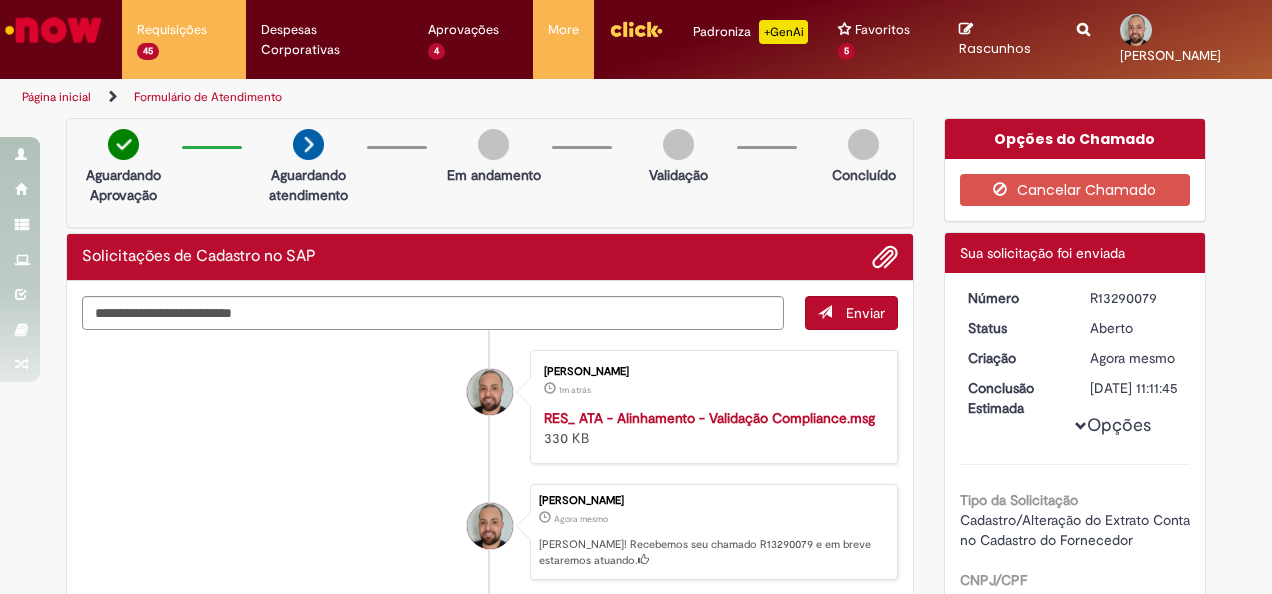 click on "Verificar Código de Barras
Aguardando Aprovação
Aguardando atendimento
Em andamento
Validação
Concluído
Solicitações de Cadastro no SAP
Enviar
[PERSON_NAME]
1m atrás 1m atrás
RES_ ATA - Alinhamento - Validação Compliance.msg  330 KB" at bounding box center [636, 613] 